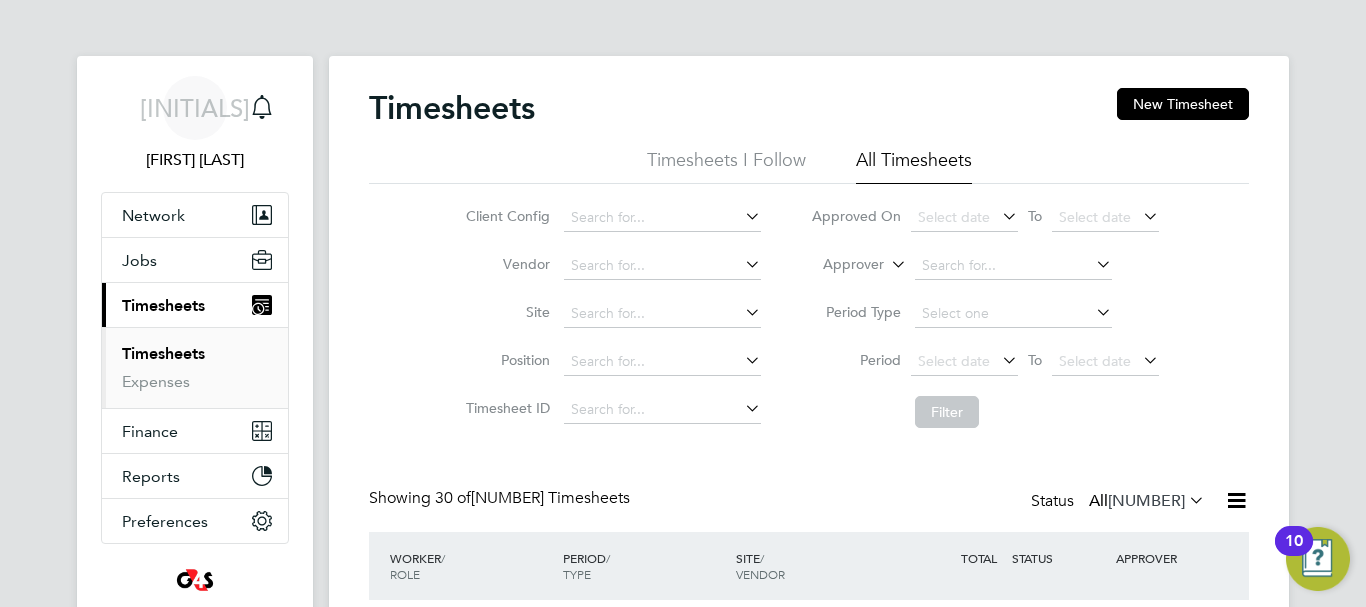 scroll, scrollTop: 2, scrollLeft: 0, axis: vertical 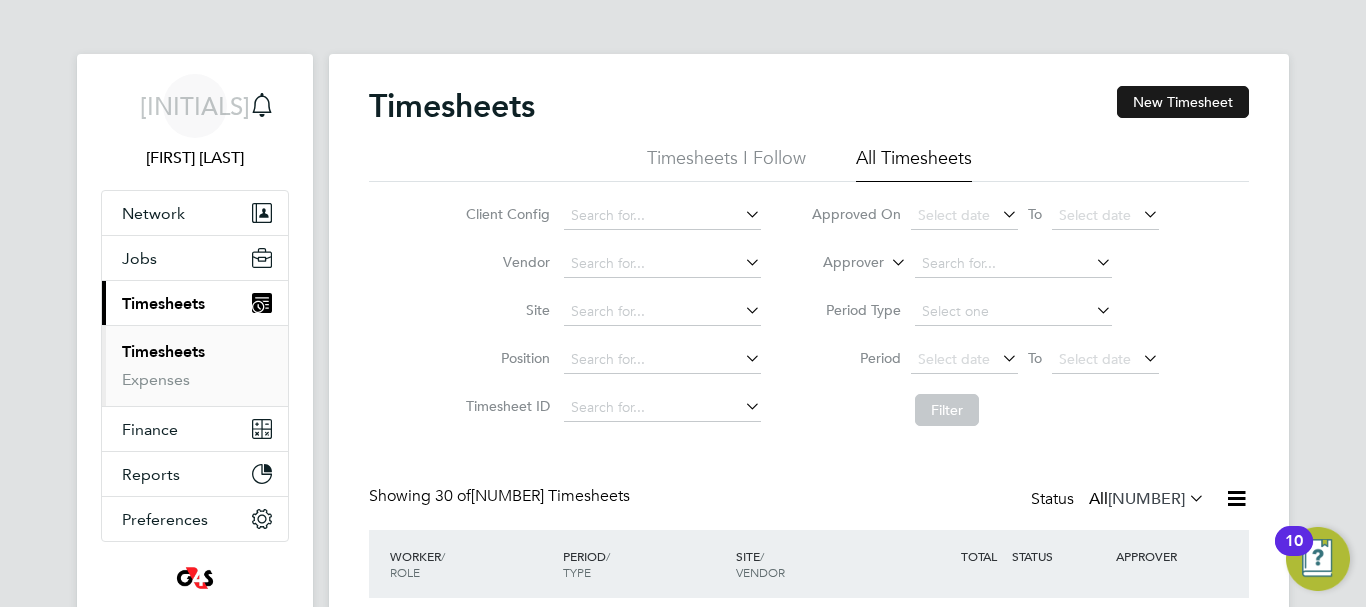 click on "New Timesheet" 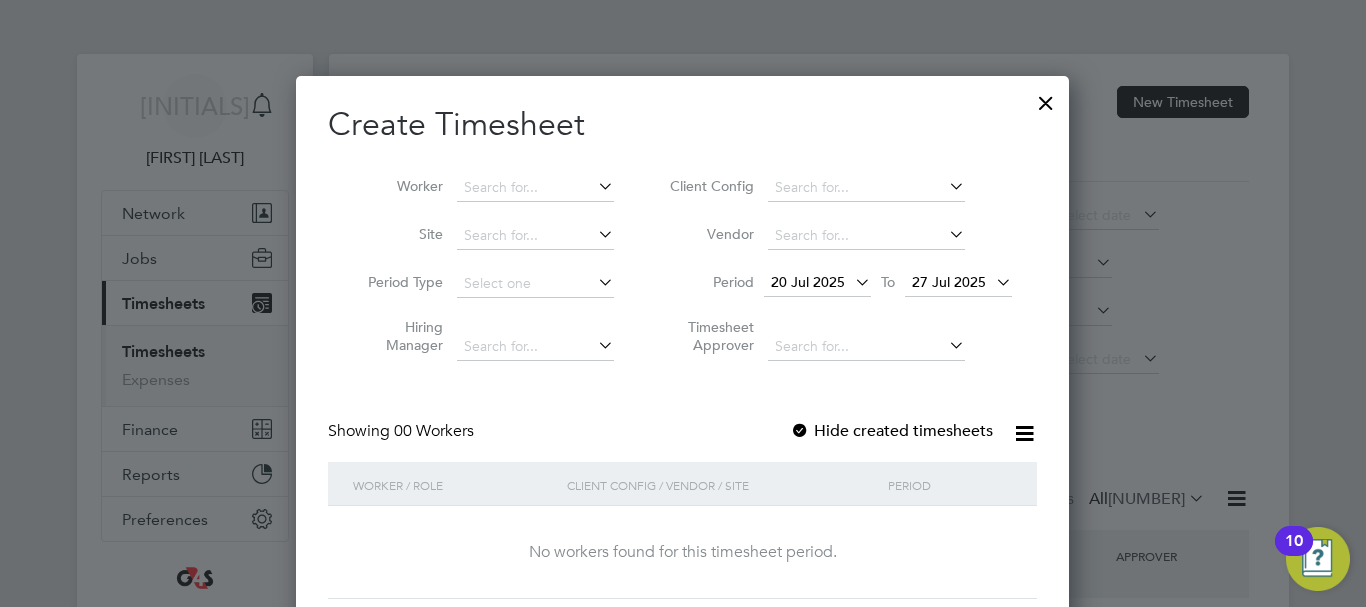 click on "20 Jul 2025" at bounding box center (808, 282) 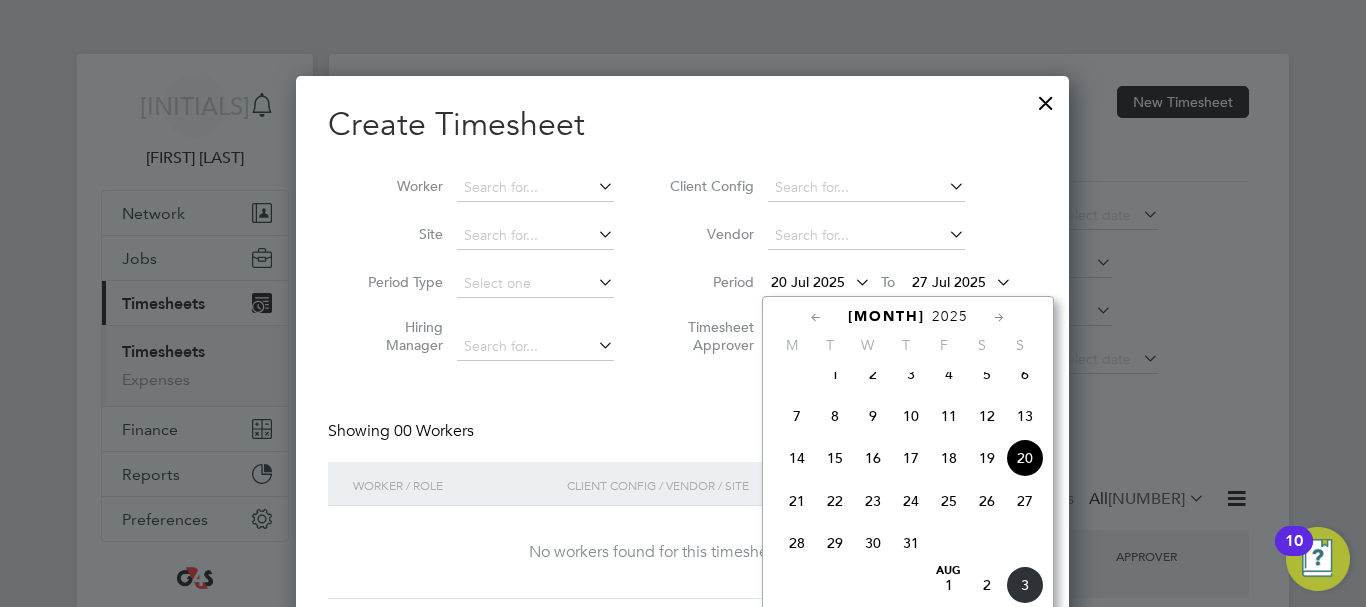 click on "28" 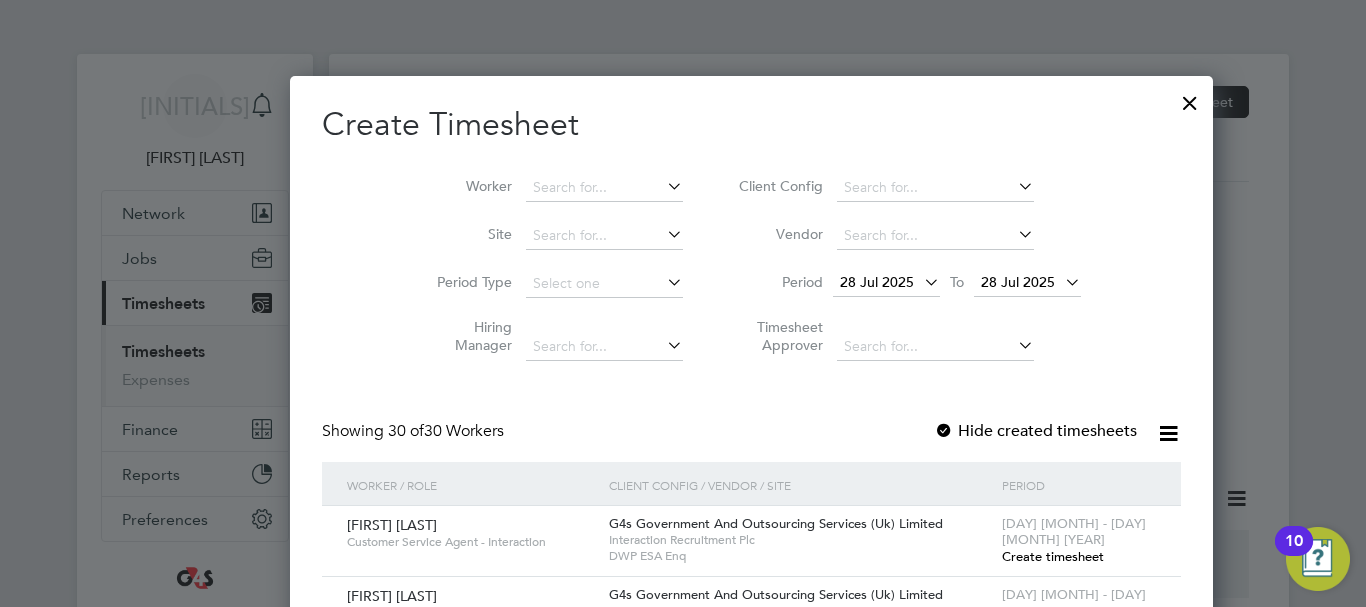 click at bounding box center [1061, 282] 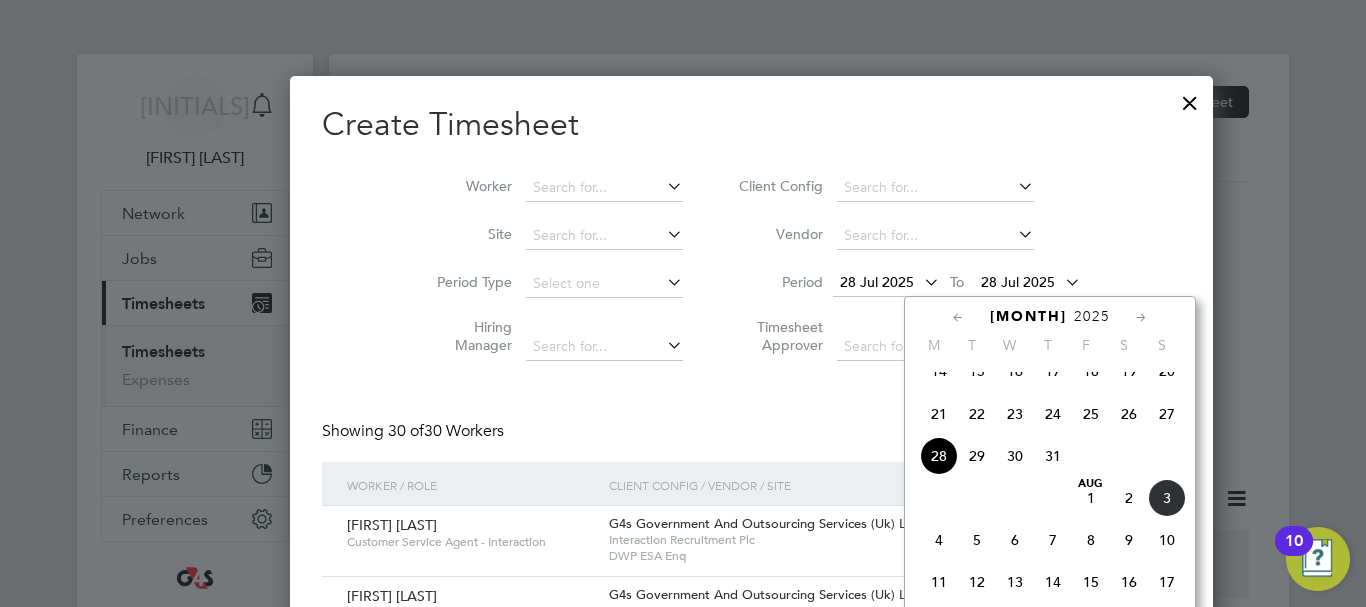 click on "3" 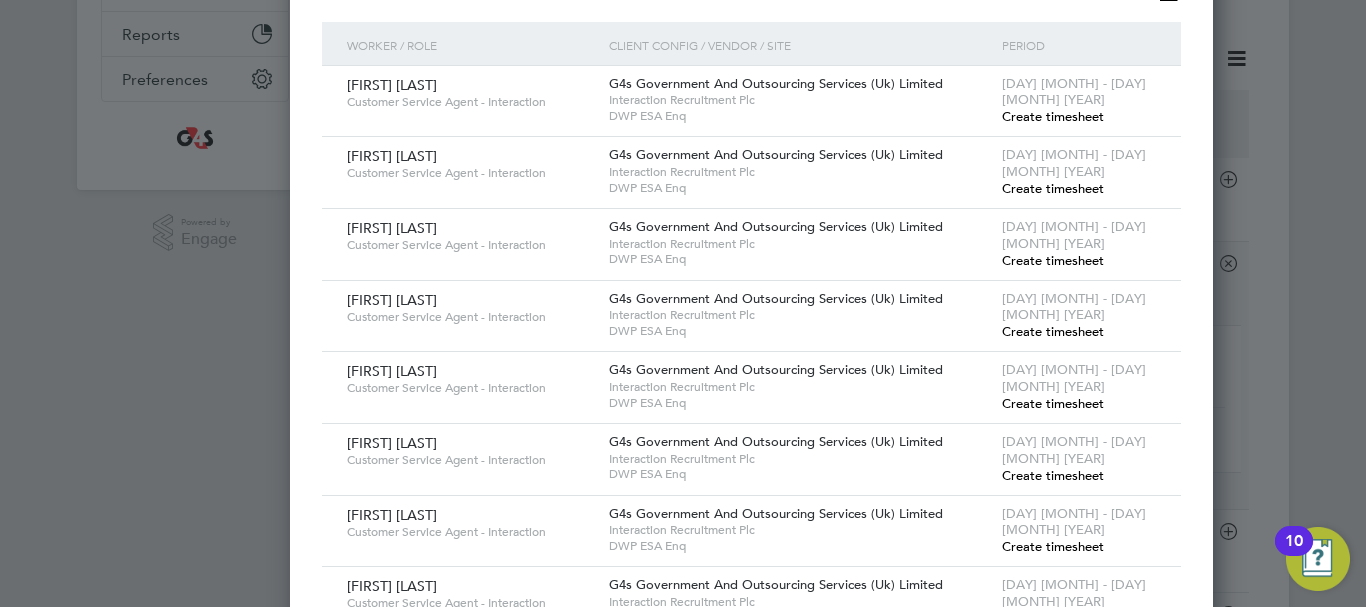 click on "Create timesheet" at bounding box center (1053, 116) 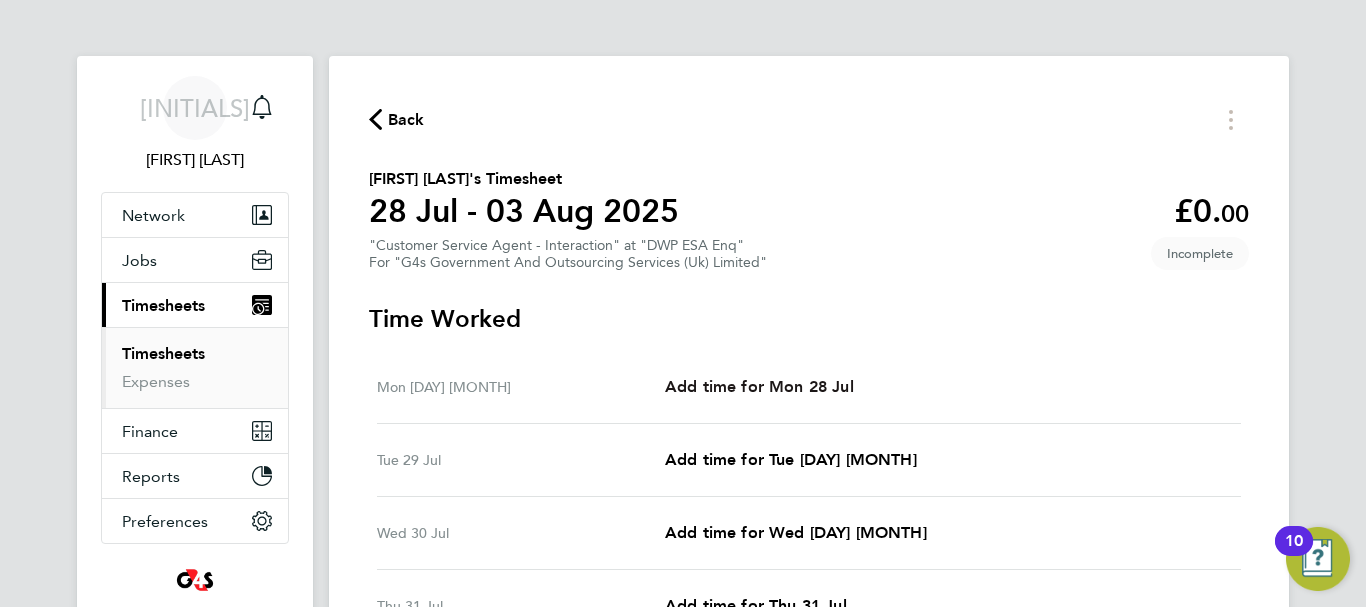 click on "Add time for Mon 28 Jul" at bounding box center (759, 386) 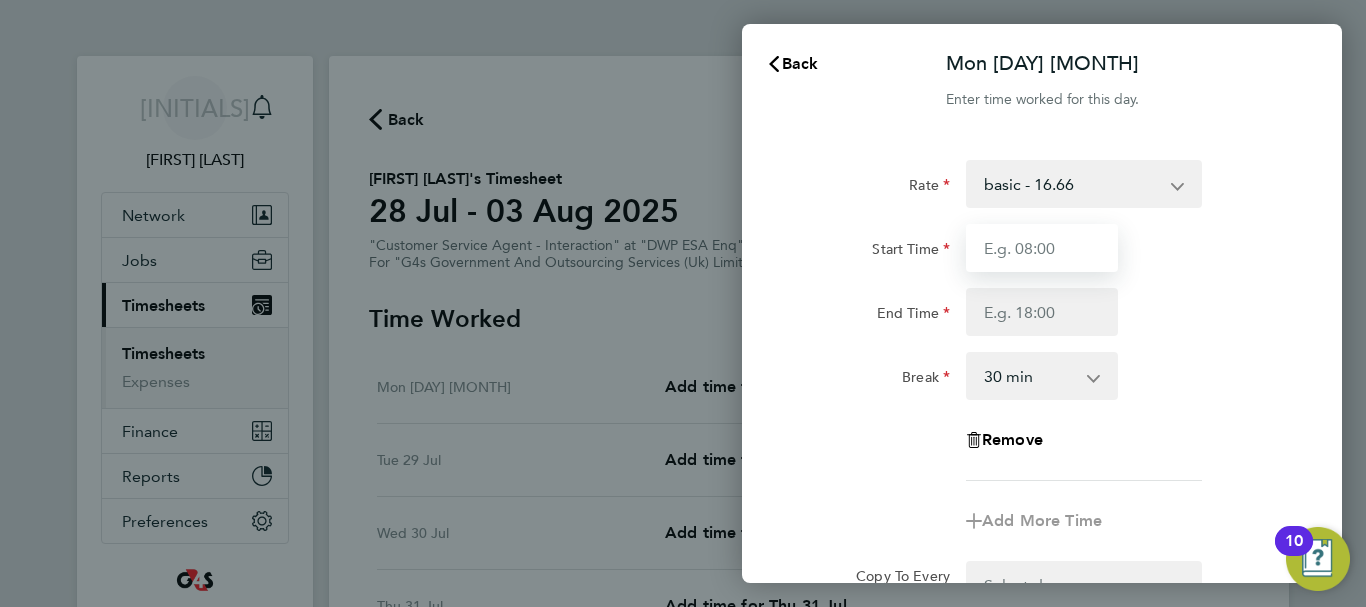 click on "Start Time" at bounding box center (1042, 248) 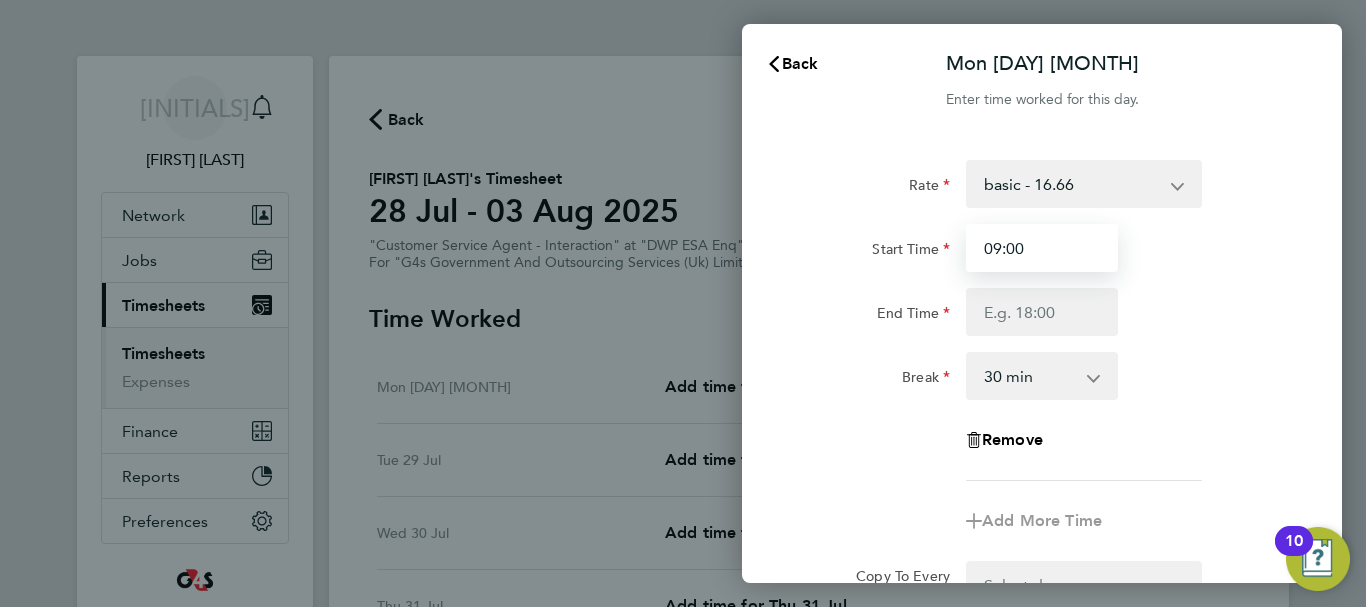type on "09:00" 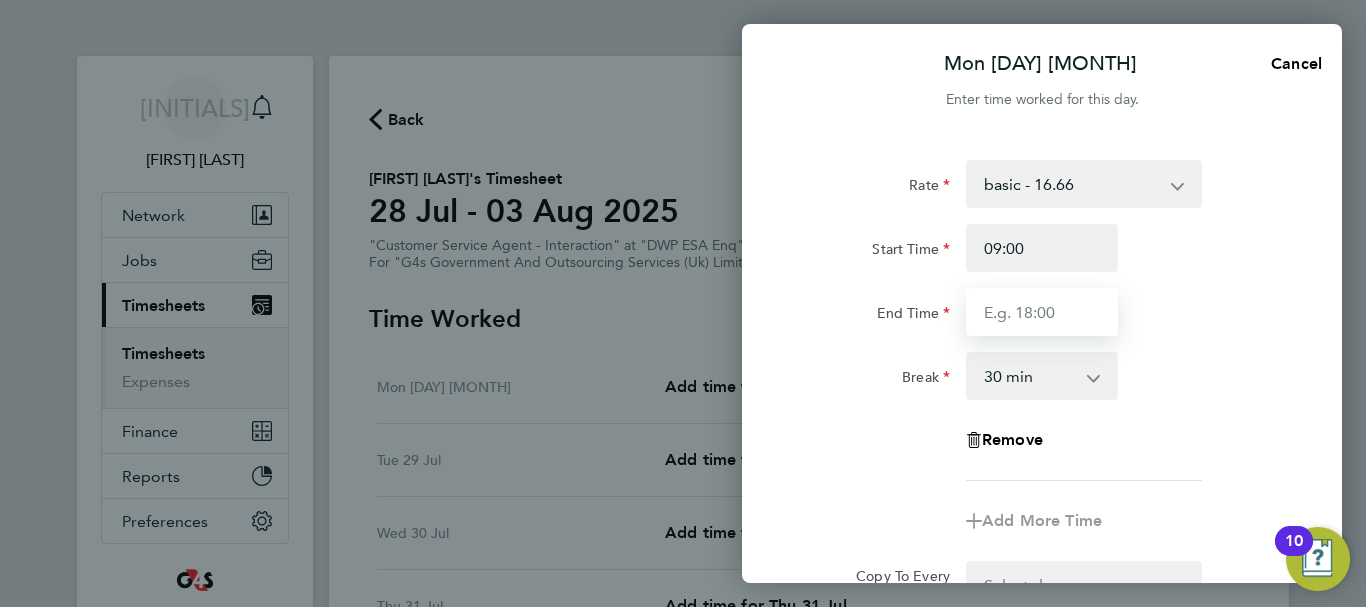 click on "End Time" at bounding box center (1042, 312) 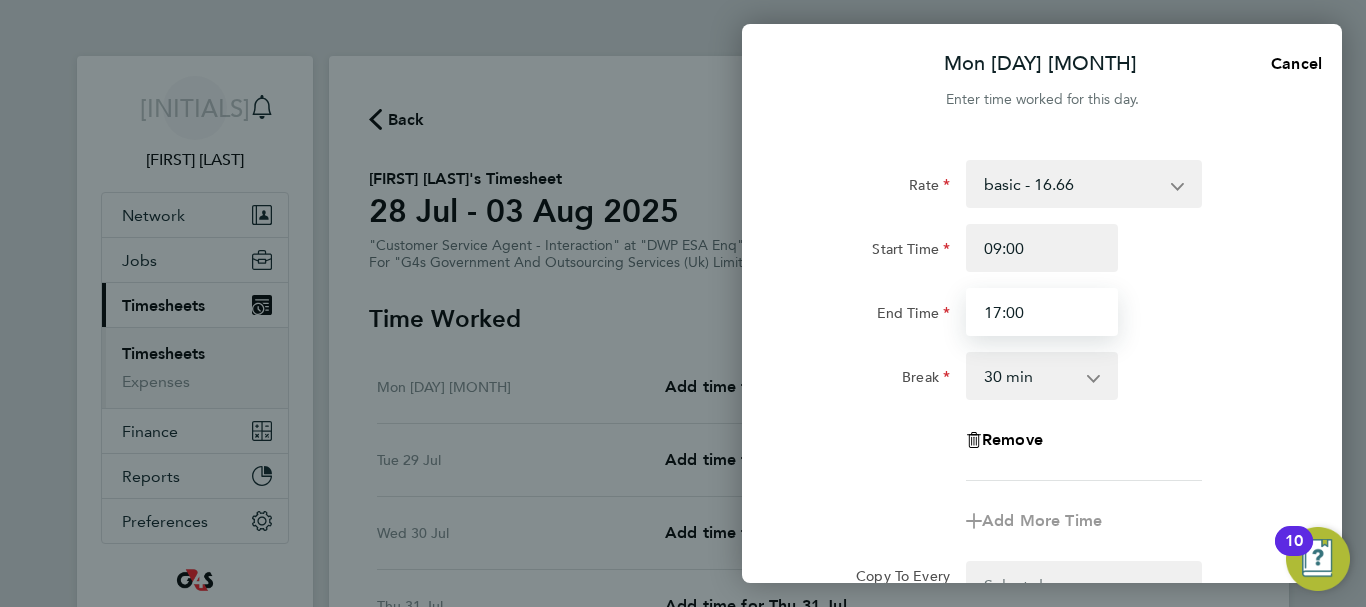 type on "17:00" 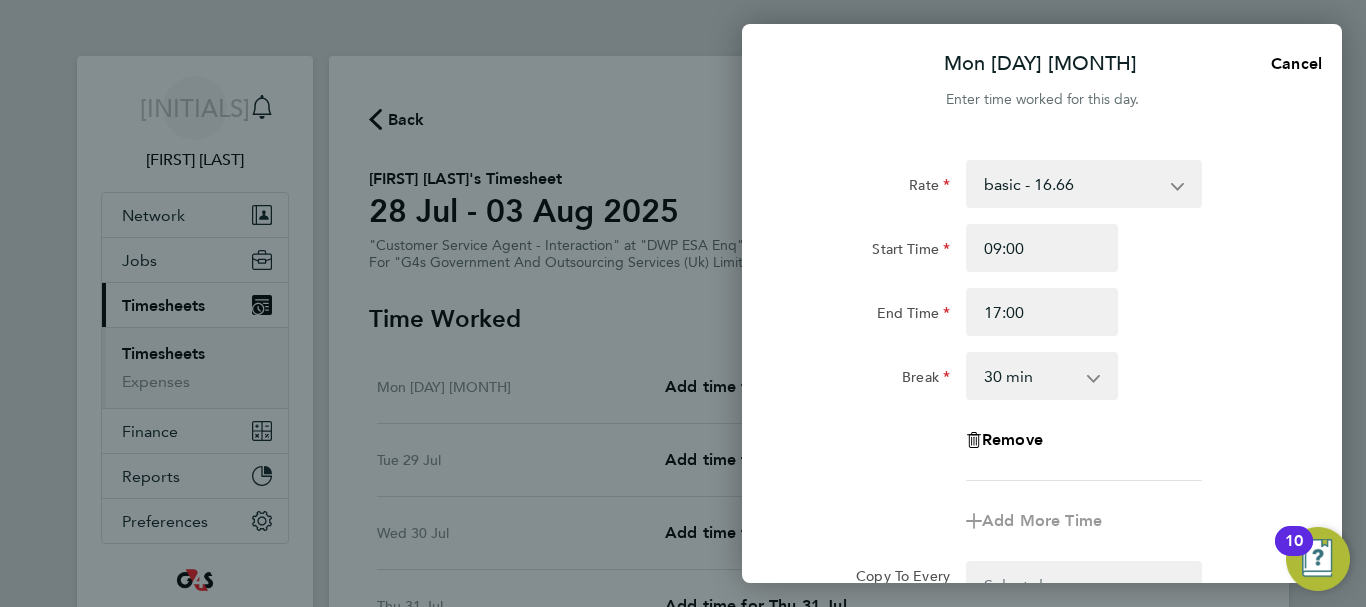 click on "Break  0 min   15 min   30 min   45 min   60 min   75 min   90 min" 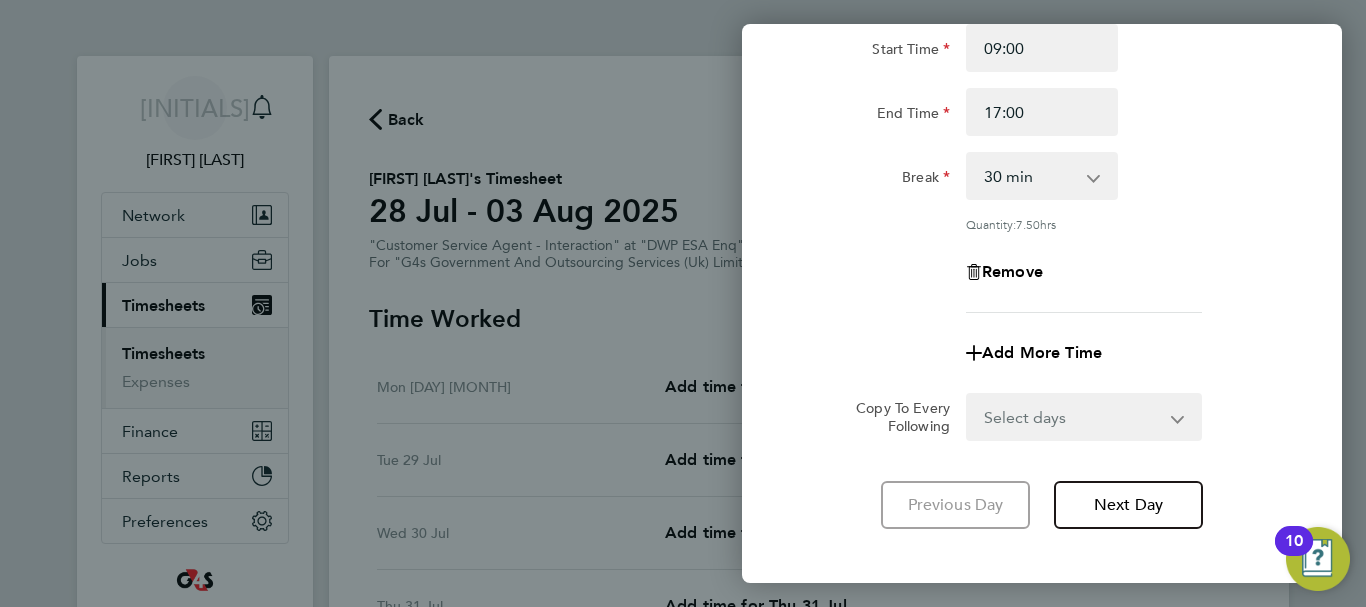click 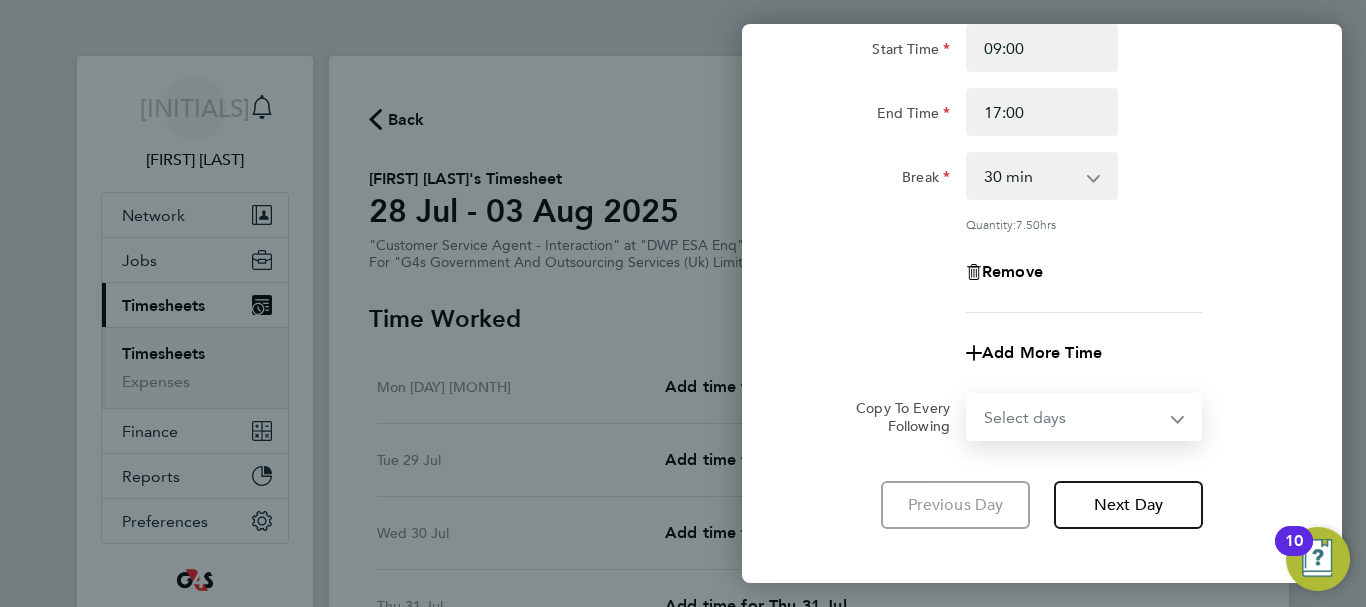 click on "Select days   Day   Weekday (Mon-Fri)   Weekend (Sat-Sun)   Tuesday   Wednesday   Thursday   Friday   Saturday   Sunday" at bounding box center (1073, 417) 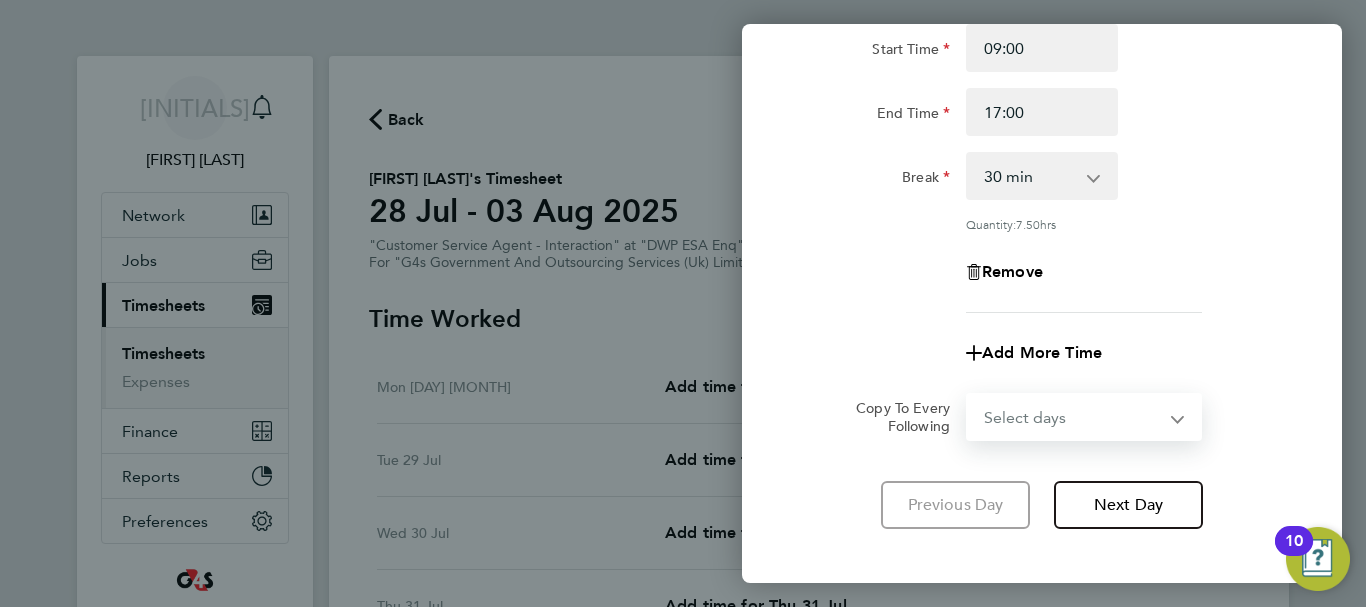 select on "WEEKDAY" 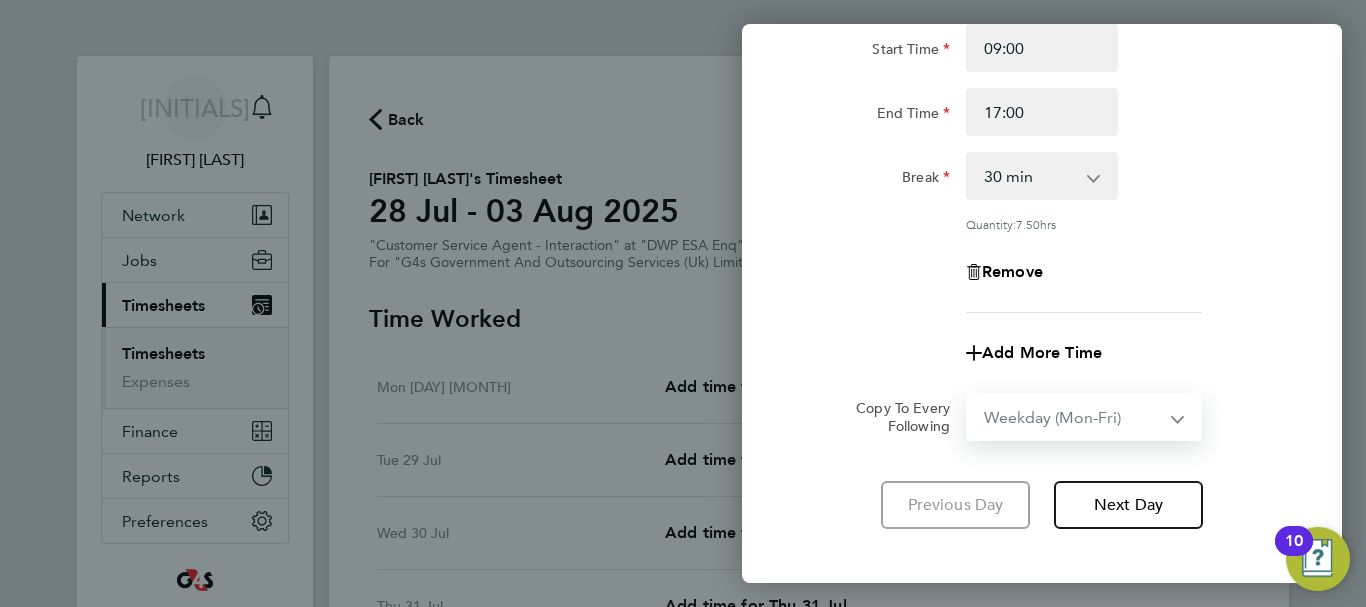 click on "Select days   Day   Weekday (Mon-Fri)   Weekend (Sat-Sun)   Tuesday   Wednesday   Thursday   Friday   Saturday   Sunday" at bounding box center [1073, 417] 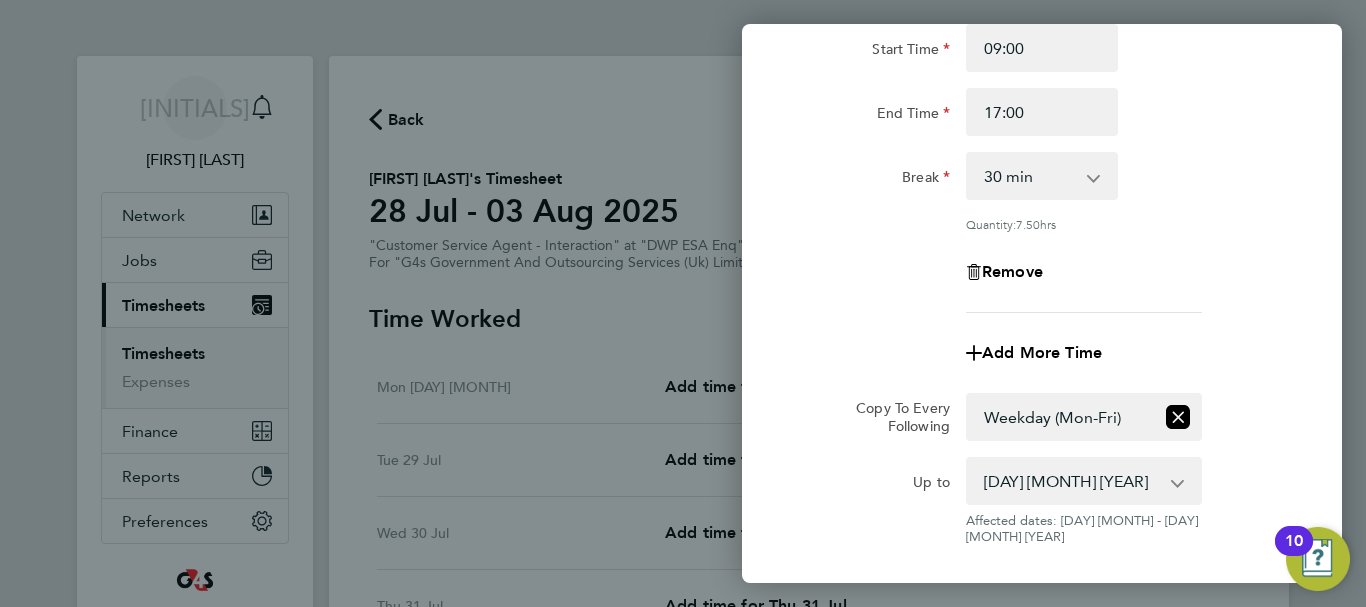 click on "Rate  basic - 16.66   x1.5 - 24.73   Bank Holiday   System Issue Not Paid   Sick   System Issue Paid - 16.66   x2 - 32.79   Annual Leave
Start Time 09:00 End Time 17:00 Break  0 min   15 min   30 min   45 min   60 min   75 min   90 min
Quantity:  7.50  hrs
Remove
Add More Time  Copy To Every Following  Select days   Day   Weekday (Mon-Fri)   Weekend (Sat-Sun)   Tuesday   Wednesday   Thursday   Friday   Saturday   Sunday
Up to  29 Jul 2025   30 Jul 2025   31 Jul 2025   01 Aug 2025   02 Aug 2025   03 Aug 2025
Affected dates: 29 Jul - 01 Aug 2025" 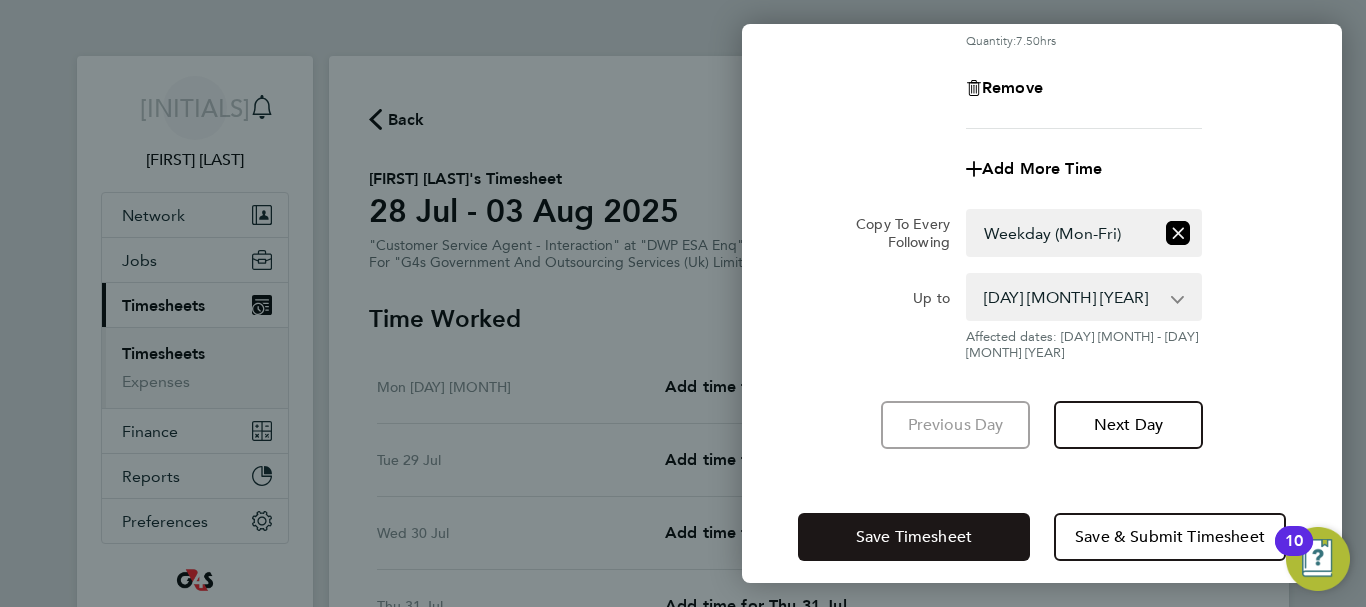 click on "Save Timesheet" 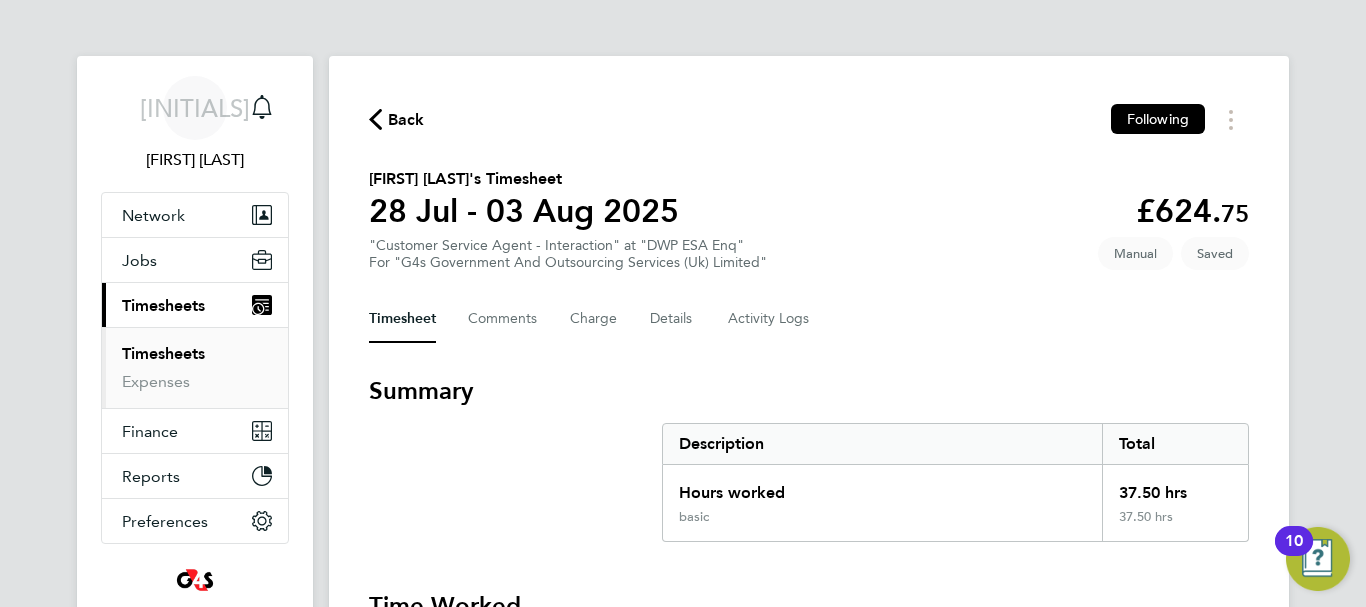 click on "Timesheets" at bounding box center [163, 353] 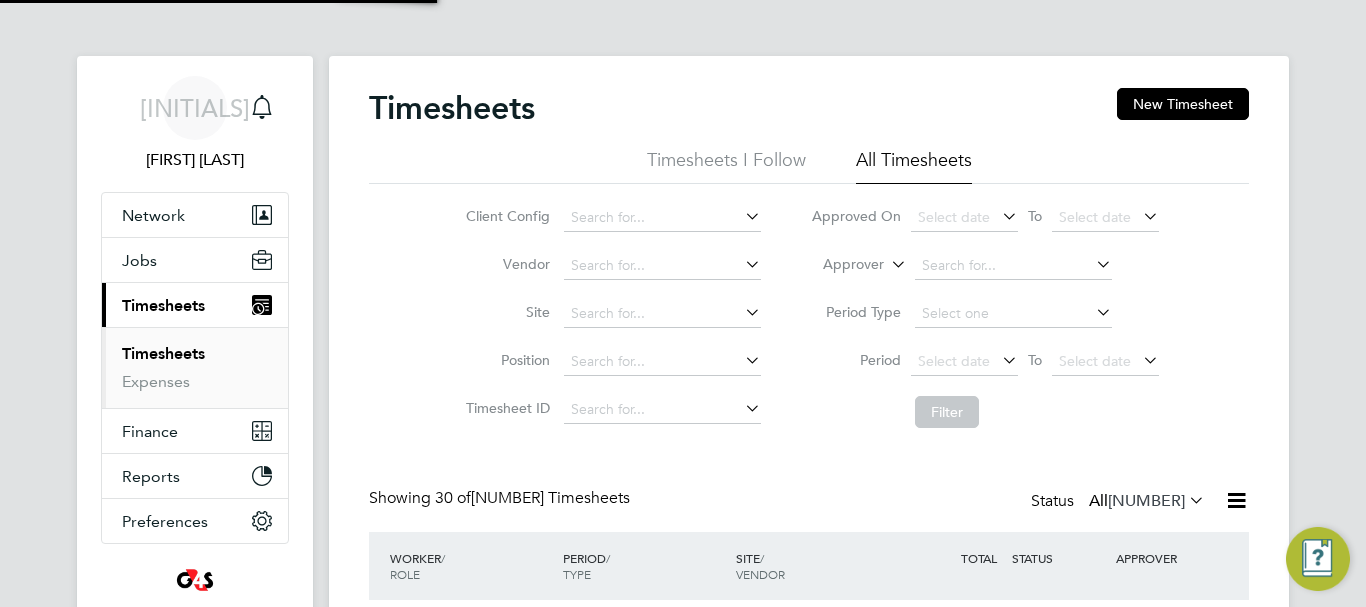 scroll, scrollTop: 10, scrollLeft: 10, axis: both 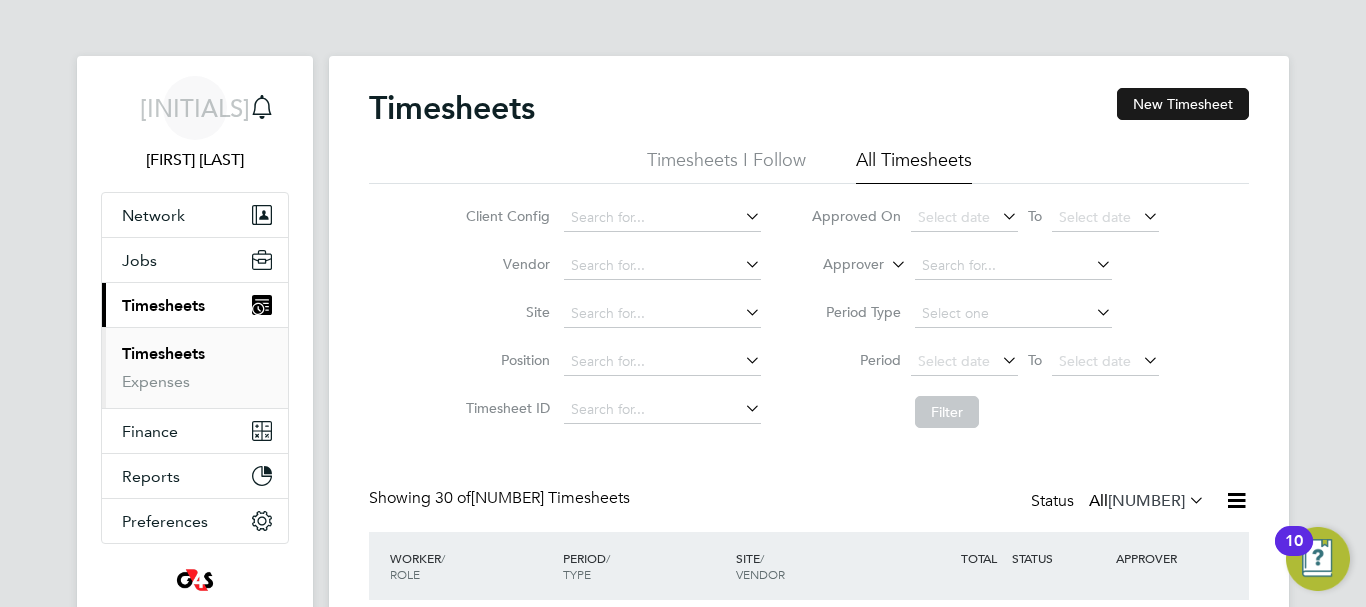 click on "New Timesheet" 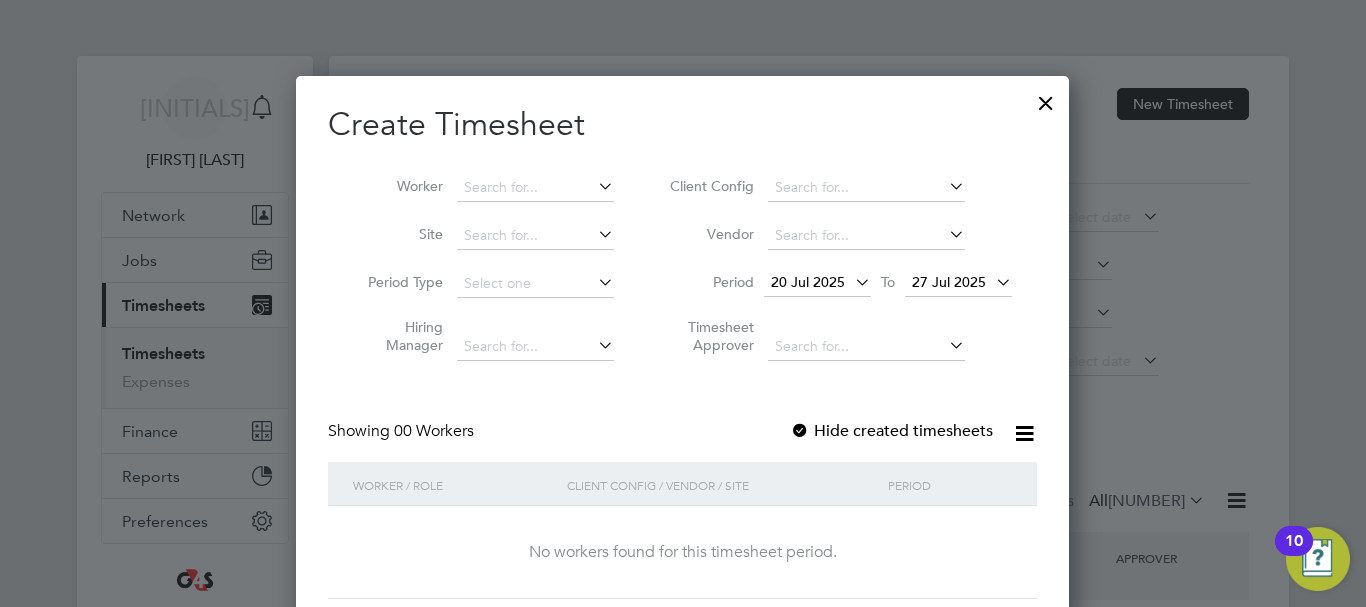 click on "20 Jul 2025" at bounding box center [808, 282] 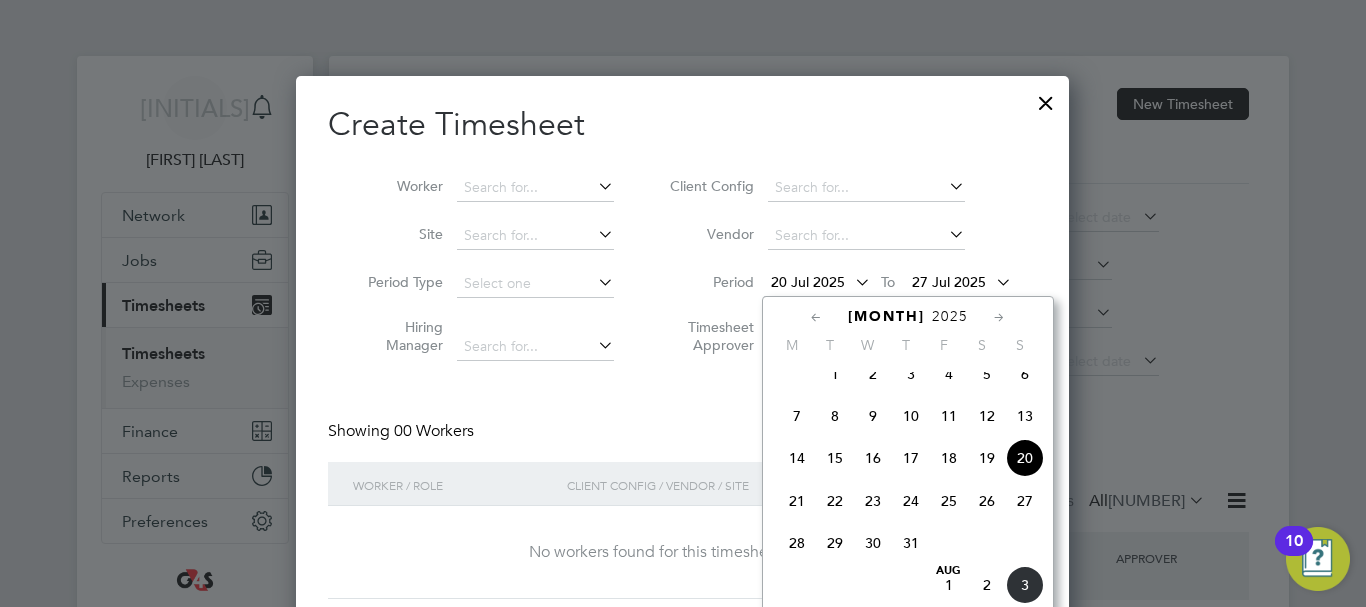 click on "28" 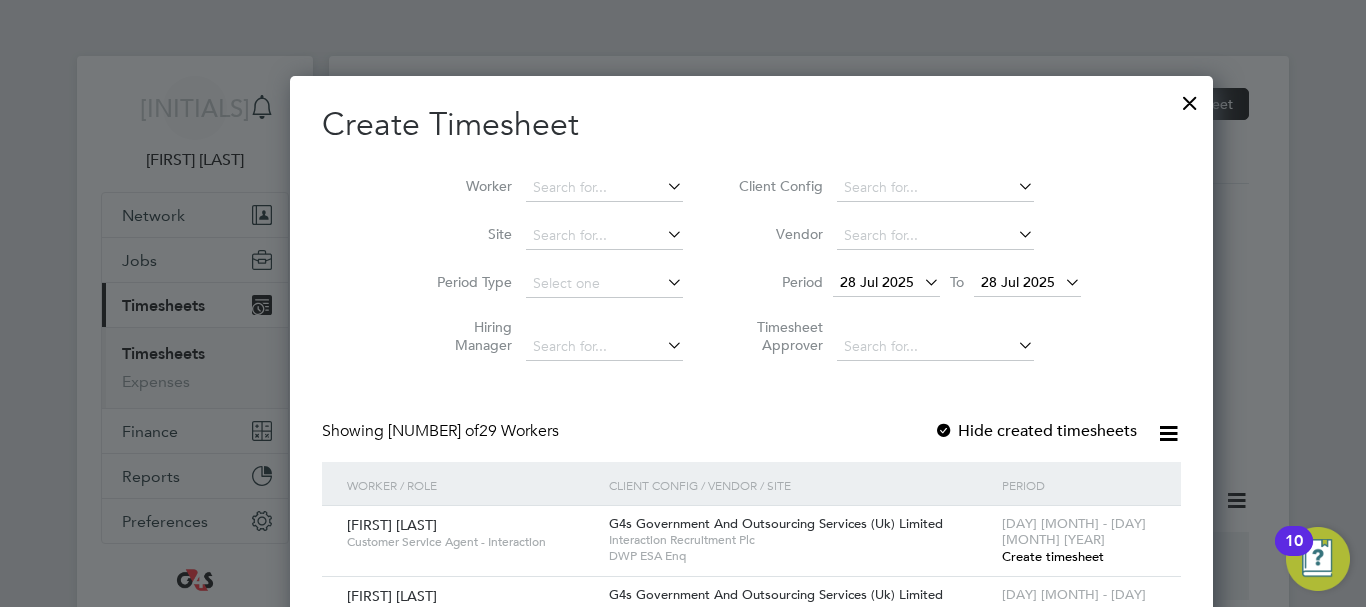 click on "Create timesheet" at bounding box center (1053, 556) 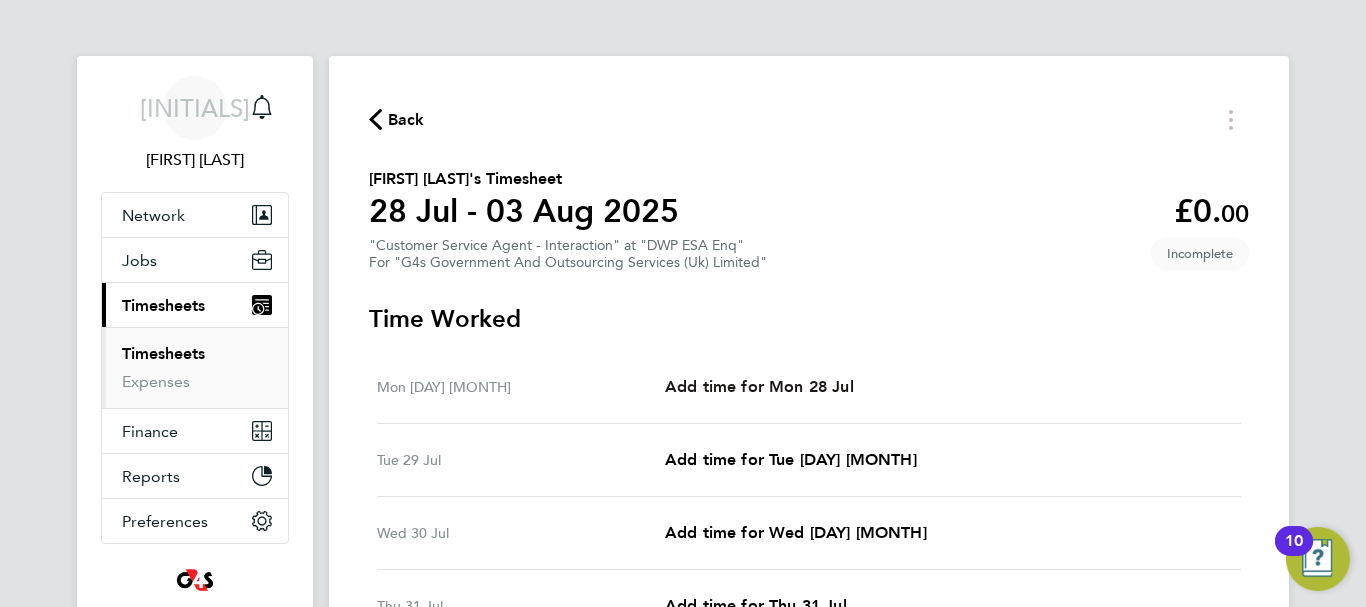 click on "Add time for Mon 28 Jul" at bounding box center (759, 386) 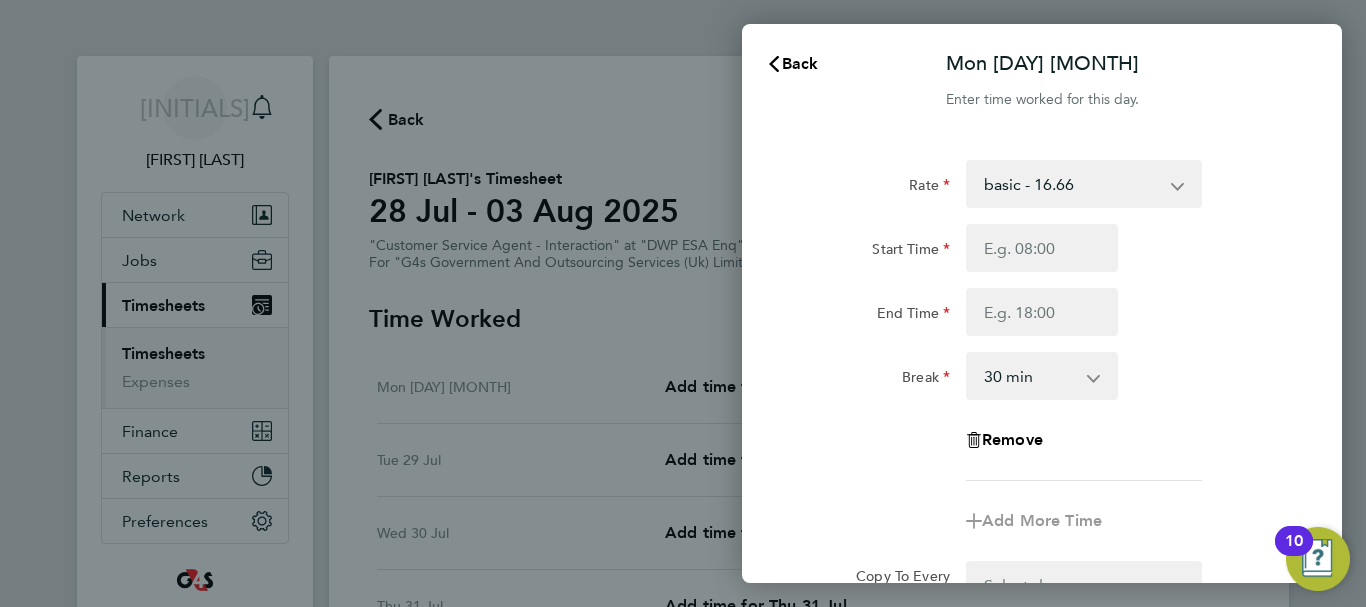 click on "basic - 16.66   x2 - 32.79   System Issue Paid - 16.66   Sick   Bank Holiday   x1.5 - 24.73   System Issue Not Paid   Annual Leave" at bounding box center [1072, 184] 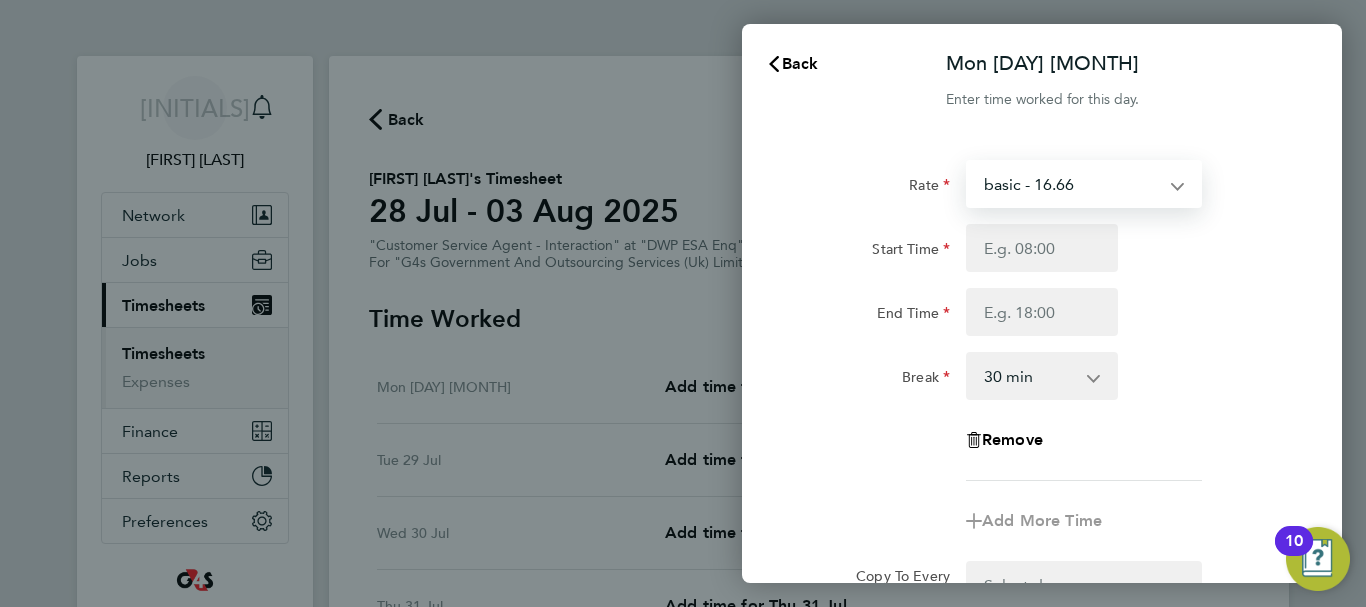 select on "30" 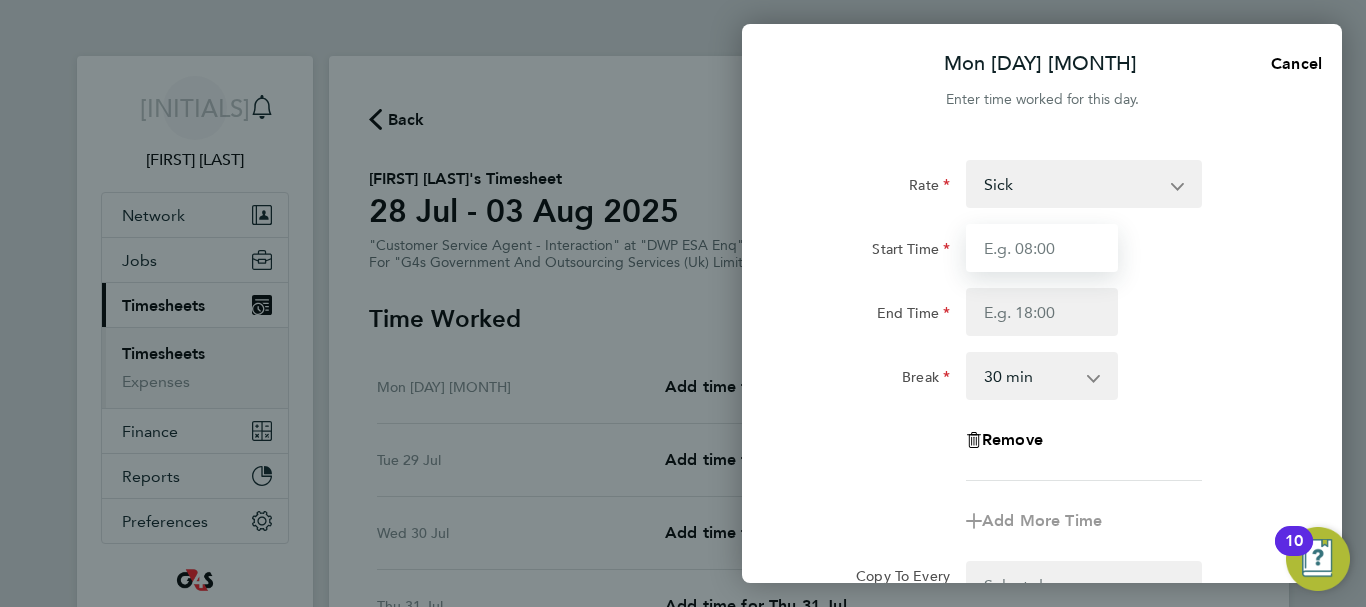 click on "Start Time" at bounding box center (1042, 248) 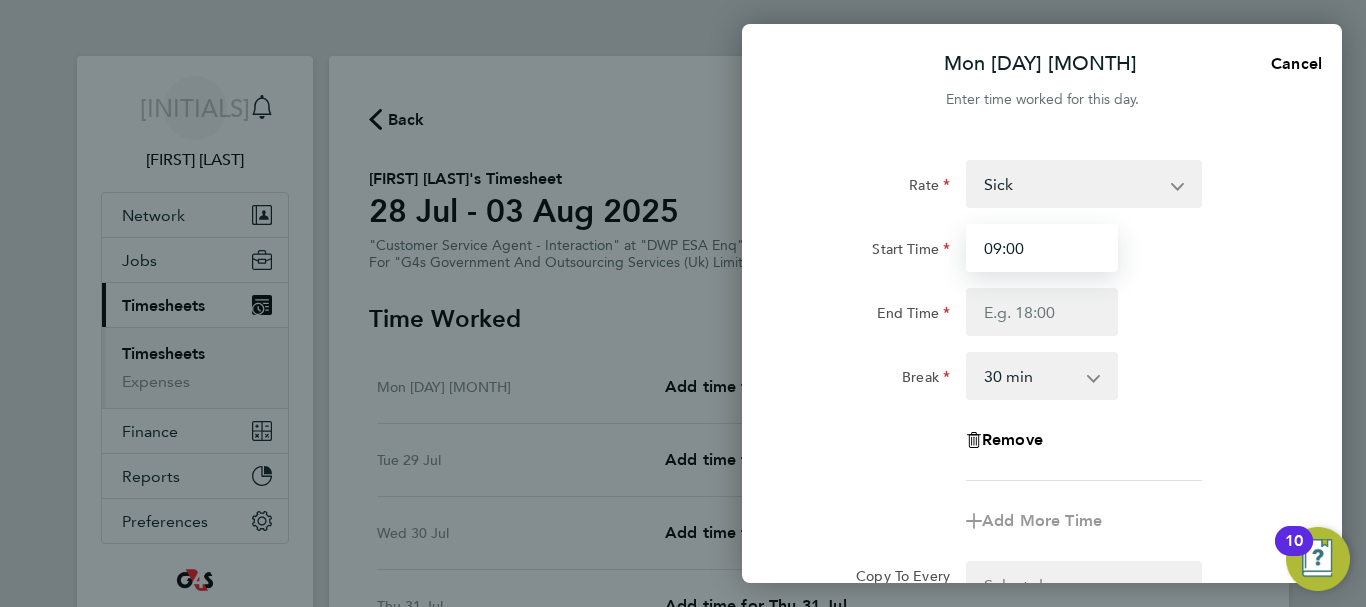 type on "09:00" 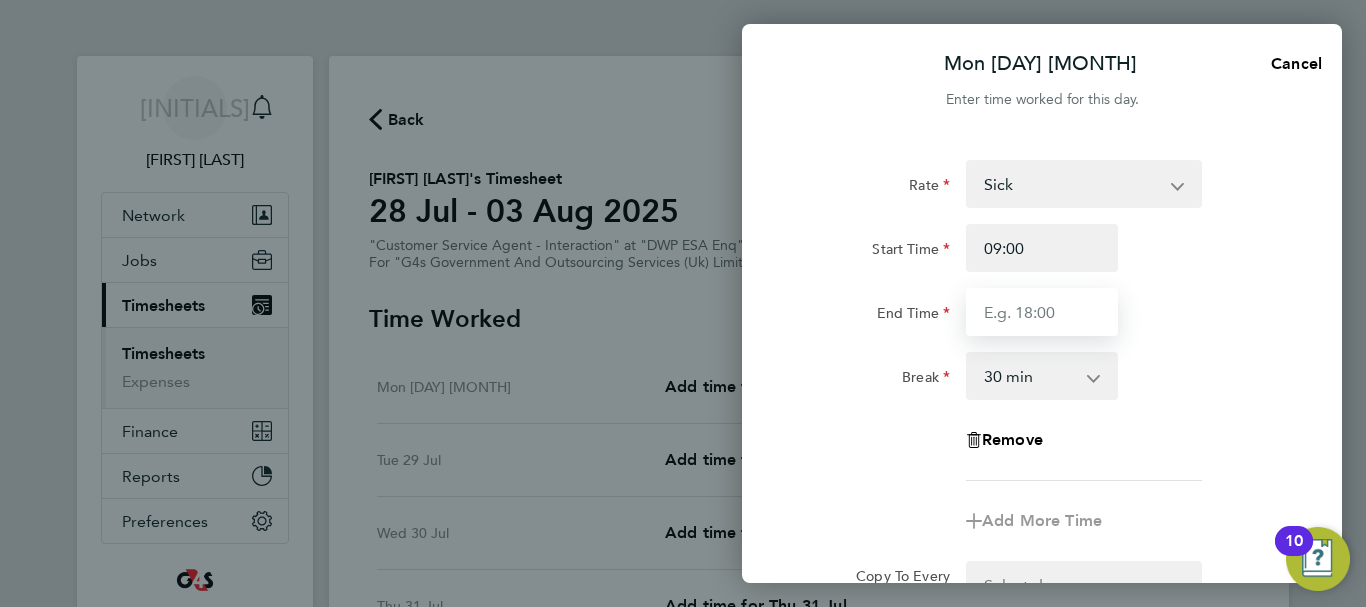 click on "End Time" at bounding box center [1042, 312] 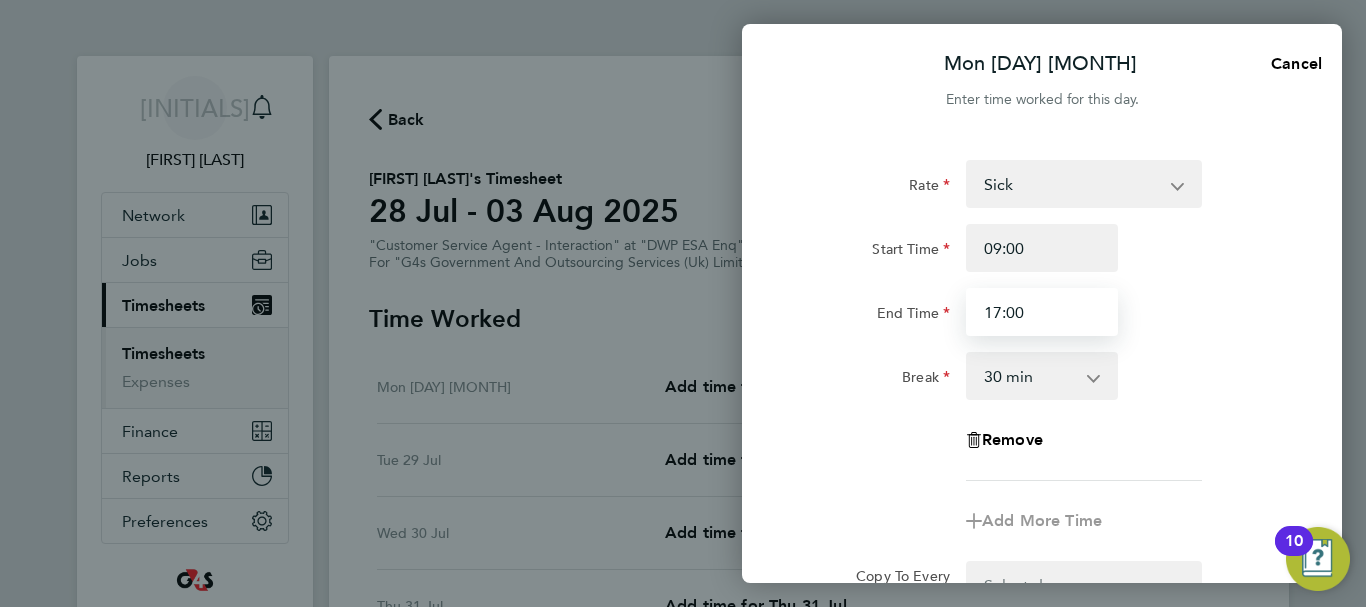 type on "17:00" 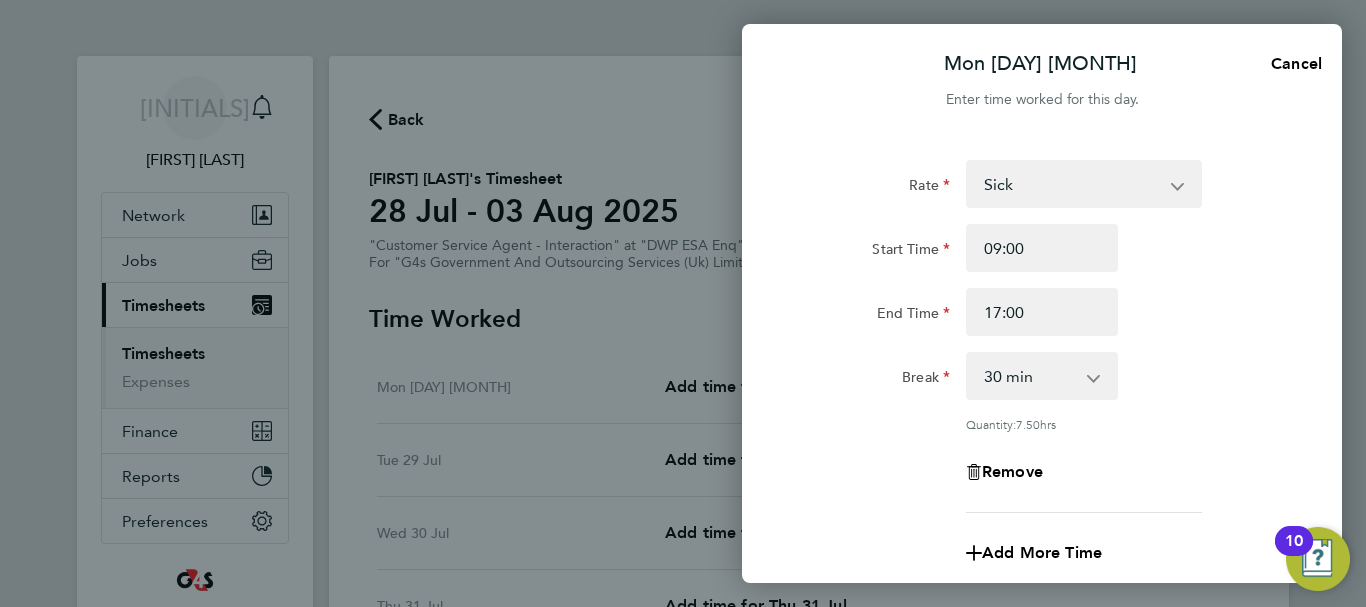 click on "End Time 17:00" 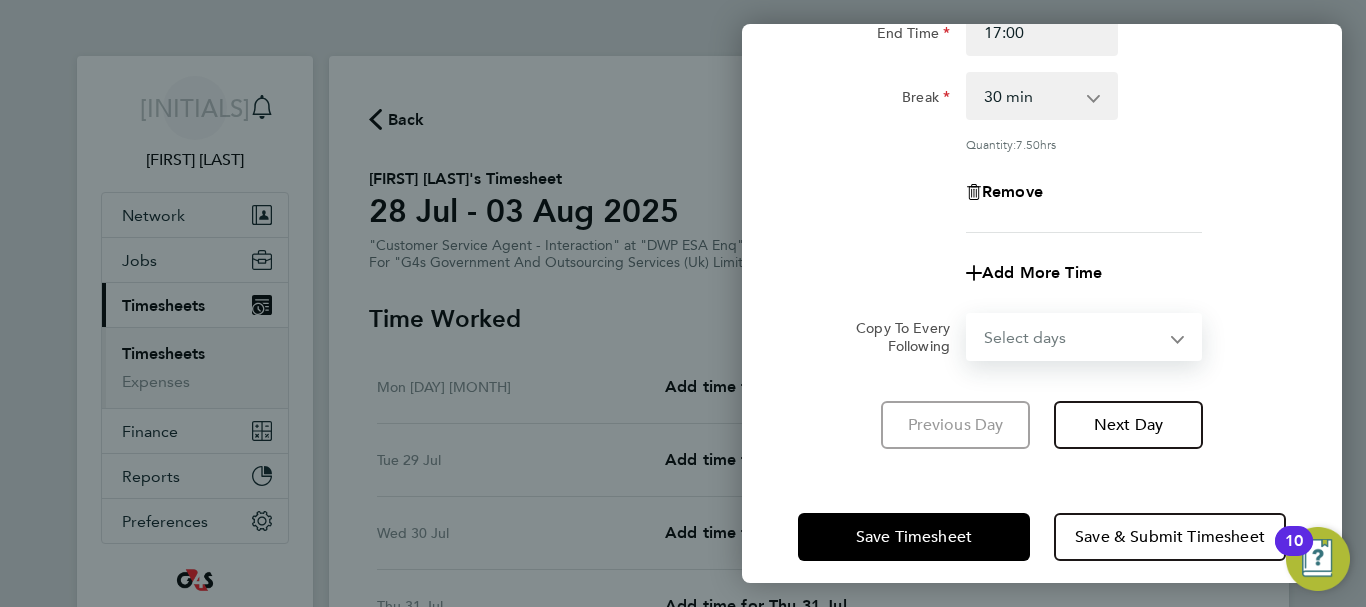 click on "Select days   Day   Weekday (Mon-Fri)   Weekend (Sat-Sun)   Tuesday   Wednesday   Thursday   Friday   Saturday   Sunday" at bounding box center (1073, 337) 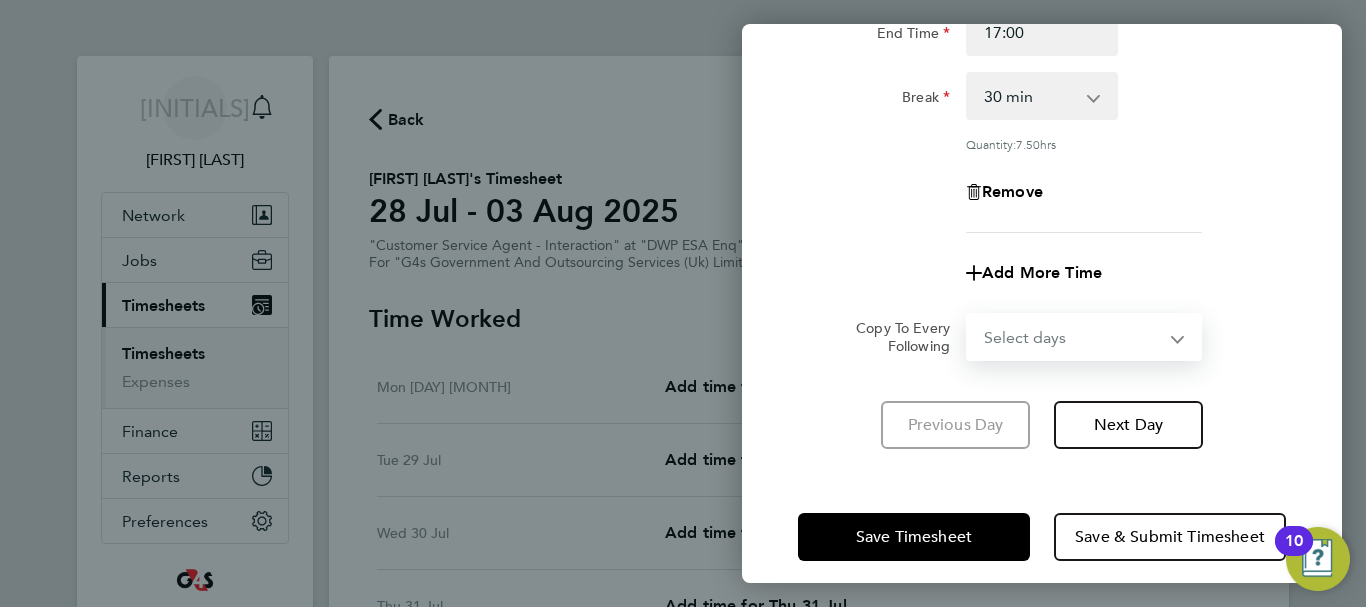 select on "TUE" 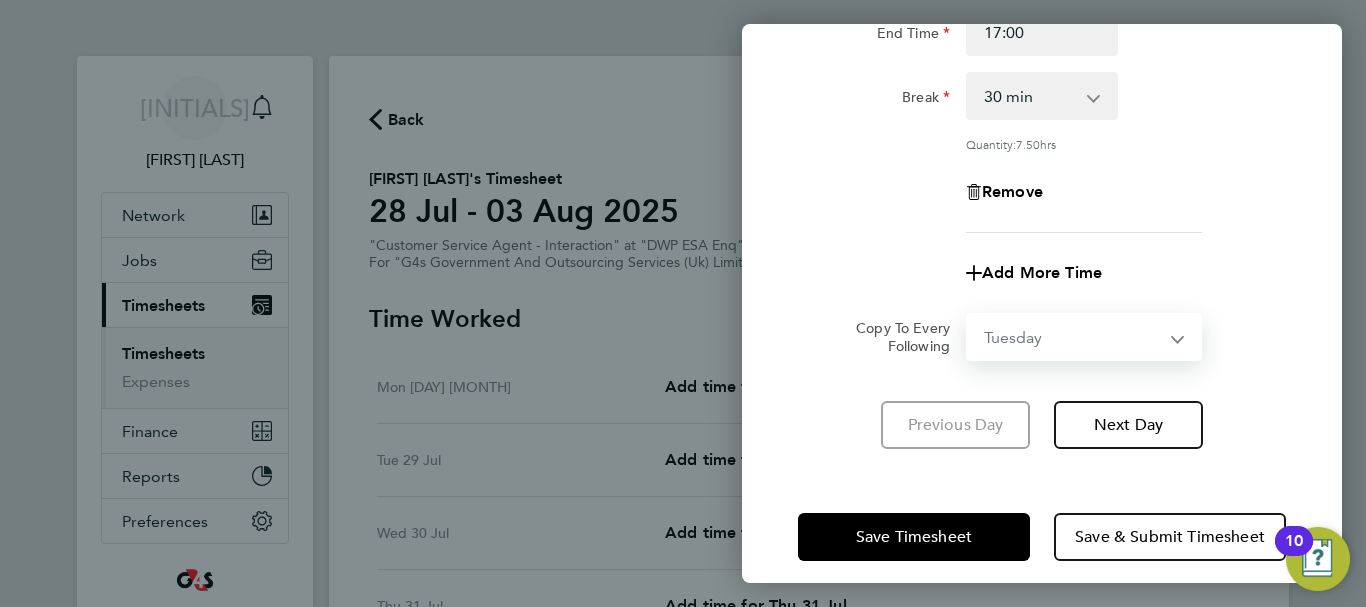 click on "Select days   Day   Weekday (Mon-Fri)   Weekend (Sat-Sun)   Tuesday   Wednesday   Thursday   Friday   Saturday   Sunday" at bounding box center (1073, 337) 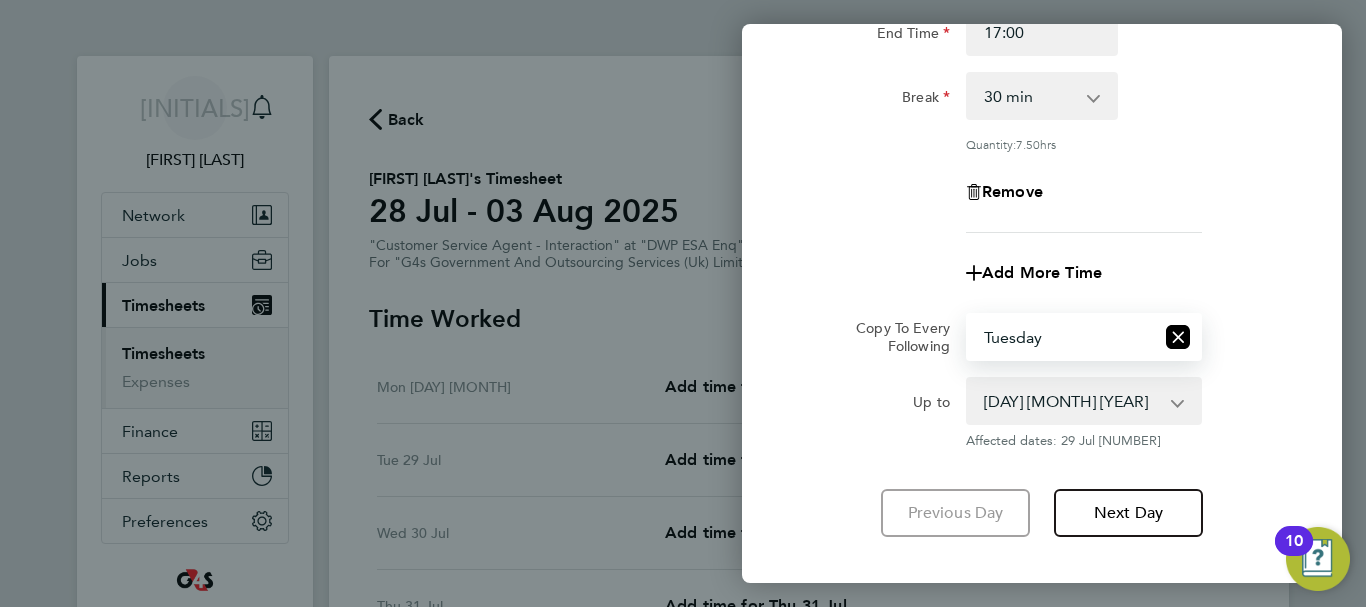 click on "Add More Time" 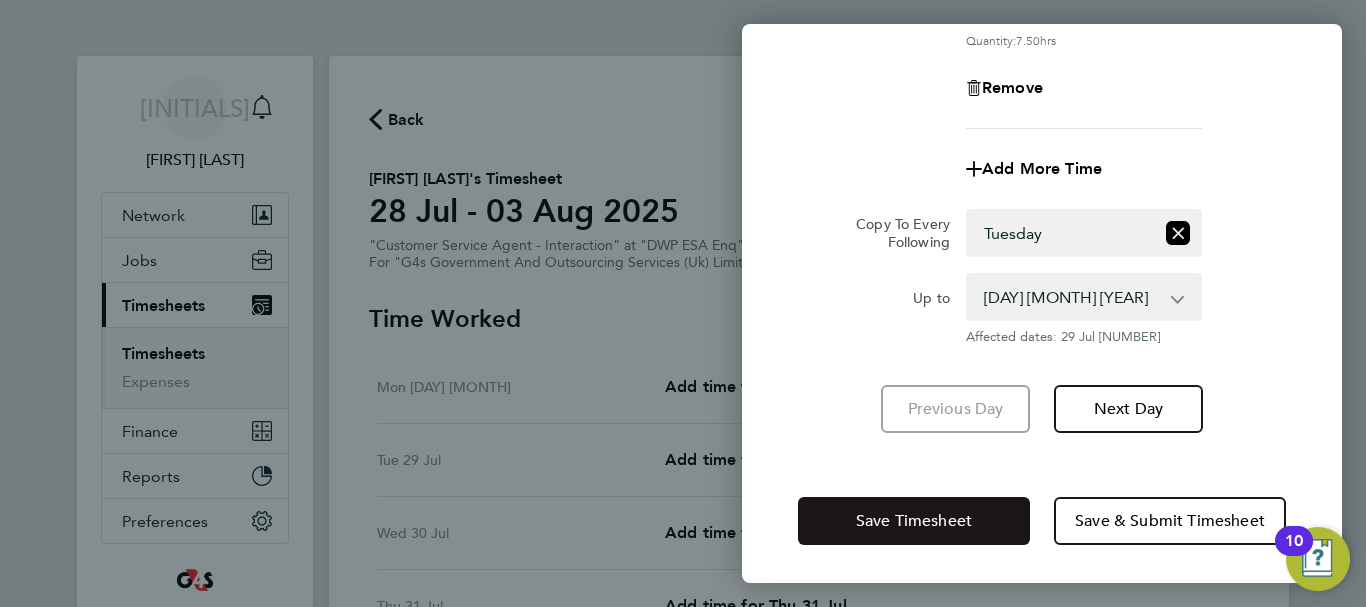 click on "Save Timesheet" 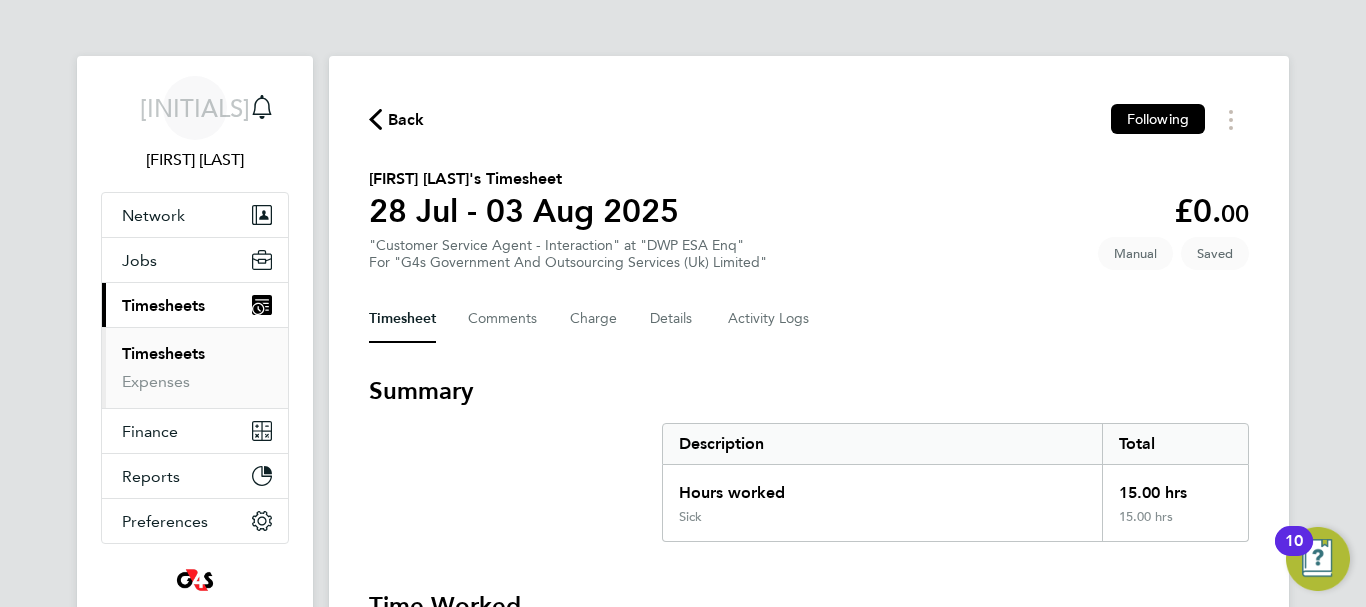 type 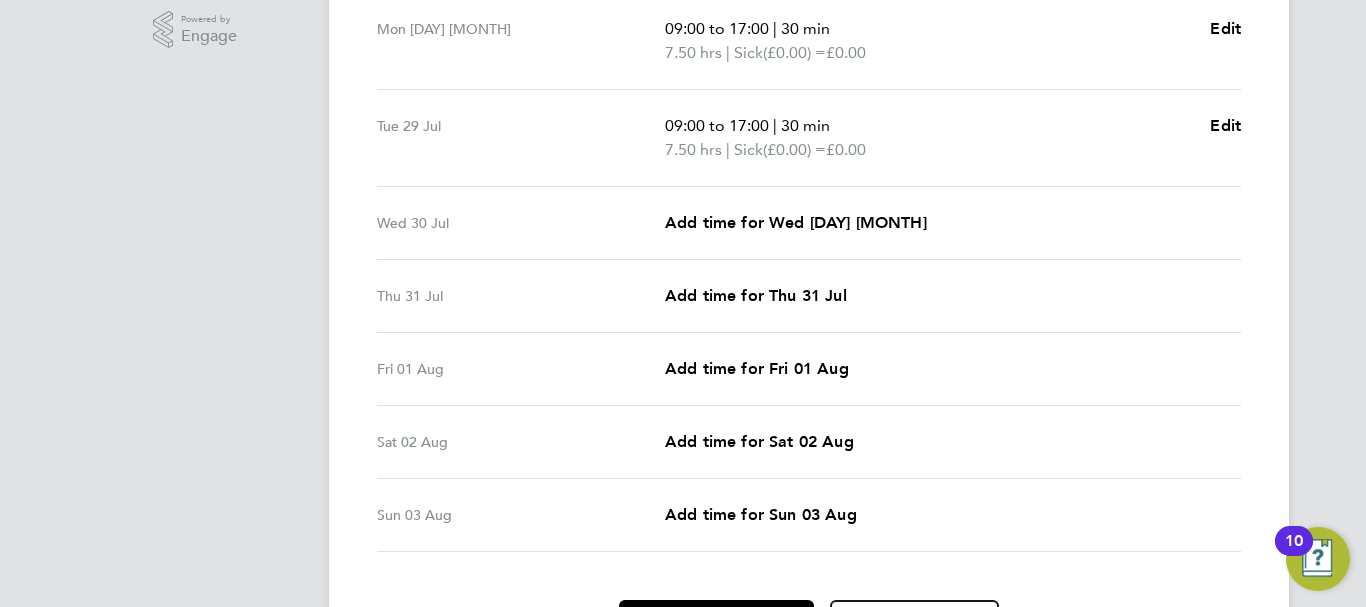 scroll, scrollTop: 720, scrollLeft: 0, axis: vertical 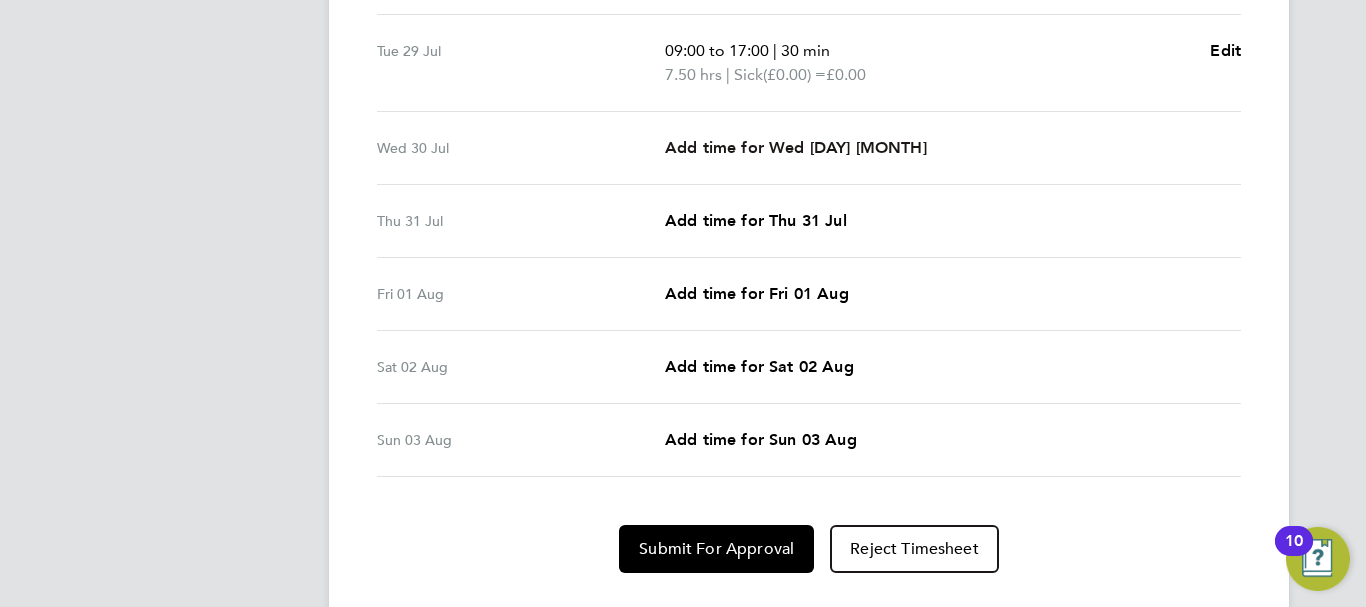 click on "Add time for Wed [DAY] [MONTH]" at bounding box center (796, 147) 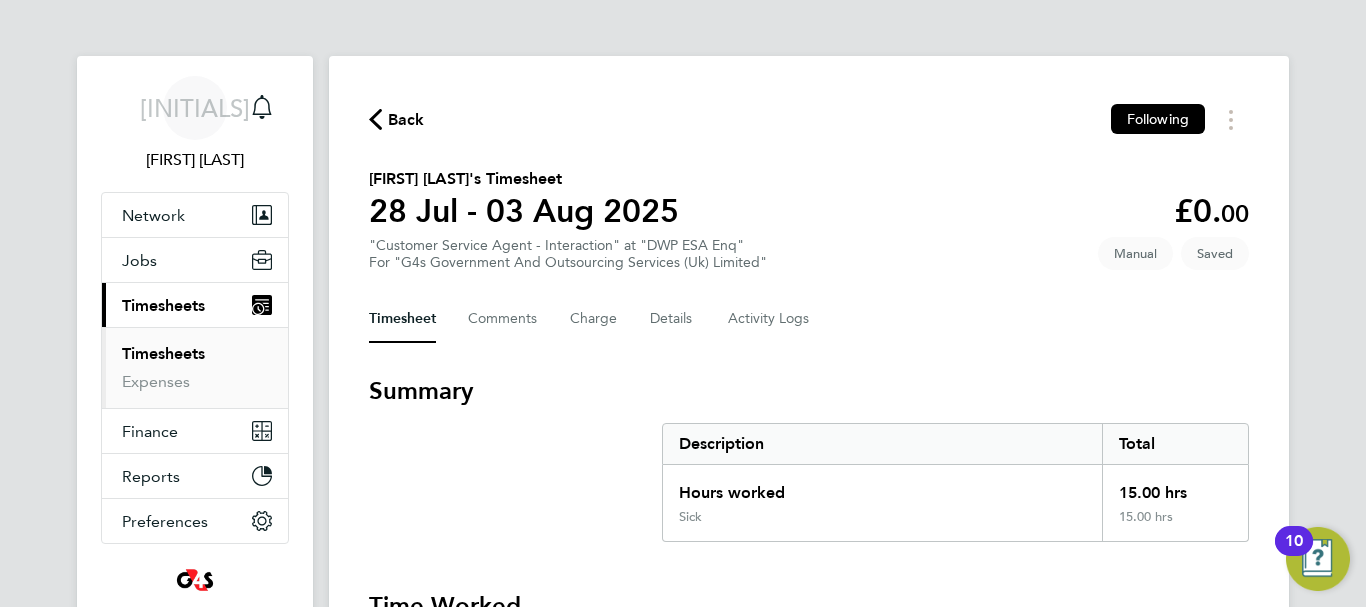 select on "30" 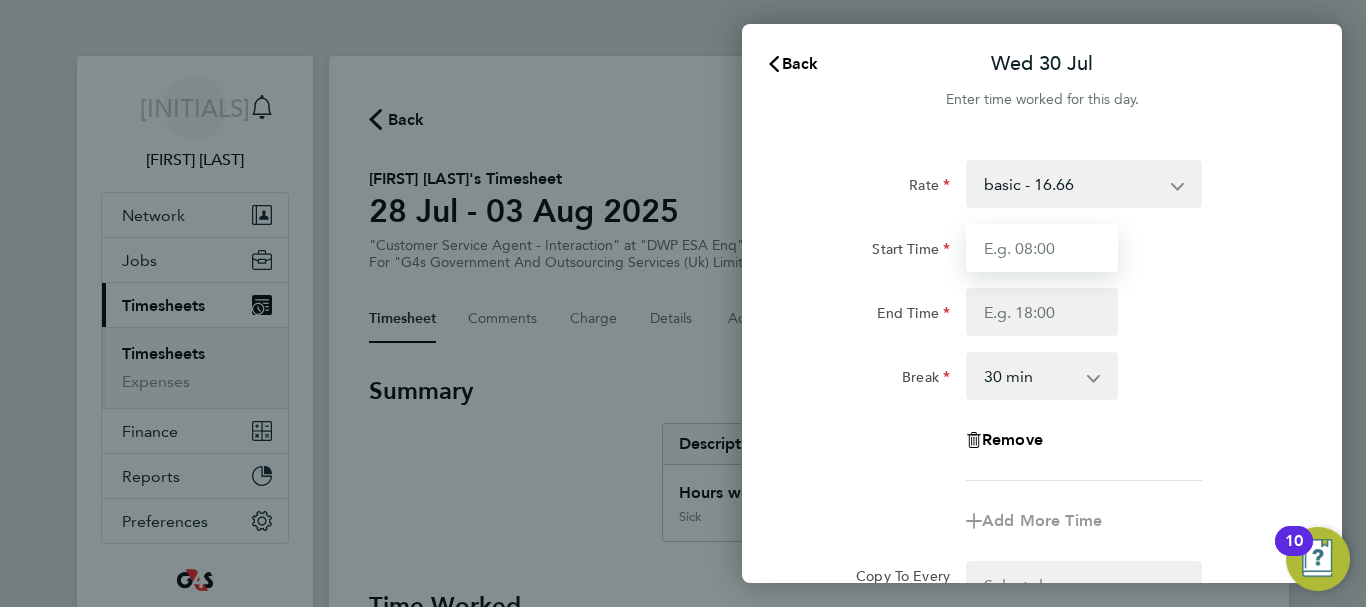 click on "Start Time" at bounding box center [1042, 248] 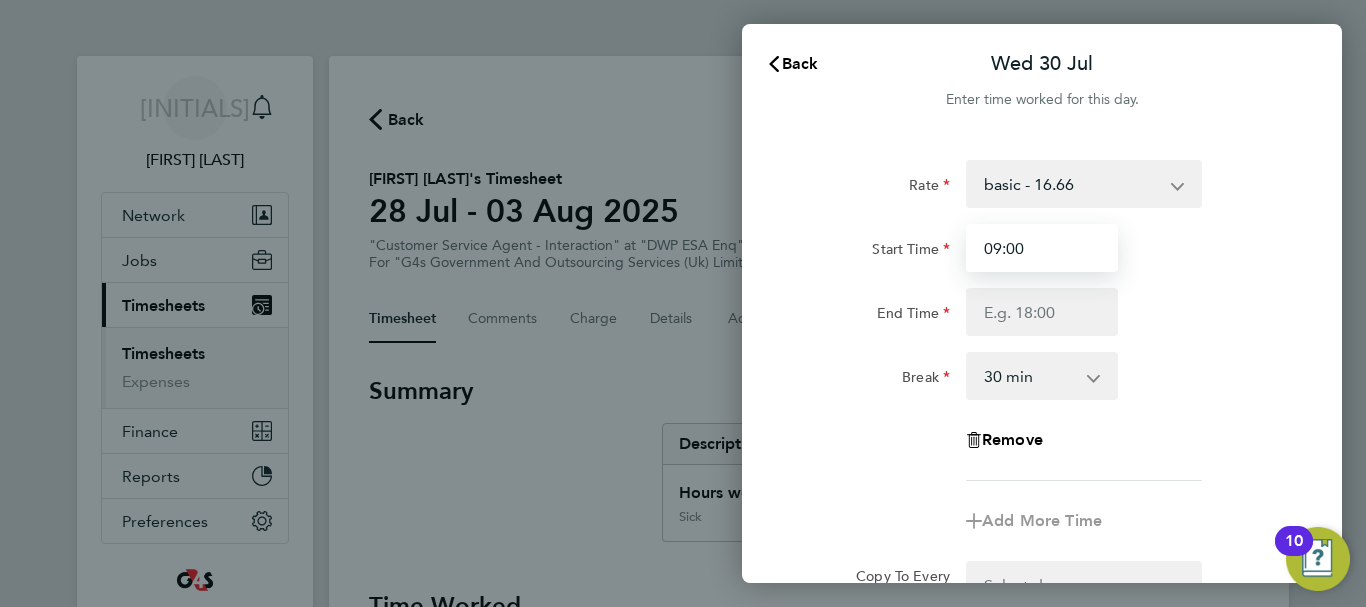 type on "09:00" 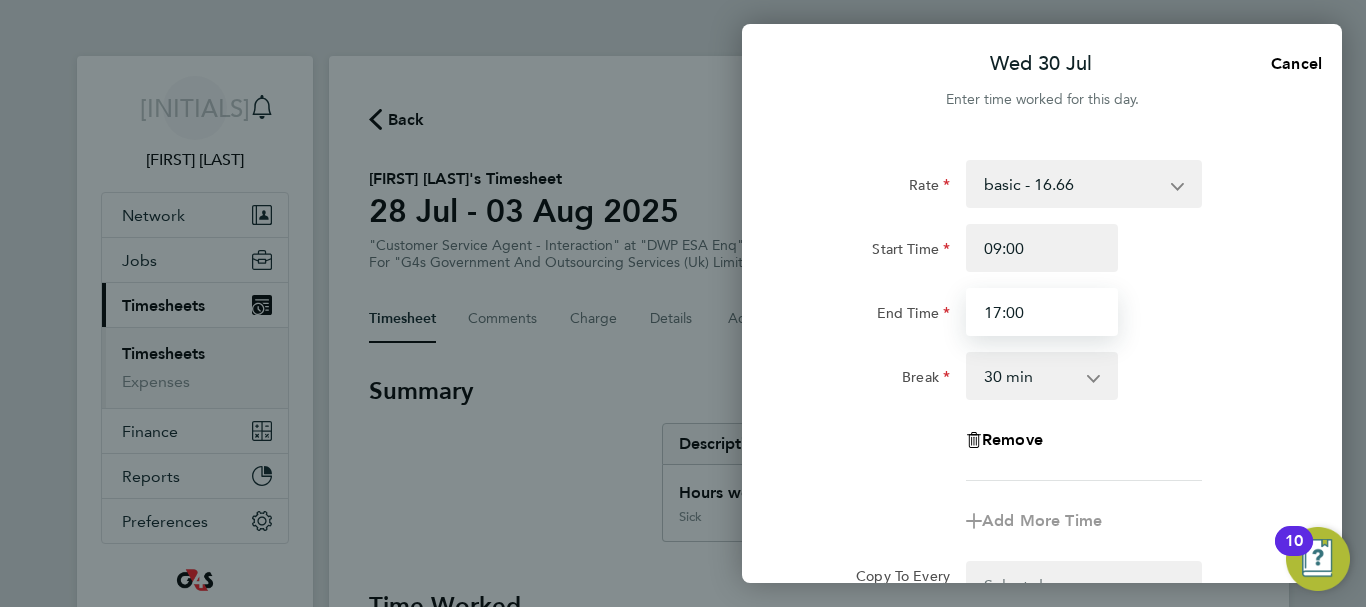 type on "17:00" 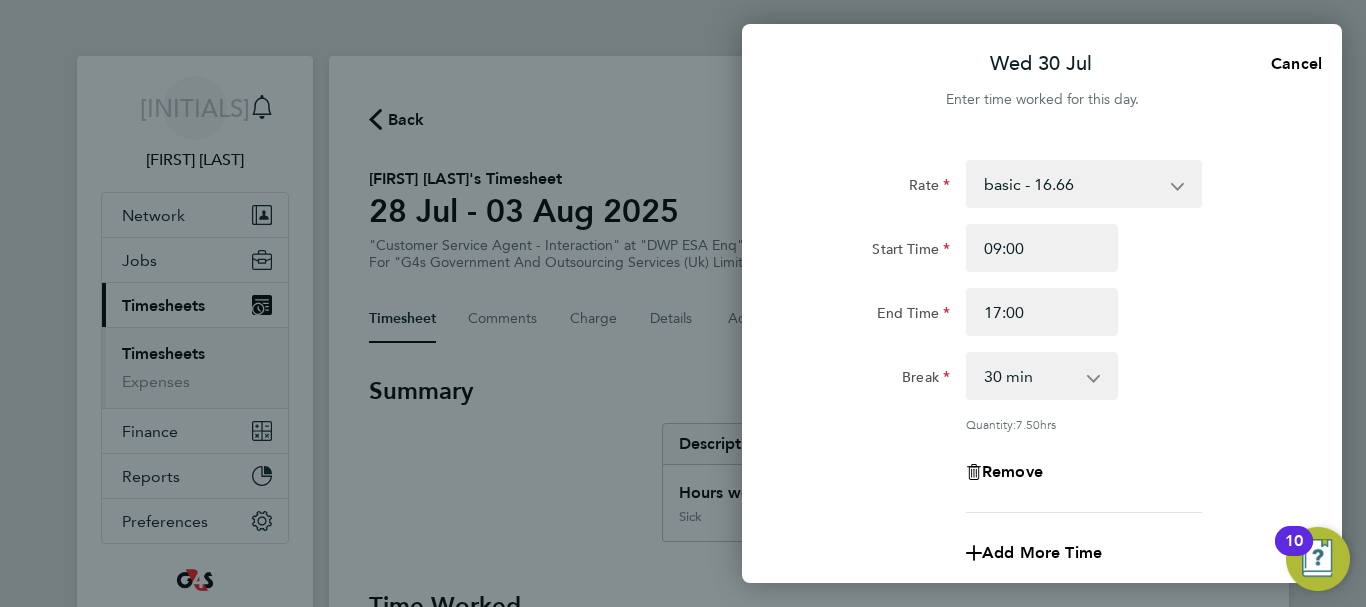 click on "Start Time 09:00" 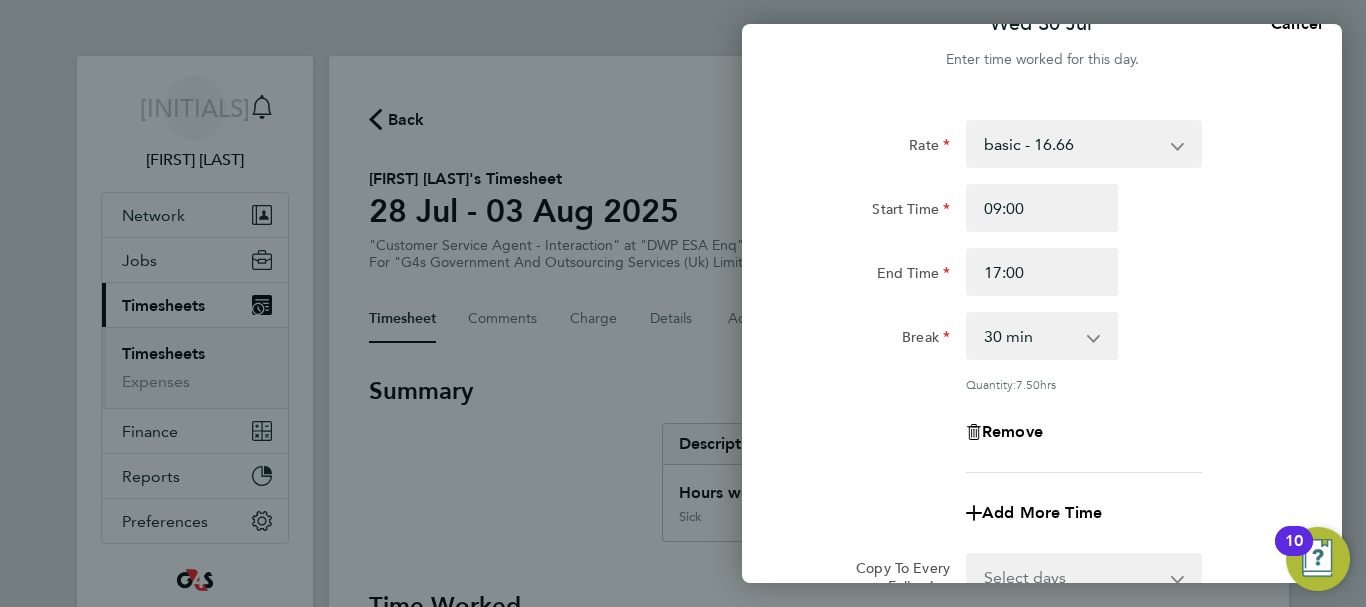 scroll, scrollTop: 160, scrollLeft: 0, axis: vertical 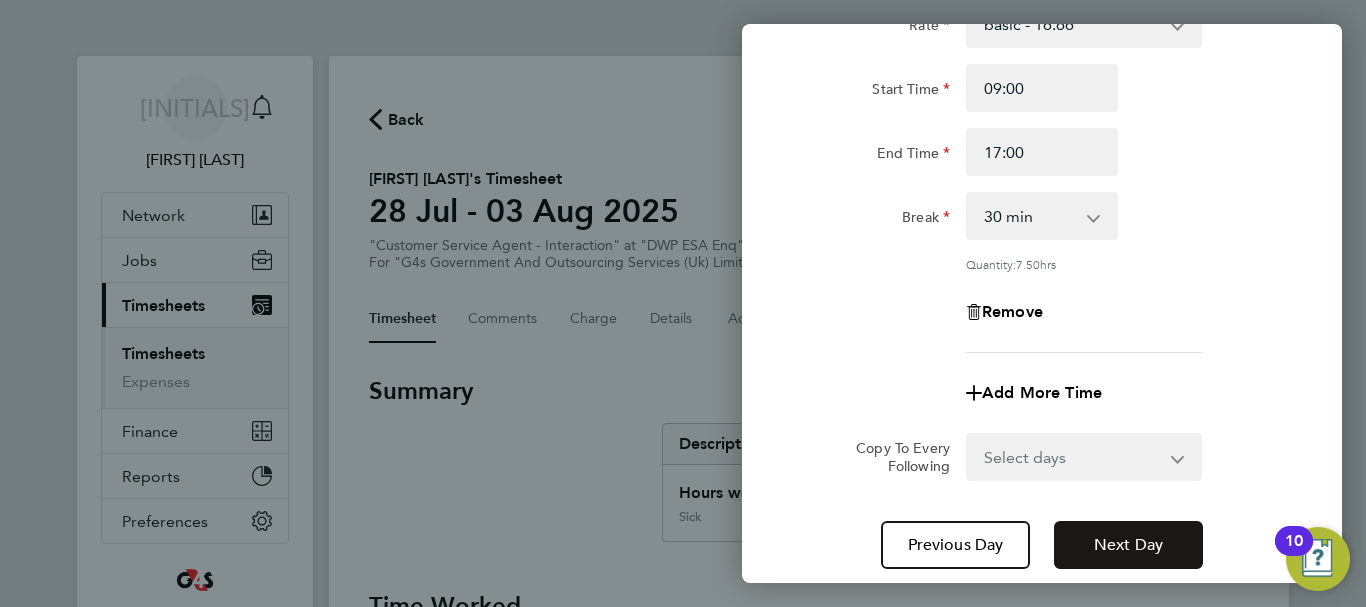 click on "Next Day" 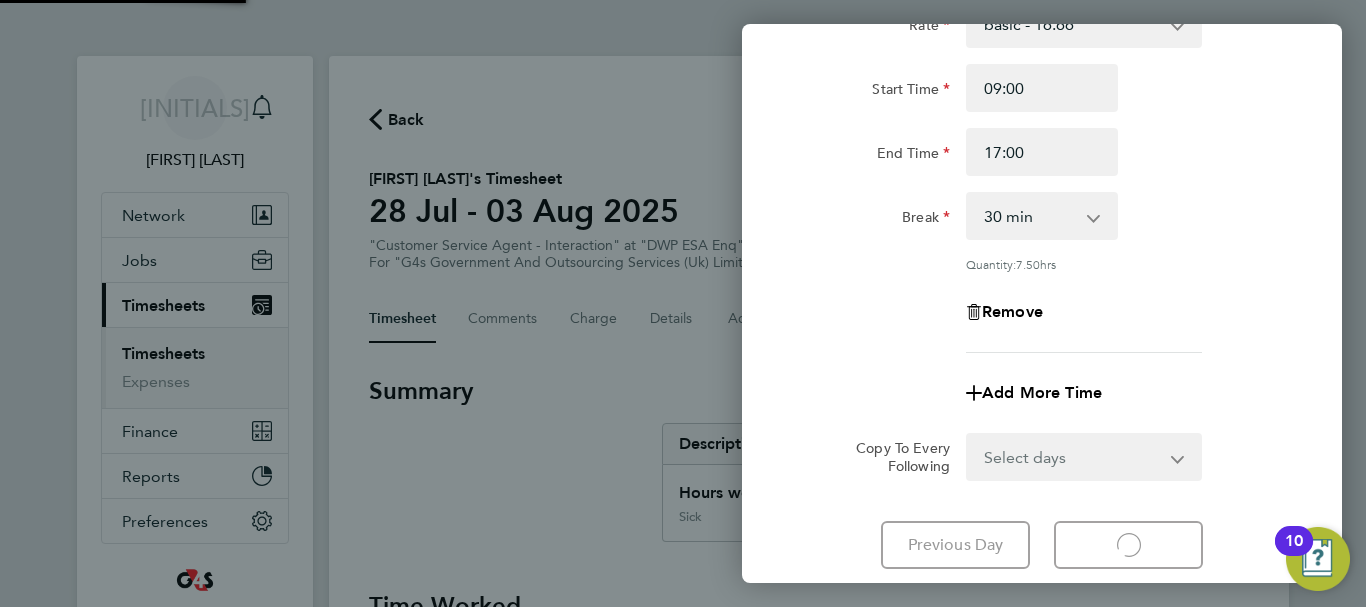 select on "30" 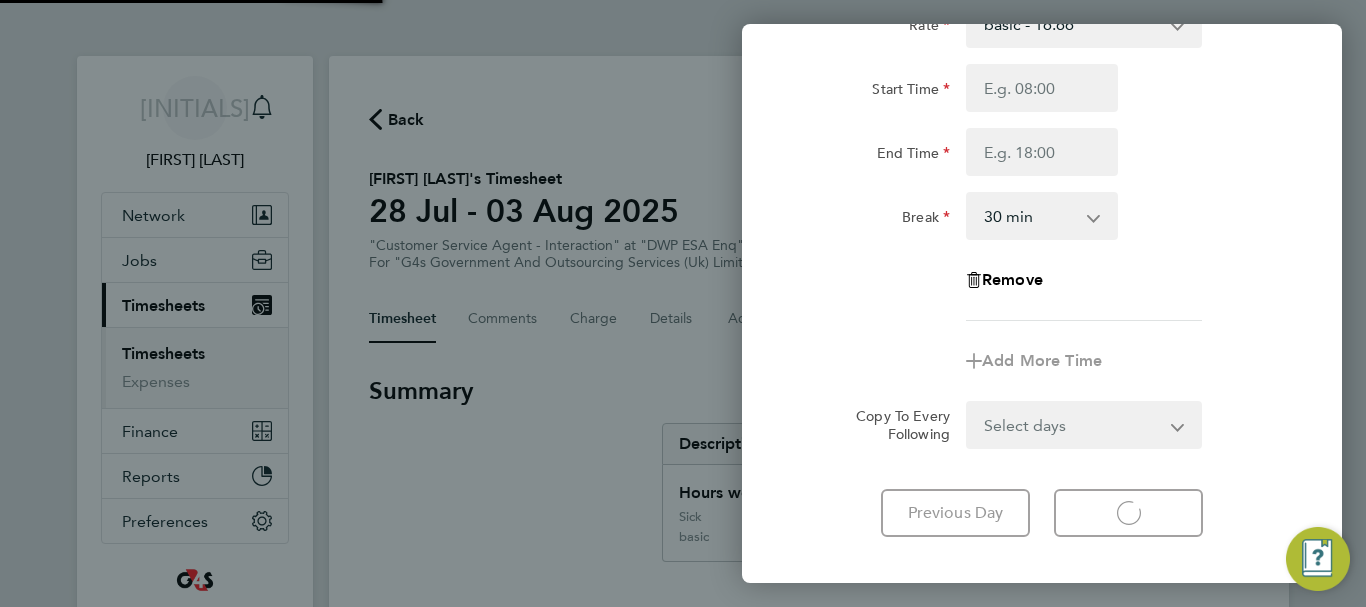 select on "30" 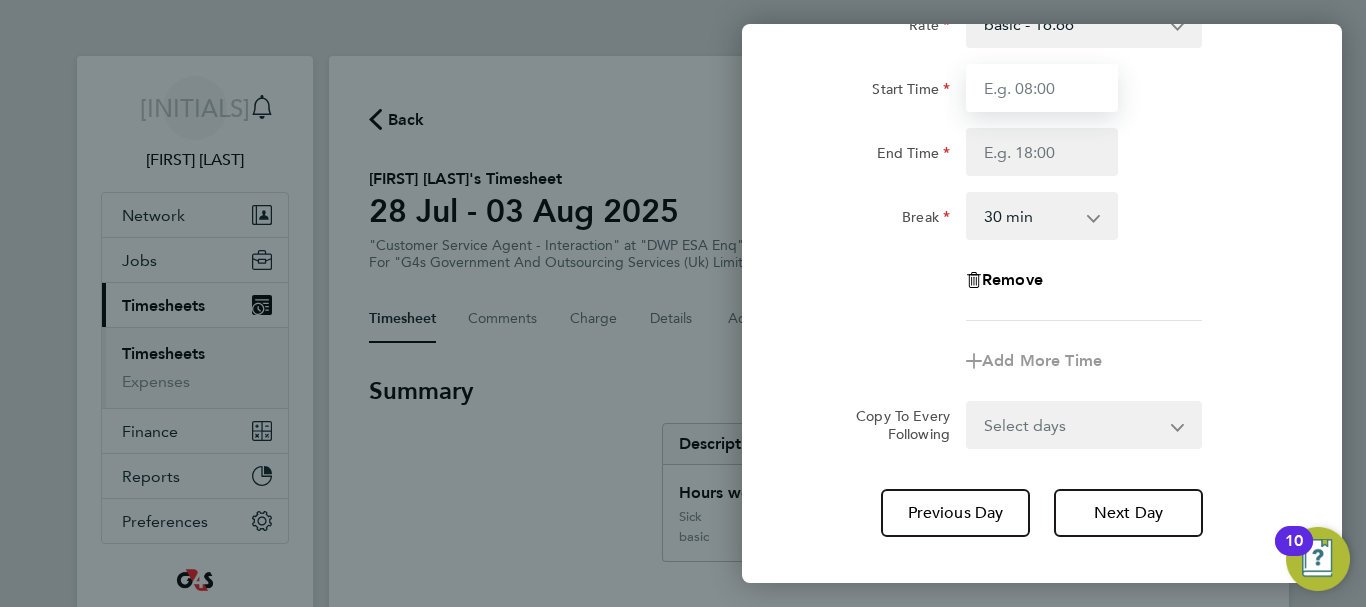 click on "Start Time" at bounding box center (1042, 88) 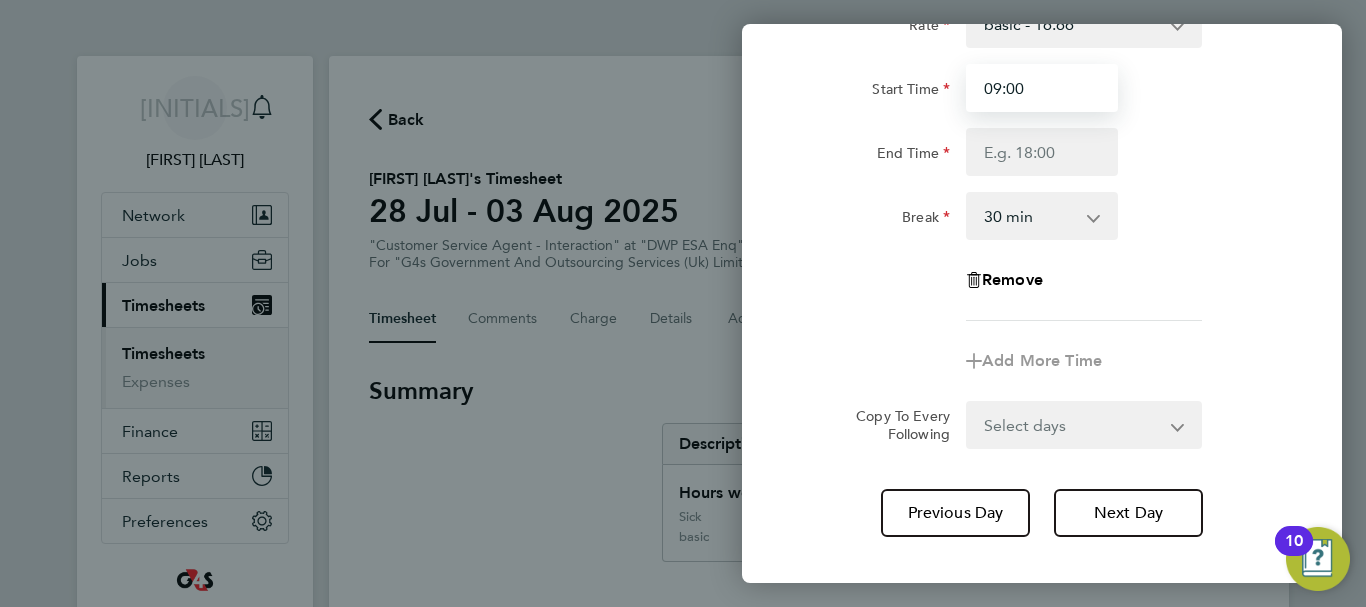 type on "09:00" 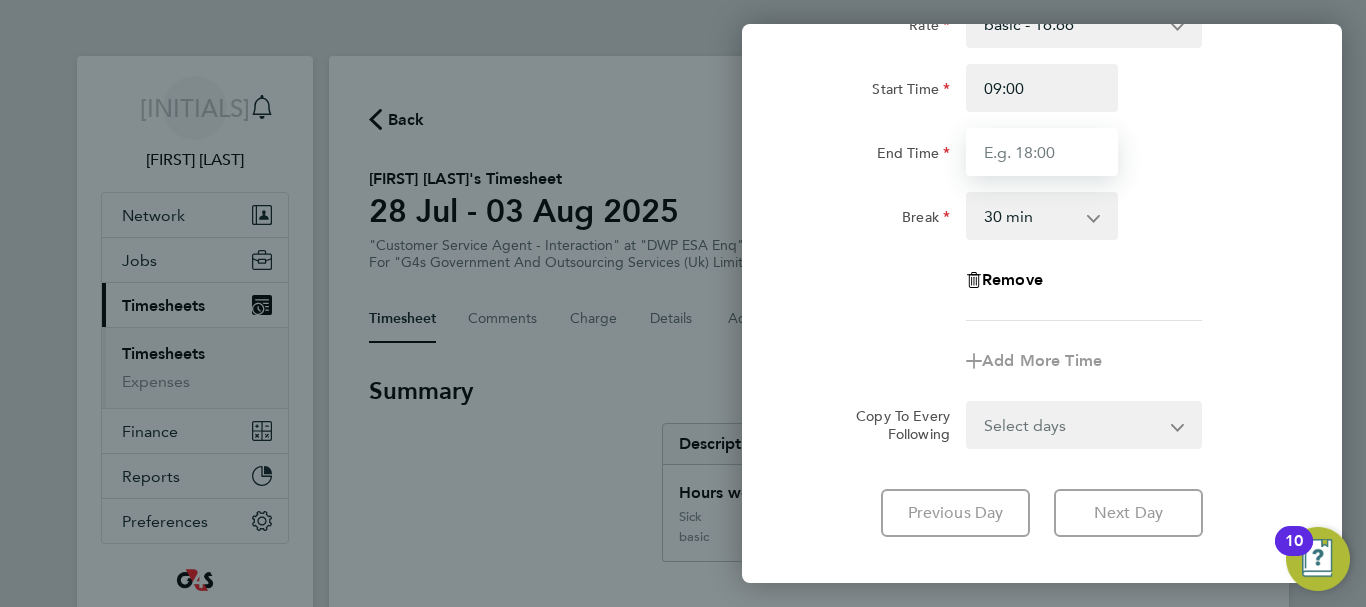 click on "End Time" at bounding box center [1042, 152] 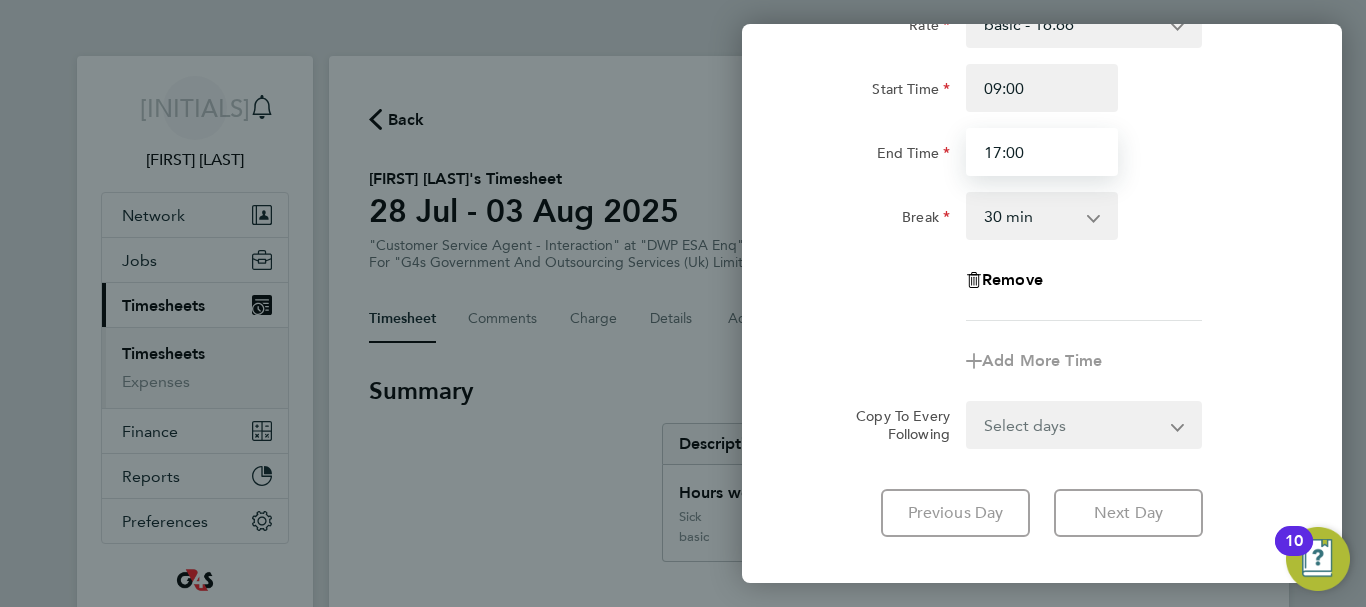 type on "17:00" 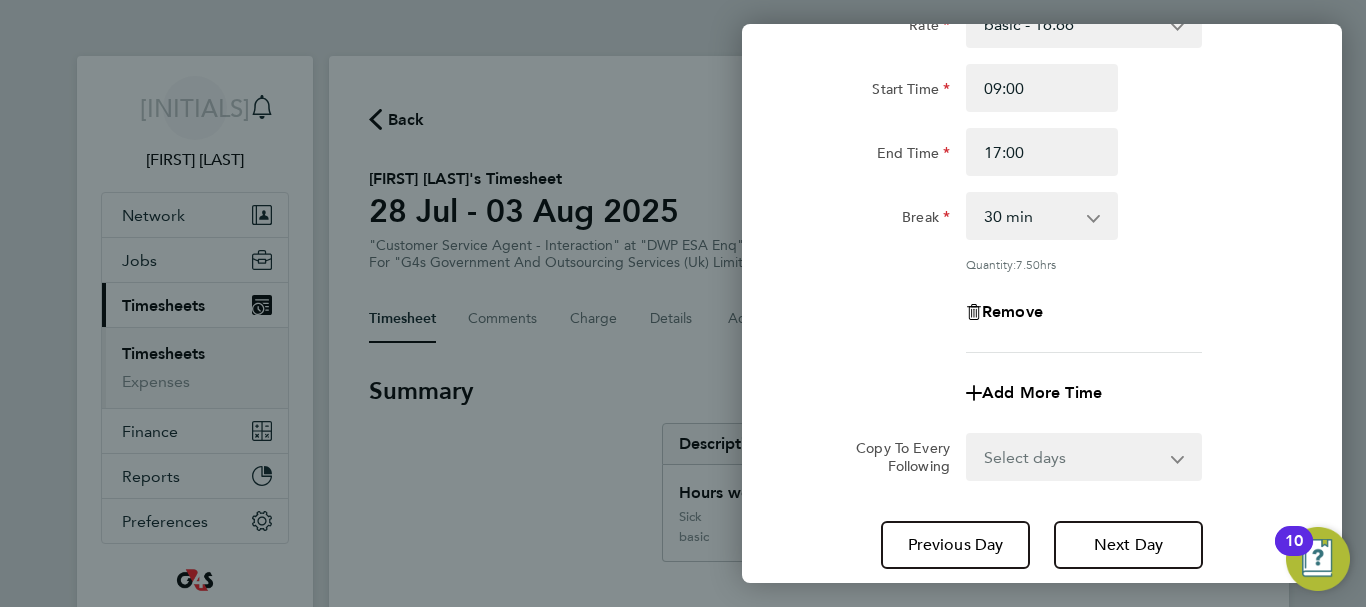 click on "Rate  basic - 16.66   x2 - 32.79   System Issue Paid - 16.66   Sick   Bank Holiday   x1.5 - 24.73   System Issue Not Paid   Annual Leave
Start Time 09:00 End Time 17:00 Break  0 min   15 min   30 min   45 min   60 min   75 min   90 min
Quantity:  7.50  hrs
Remove" 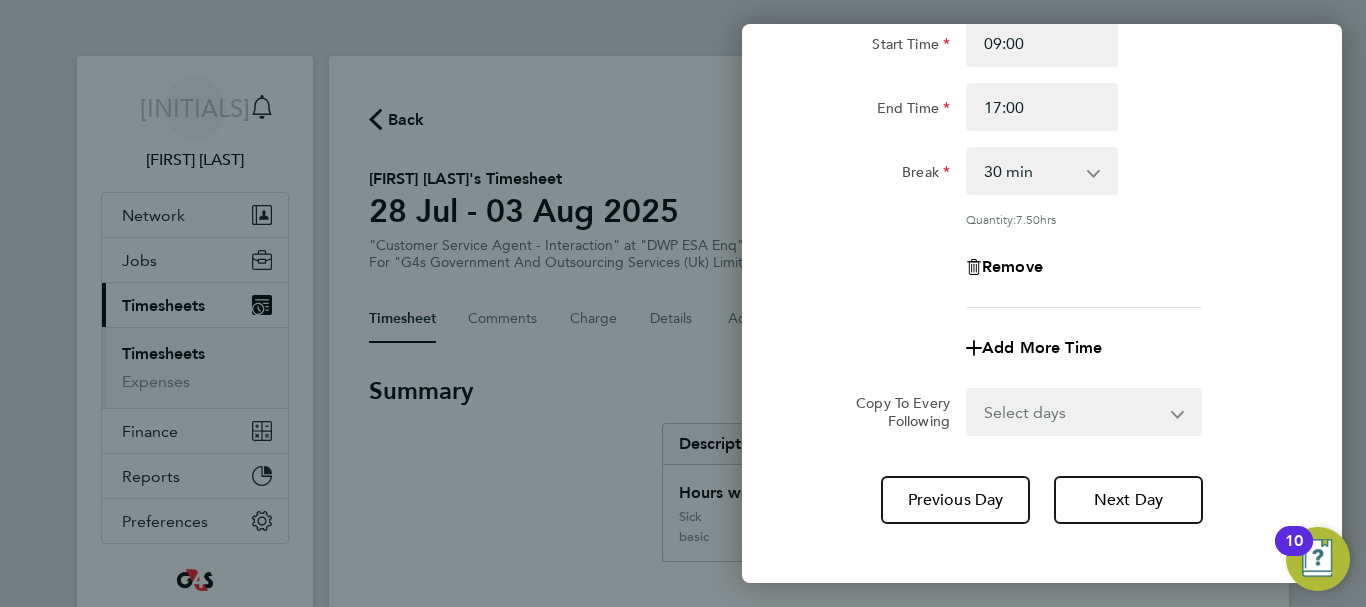 scroll, scrollTop: 280, scrollLeft: 0, axis: vertical 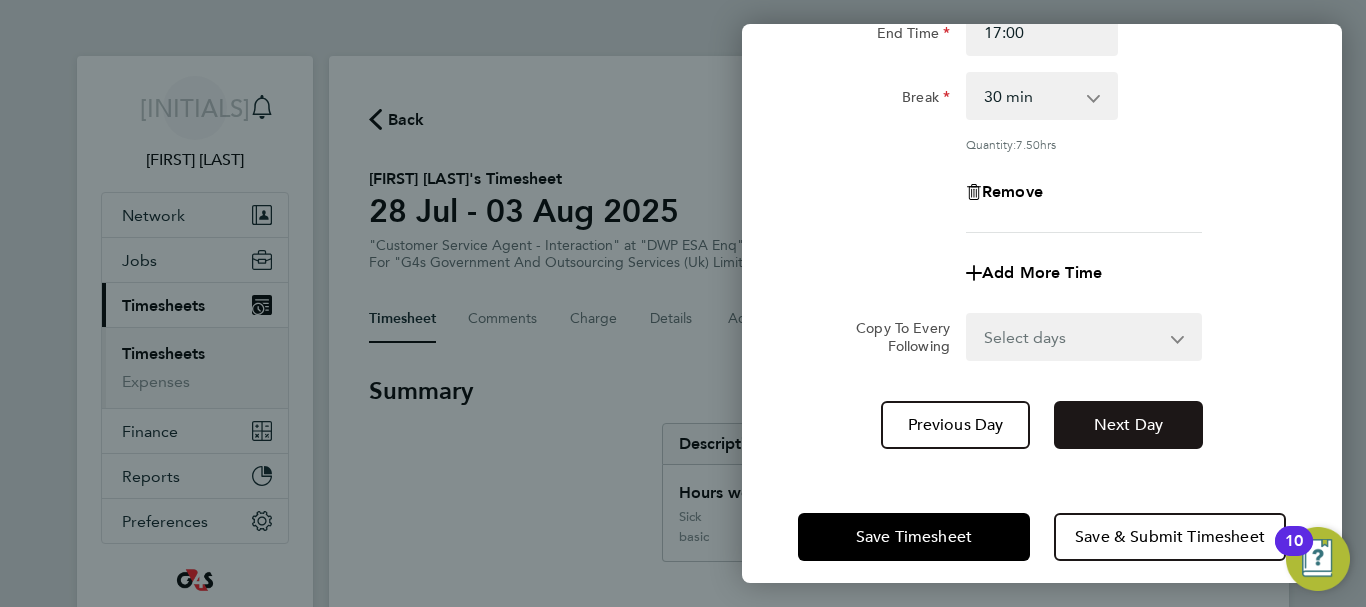 click on "Next Day" 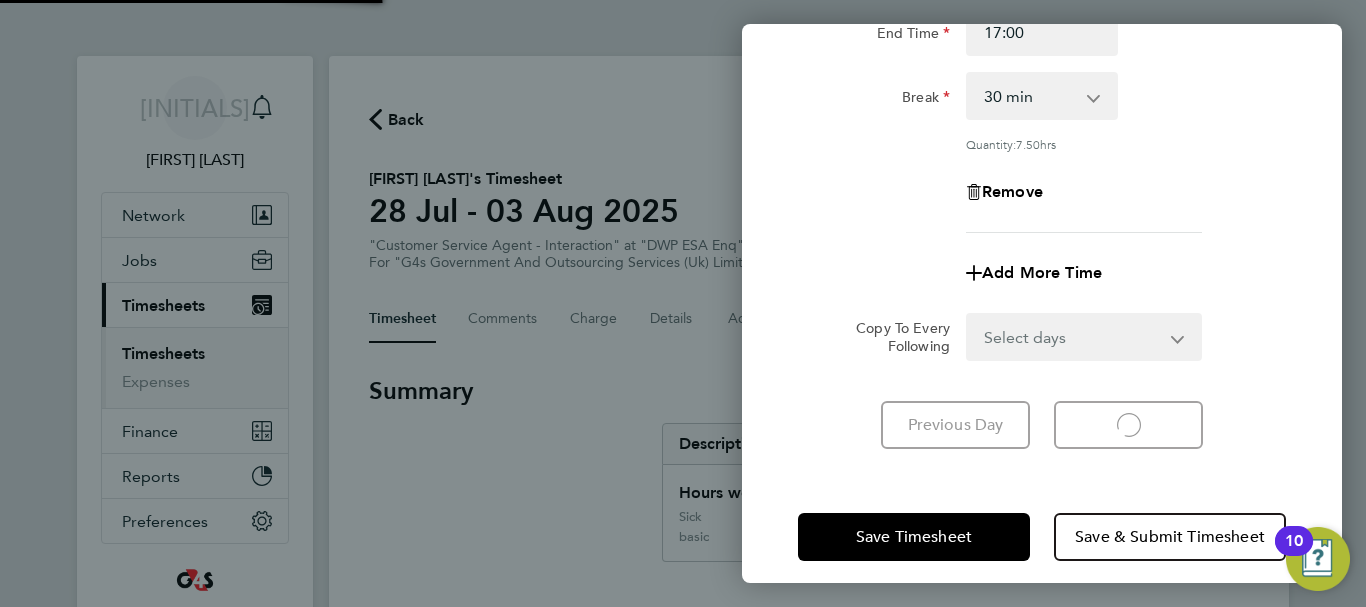 scroll, scrollTop: 266, scrollLeft: 0, axis: vertical 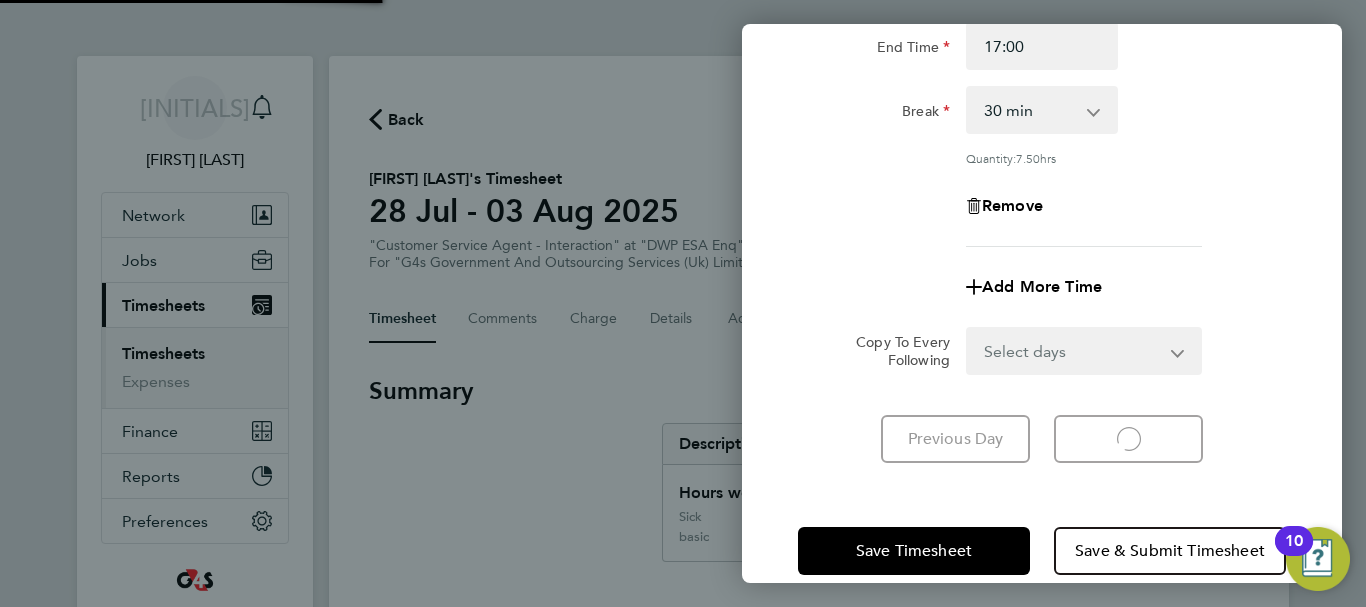 select on "30" 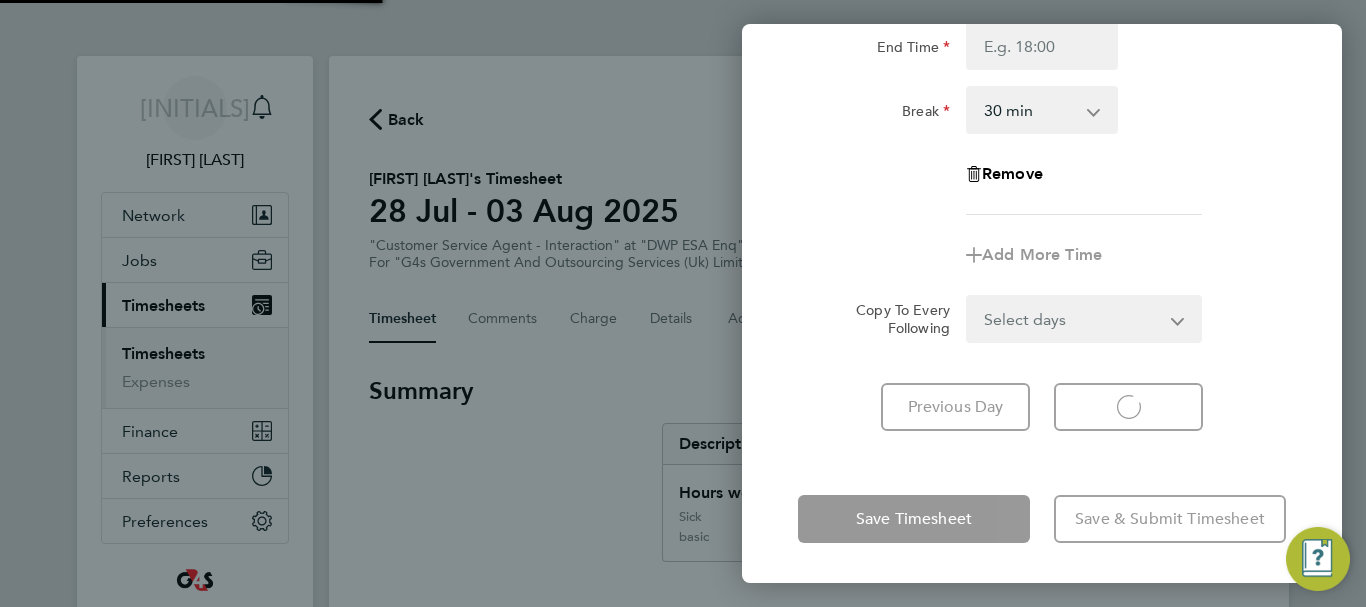 select on "30" 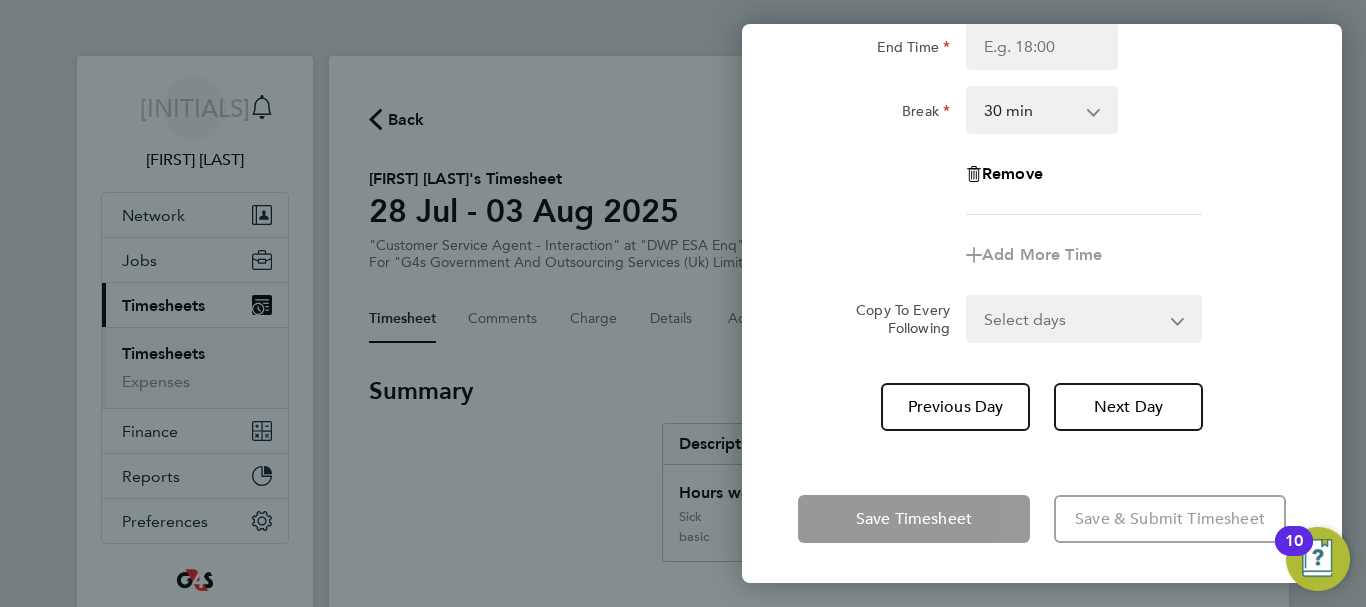 click on "Rate  basic - 16.66   x2 - 32.79   System Issue Paid - 16.66   Sick   Bank Holiday   x1.5 - 24.73   System Issue Not Paid   Annual Leave
Start Time End Time Break  0 min   15 min   30 min   45 min   60 min   75 min   90 min
Remove
Add More Time" 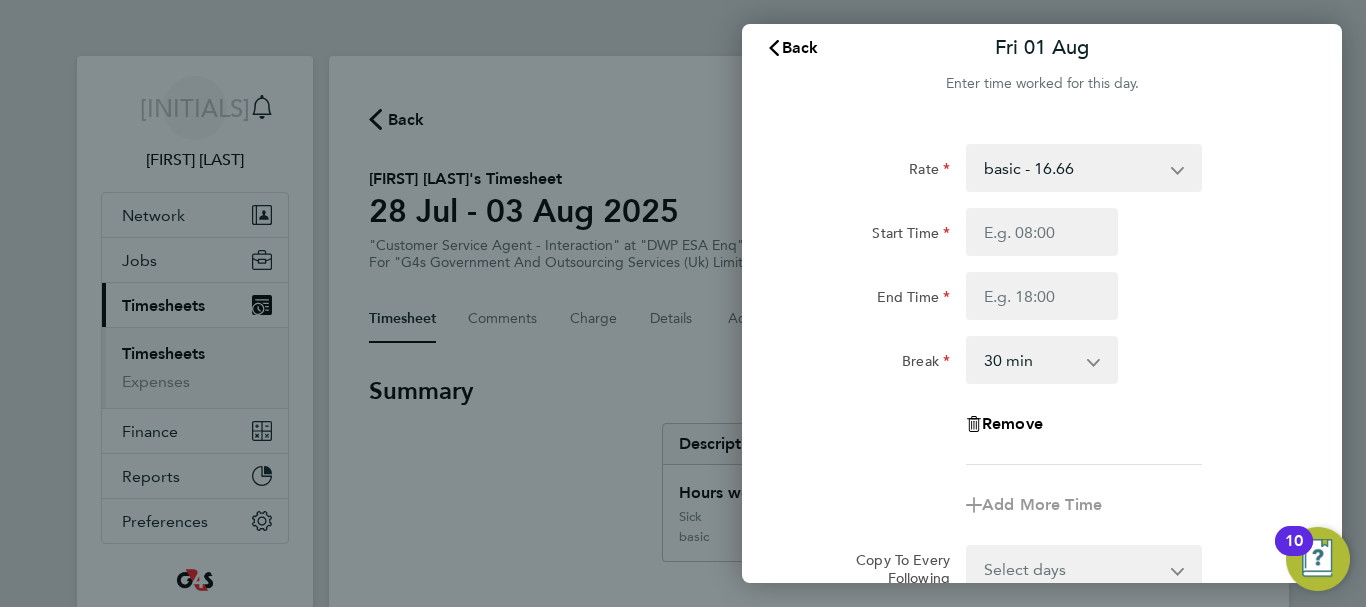 scroll, scrollTop: 0, scrollLeft: 0, axis: both 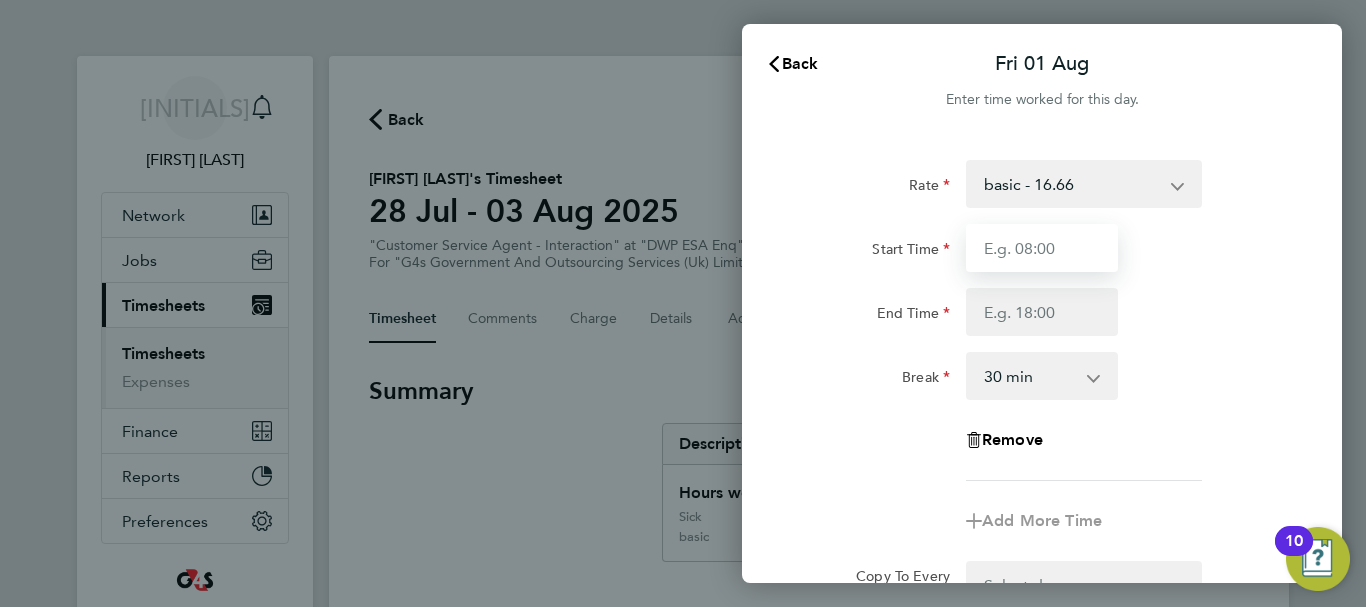 click on "Start Time" at bounding box center (1042, 248) 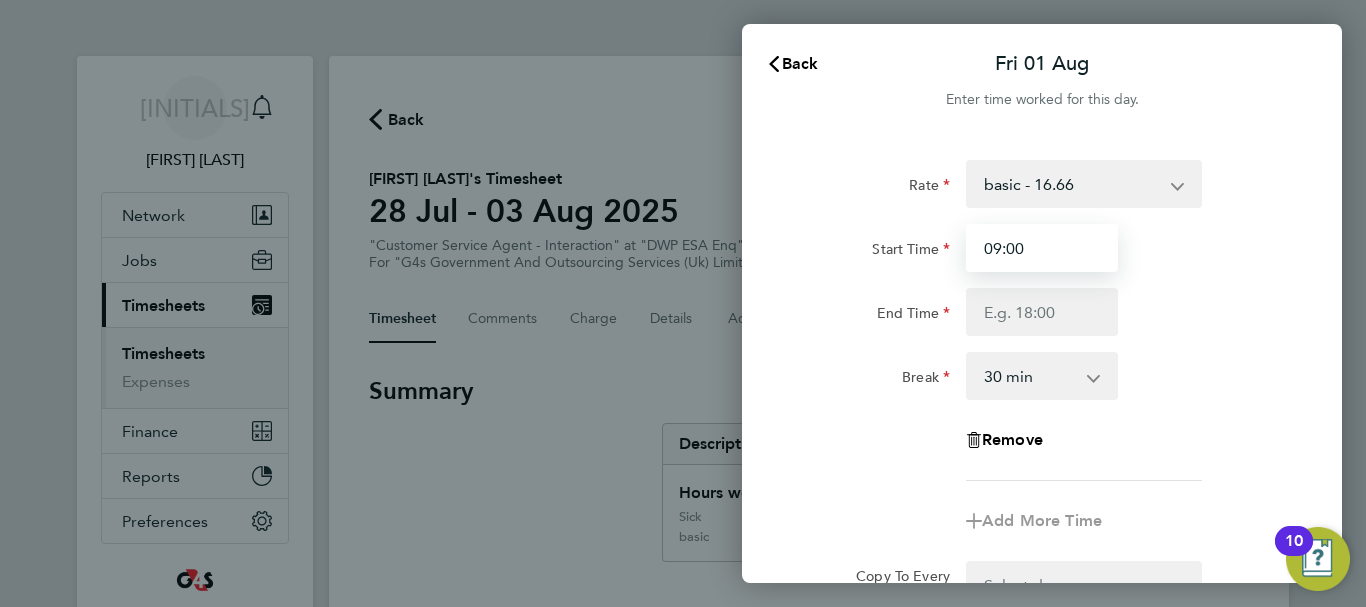 type on "09:00" 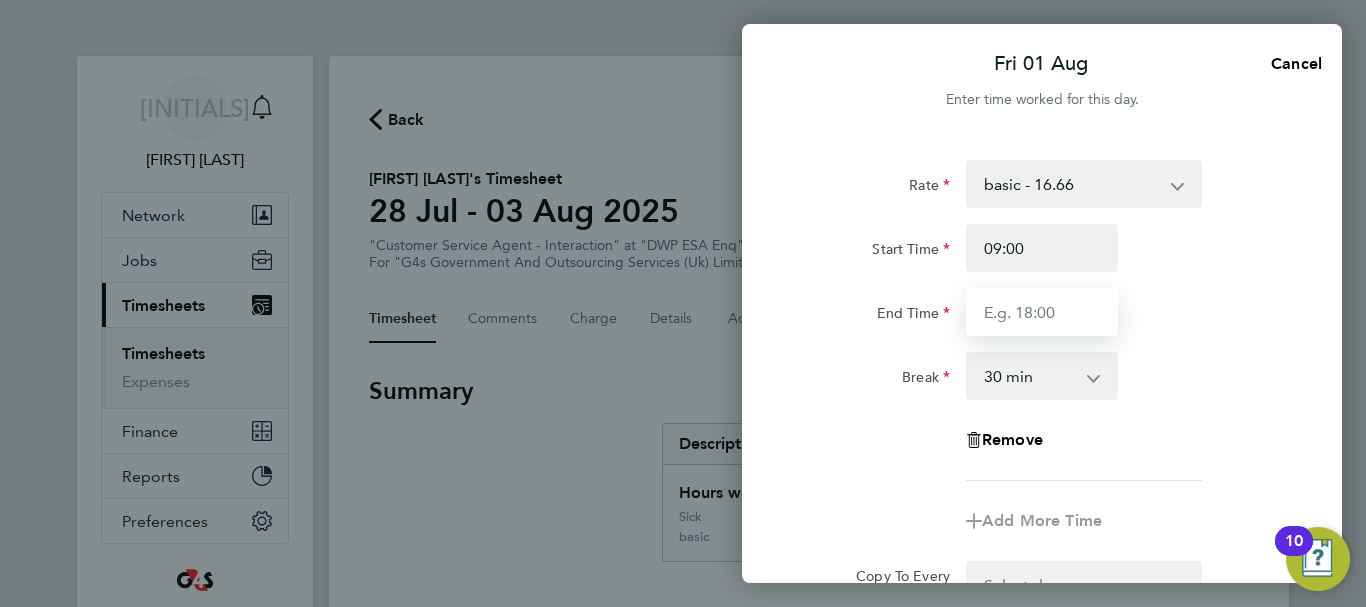 click on "End Time" at bounding box center [1042, 312] 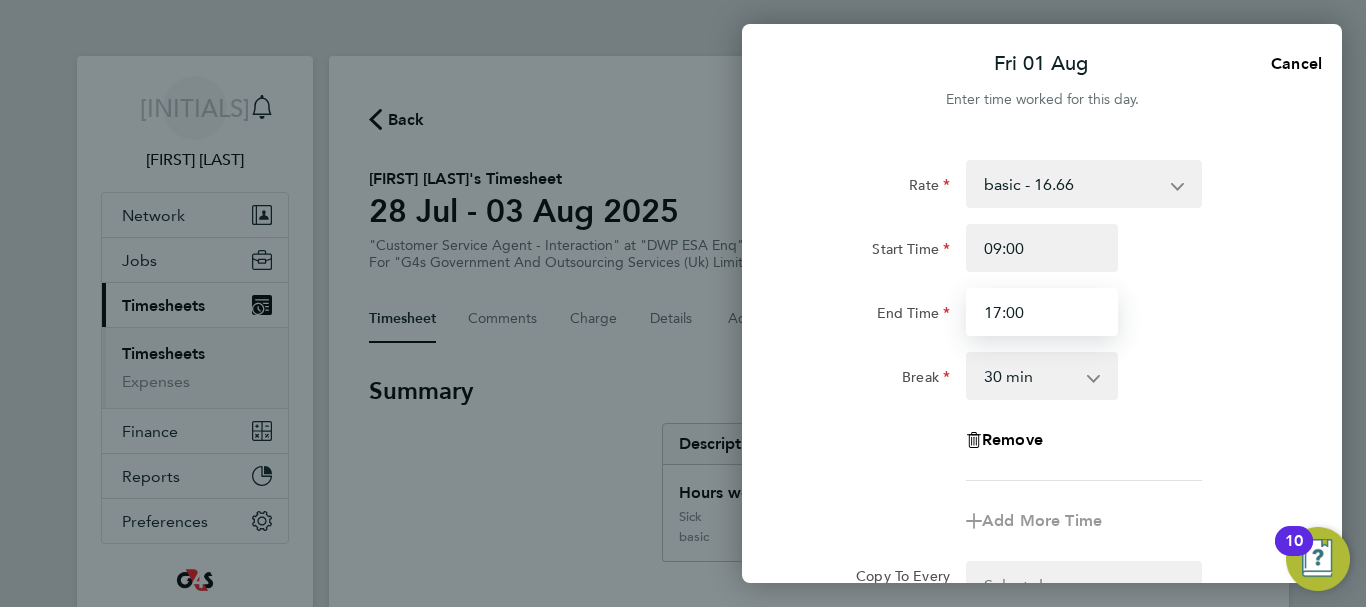 type on "17:00" 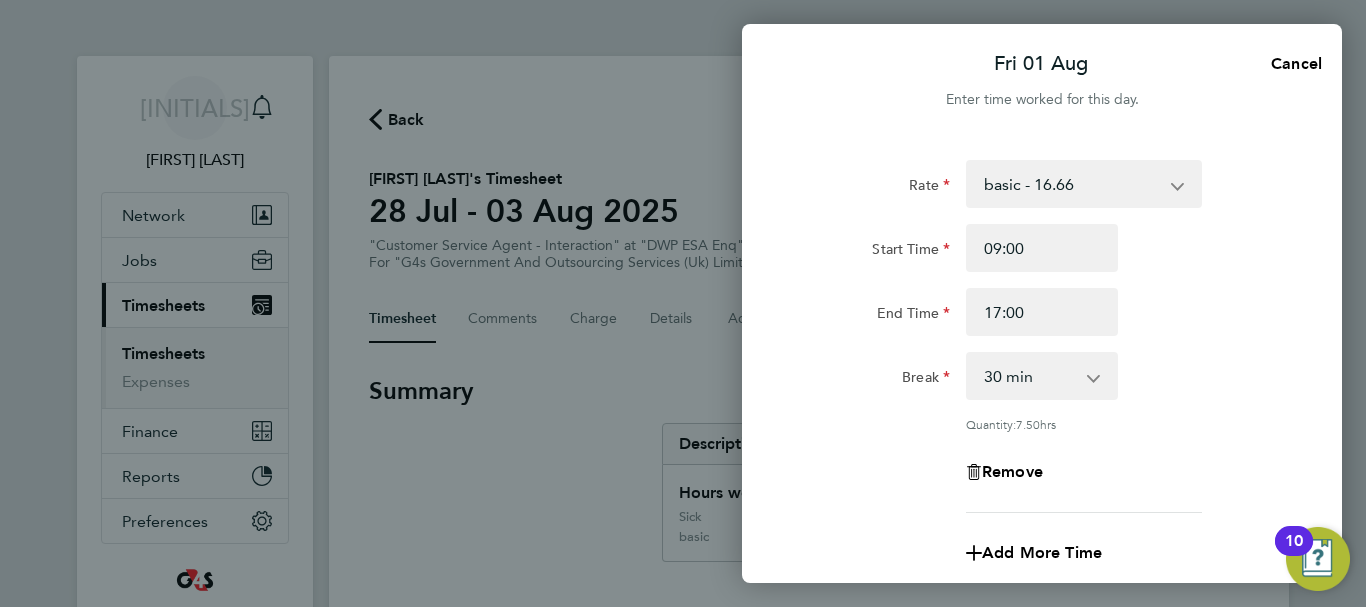 click on "End Time 17:00" 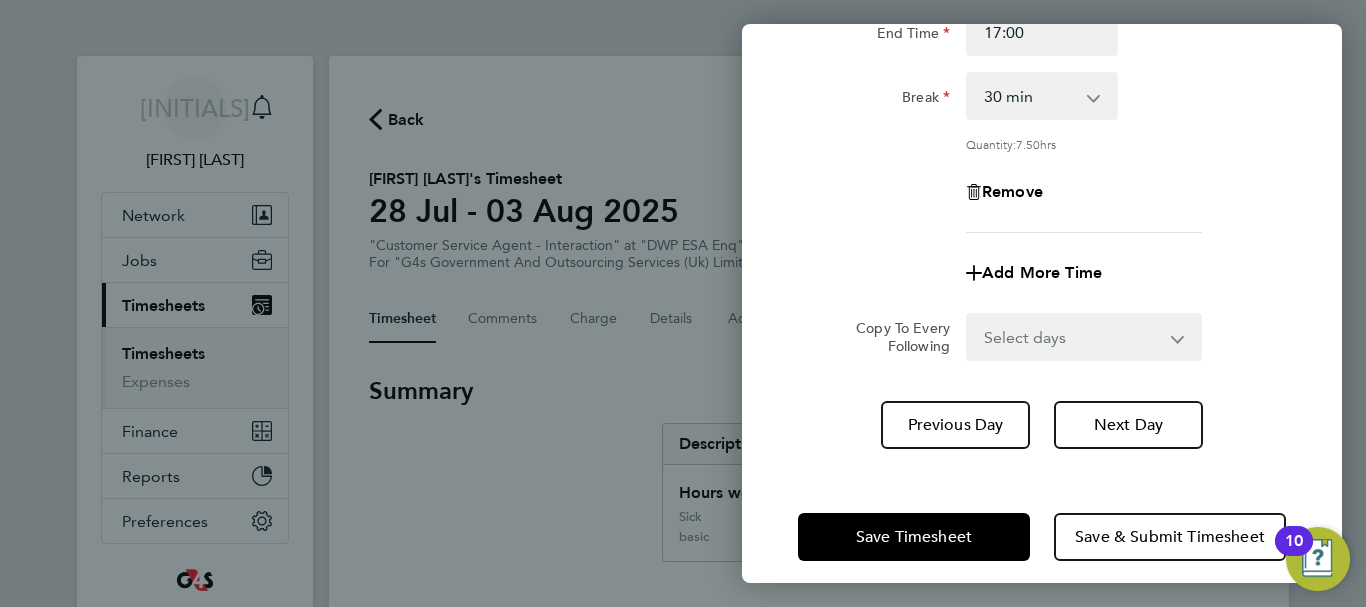 scroll, scrollTop: 296, scrollLeft: 0, axis: vertical 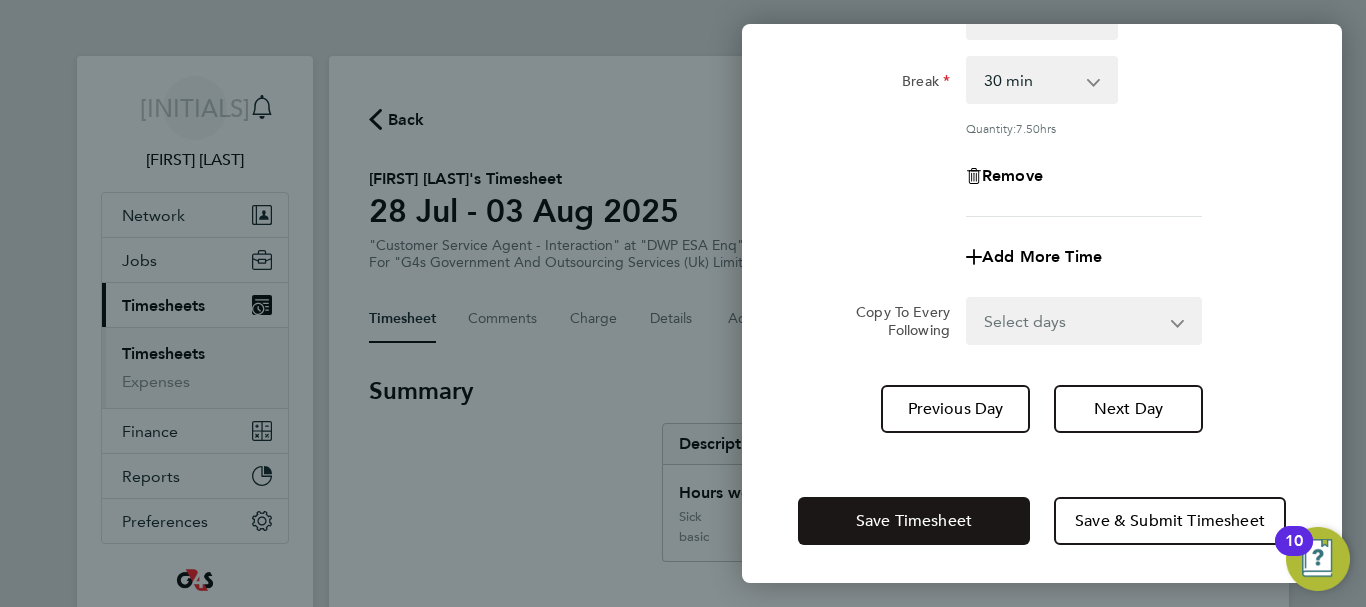 click on "Save Timesheet" 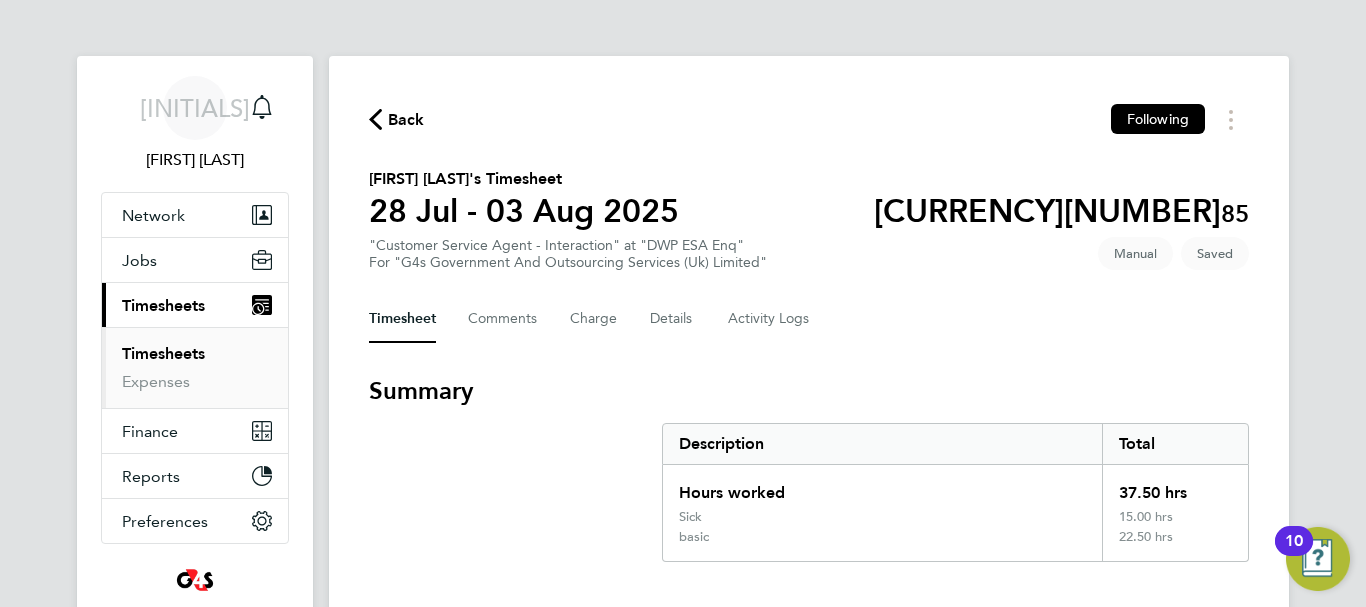 click on "Timesheets" at bounding box center [163, 353] 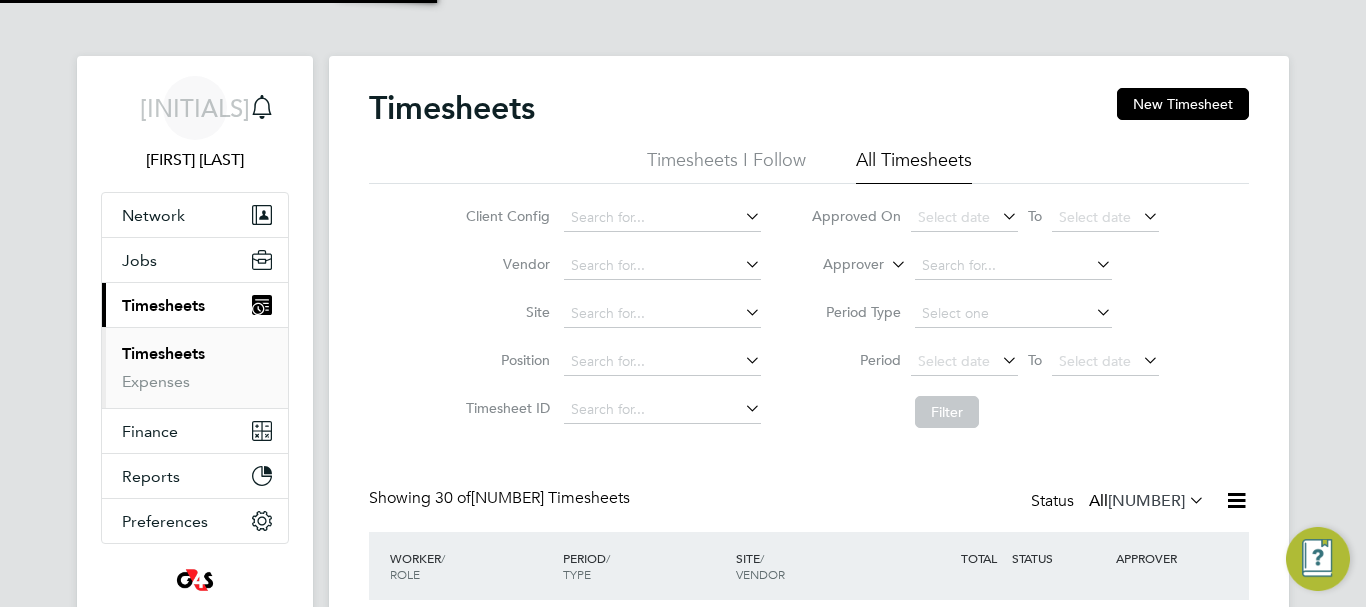 scroll, scrollTop: 10, scrollLeft: 10, axis: both 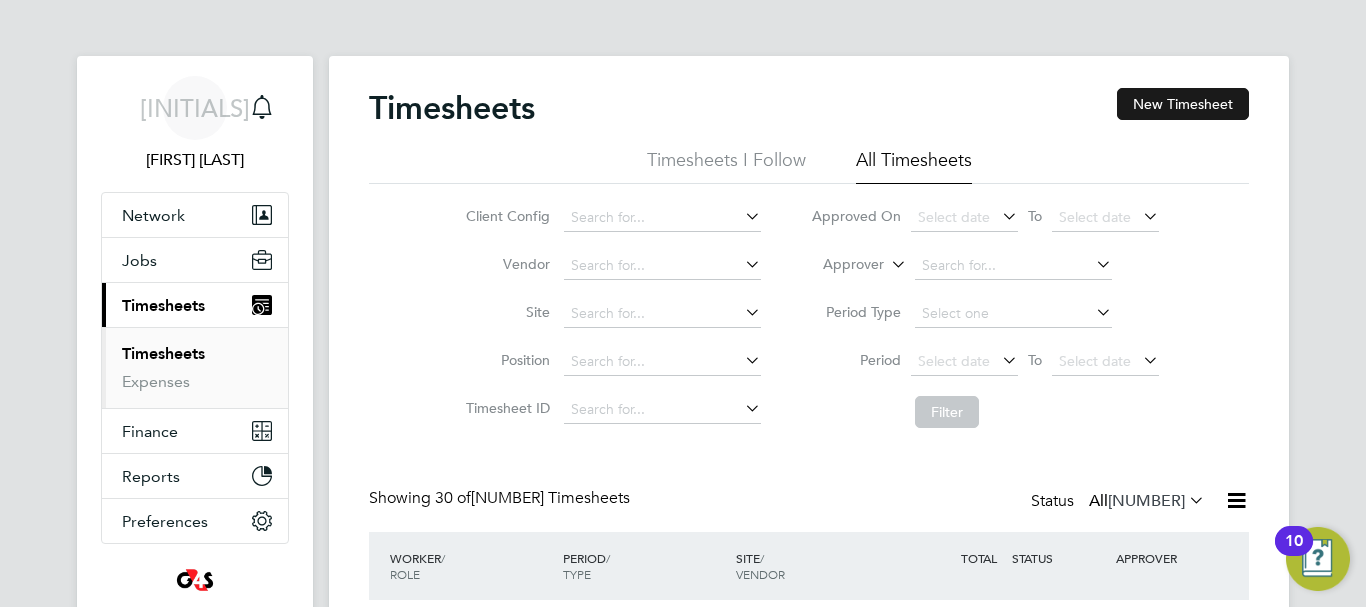 click on "New Timesheet" 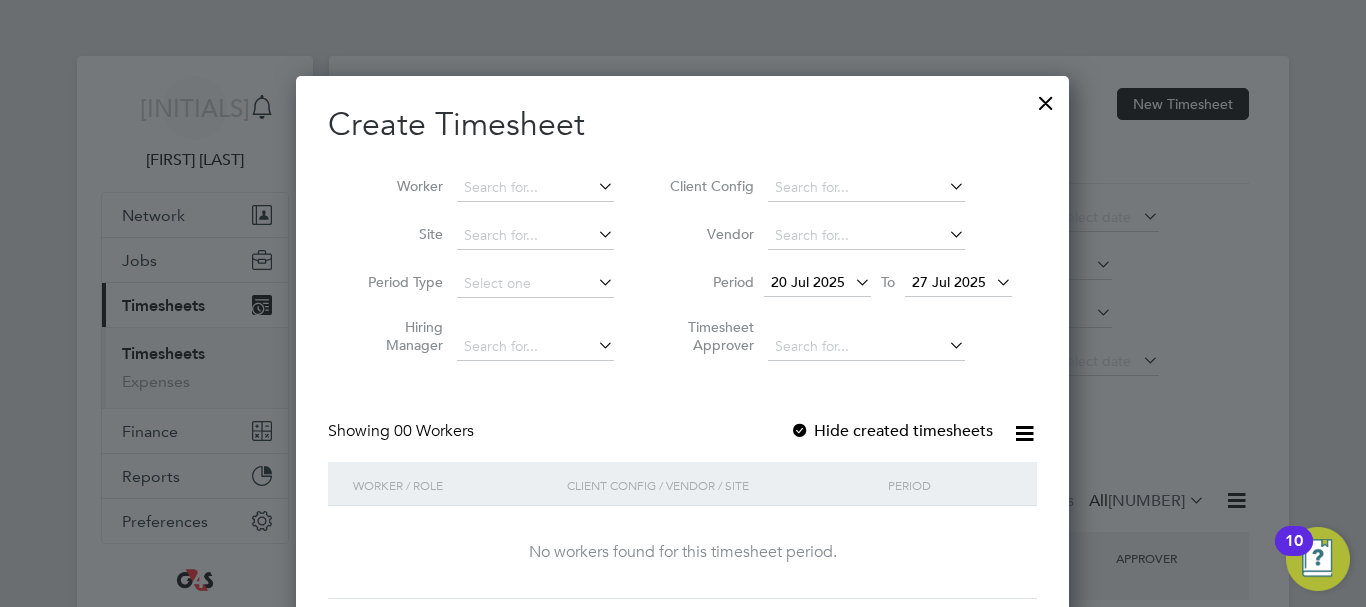 click at bounding box center [851, 282] 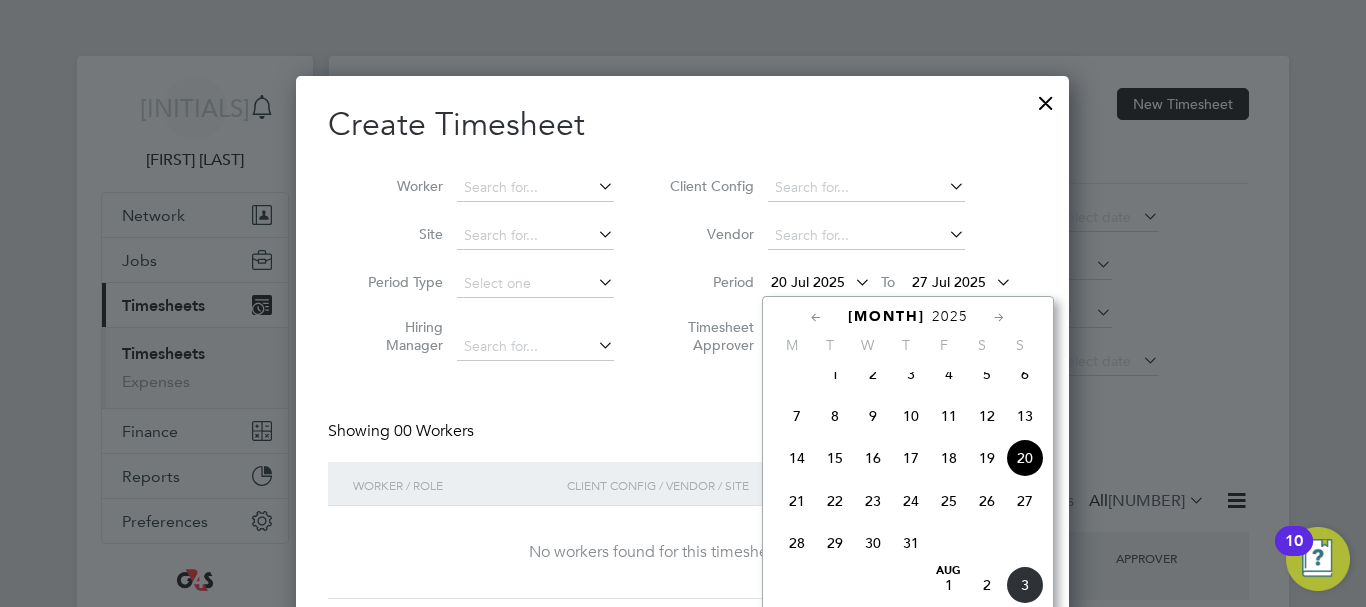 click on "28" 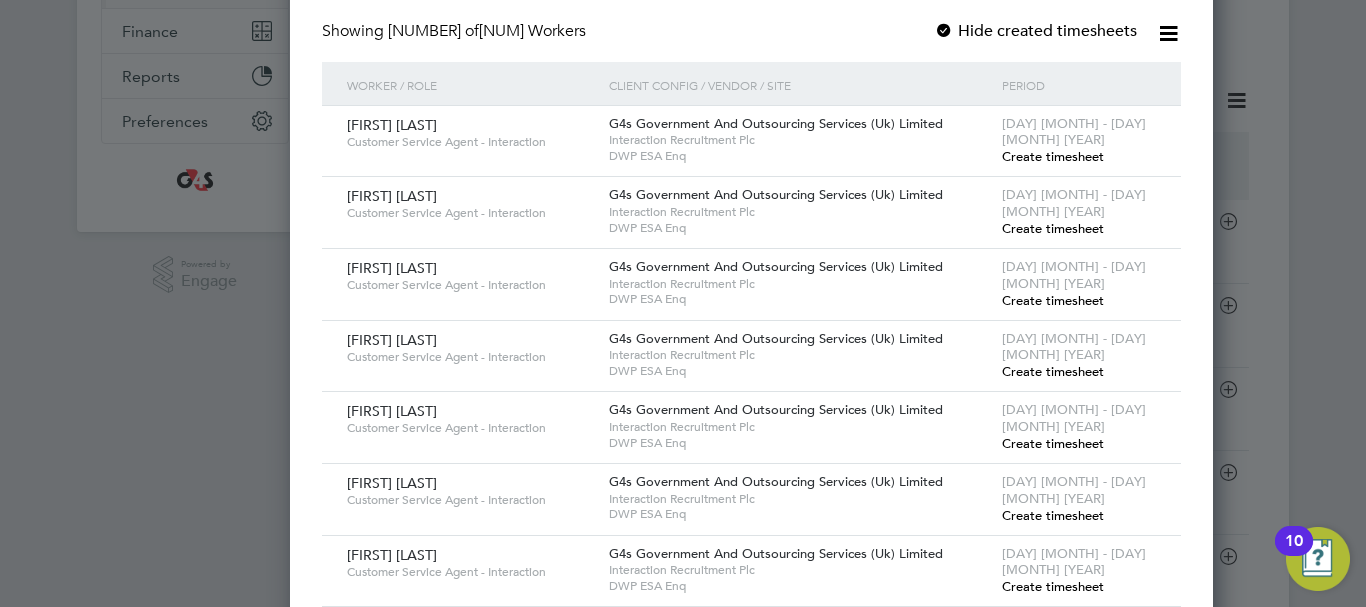 click on "Create timesheet" at bounding box center (1053, 156) 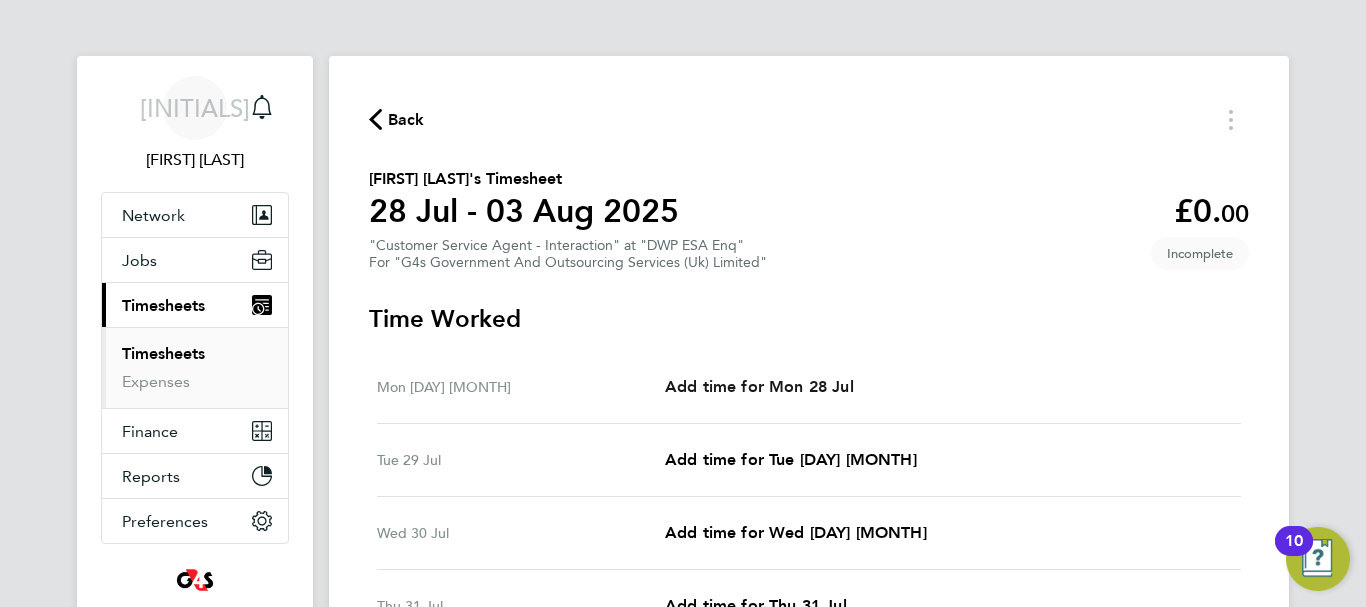 click on "Add time for Mon 28 Jul" at bounding box center (759, 386) 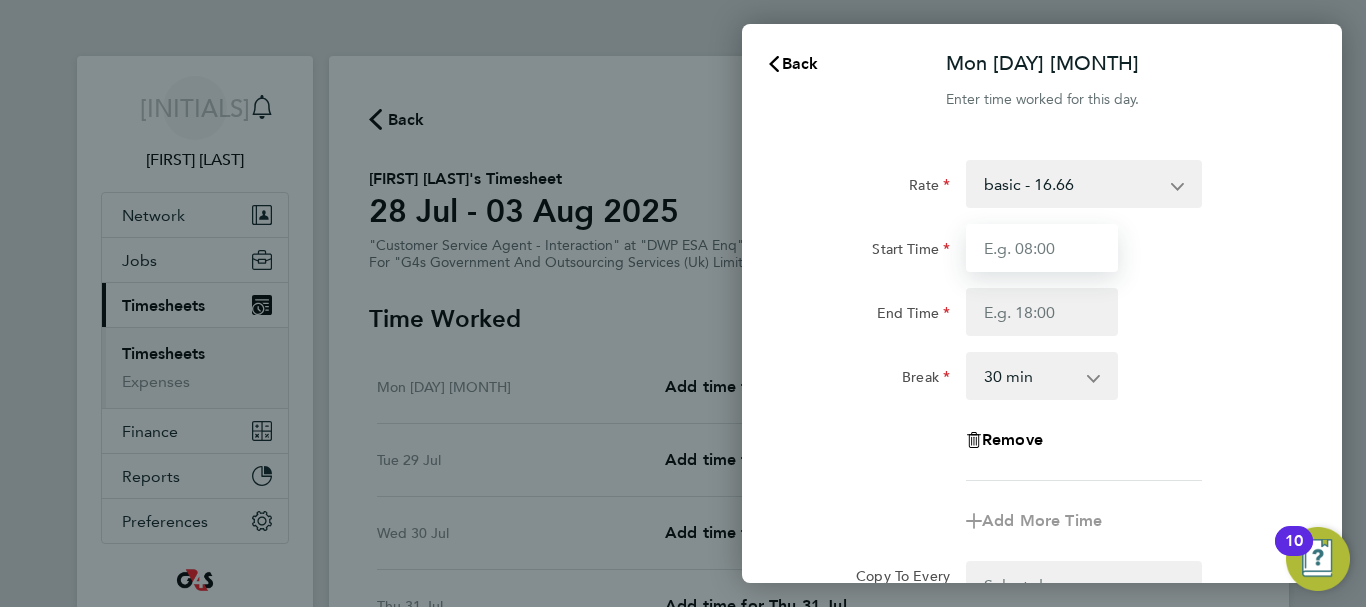 click on "Start Time" at bounding box center [1042, 248] 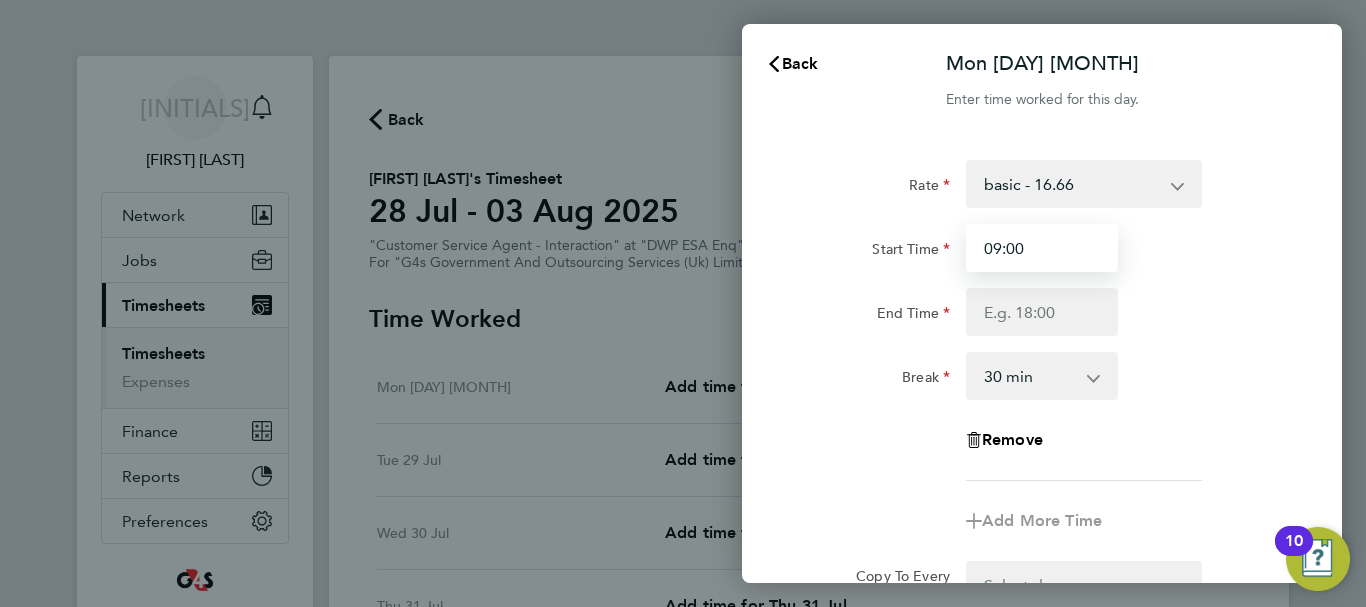 type on "09:00" 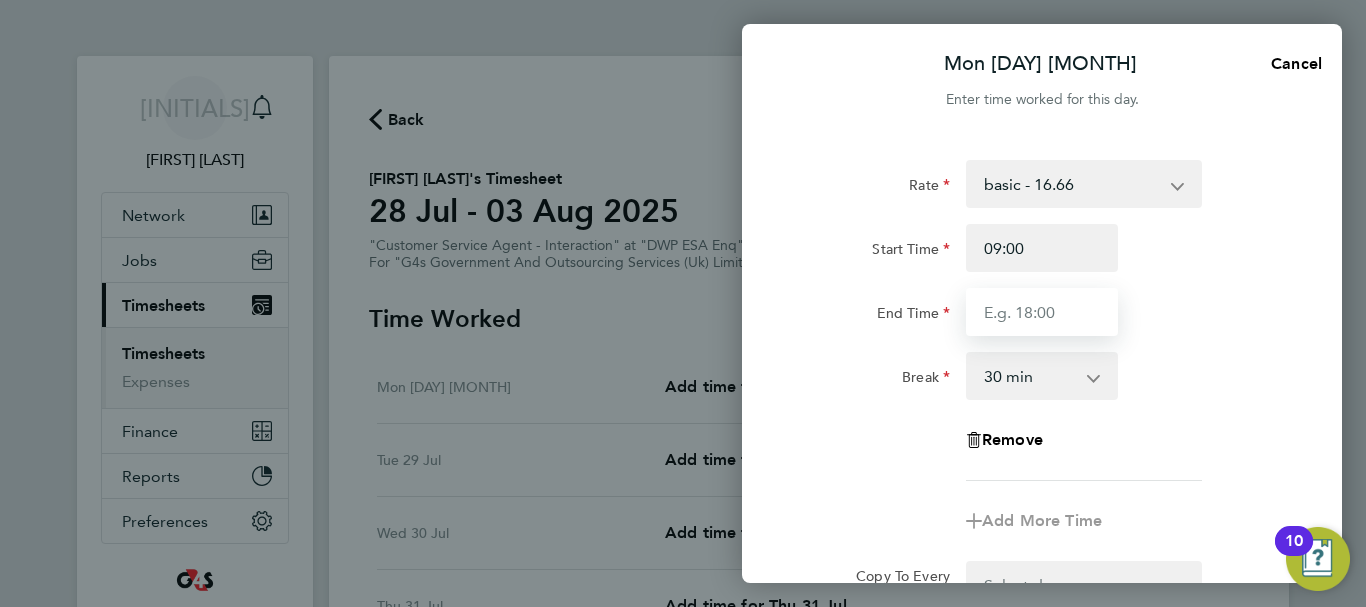 click on "End Time" at bounding box center (1042, 312) 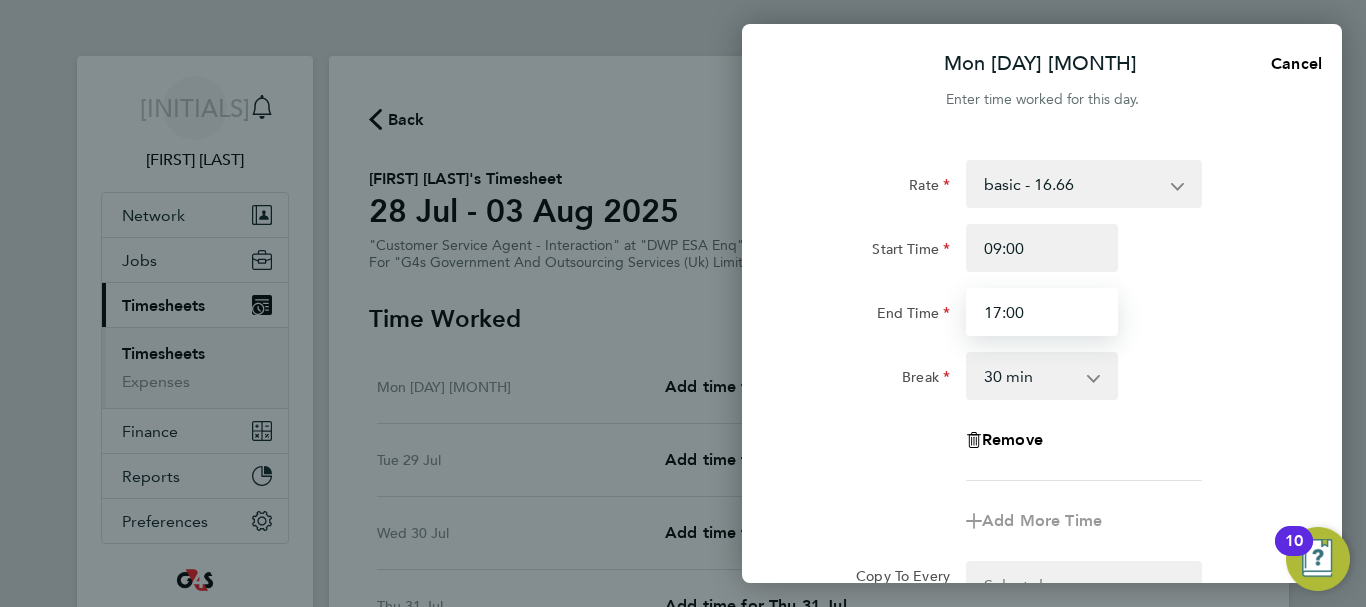 type on "17:00" 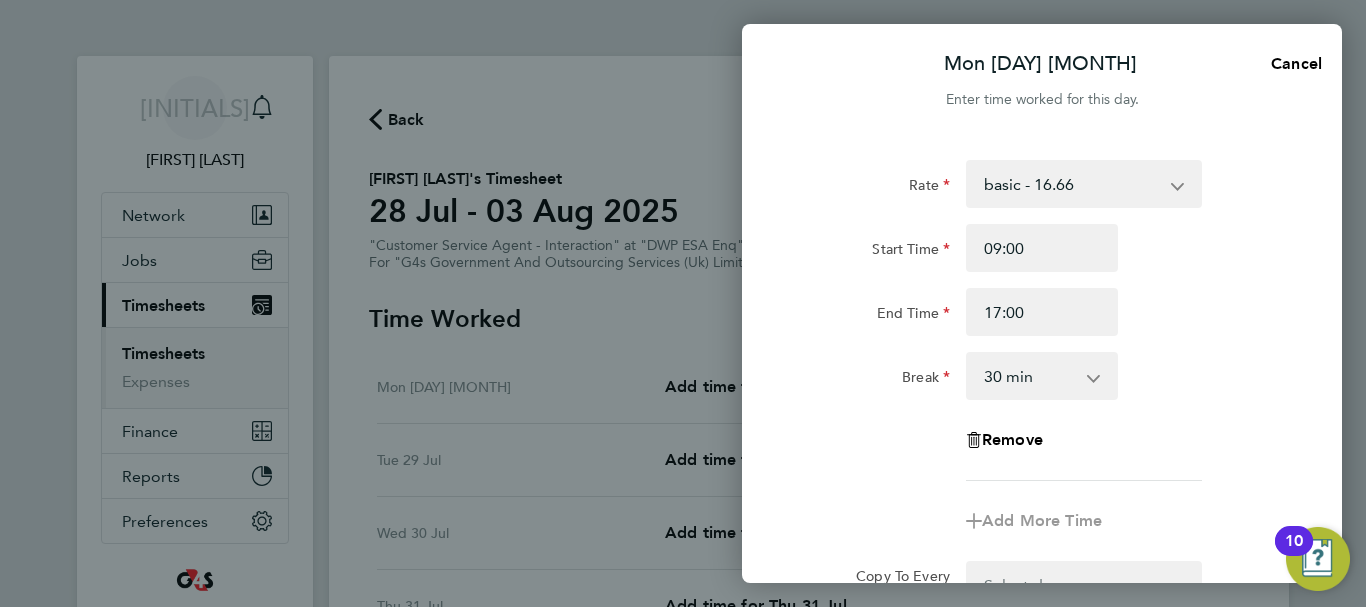 click on "End Time 17:00" 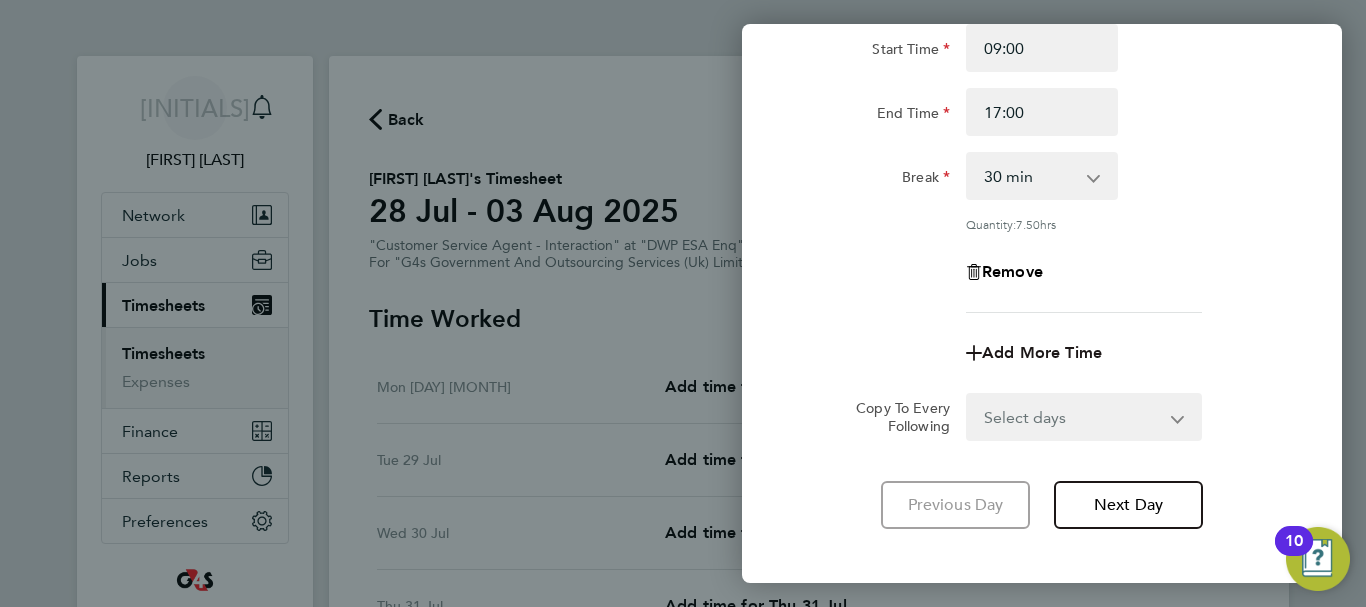 click on "Add More Time" 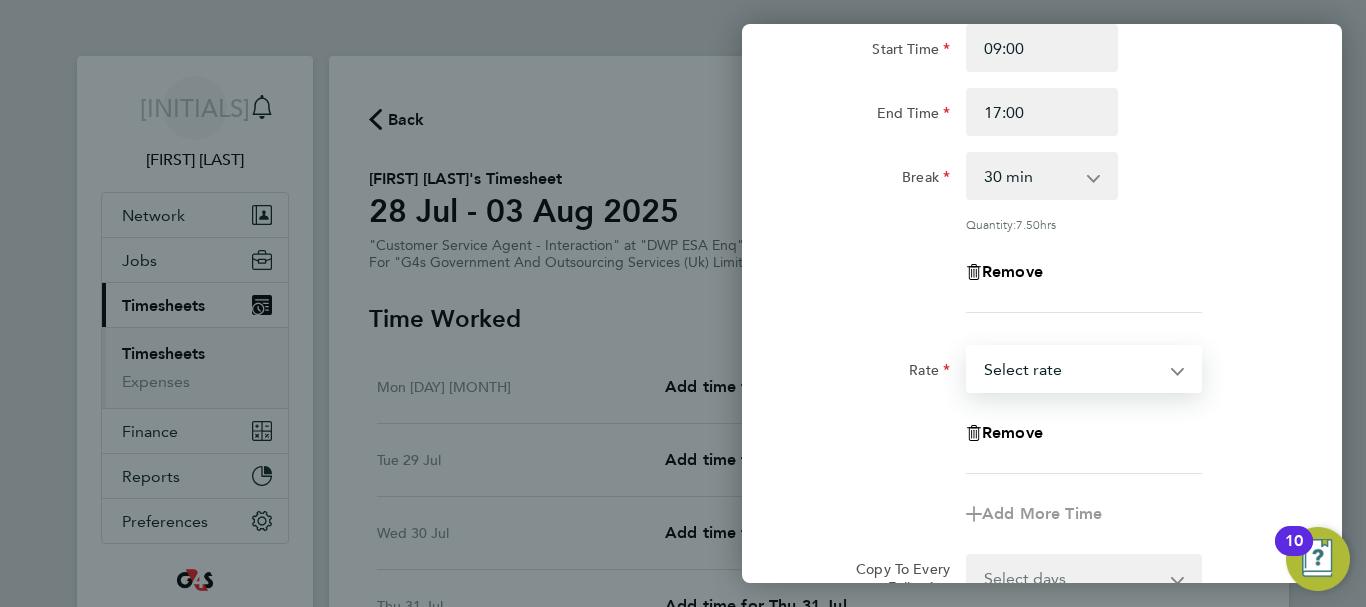 click on "Bank Holiday   x2 - 32.79   x1.5 - 24.73   Sick   basic - 16.66   System Issue Paid - 16.66   Annual Leave   System Issue Not Paid   Select rate" at bounding box center [1072, 369] 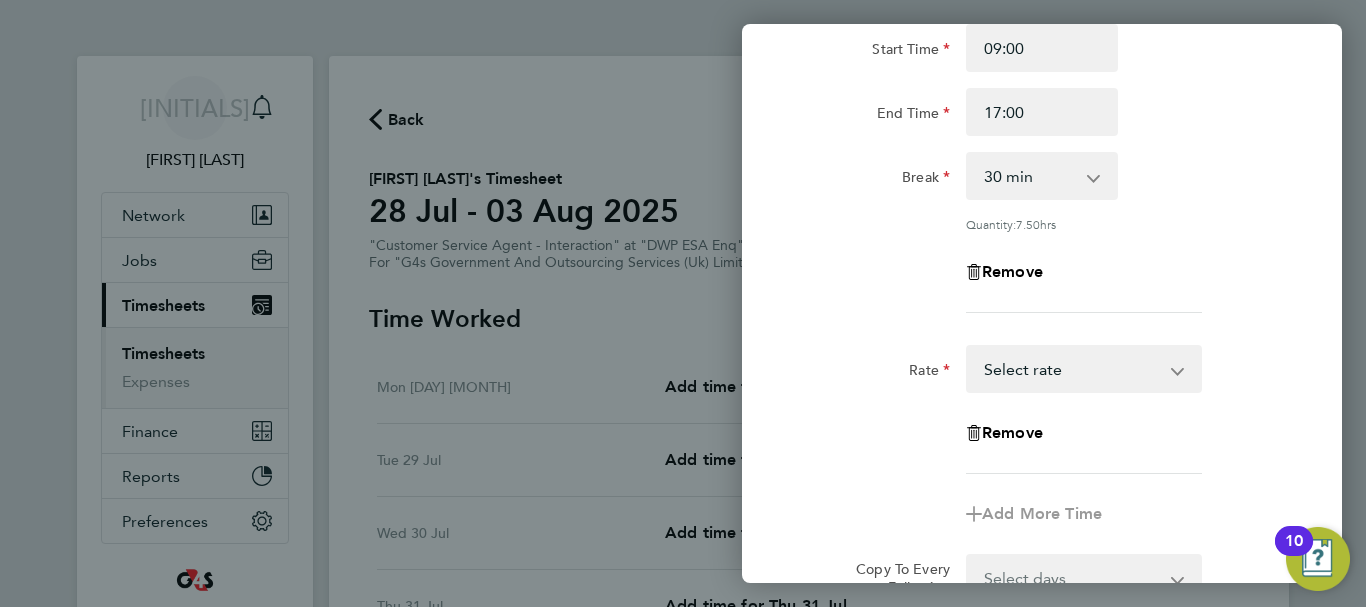 click on "Rate  basic - 16.66   Bank Holiday   x2 - 32.79   x1.5 - 24.73   Sick   System Issue Paid - 16.66   Annual Leave   System Issue Not Paid
Start Time 09:00 End Time 17:00 Break  0 min   15 min   30 min   45 min   60 min   75 min   90 min
Quantity:  7.50  hrs
Remove  Rate  Bank Holiday   x2 - 32.79   x1.5 - 24.73   Sick   basic - 16.66   System Issue Paid - 16.66   Annual Leave   System Issue Not Paid   Select rate
Remove
Add More Time  Copy To Every Following  Select days   Day   Weekday (Mon-Fri)   Weekend (Sat-Sun)   Tuesday   Wednesday   Thursday   Friday   Saturday   Sunday
Previous Day   Next Day" 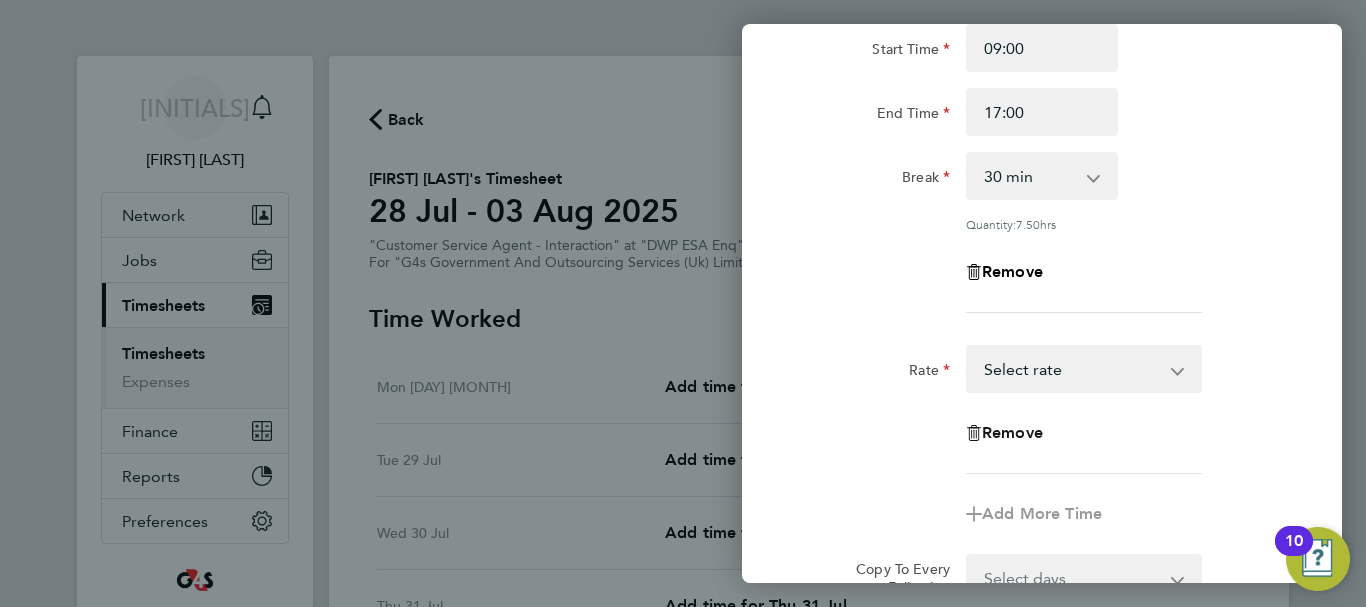 click on "Remove" 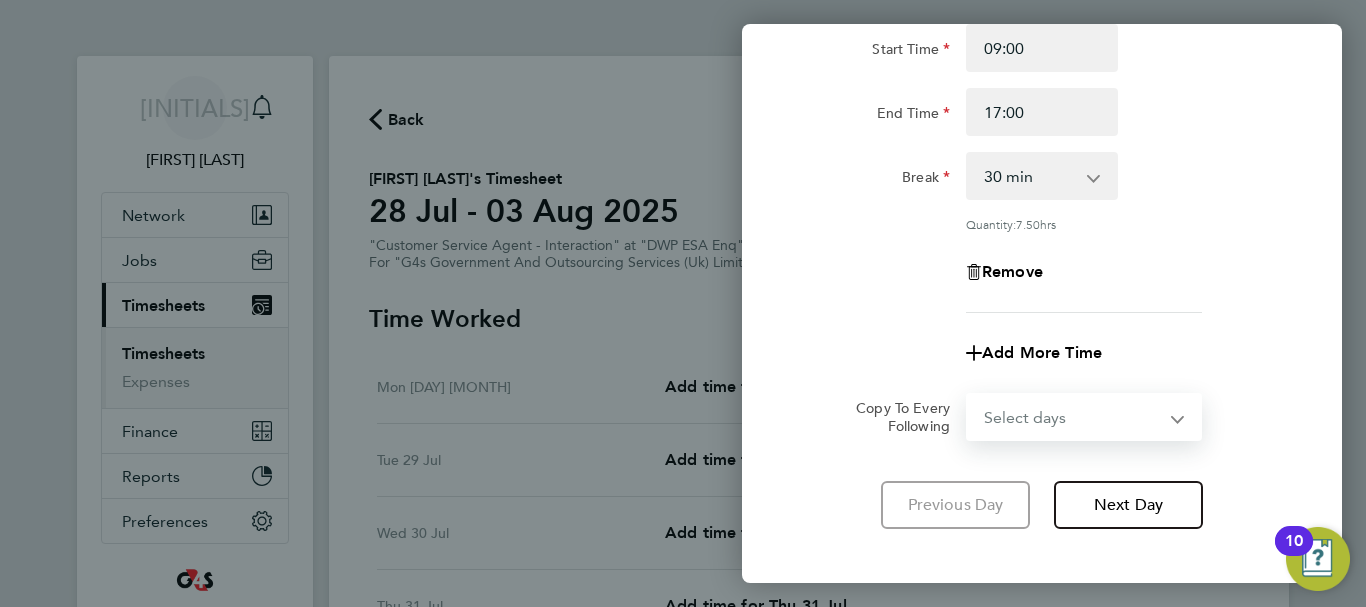 click on "Select days   Day   Weekday (Mon-Fri)   Weekend (Sat-Sun)   Tuesday   Wednesday   Thursday   Friday   Saturday   Sunday" at bounding box center [1073, 417] 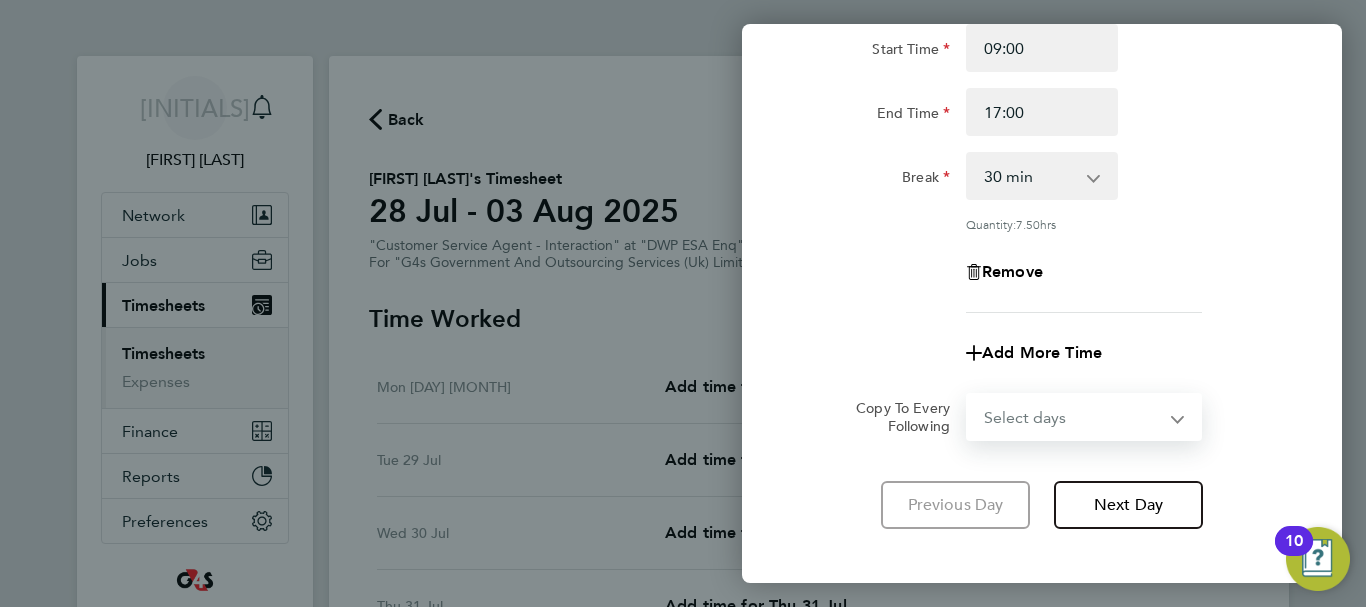 select on "WEEKDAY" 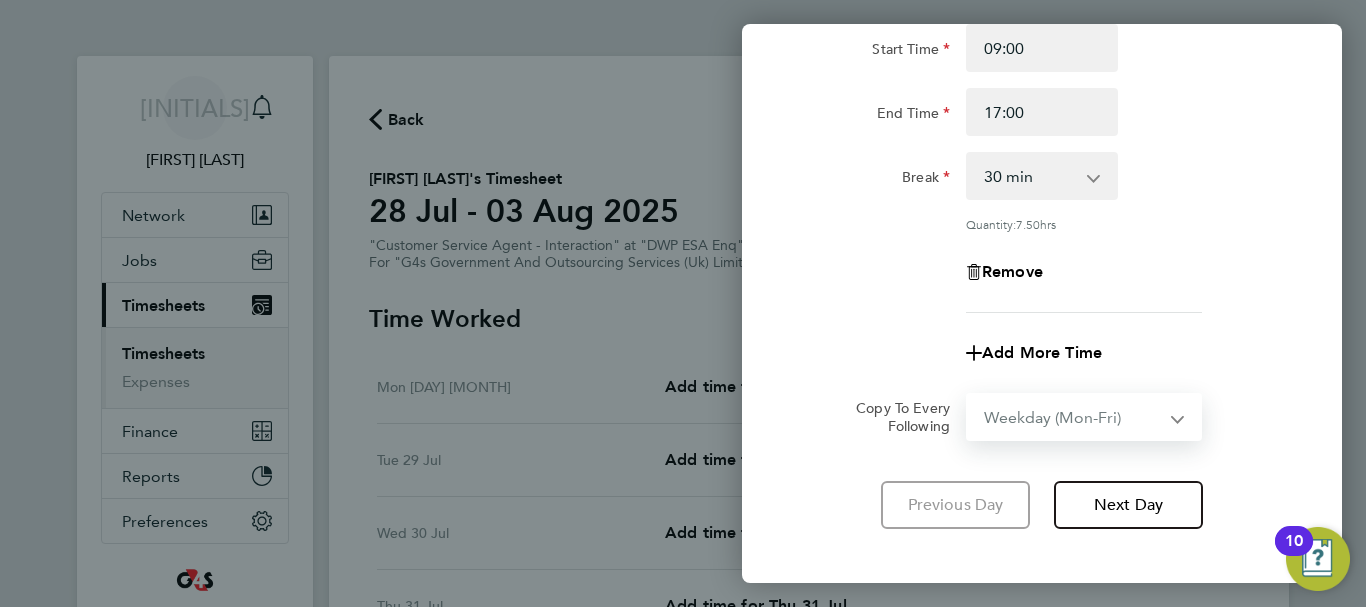 click on "Select days   Day   Weekday (Mon-Fri)   Weekend (Sat-Sun)   Tuesday   Wednesday   Thursday   Friday   Saturday   Sunday" at bounding box center [1073, 417] 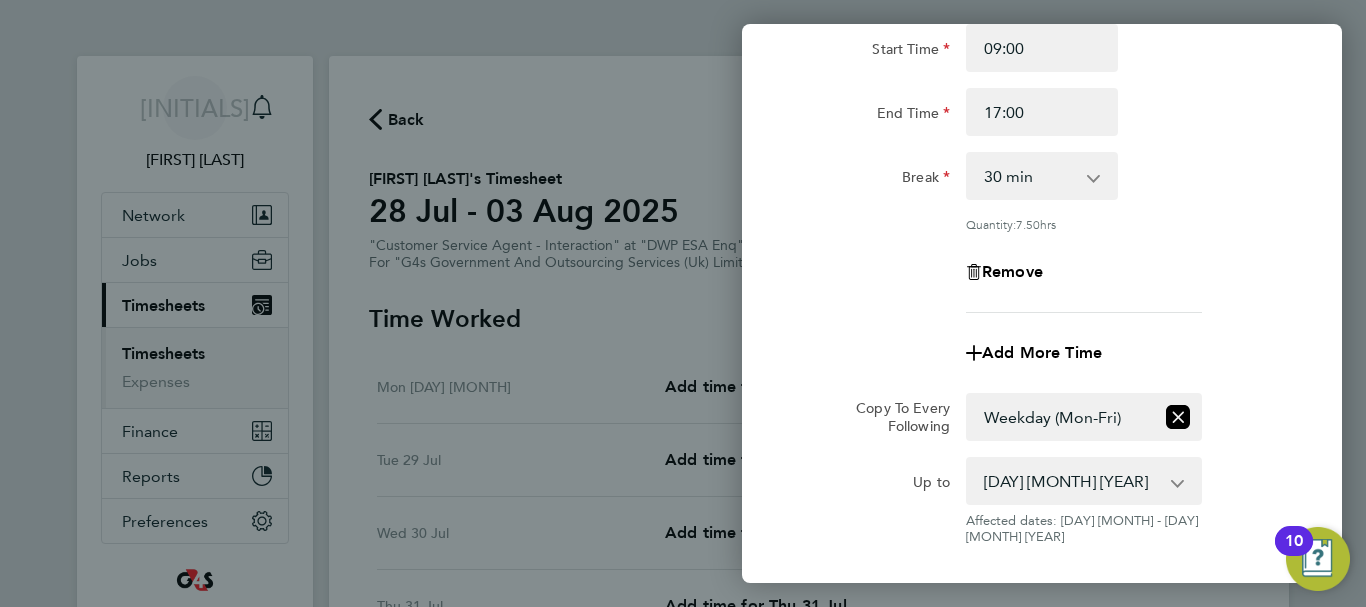 click on "Remove" 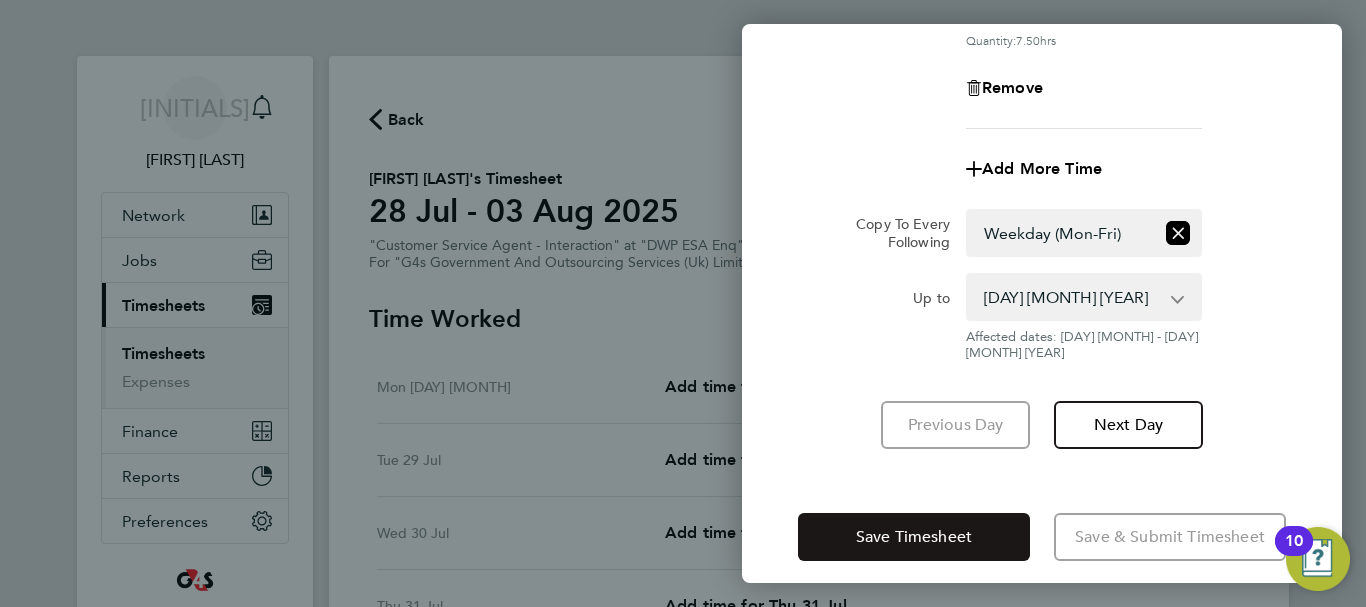 click on "Save Timesheet" 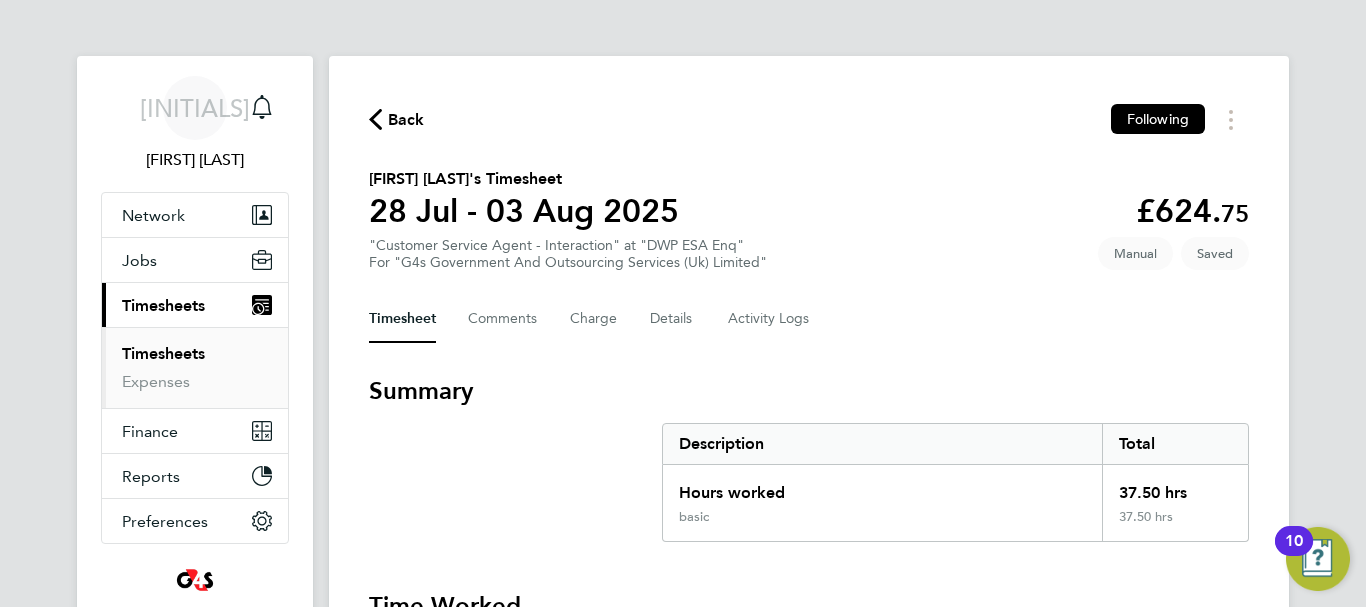 click on "Timesheets" at bounding box center (163, 353) 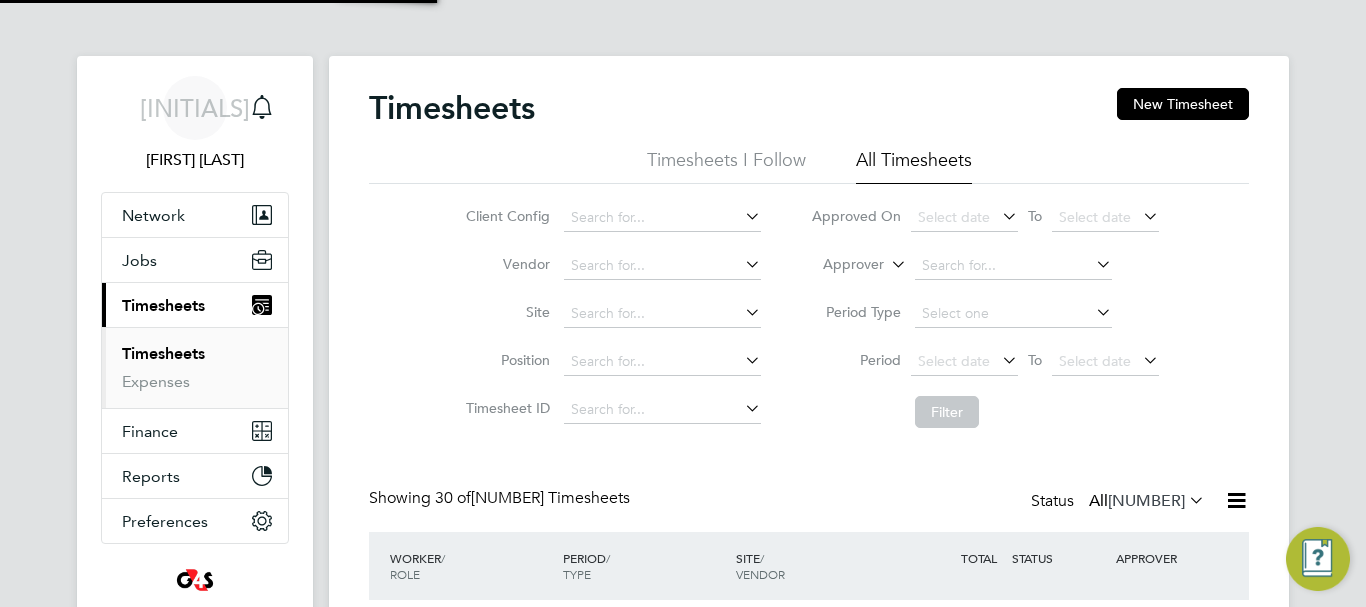 scroll, scrollTop: 10, scrollLeft: 10, axis: both 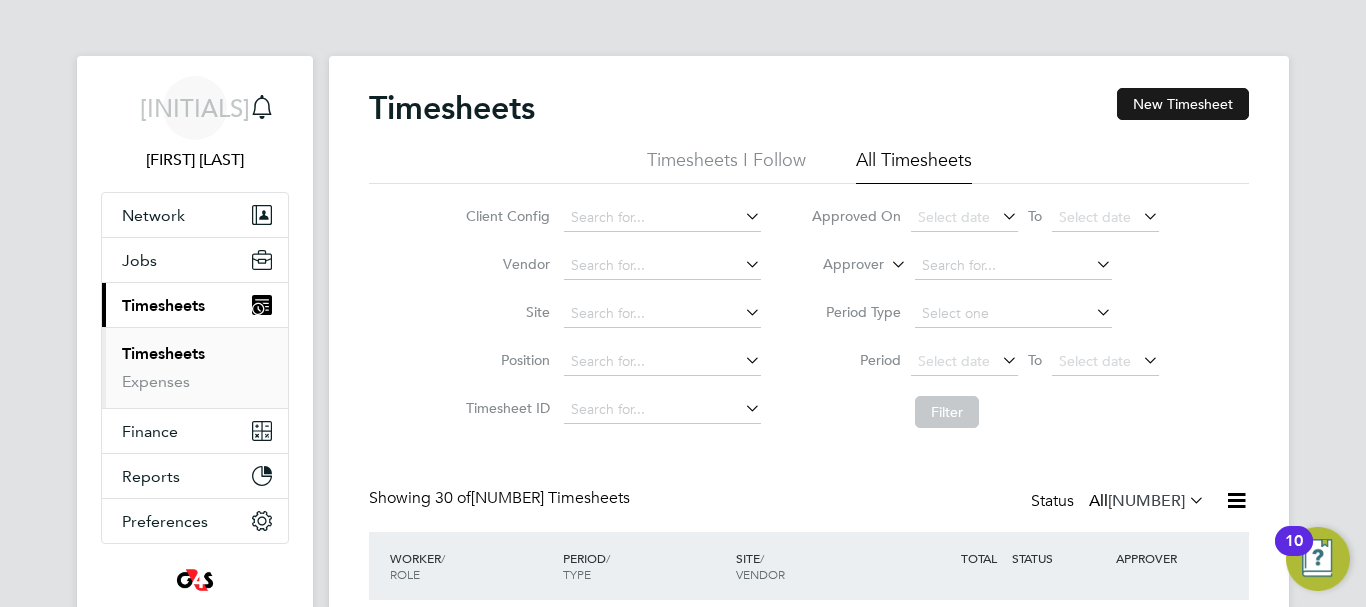 click on "New Timesheet" 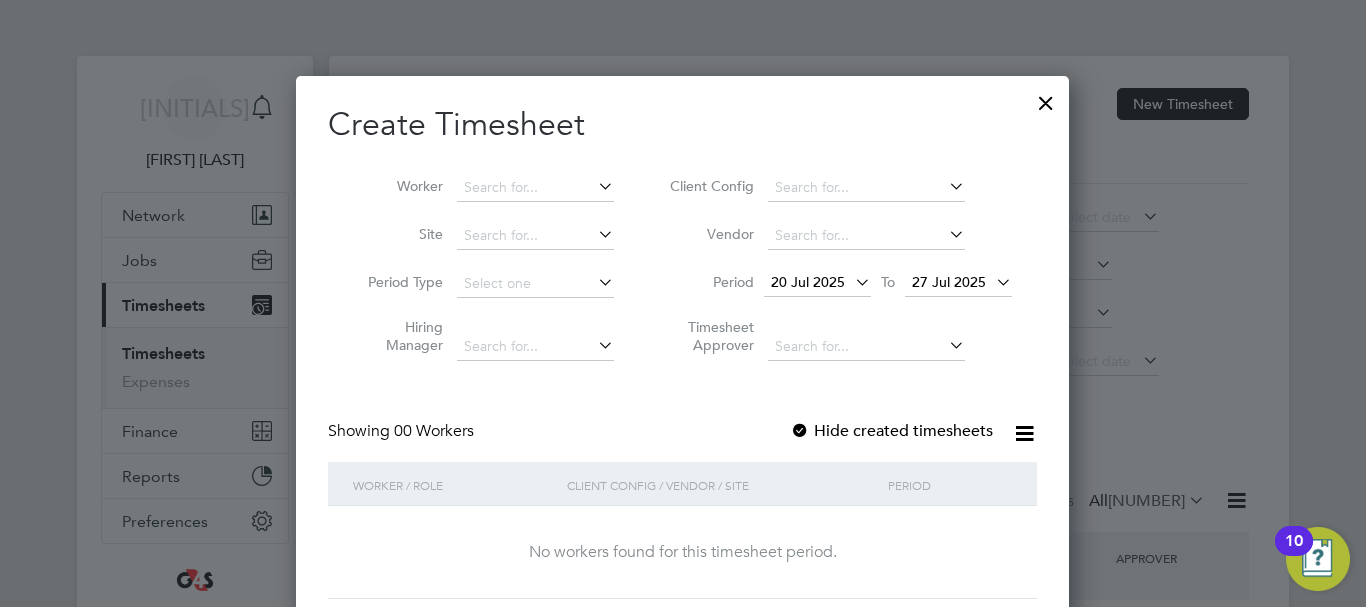 click at bounding box center [851, 282] 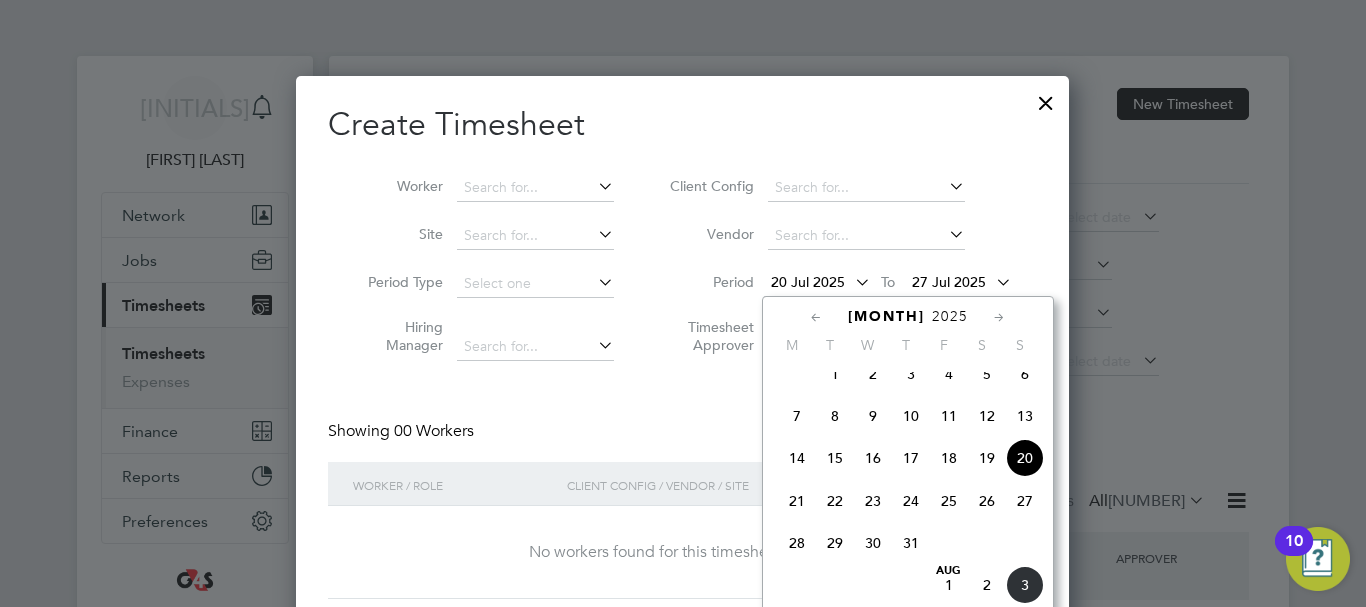 click on "28" 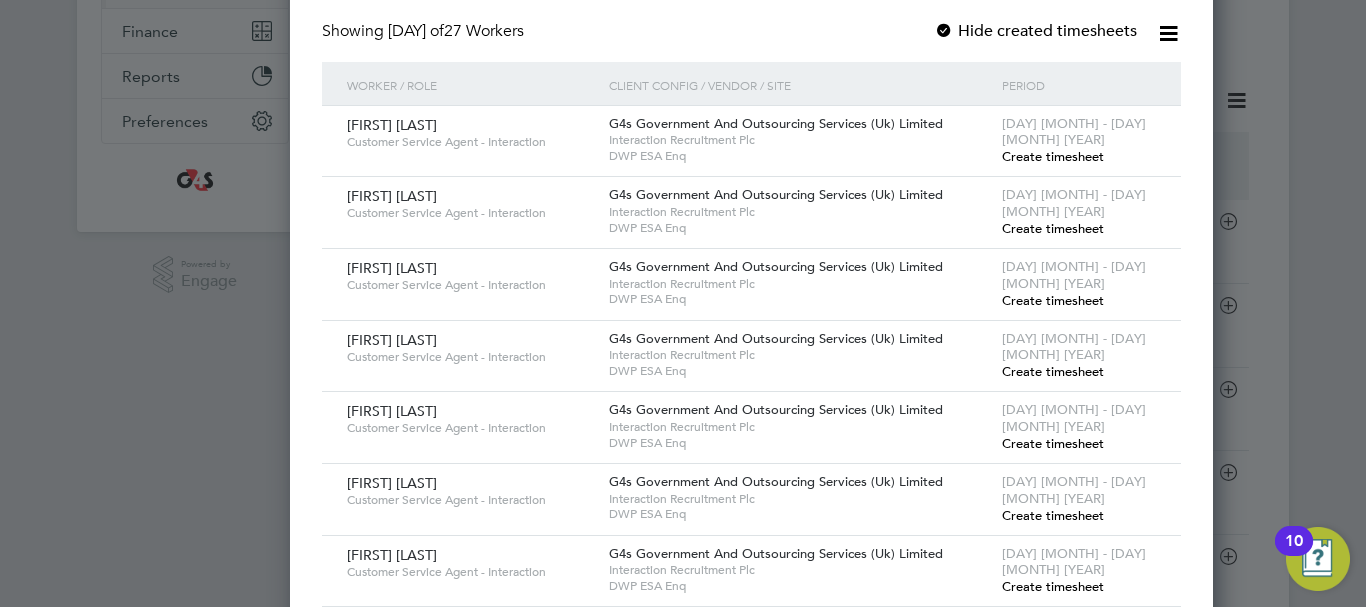 click on "Create timesheet" at bounding box center (1053, 228) 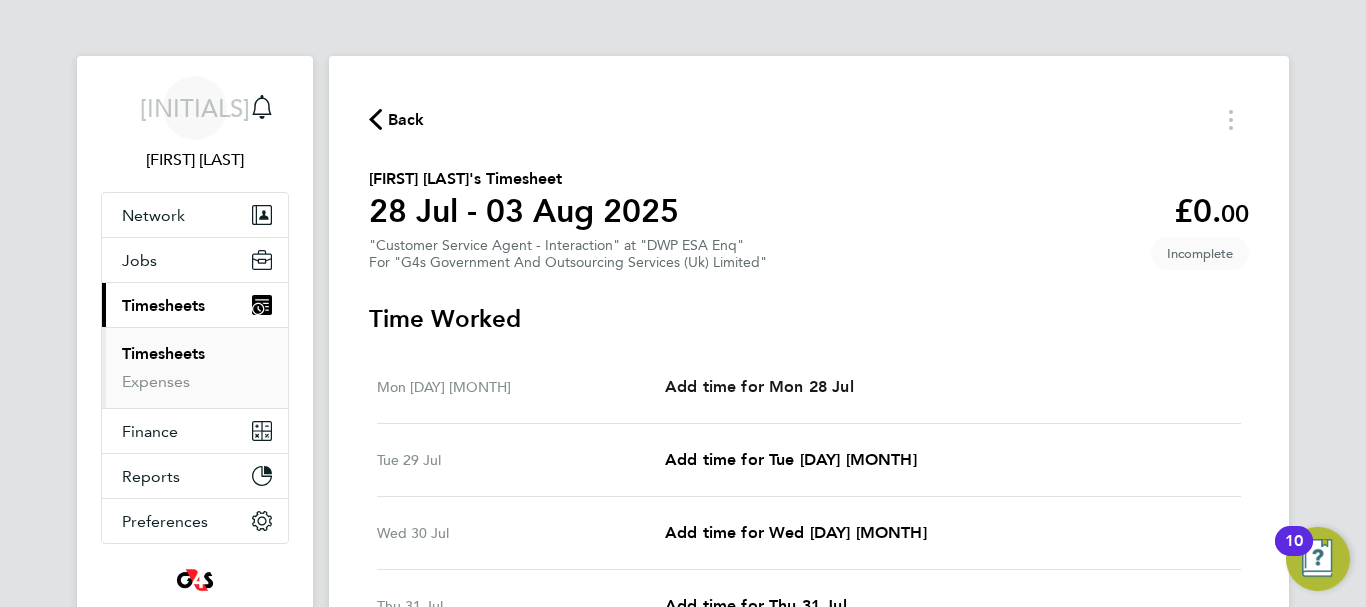 click on "Add time for Mon 28 Jul" at bounding box center (759, 387) 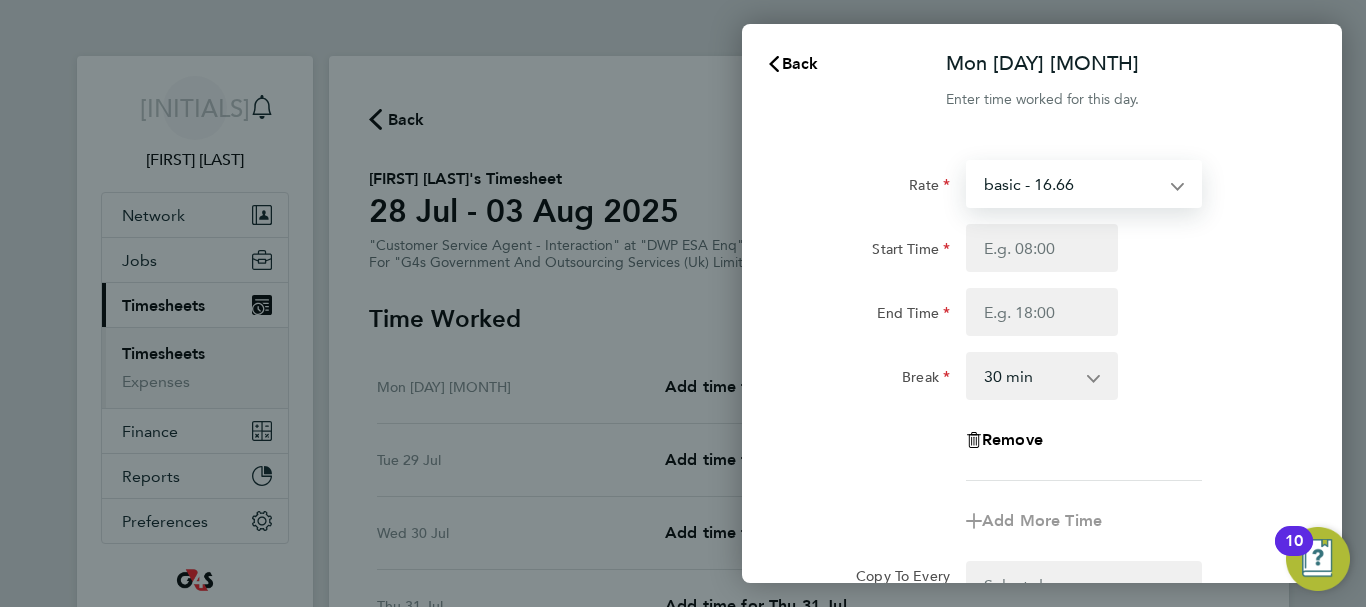 click on "basic - 16.66   Annual Leave   x2 - 32.79   x1.5 - 24.73   Sick   Bank Holiday   System Issue Not Paid   System Issue Paid - 16.66" at bounding box center (1072, 184) 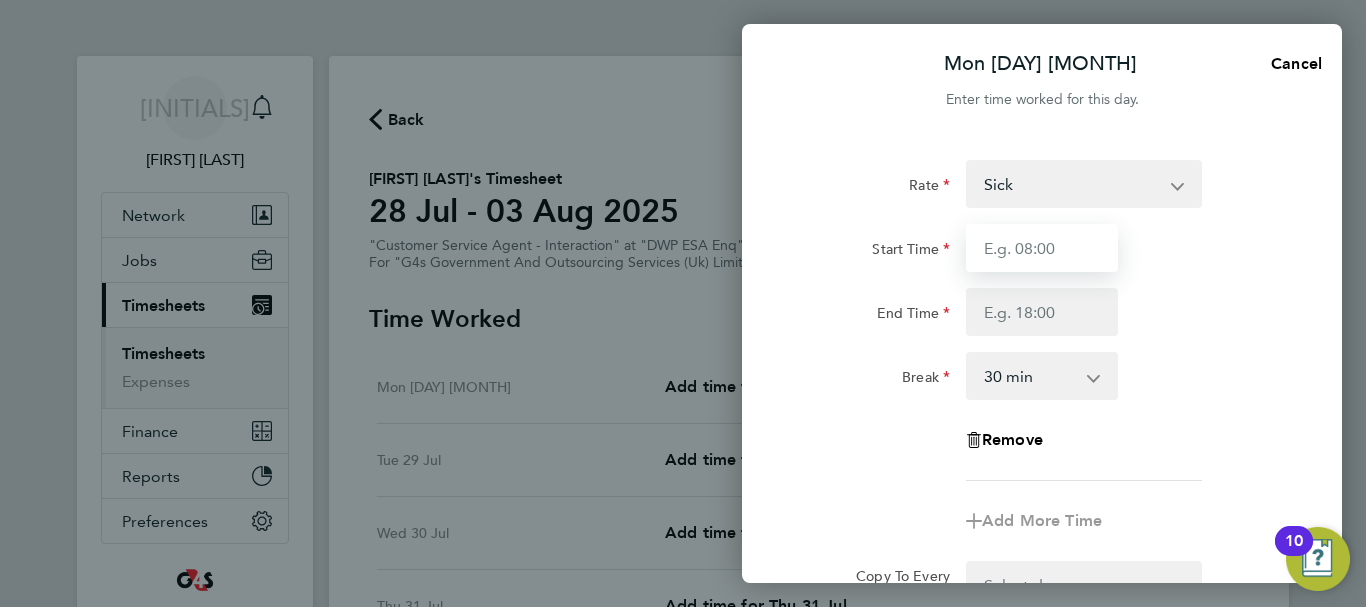 click on "Start Time" at bounding box center (1042, 248) 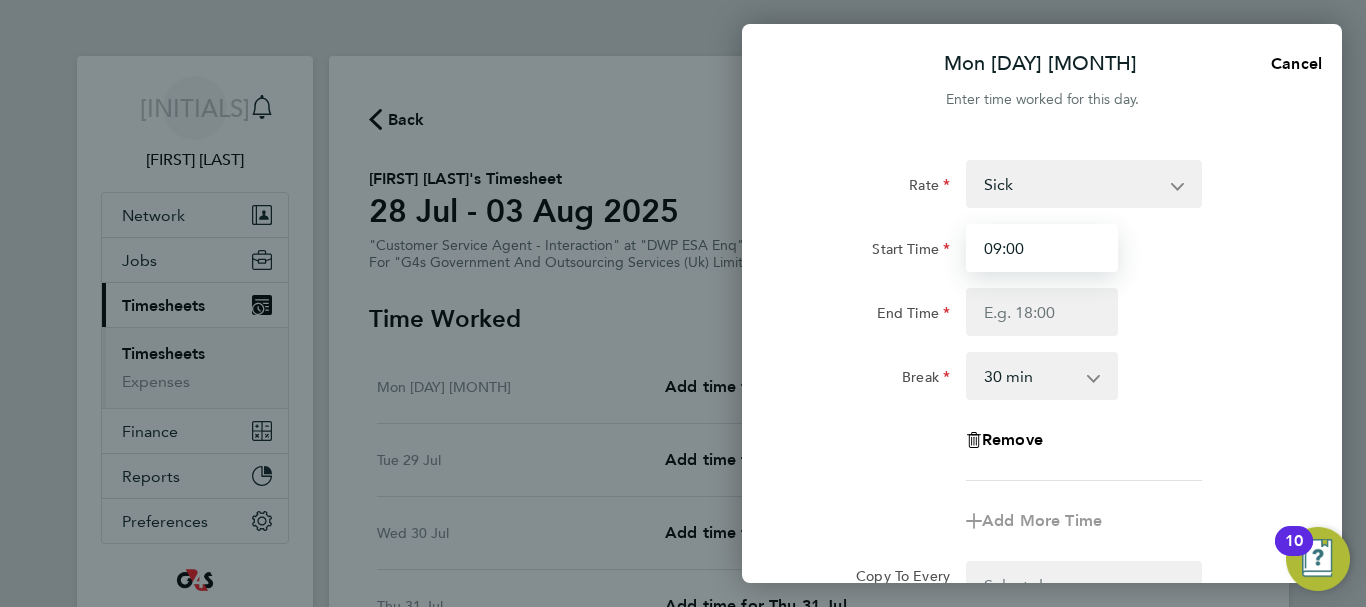 type on "09:00" 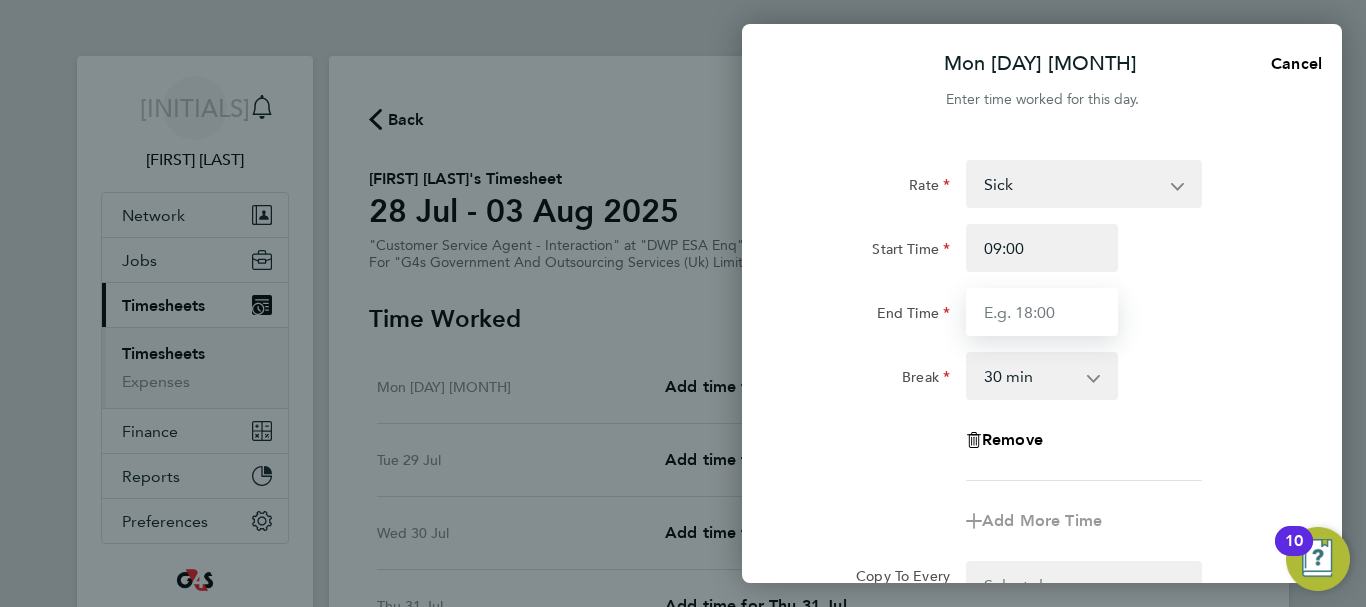 click on "End Time" at bounding box center (1042, 312) 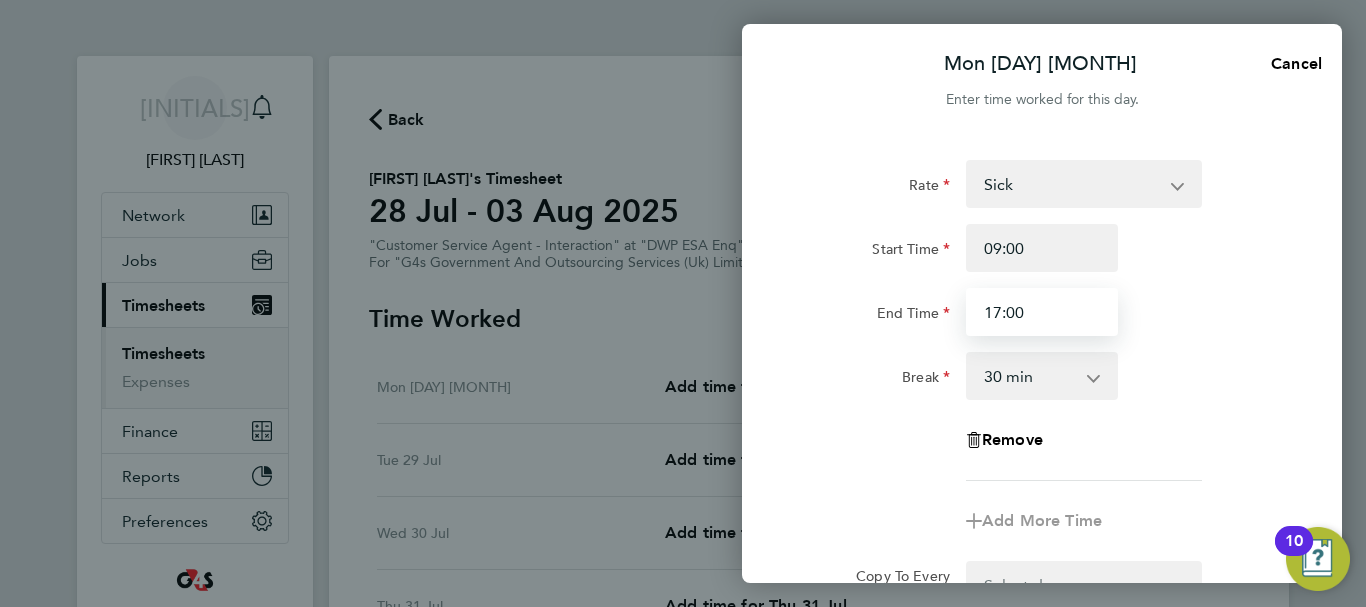 type on "17:00" 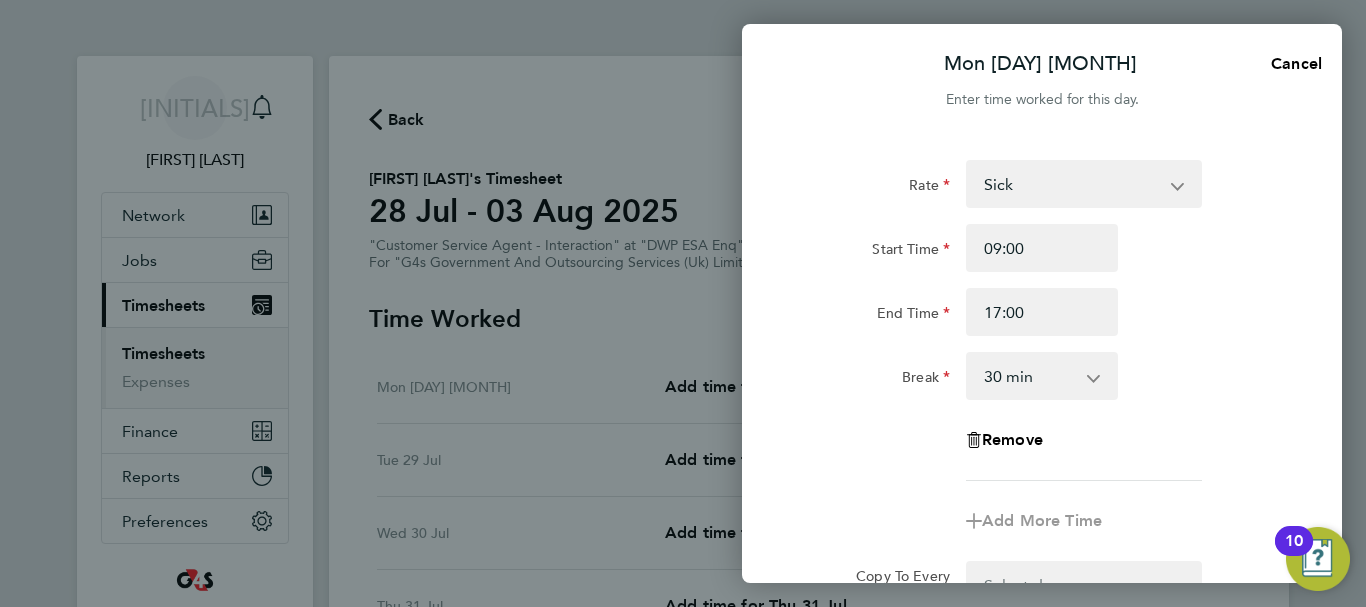 click on "End Time 17:00" 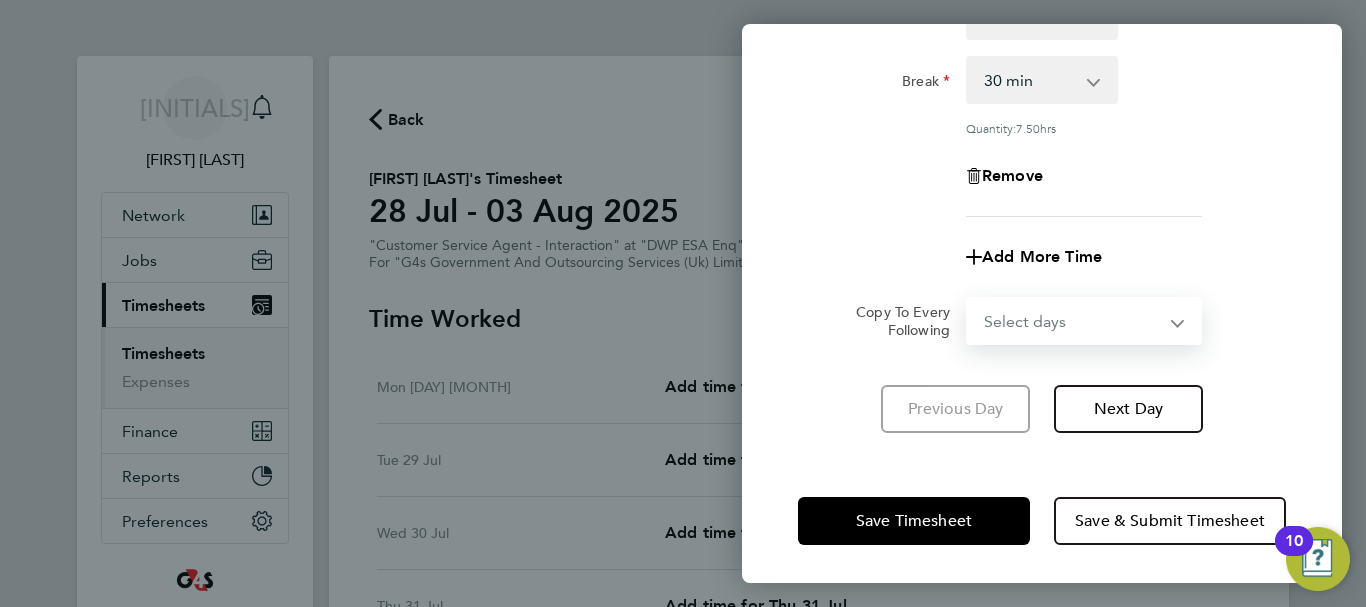 click on "Select days   Day   Weekday (Mon-Fri)   Weekend (Sat-Sun)   Tuesday   Wednesday   Thursday   Friday   Saturday   Sunday" at bounding box center [1073, 321] 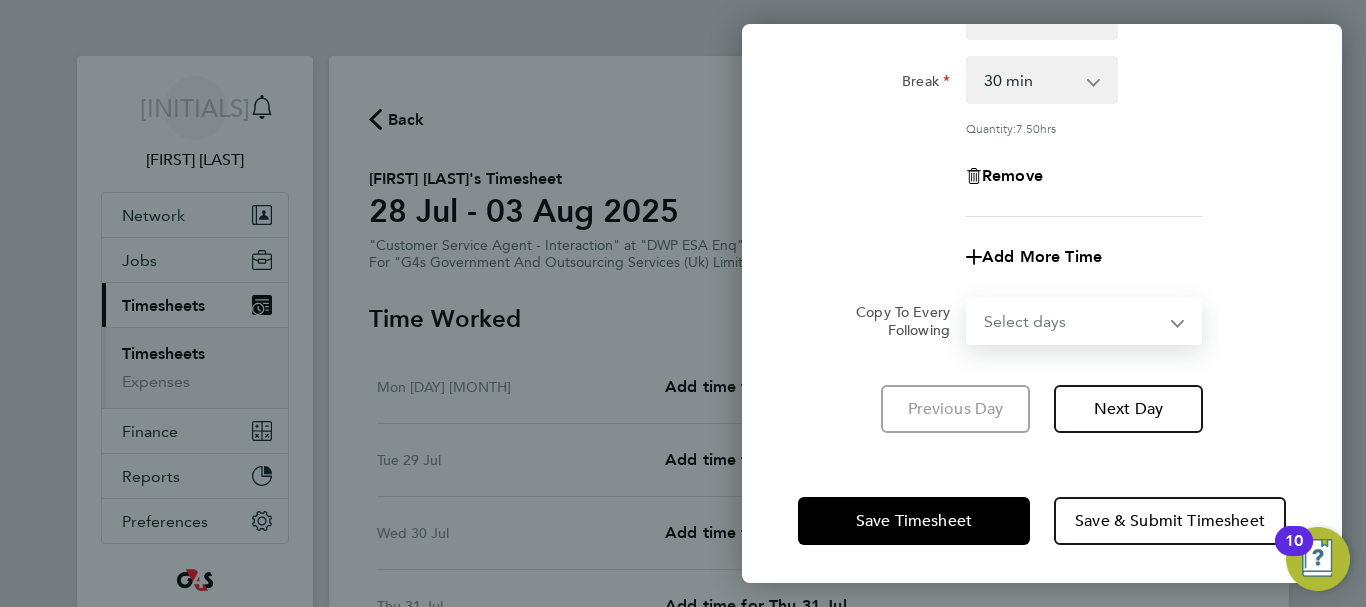 select on "WEEKDAY" 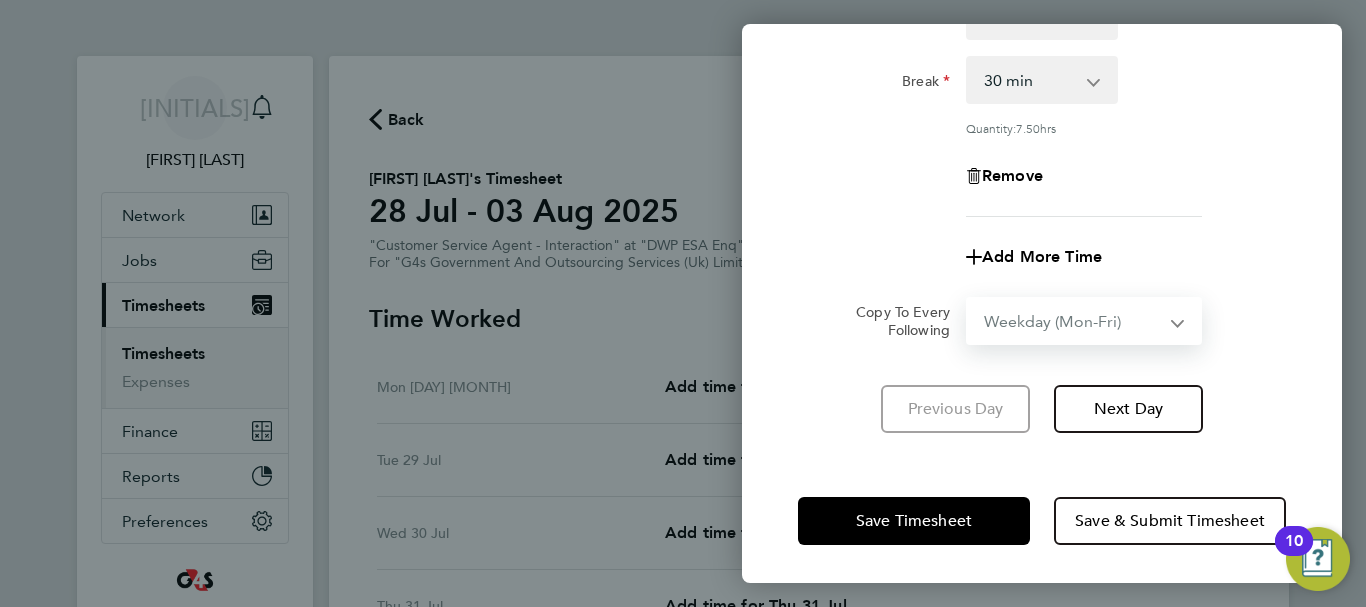 click on "Select days   Day   Weekday (Mon-Fri)   Weekend (Sat-Sun)   Tuesday   Wednesday   Thursday   Friday   Saturday   Sunday" at bounding box center (1073, 321) 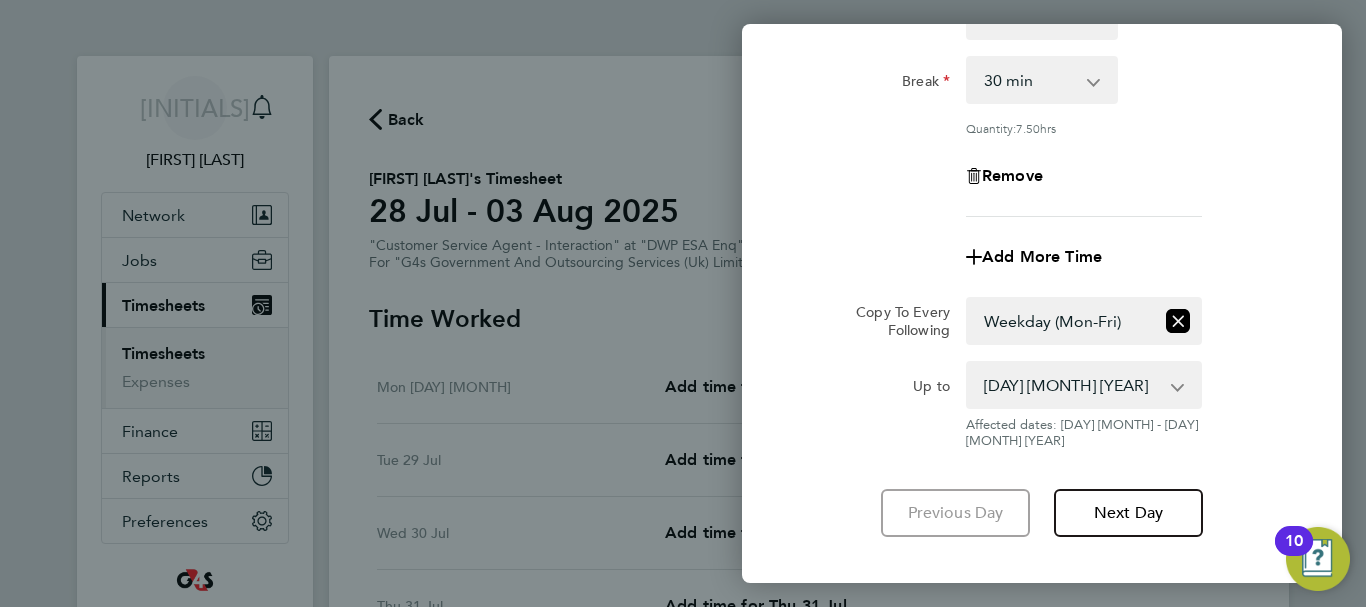 click on "Rate  Sick   Annual Leave   x2 - 32.79   x1.5 - 24.73   Bank Holiday   System Issue Not Paid   System Issue Paid - 16.66   basic - 16.66
Start Time 09:00 End Time 17:00 Break  0 min   15 min   30 min   45 min   60 min   75 min   90 min
Quantity:  7.50  hrs
Remove
Add More Time  Copy To Every Following  Select days   Day   Weekday (Mon-Fri)   Weekend (Sat-Sun)   Tuesday   Wednesday   Thursday   Friday   Saturday   Sunday
Up to  [DAY] [MONTH] [YEAR]   [DAY] [MONTH] [YEAR]   [DAY] [MONTH] [YEAR]   [DAY] [MONTH] [YEAR]   [DAY] [MONTH] [YEAR]   [DAY] [MONTH] [YEAR]
Affected dates: [DAY] [MONTH] - [DAY] [MONTH] [YEAR]   Previous Day   Next Day" 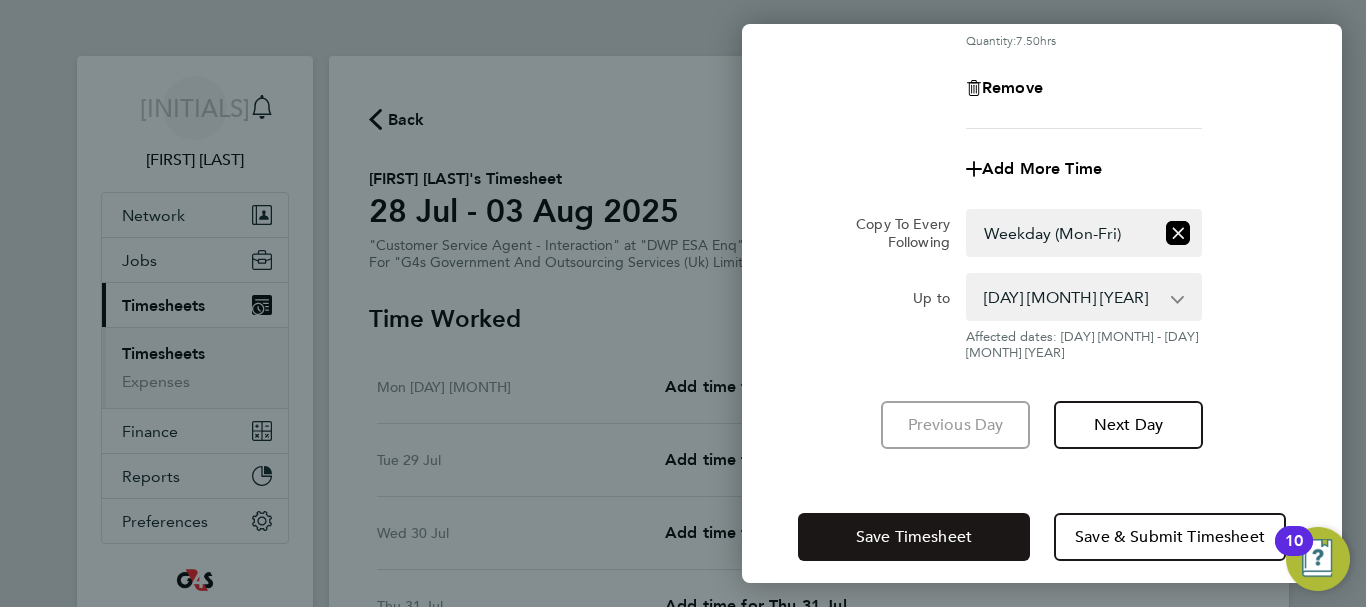 click on "Save Timesheet" 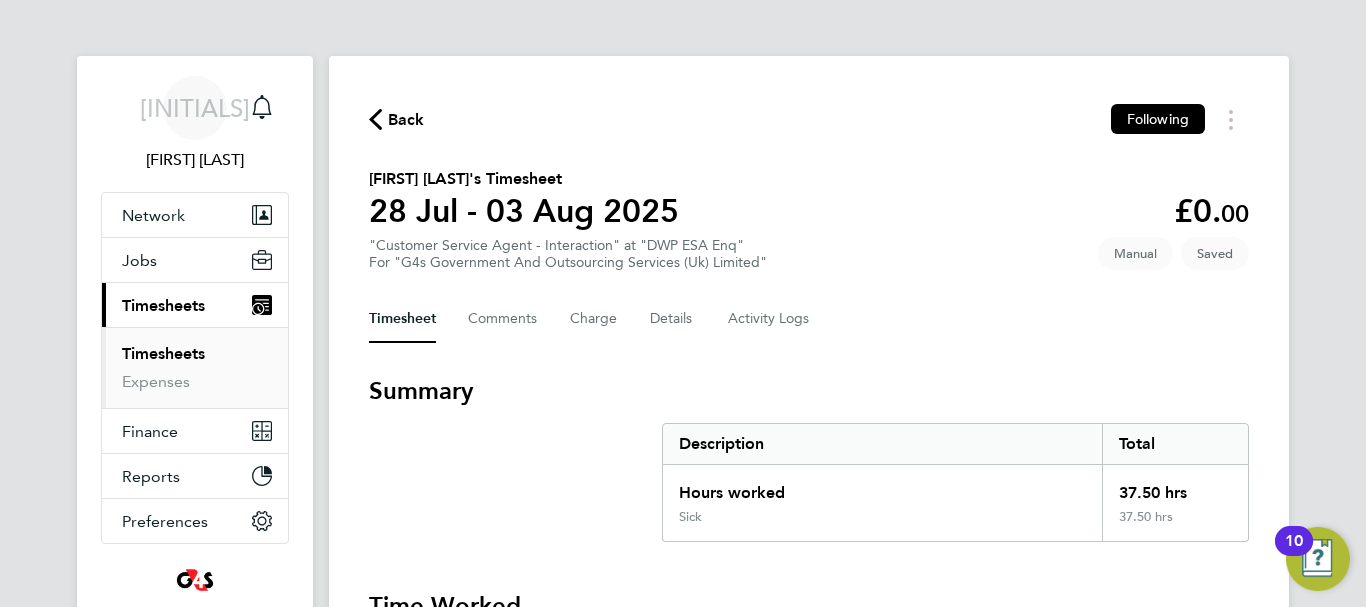 click on "Timesheets" at bounding box center [163, 353] 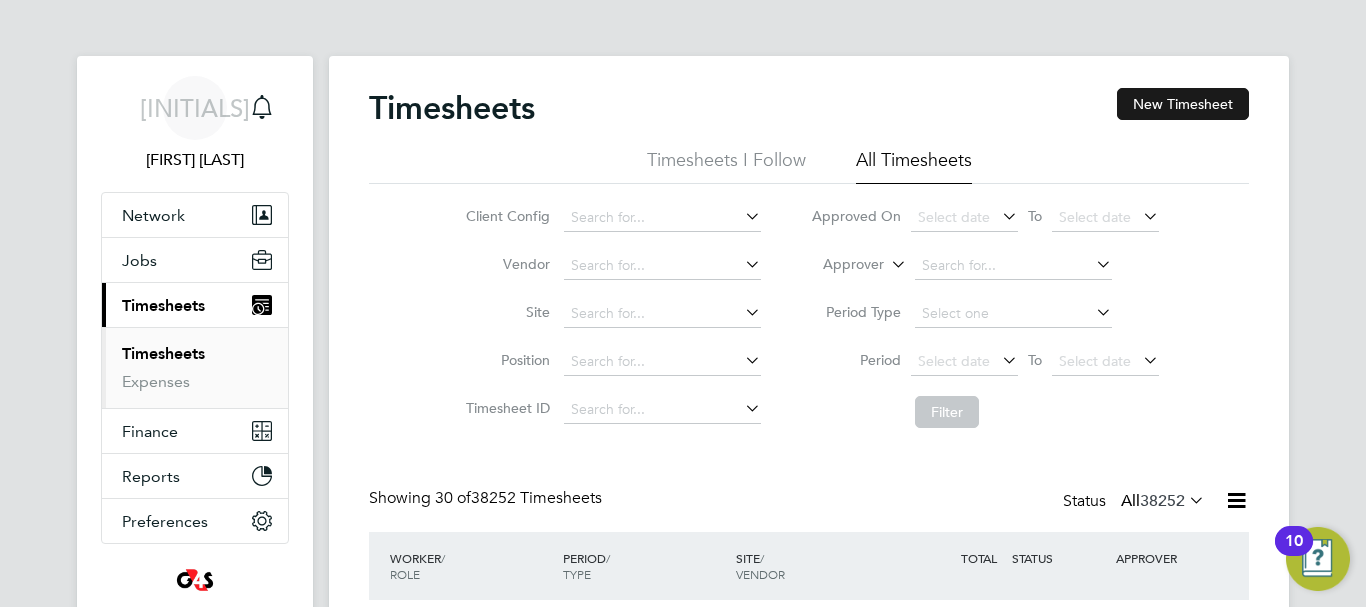 click on "New Timesheet" 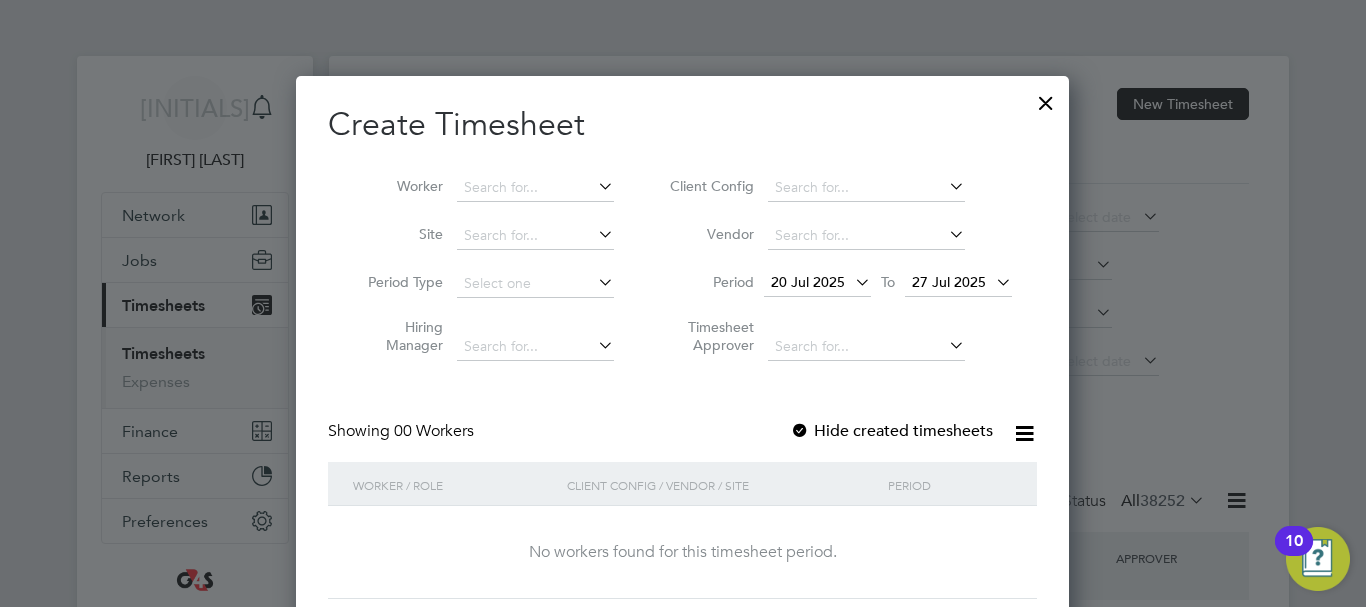 click at bounding box center [851, 282] 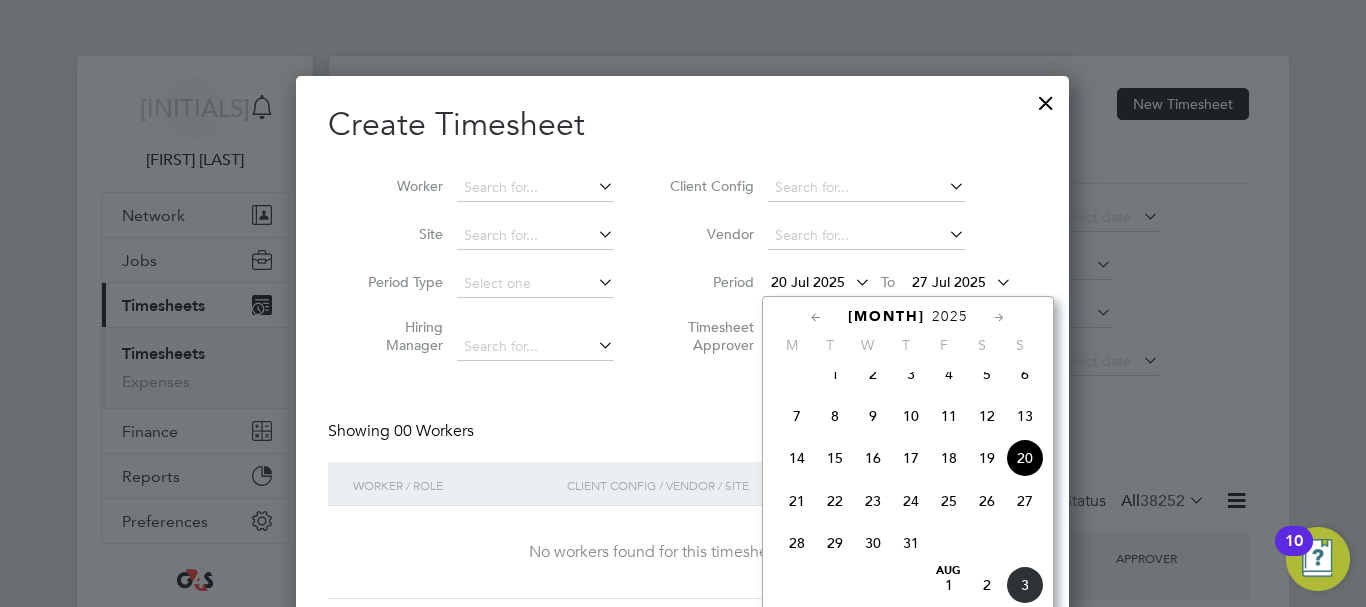 click on "28" 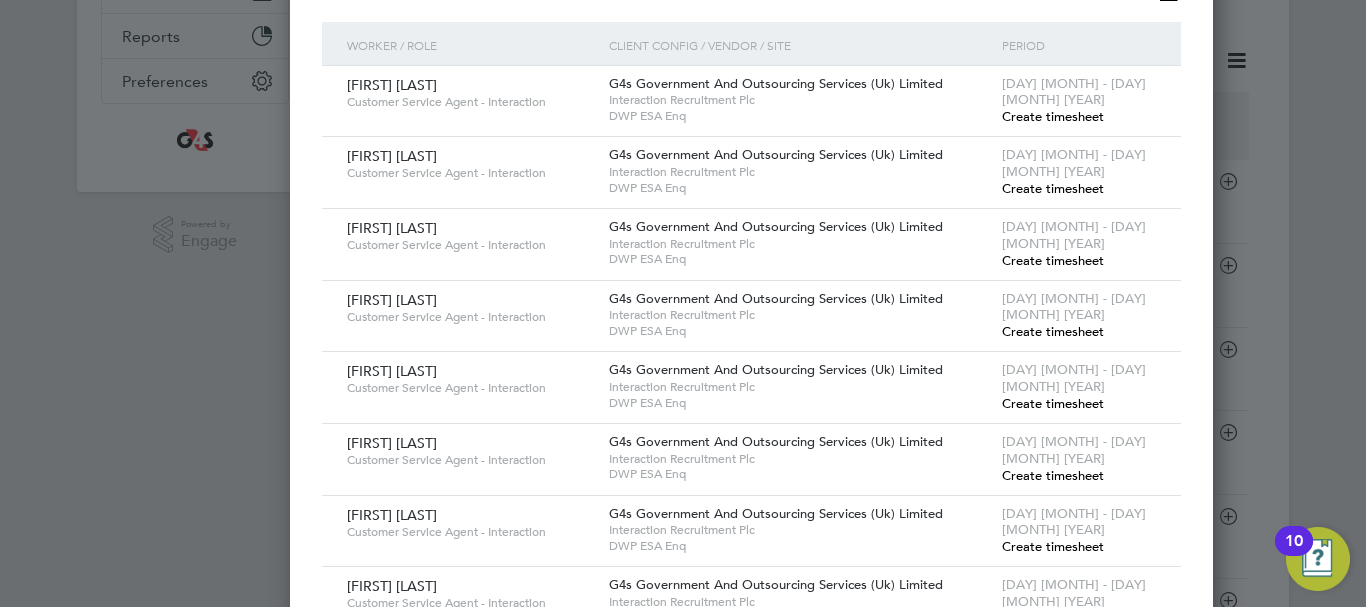 click on "Create timesheet" at bounding box center [1053, 188] 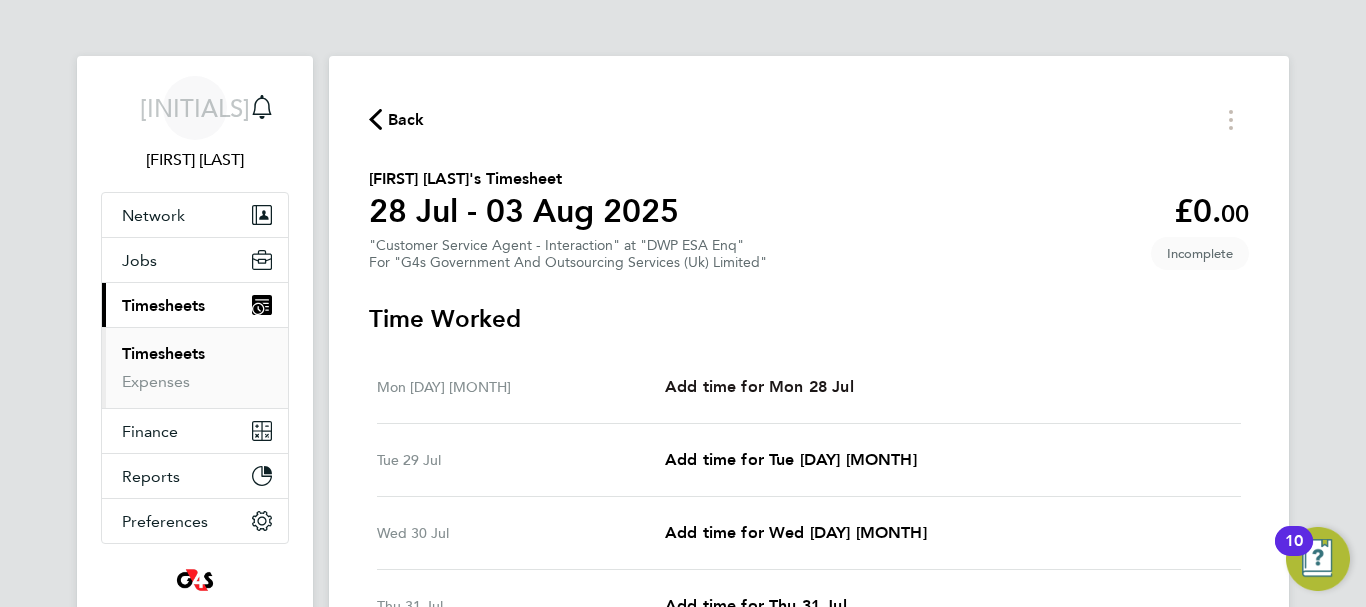 click on "Add time for Mon 28 Jul" at bounding box center (759, 386) 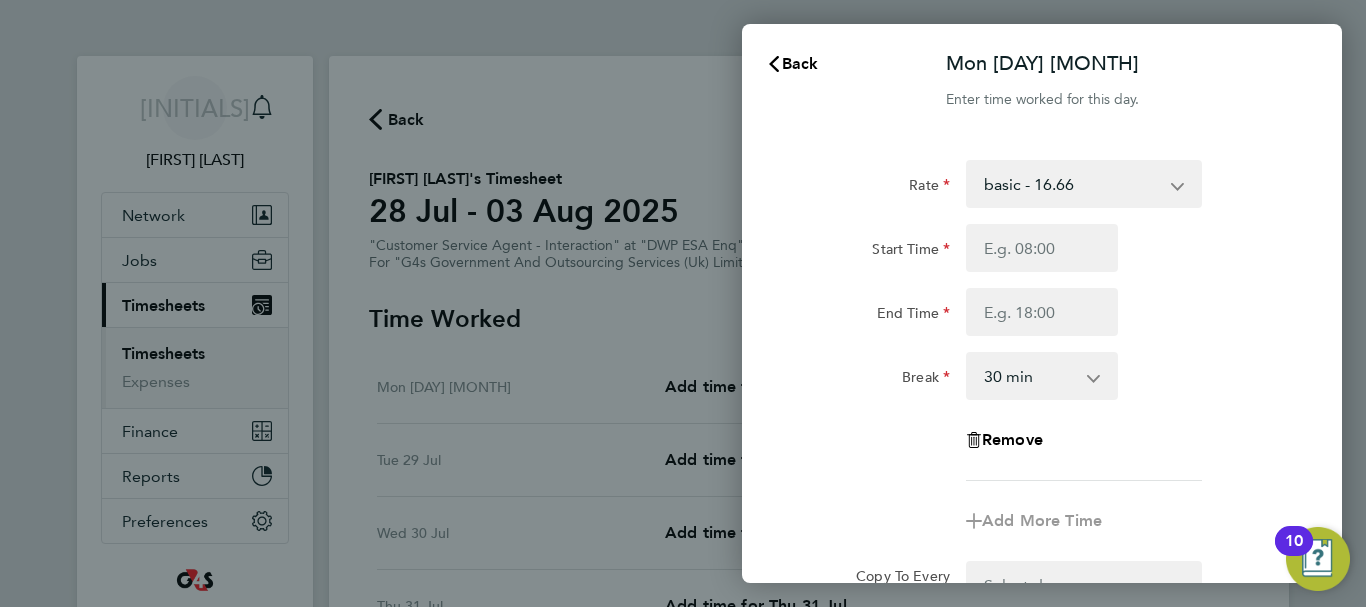 click on "basic - 16.66   Sick   Annual Leave   Bank Holiday   x1.5 - 24.73   x2 - 32.79   System Issue Paid - 16.66   System Issue Not Paid" at bounding box center [1072, 184] 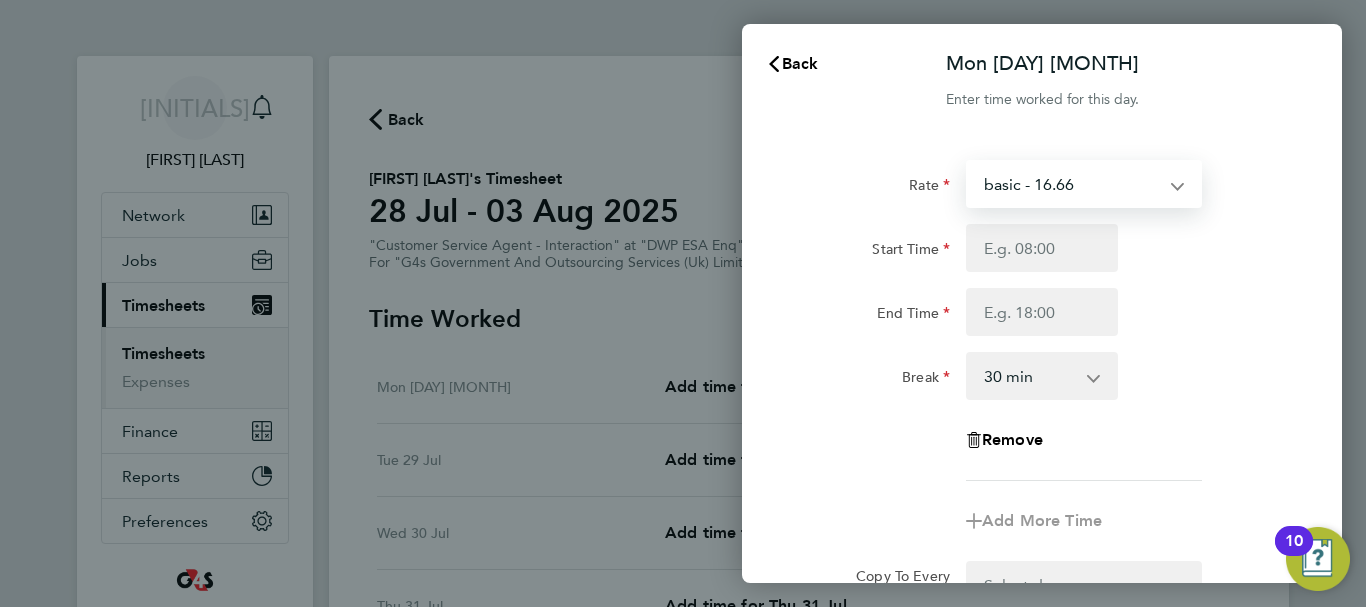select on "30" 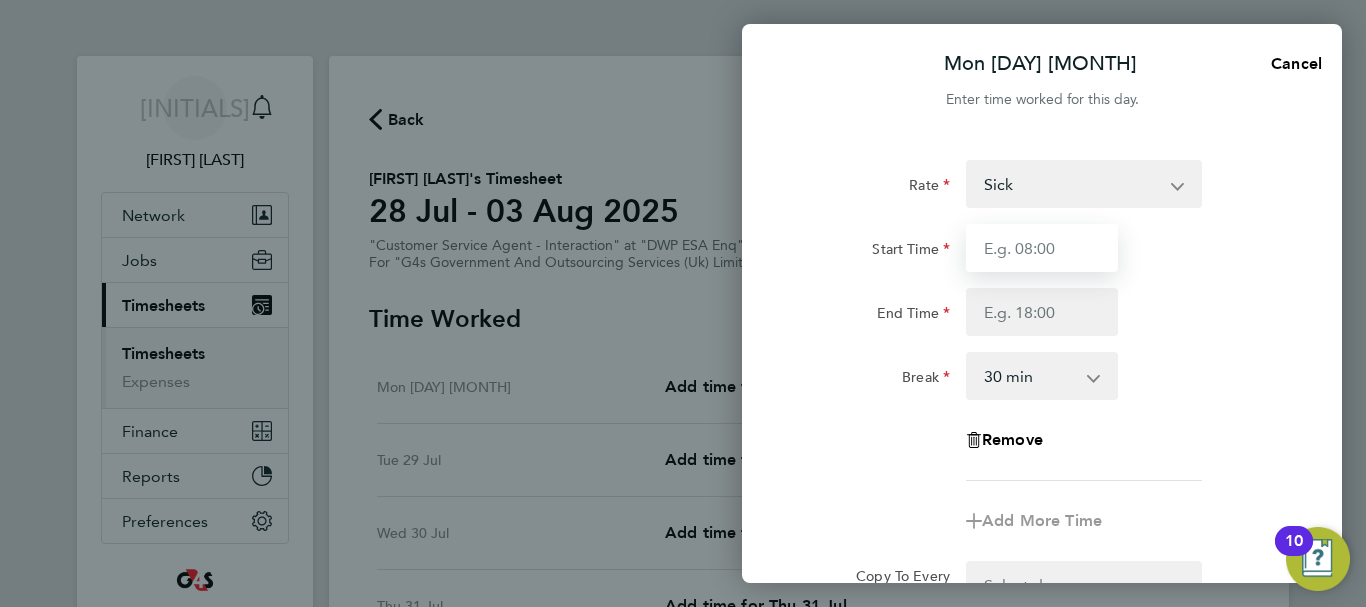 click on "Start Time" at bounding box center (1042, 248) 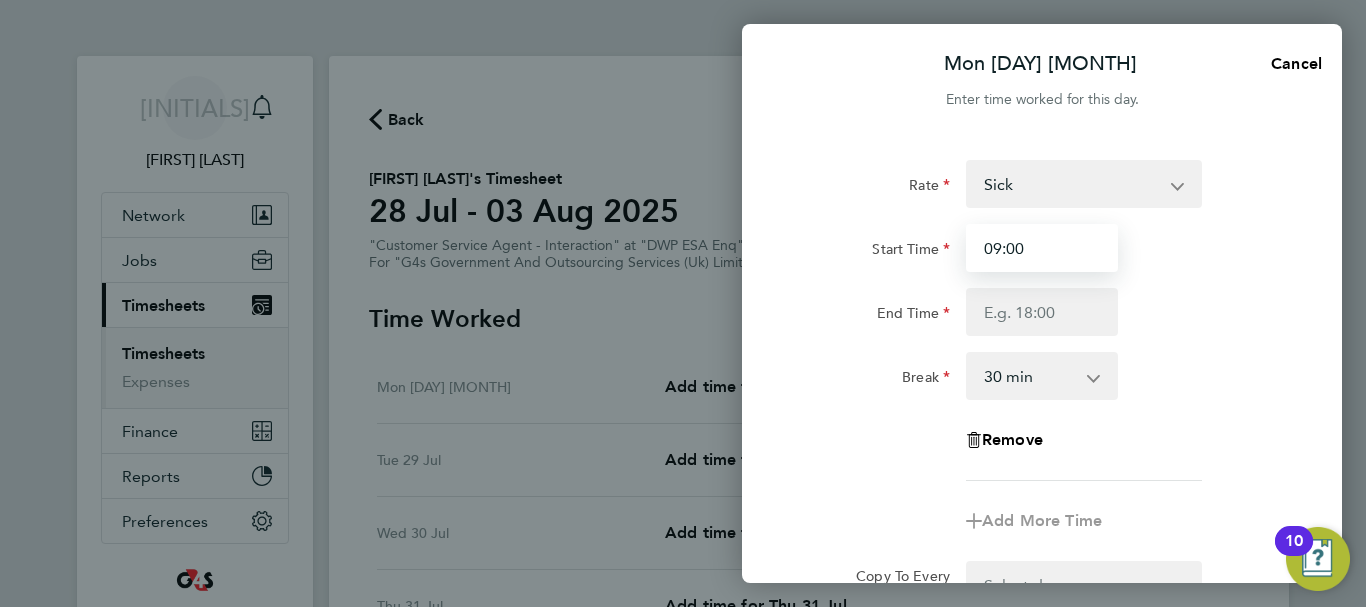type on "09:00" 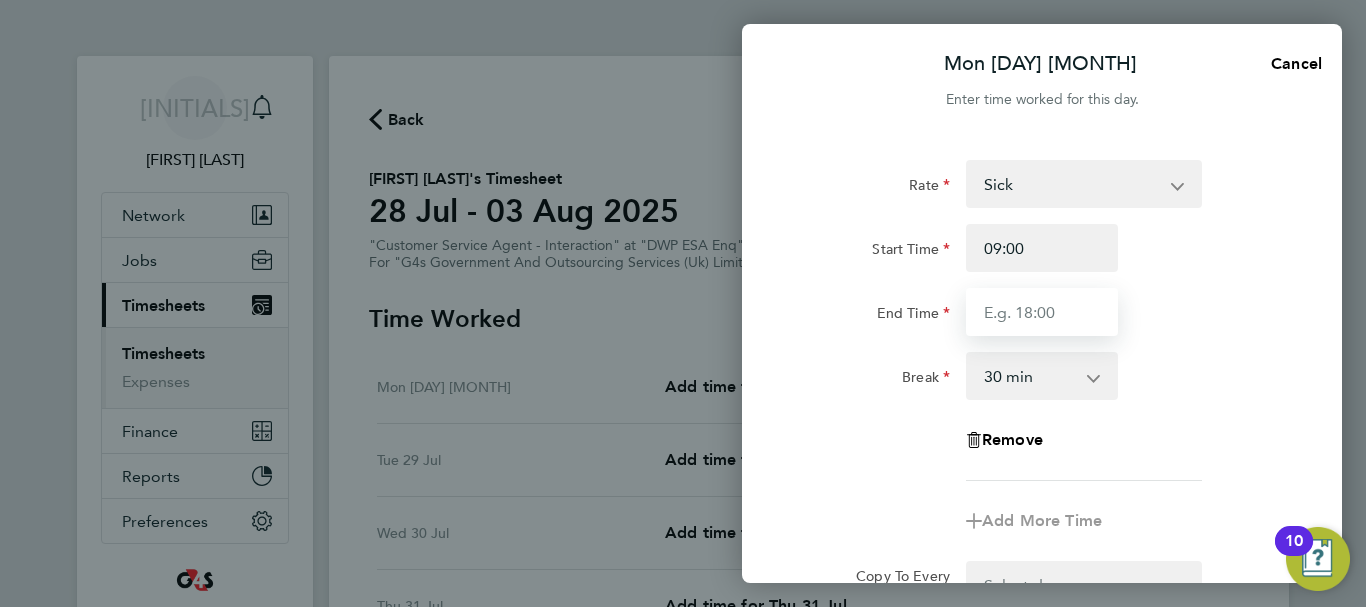click on "End Time" at bounding box center [1042, 312] 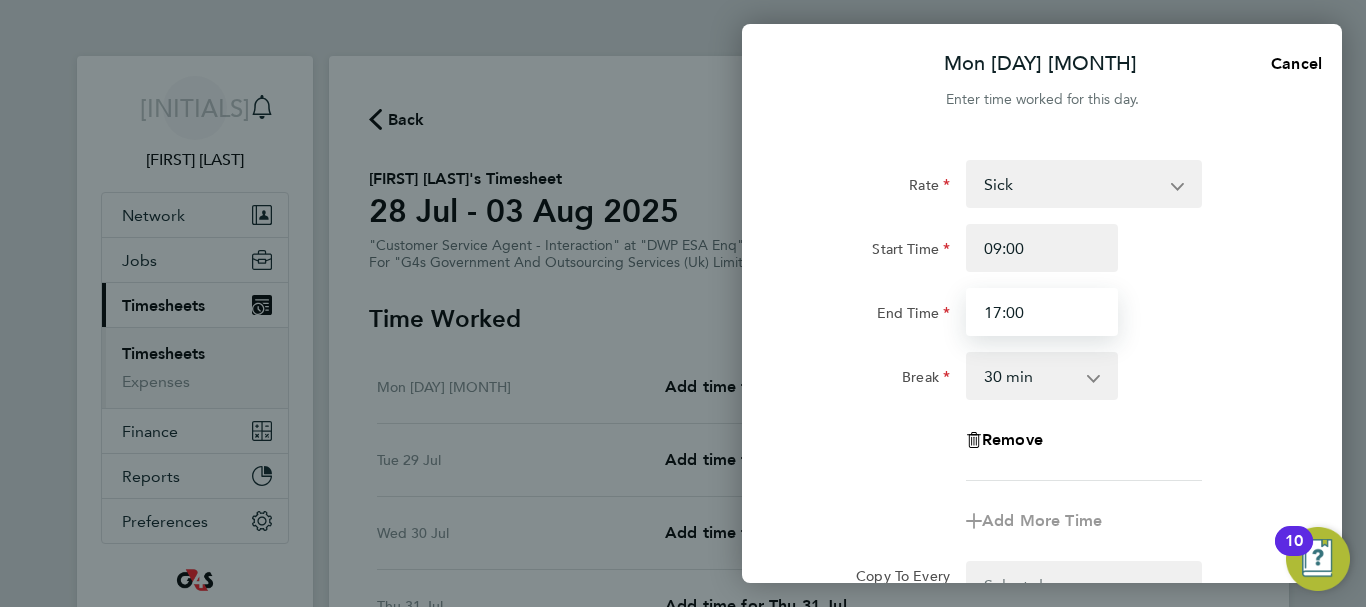 type on "17:00" 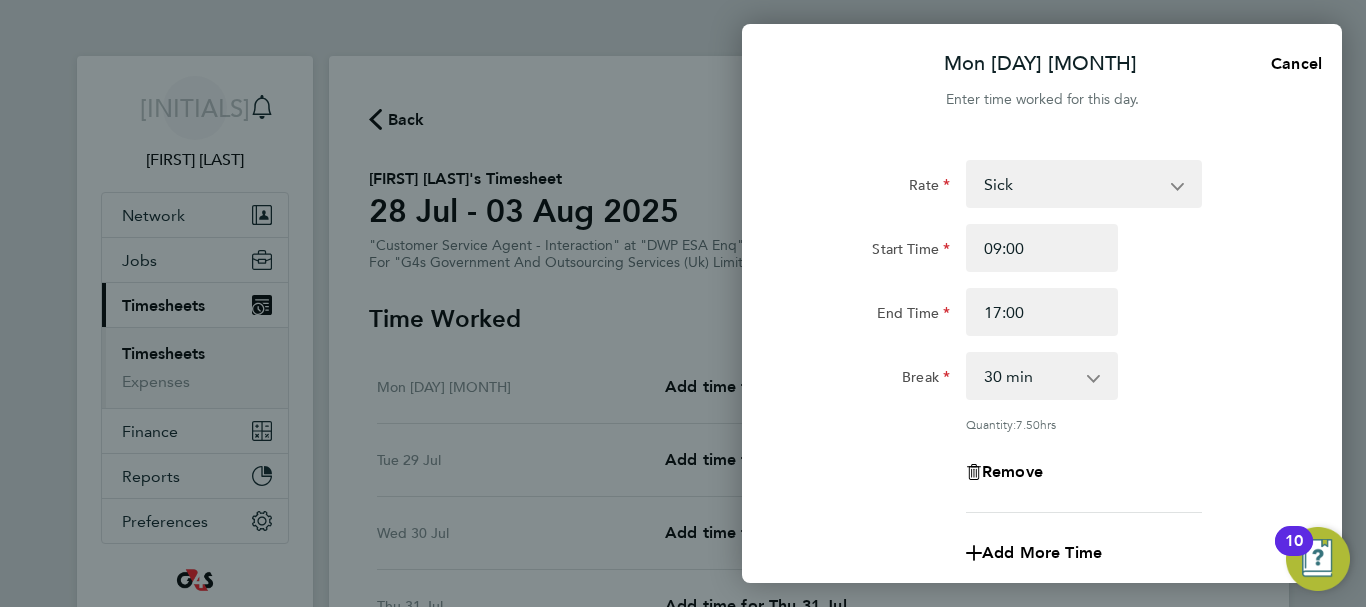click on "End Time 17:00" 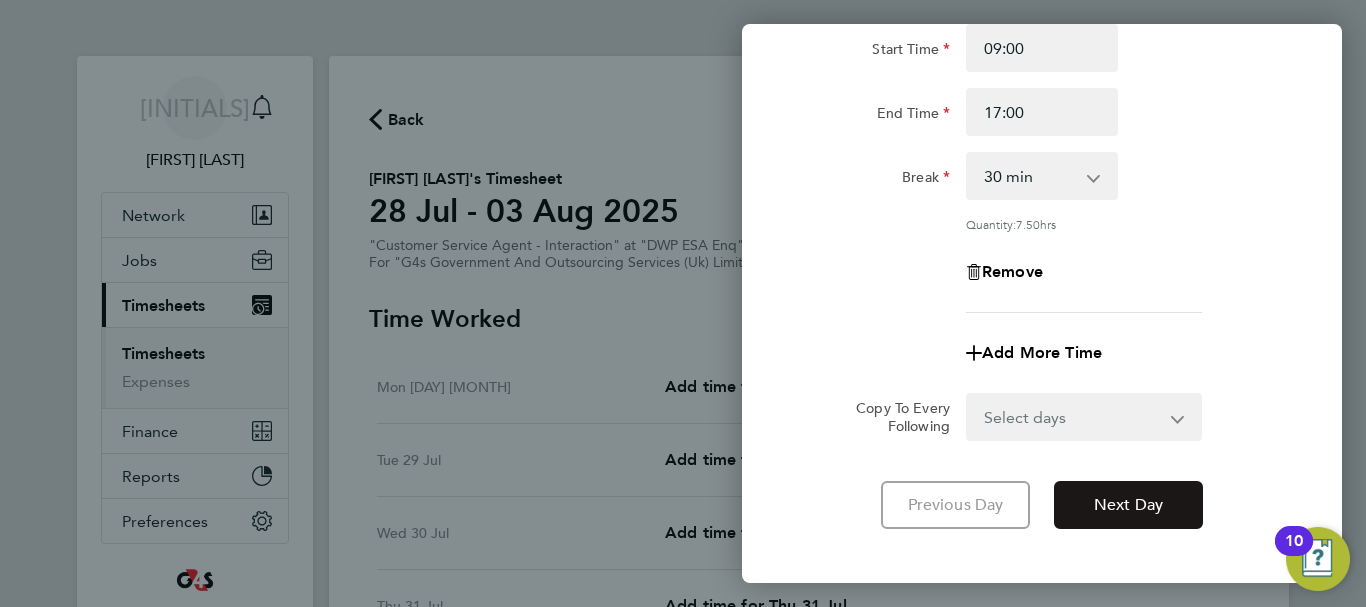 click on "Next Day" 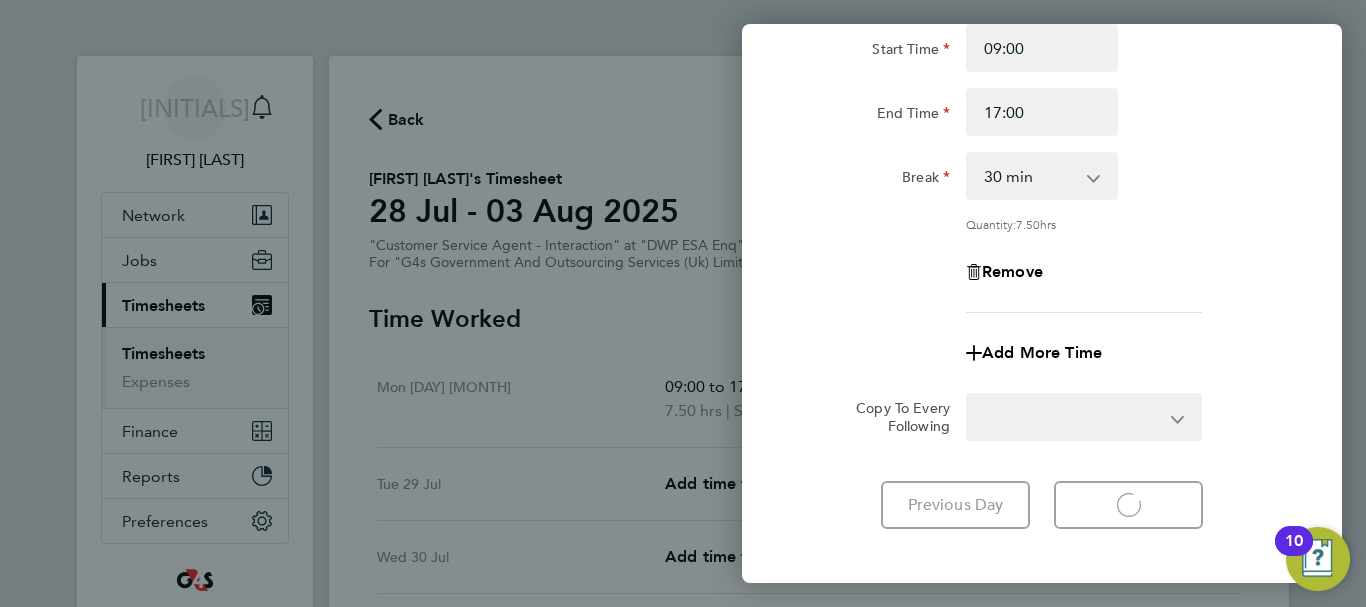select on "30" 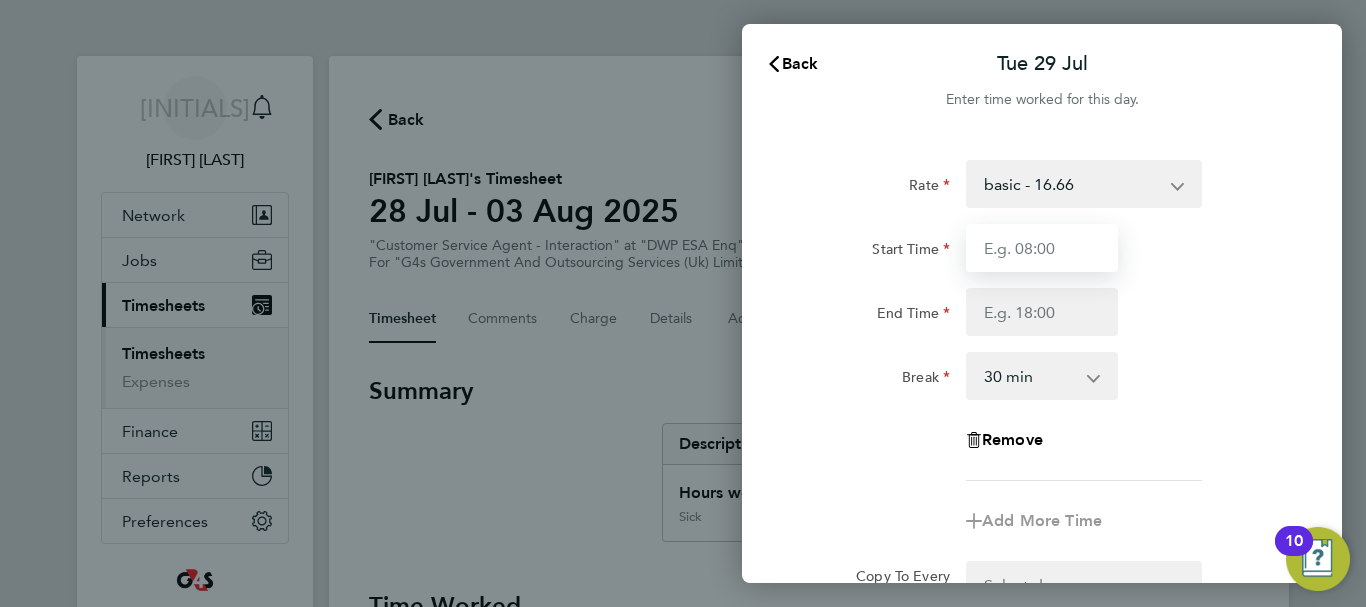 click on "Start Time" at bounding box center [1042, 248] 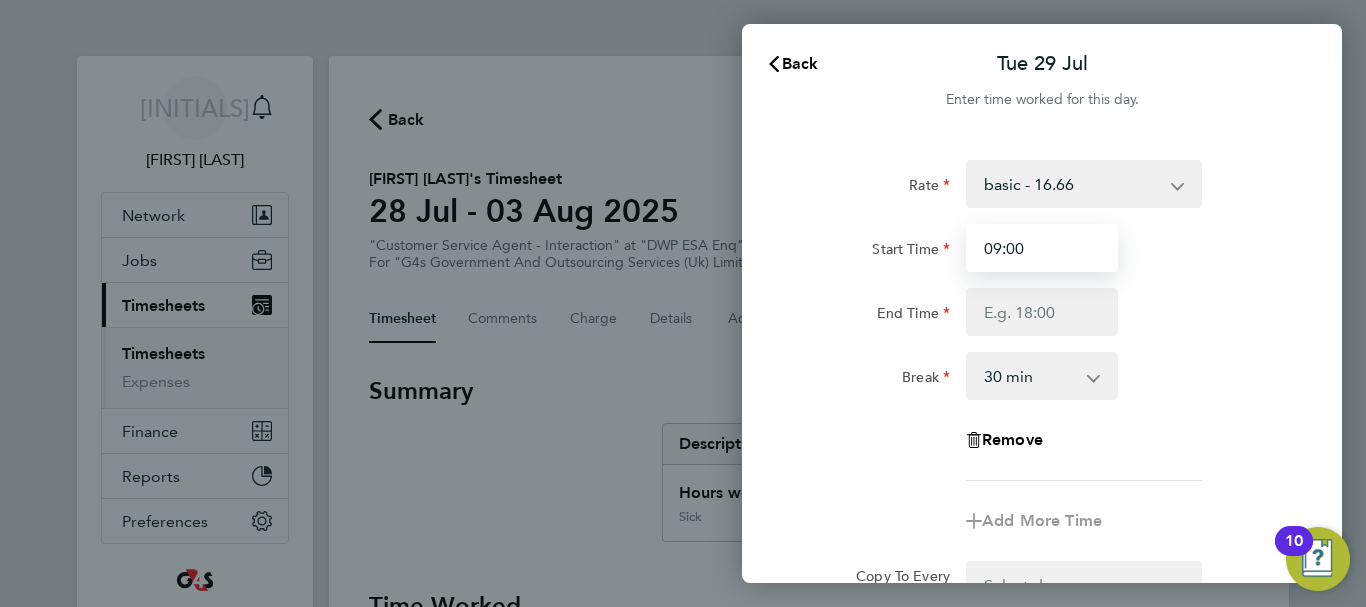 type on "09:00" 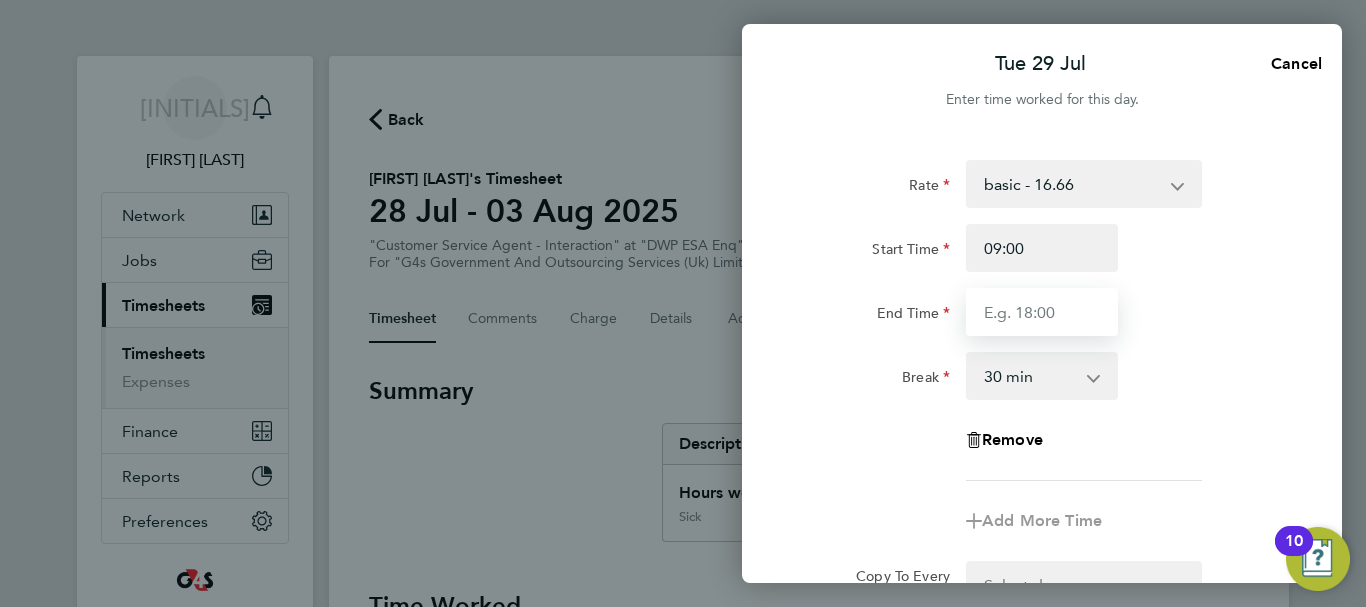 click on "End Time" at bounding box center (1042, 312) 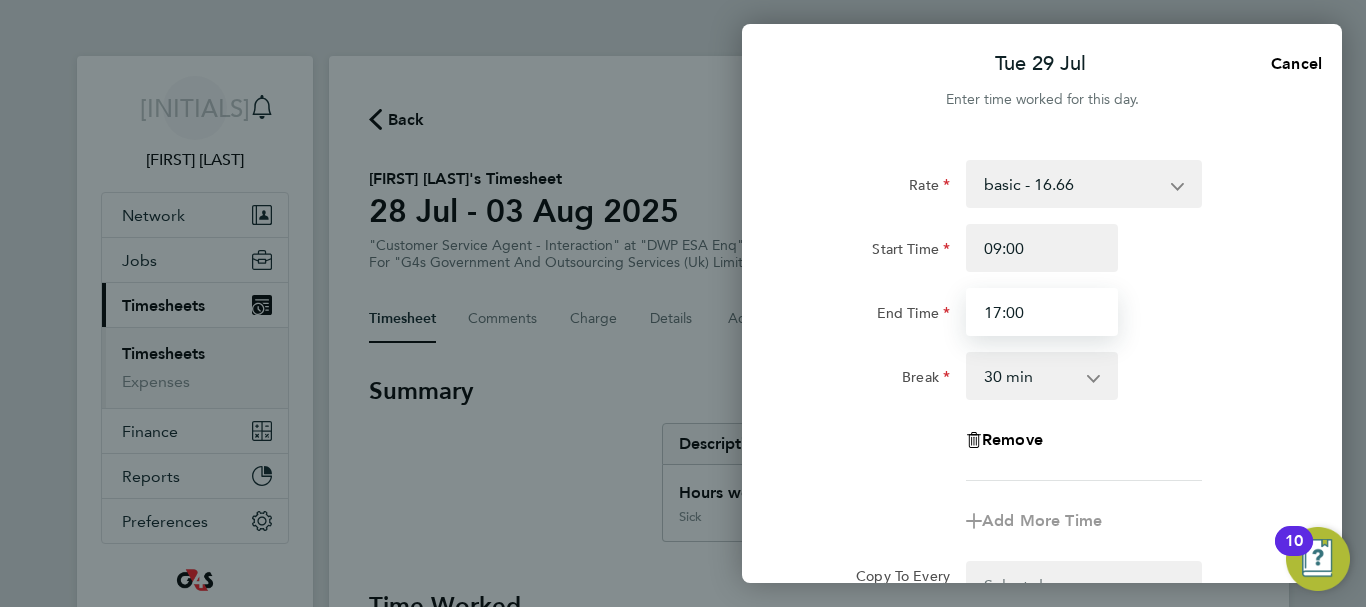 type on "17:00" 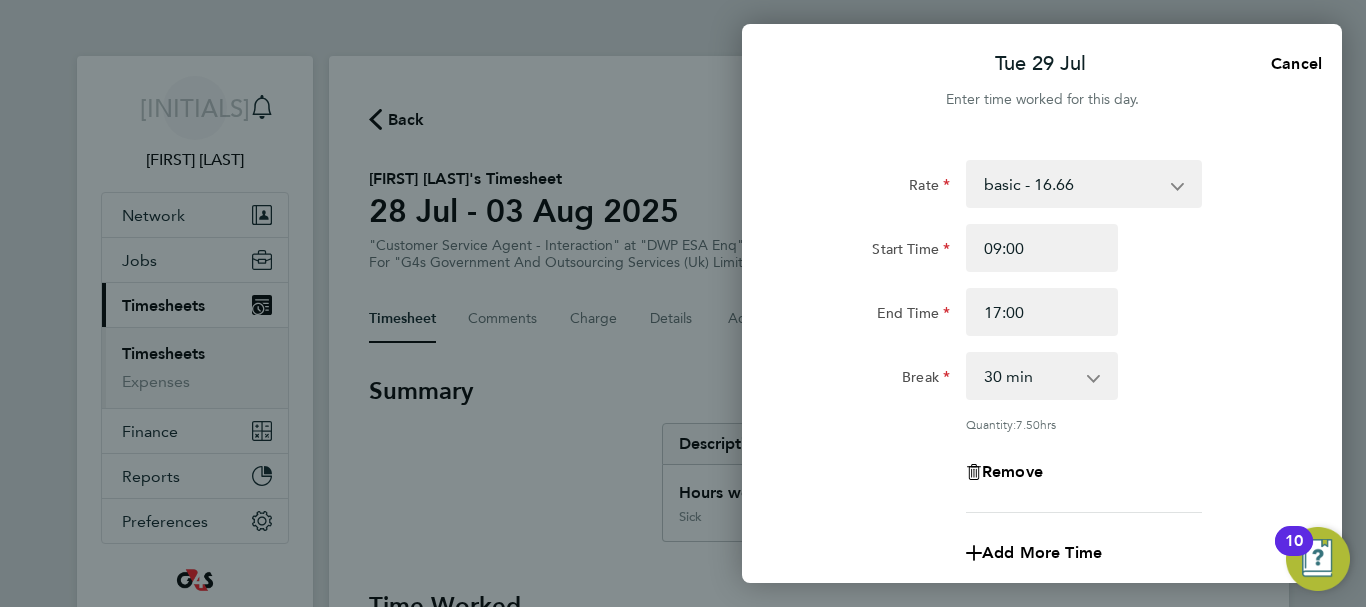 click on "End Time 17:00" 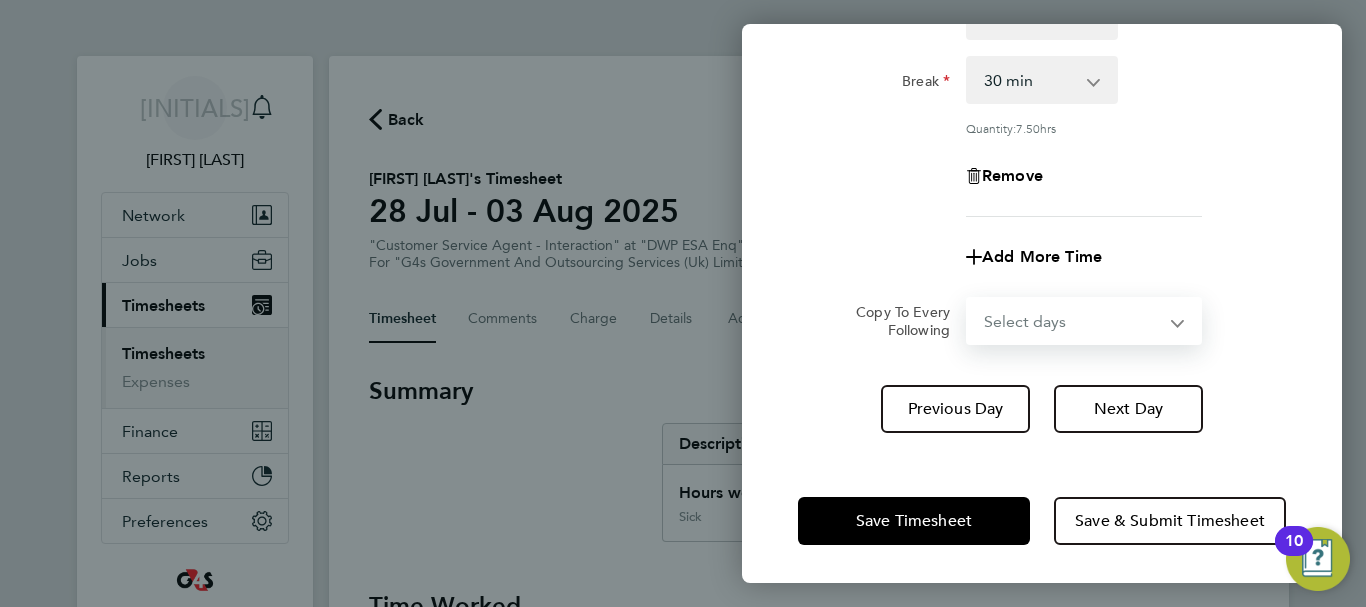 click on "Select days   Day   Weekday (Mon-Fri)   Weekend (Sat-Sun)   Wednesday   Thursday   Friday   Saturday   Sunday" at bounding box center [1073, 321] 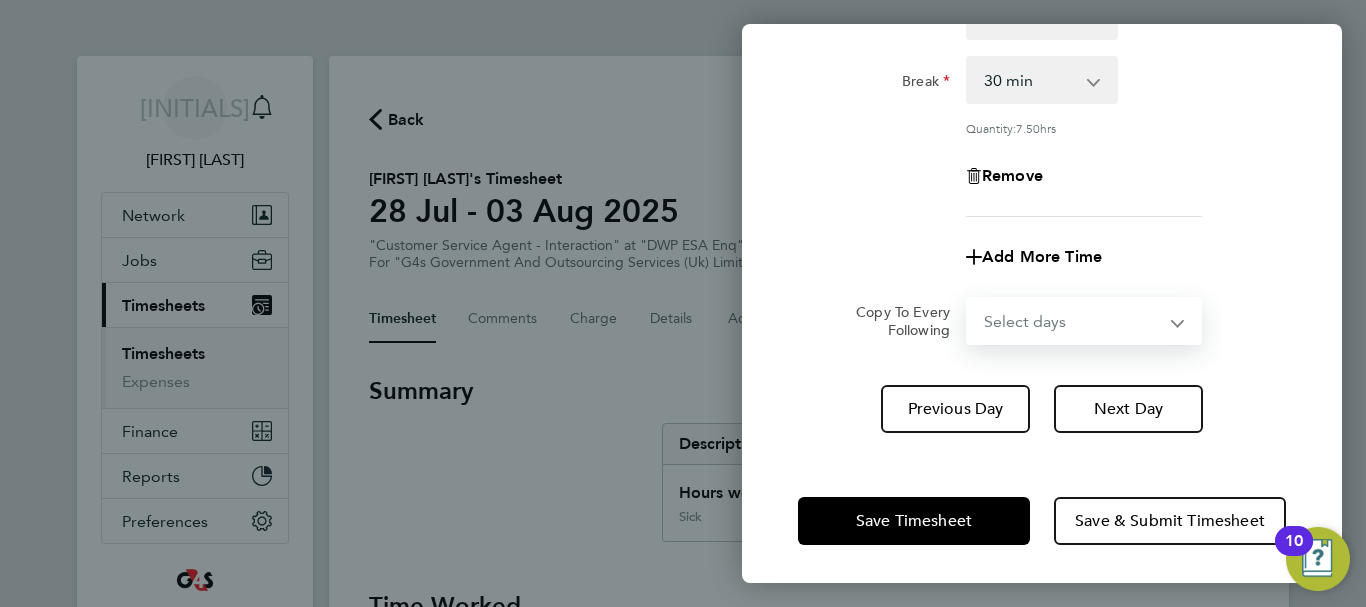 select on "WED" 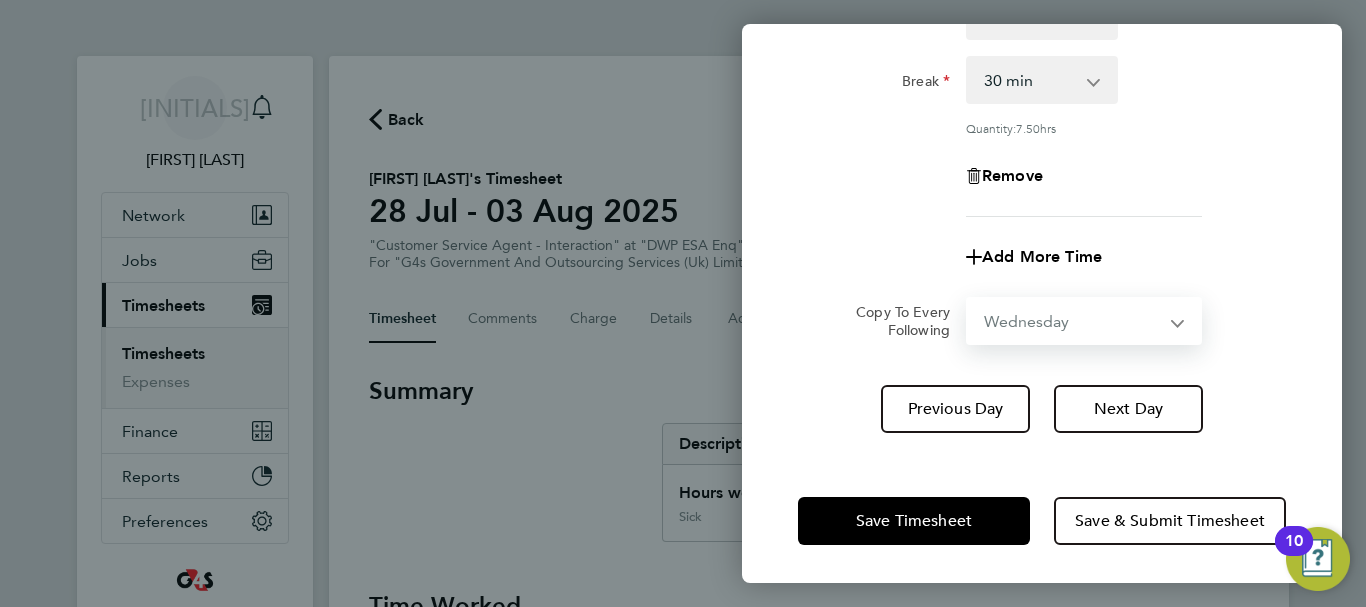 click on "Select days   Day   Weekday (Mon-Fri)   Weekend (Sat-Sun)   Wednesday   Thursday   Friday   Saturday   Sunday" at bounding box center (1073, 321) 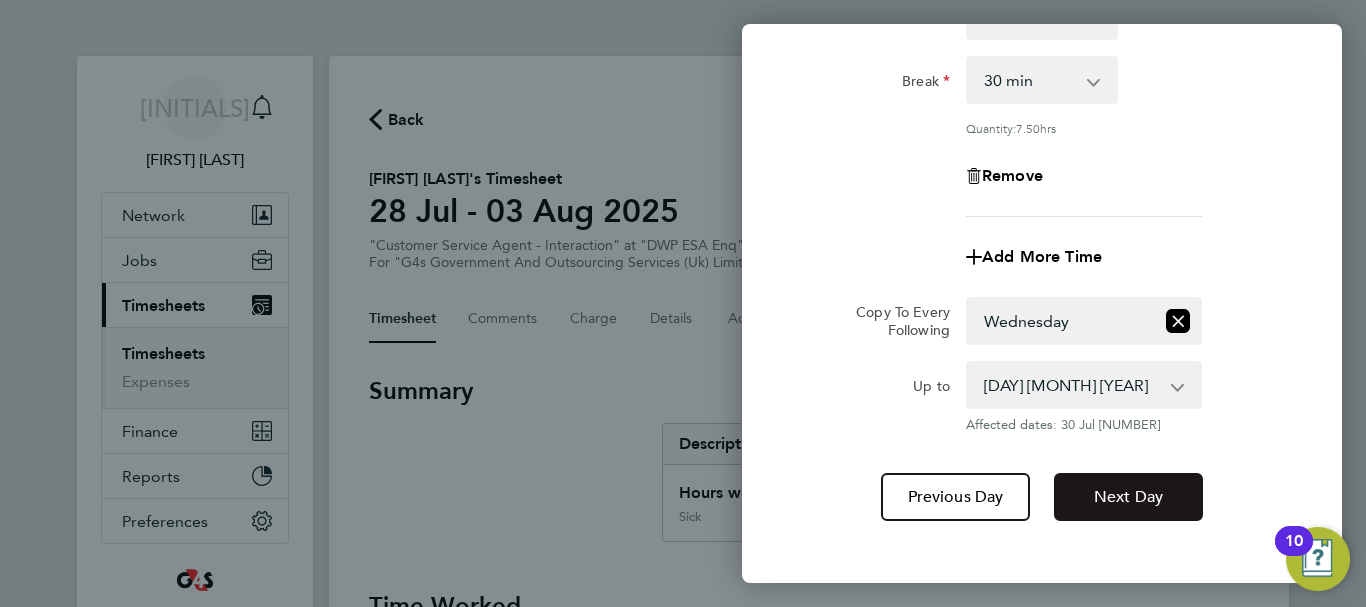 click on "Next Day" 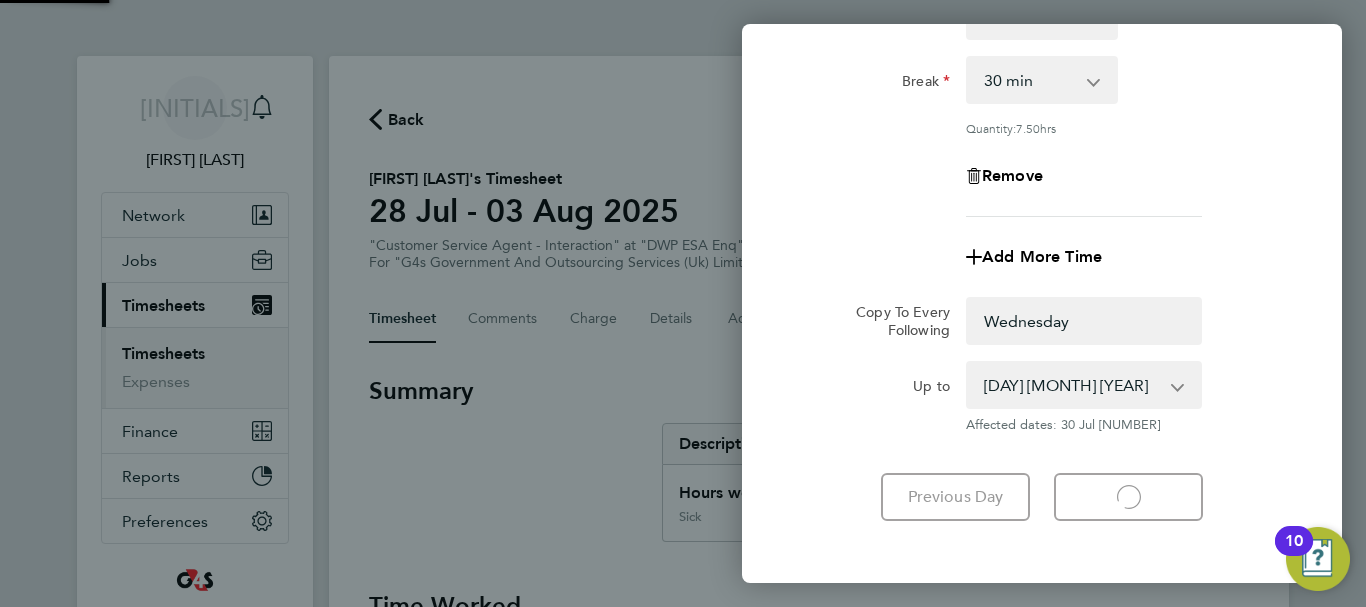 select on "0: null" 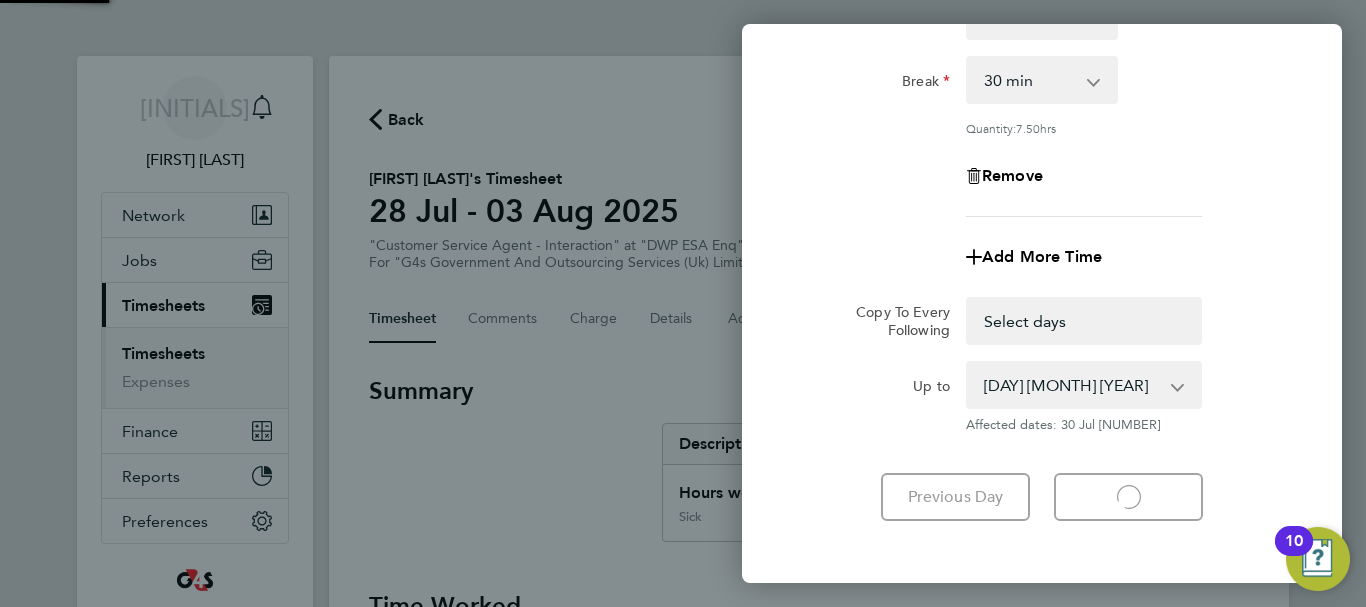 select on "30" 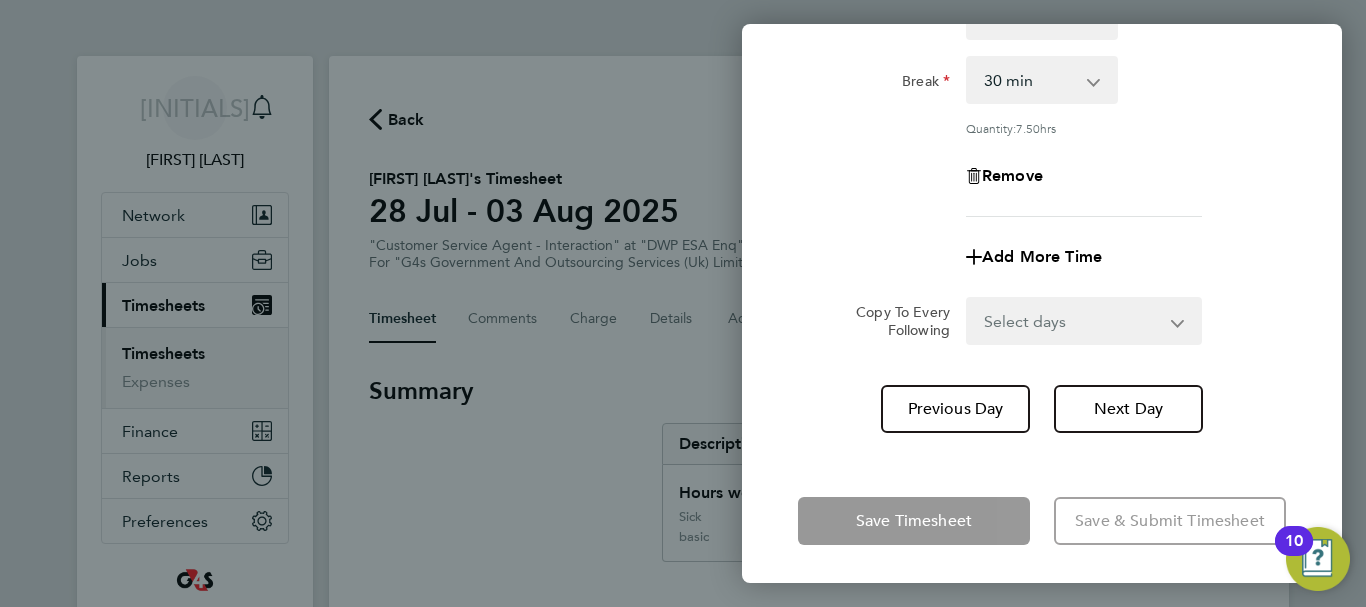 click on "Rate  basic - 16.66   Sick   Annual Leave   Bank Holiday   x1.5 - 24.73   x2 - 32.79   System Issue Paid - 16.66   System Issue Not Paid
Start Time 09:00 End Time 17:00 Break  0 min   15 min   30 min   45 min   60 min   75 min   90 min
Quantity:  7.50  hrs
Remove
Add More Time  Copy To Every Following  Select days   Day   Weekday (Mon-Fri)   Weekend (Sat-Sun)   Thursday   Friday   Saturday   Sunday" 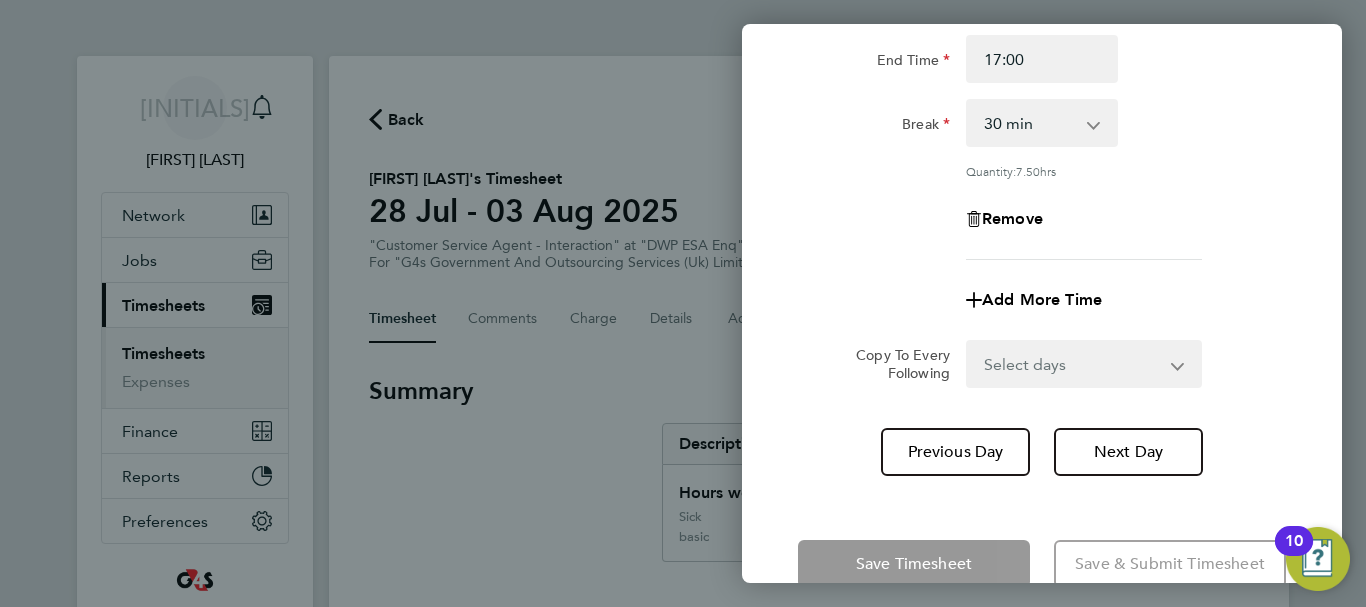 scroll, scrollTop: 296, scrollLeft: 0, axis: vertical 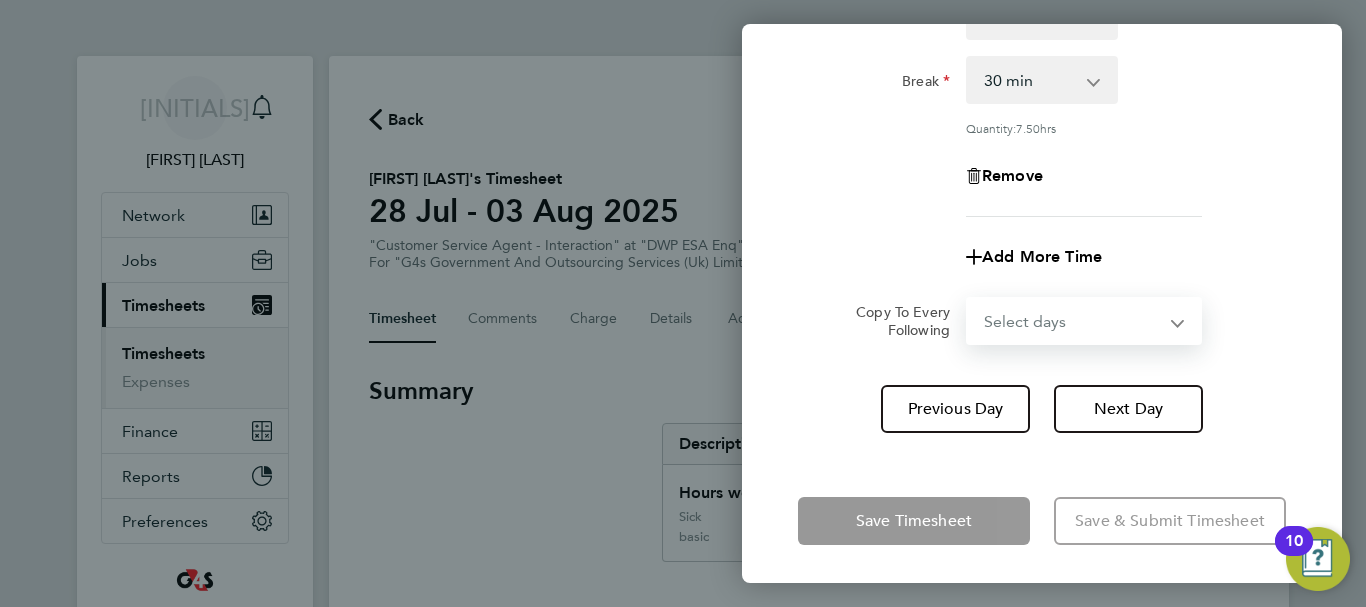 click on "Select days   Day   Weekday (Mon-Fri)   Weekend (Sat-Sun)   Thursday   Friday   Saturday   Sunday" at bounding box center (1073, 321) 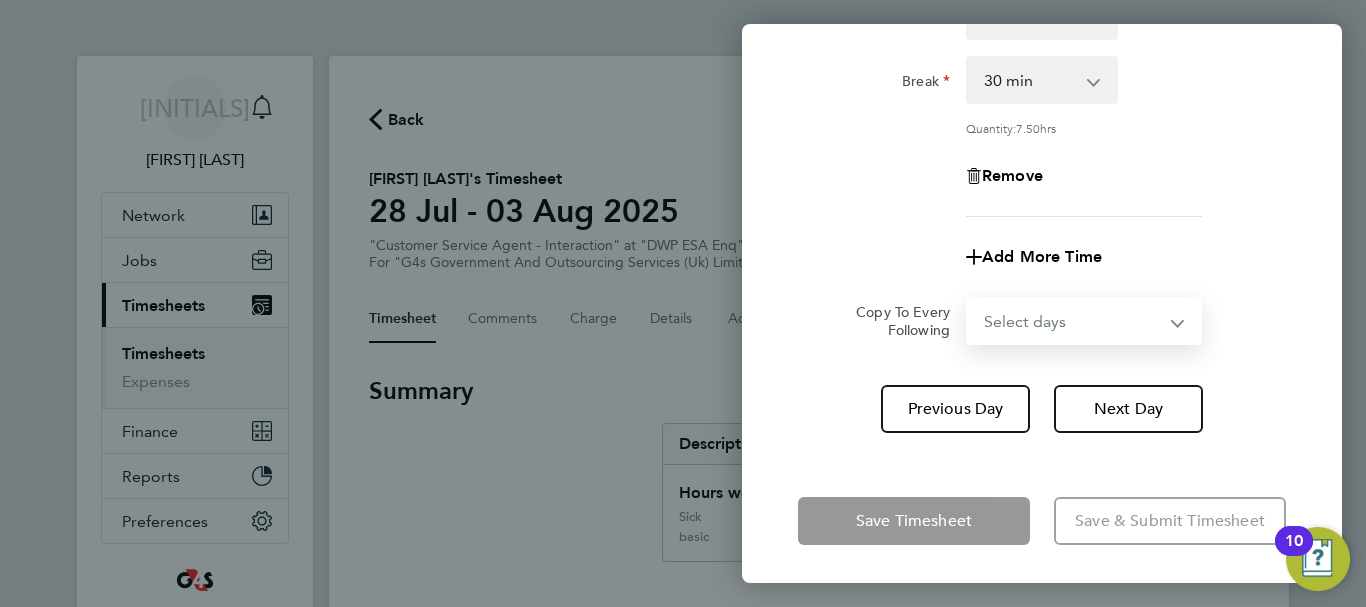select on "THU" 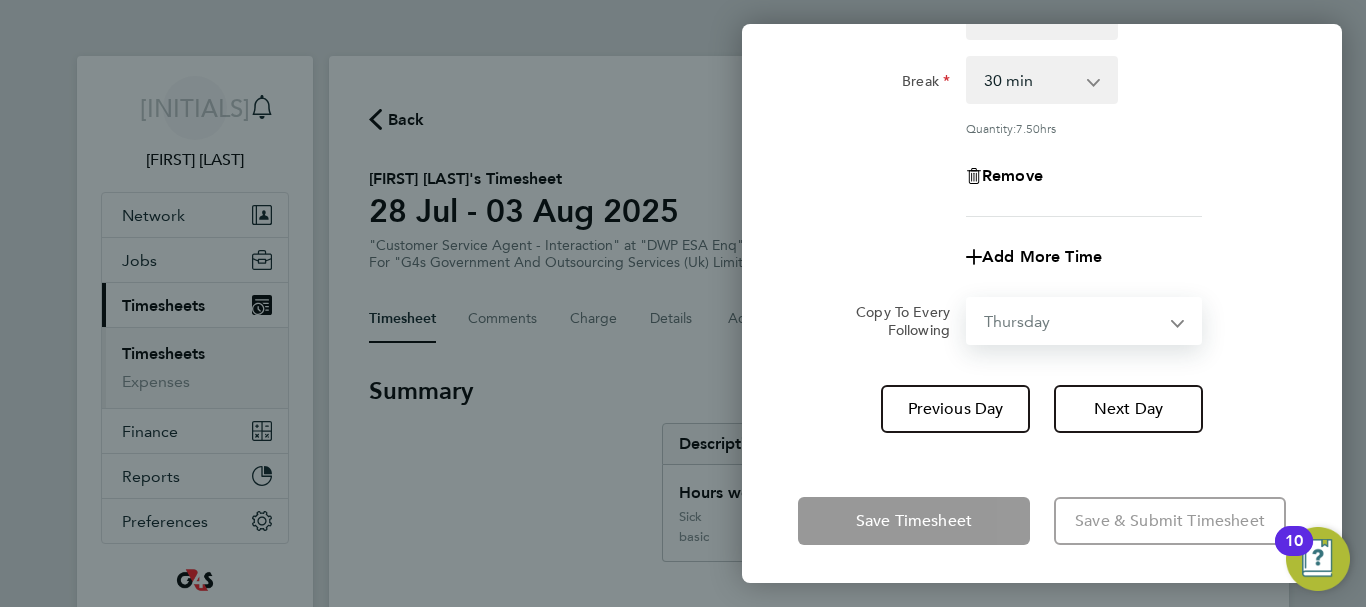 click on "Select days   Day   Weekday (Mon-Fri)   Weekend (Sat-Sun)   Thursday   Friday   Saturday   Sunday" at bounding box center (1073, 321) 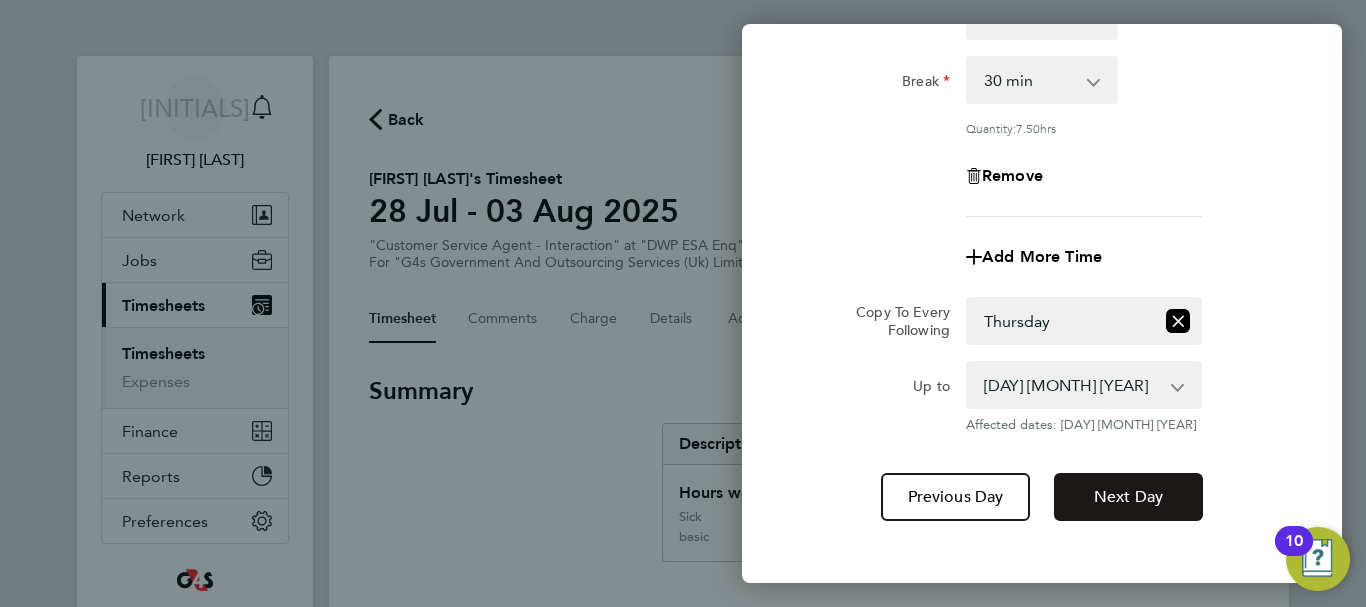 click on "Next Day" 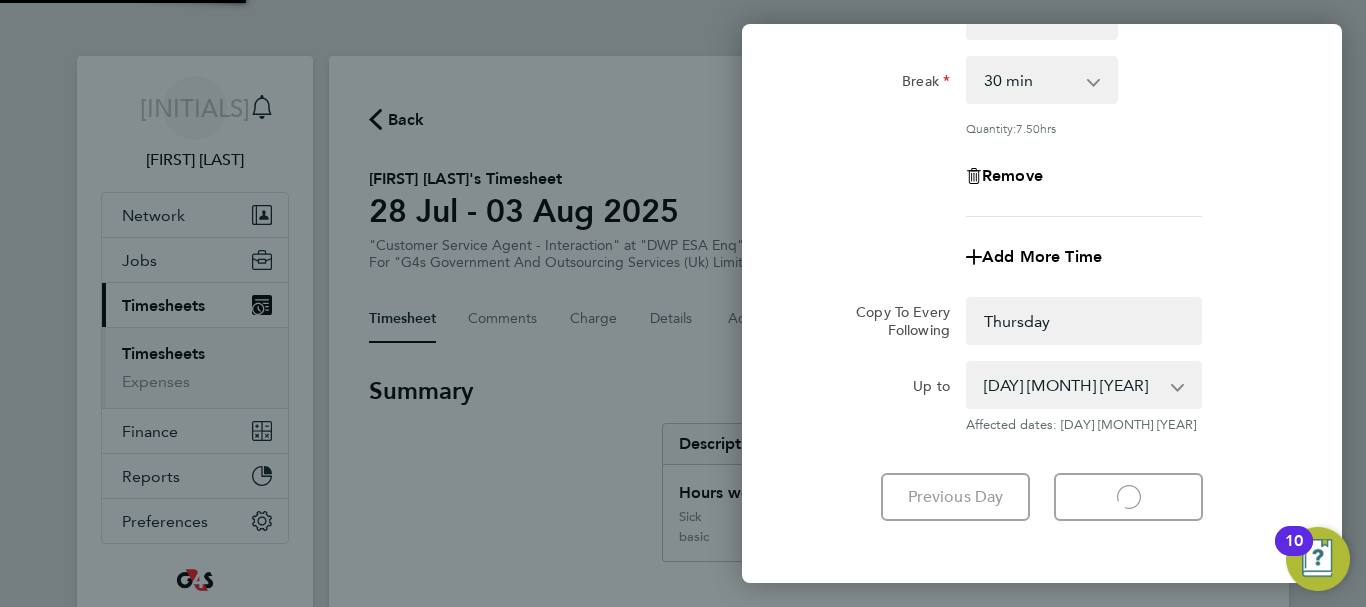 select on "0: null" 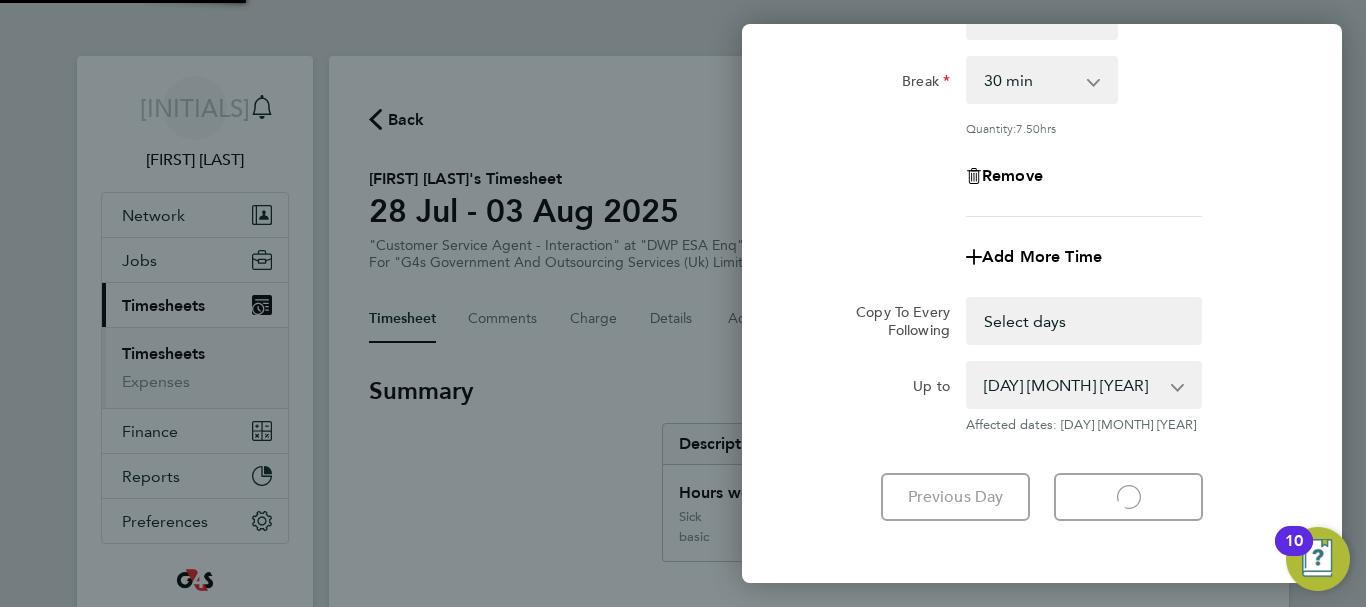 select on "30" 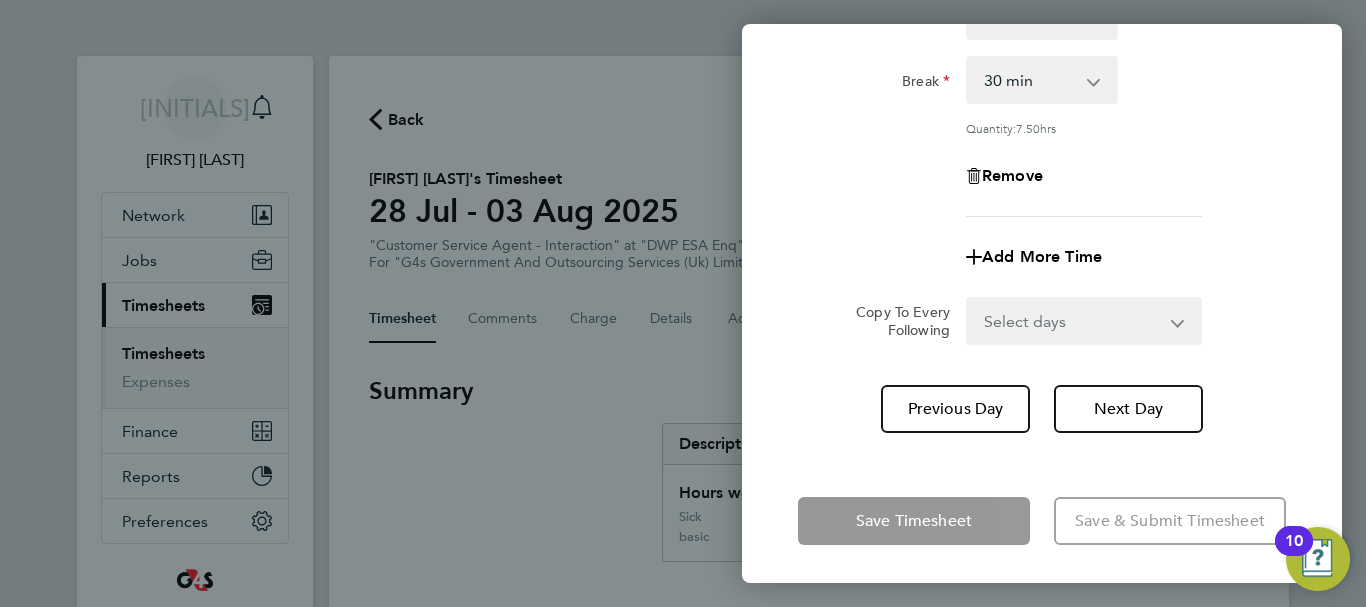 click on "Rate  basic - 16.66   Sick   Annual Leave   Bank Holiday   x1.5 - 24.73   x2 - 32.79   System Issue Paid - 16.66   System Issue Not Paid
Start Time 09:00 End Time 17:00 Break  0 min   15 min   30 min   45 min   60 min   75 min   90 min
Quantity:  7.50  hrs
Remove
Add More Time  Copy To Every Following  Select days   Day   Weekend (Sat-Sun)   Friday   Saturday   Sunday
Previous Day   Next Day" 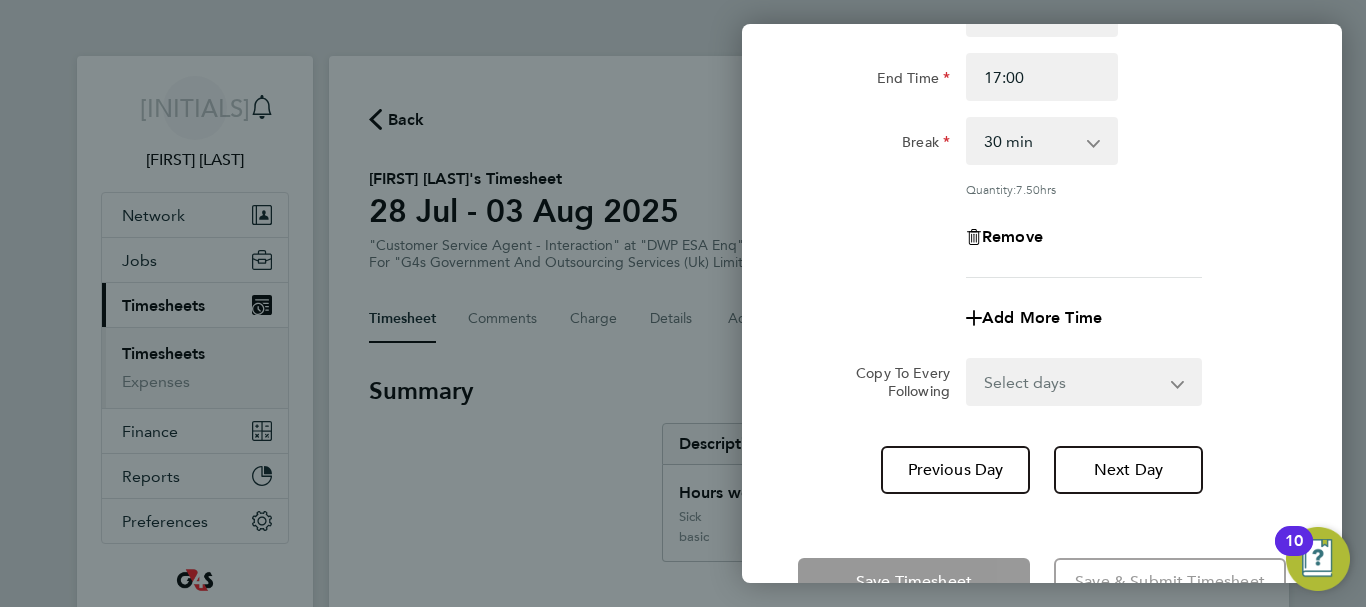 scroll, scrollTop: 296, scrollLeft: 0, axis: vertical 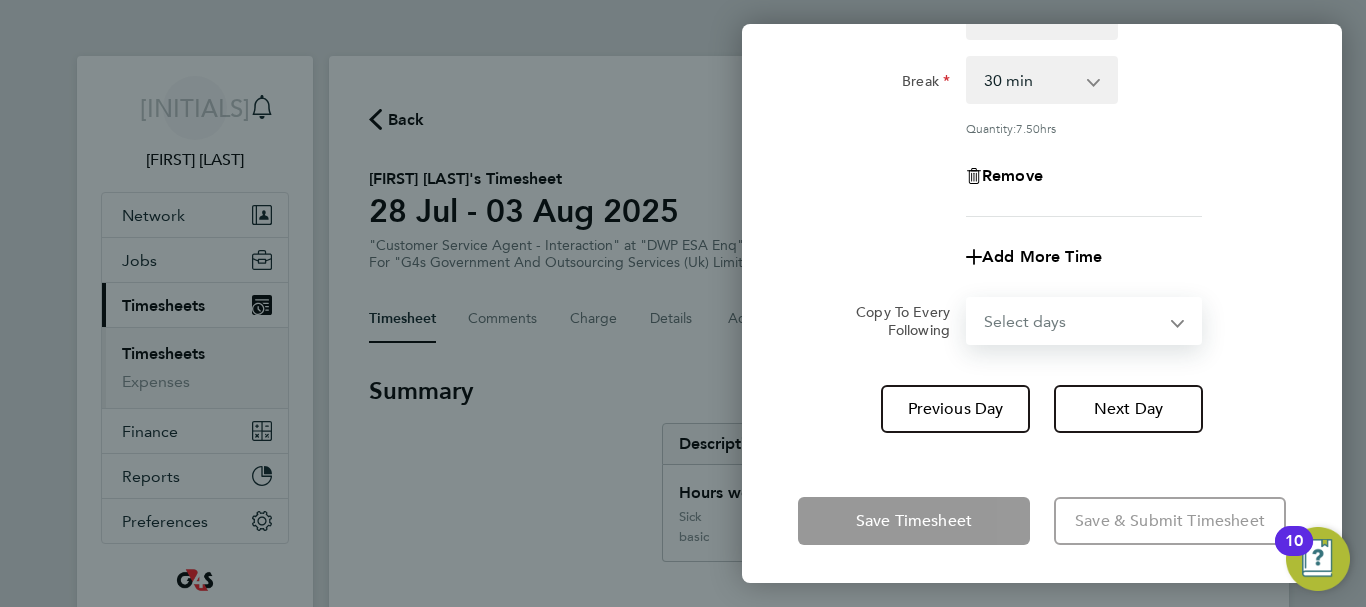 click on "Select days   Day   Weekend (Sat-Sun)   Friday   Saturday   Sunday" at bounding box center (1073, 321) 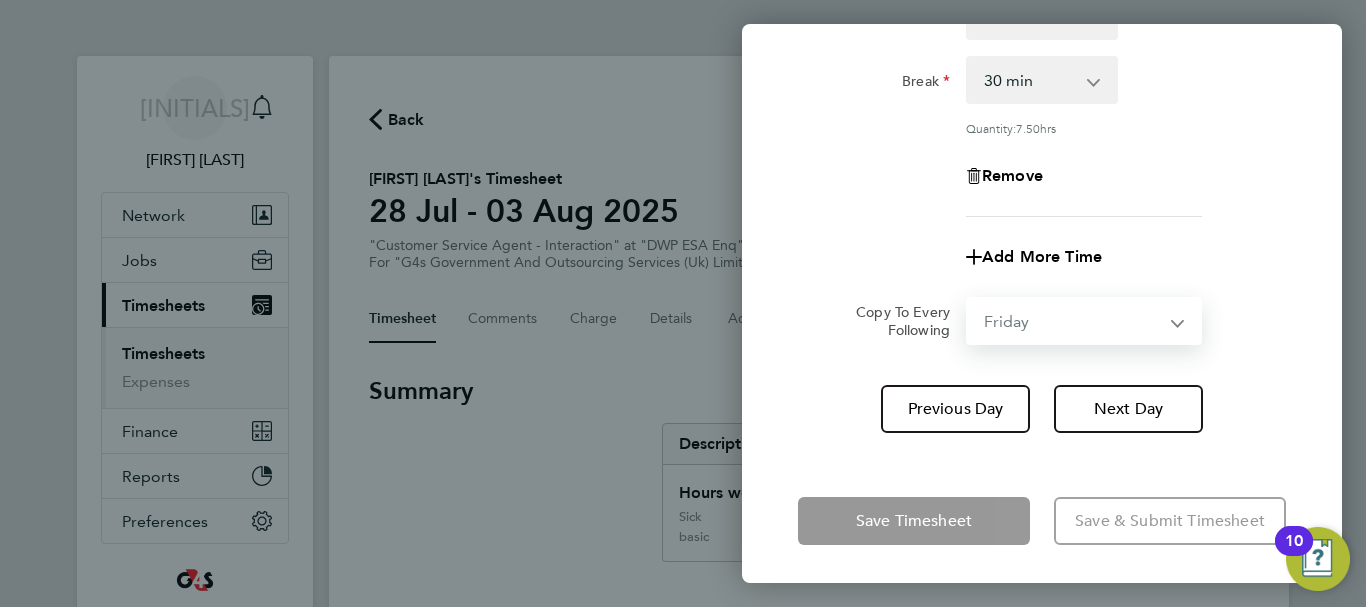 click on "Select days   Day   Weekend (Sat-Sun)   Friday   Saturday   Sunday" at bounding box center (1073, 321) 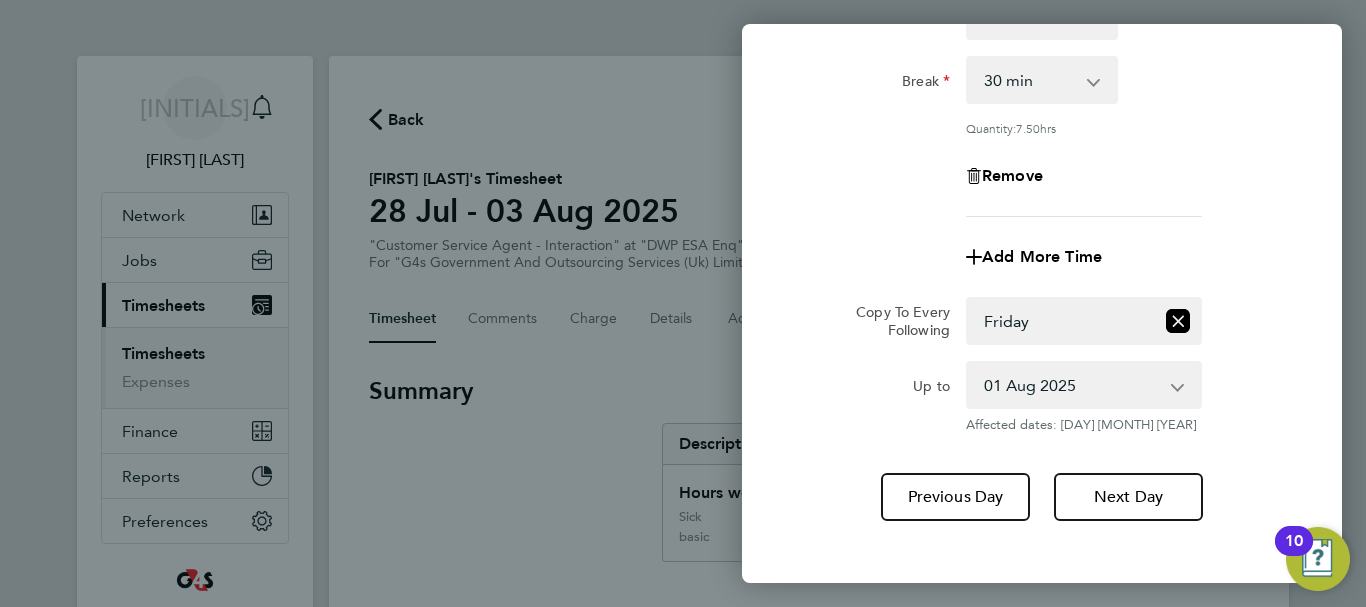 click on "Up to  [DAY] [MONTH] [YEAR]   [DAY] [MONTH] [YEAR]   [DAY] [MONTH] [YEAR]
Affected dates: [DAY] [MONTH] [YEAR]" 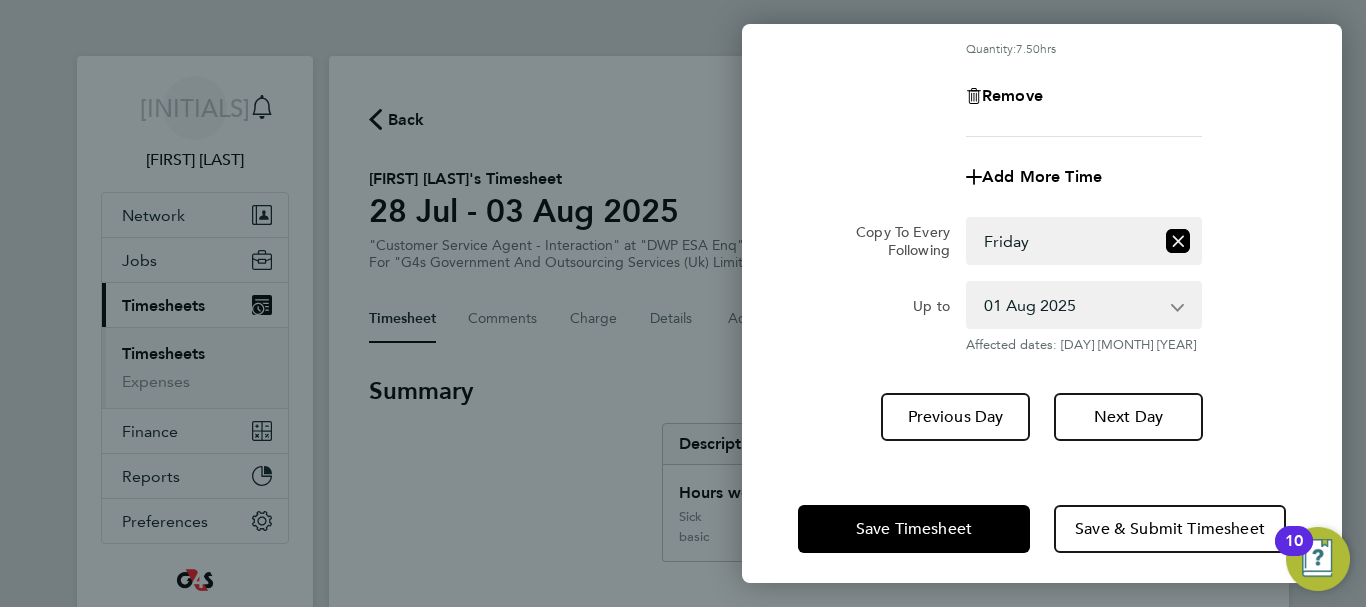 scroll, scrollTop: 384, scrollLeft: 0, axis: vertical 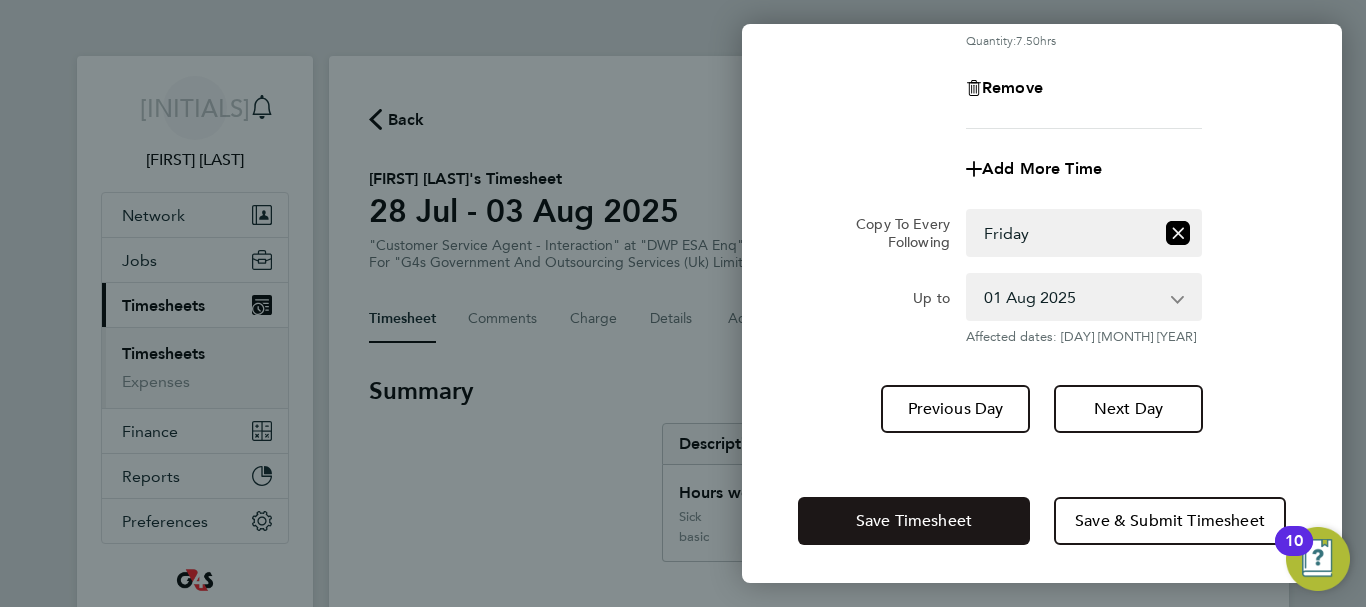 click on "Save Timesheet" 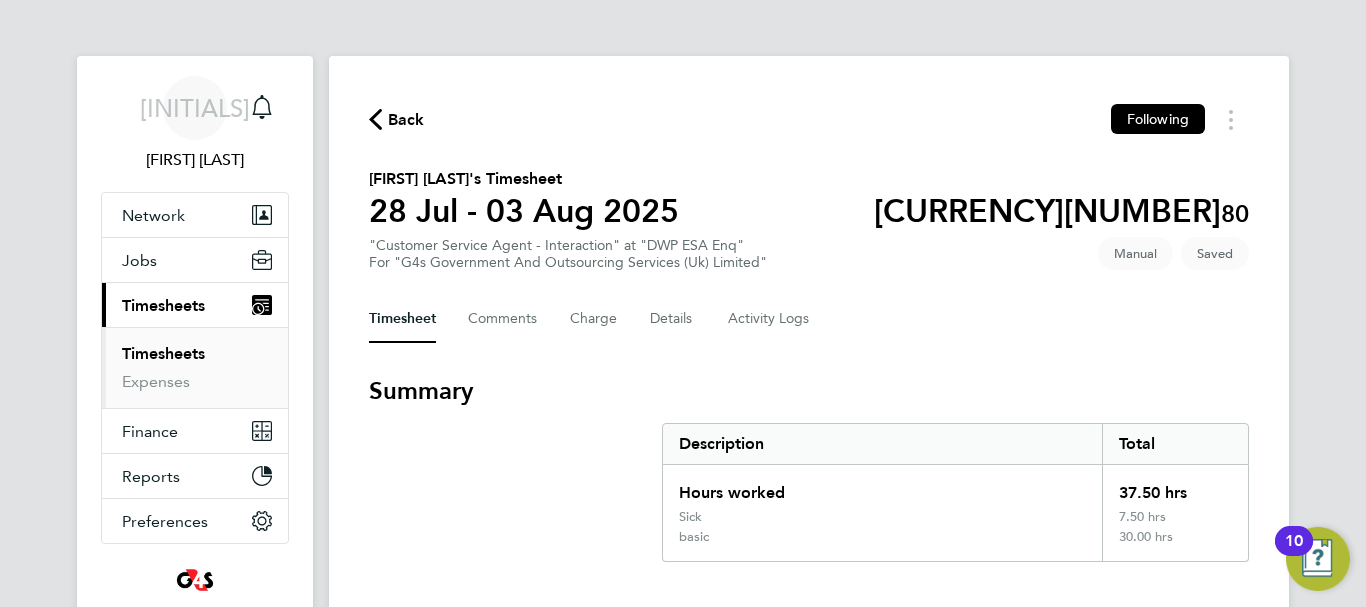 click on "Timesheet   Comments   Charge   Details   Activity Logs" 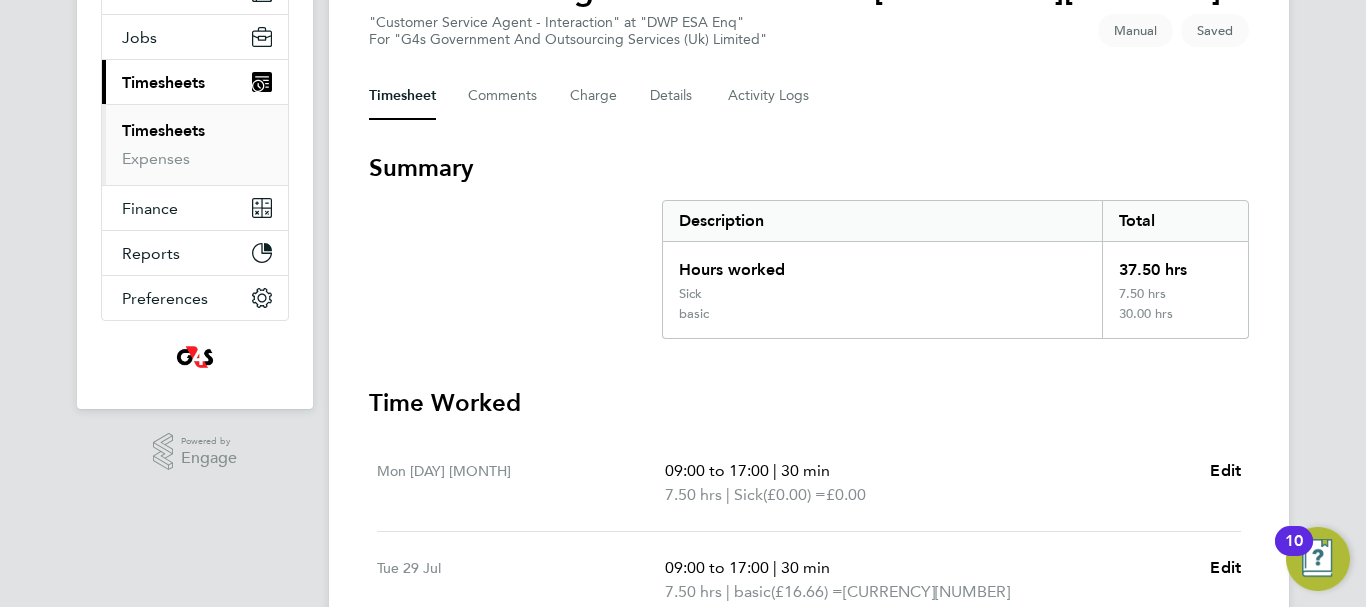 scroll, scrollTop: 0, scrollLeft: 0, axis: both 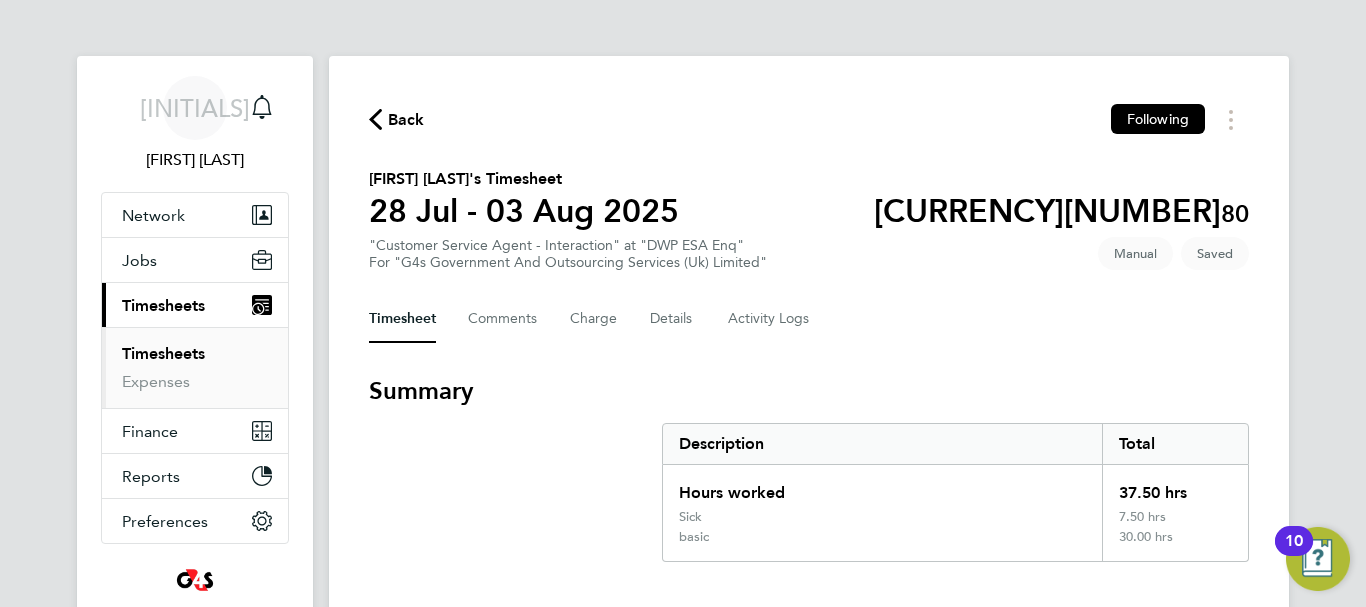 click on "Timesheets" at bounding box center [163, 353] 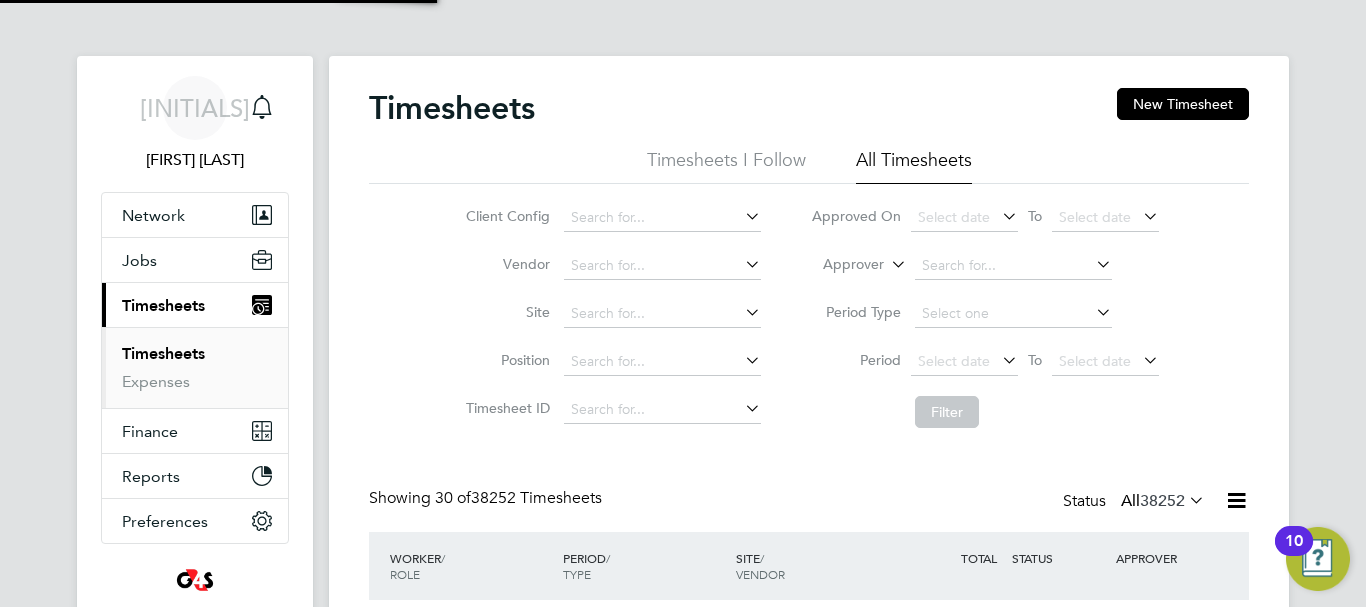 scroll, scrollTop: 10, scrollLeft: 10, axis: both 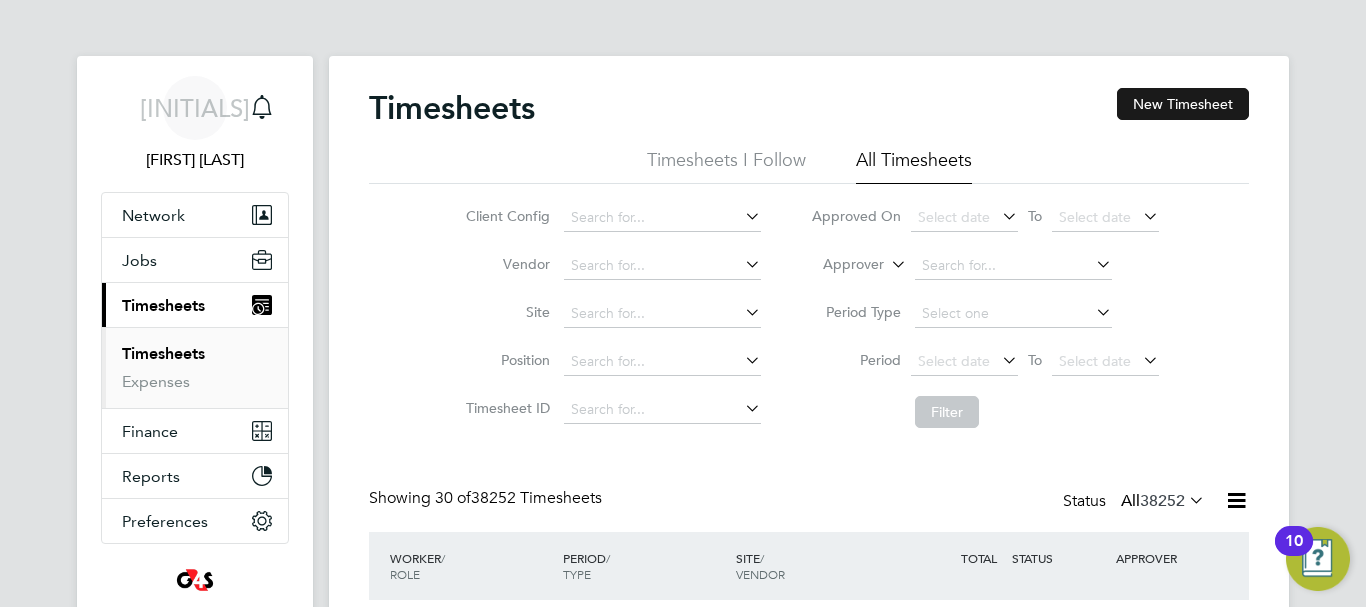 click on "New Timesheet" 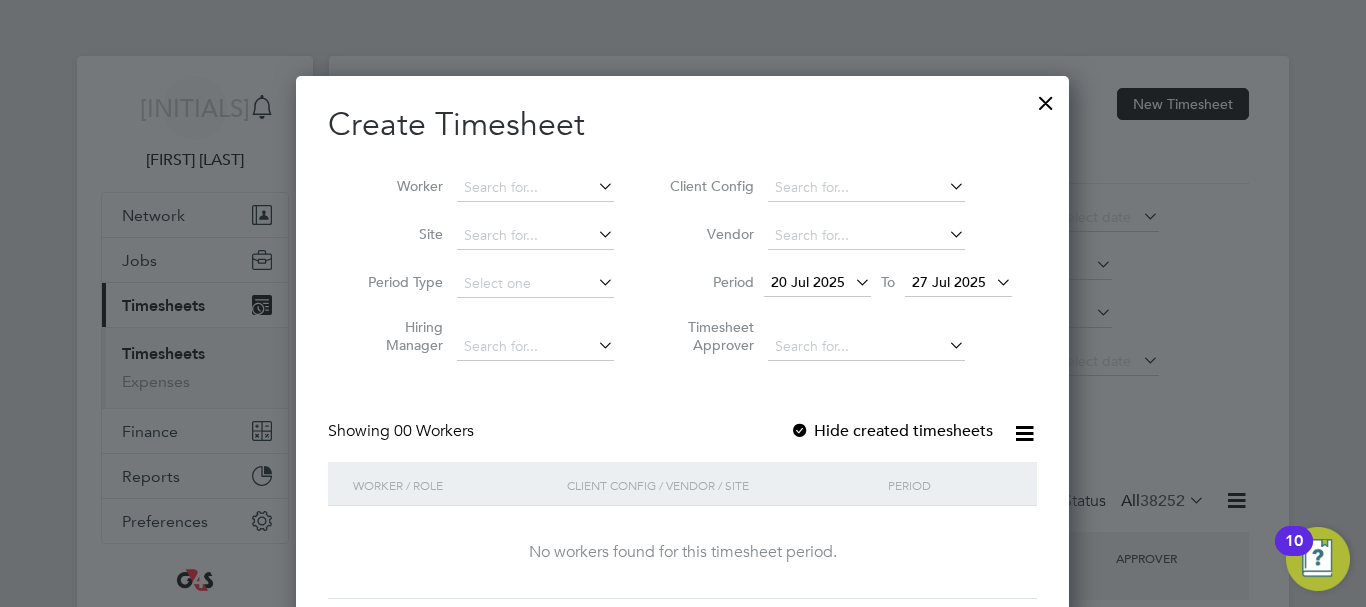 click at bounding box center (851, 282) 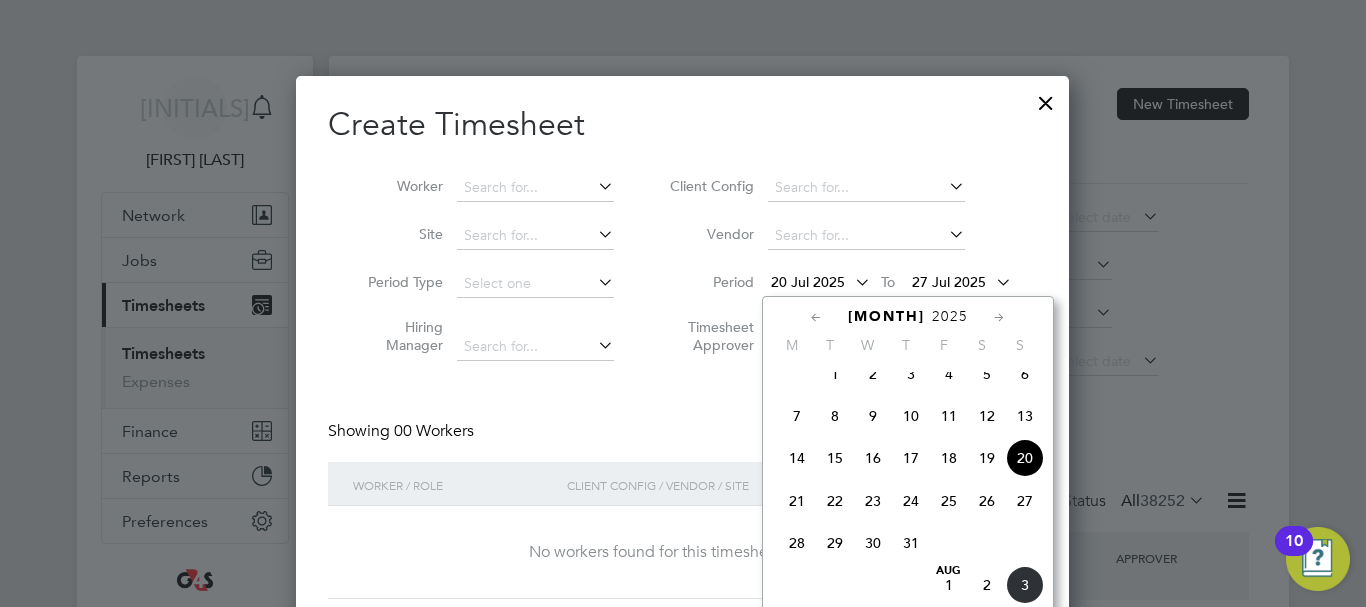click on "28" 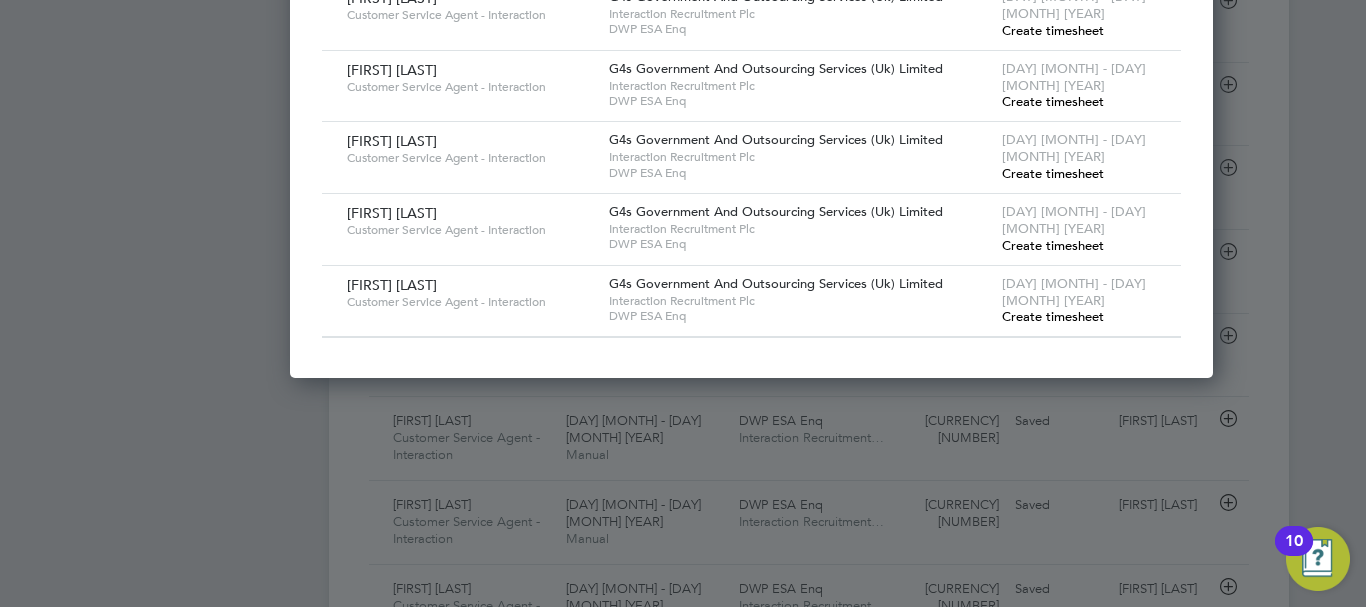 click on "Create timesheet" at bounding box center (1053, 30) 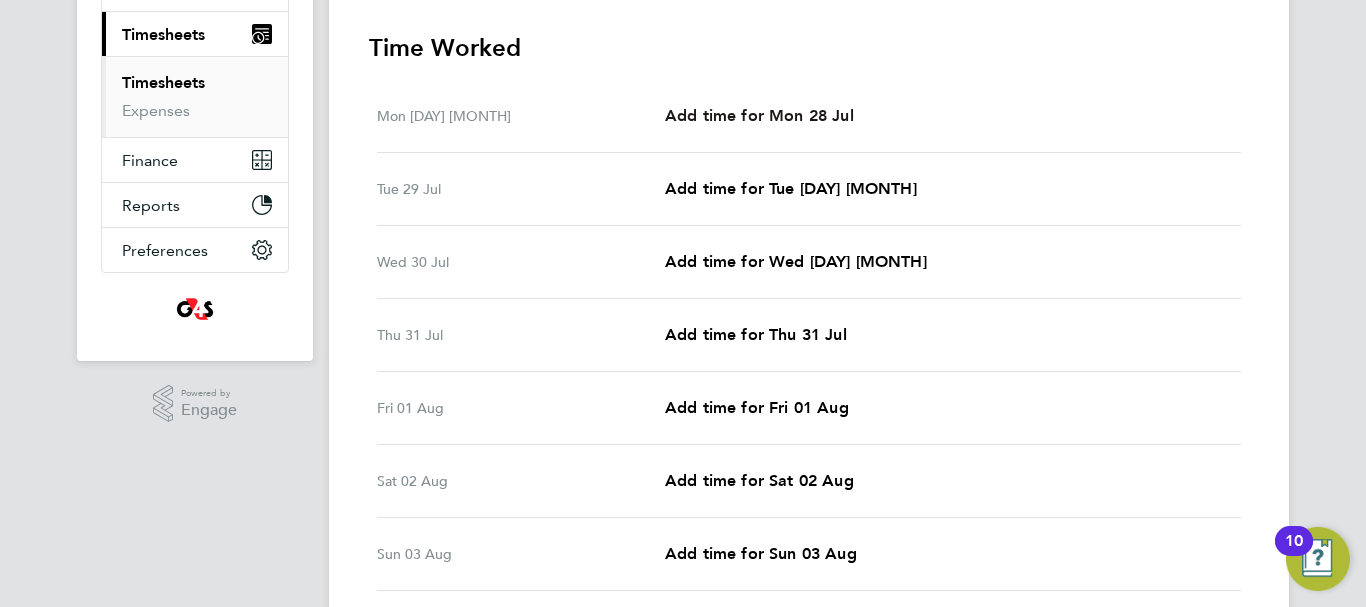 click on "Add time for Mon 28 Jul" at bounding box center (759, 115) 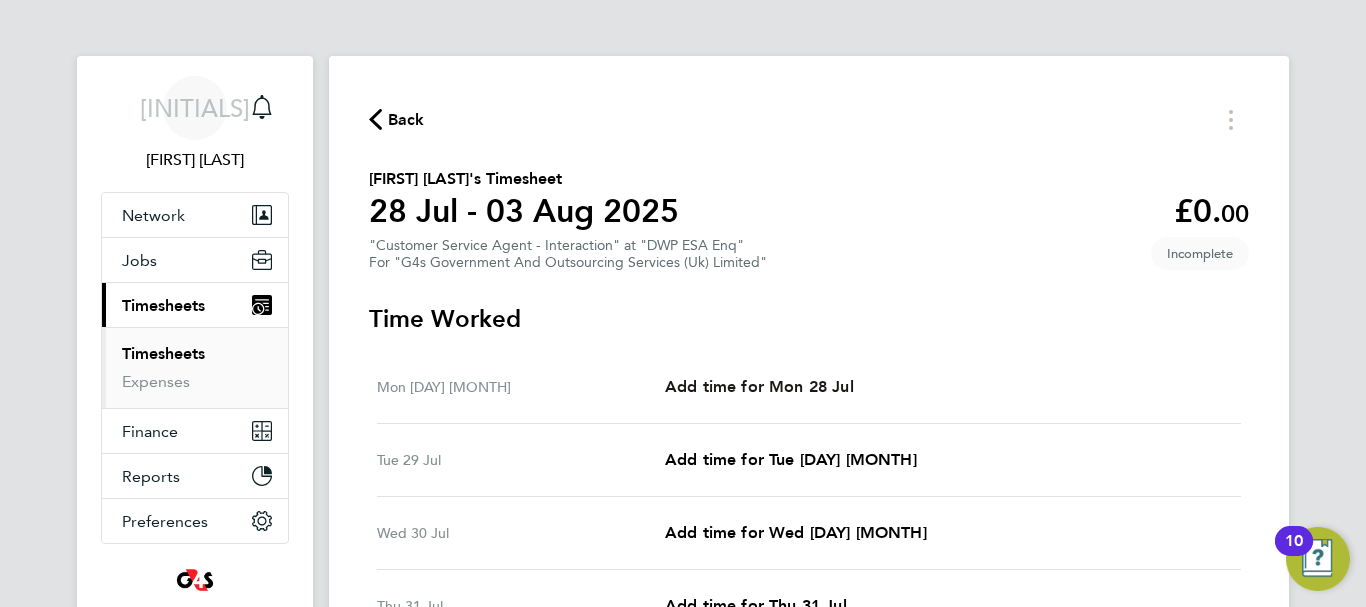 select on "30" 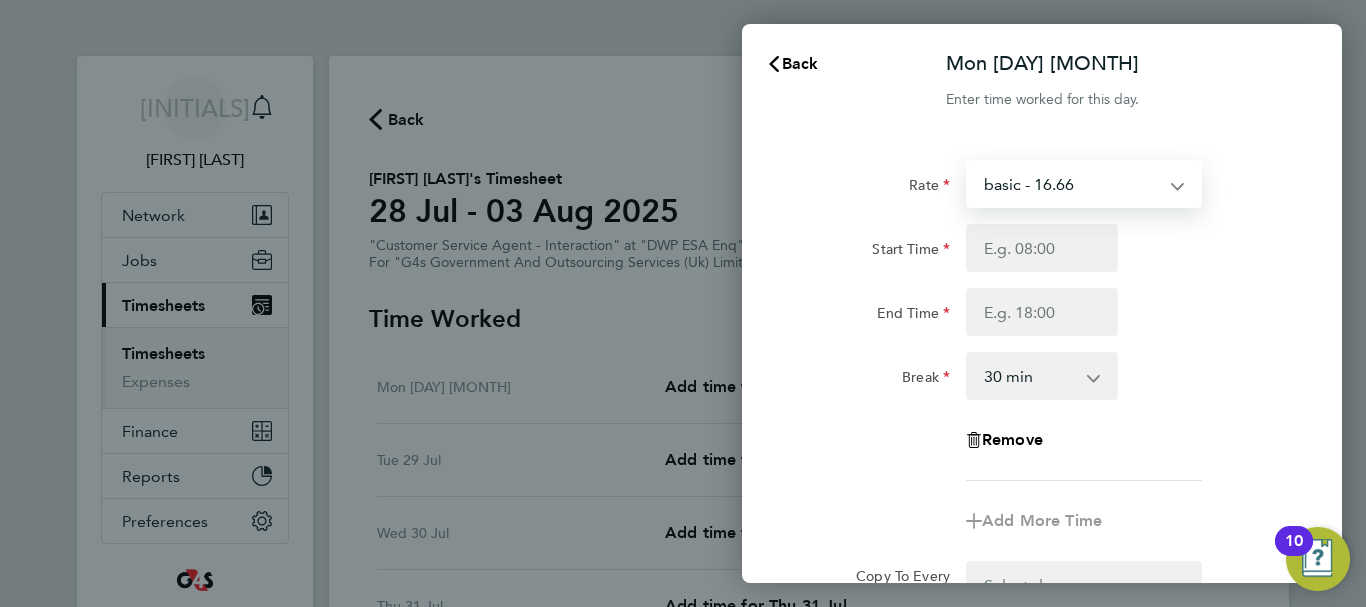click on "basic - 16.66   Sick   Annual Leave   x2 - 32.79   x1.5 - 24.73   Bank Holiday   System Issue Not Paid   System Issue Paid - 16.66" at bounding box center (1072, 184) 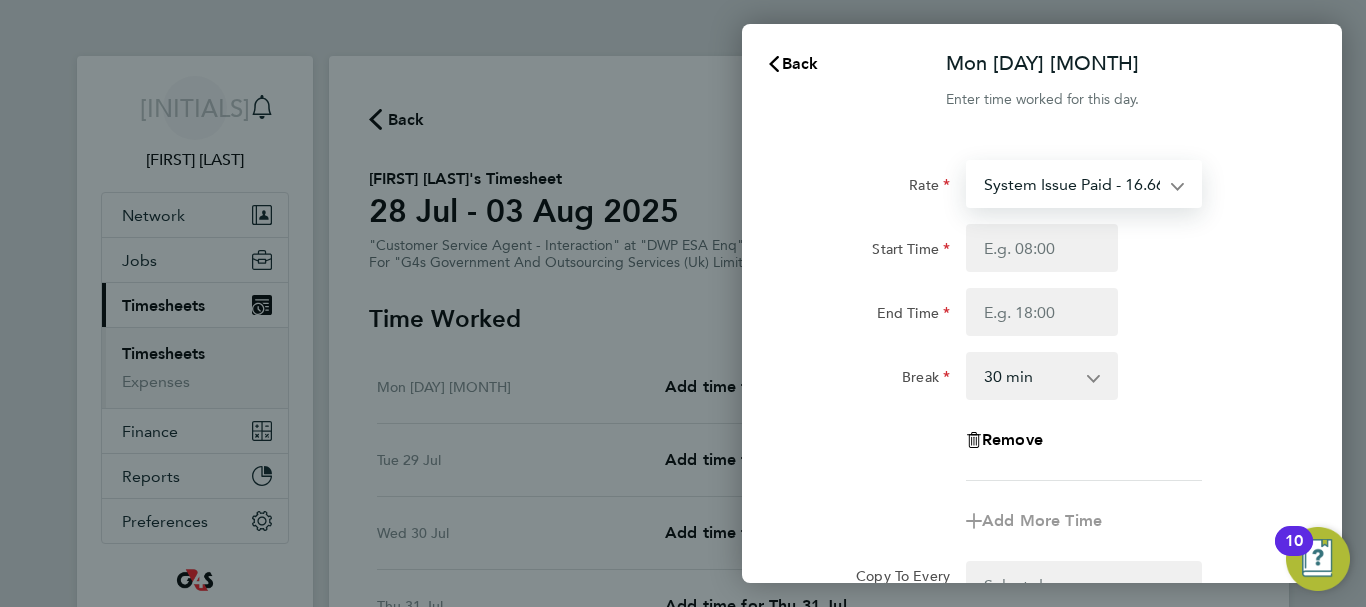 select on "30" 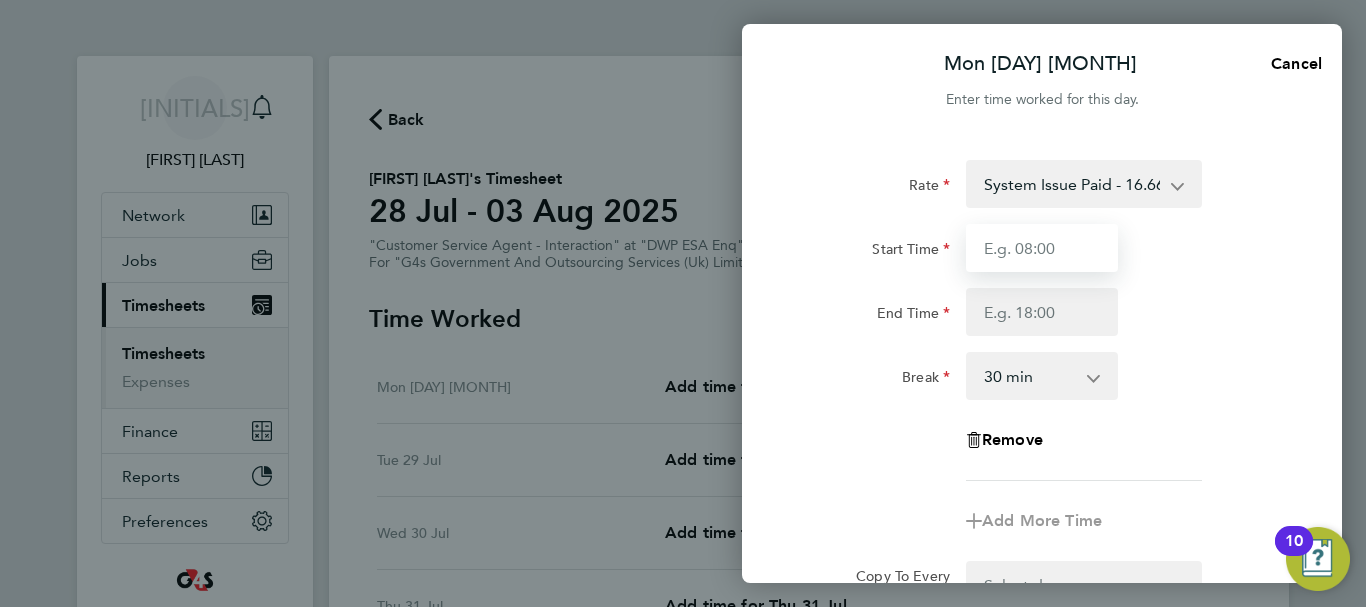 click on "Start Time" at bounding box center (1042, 248) 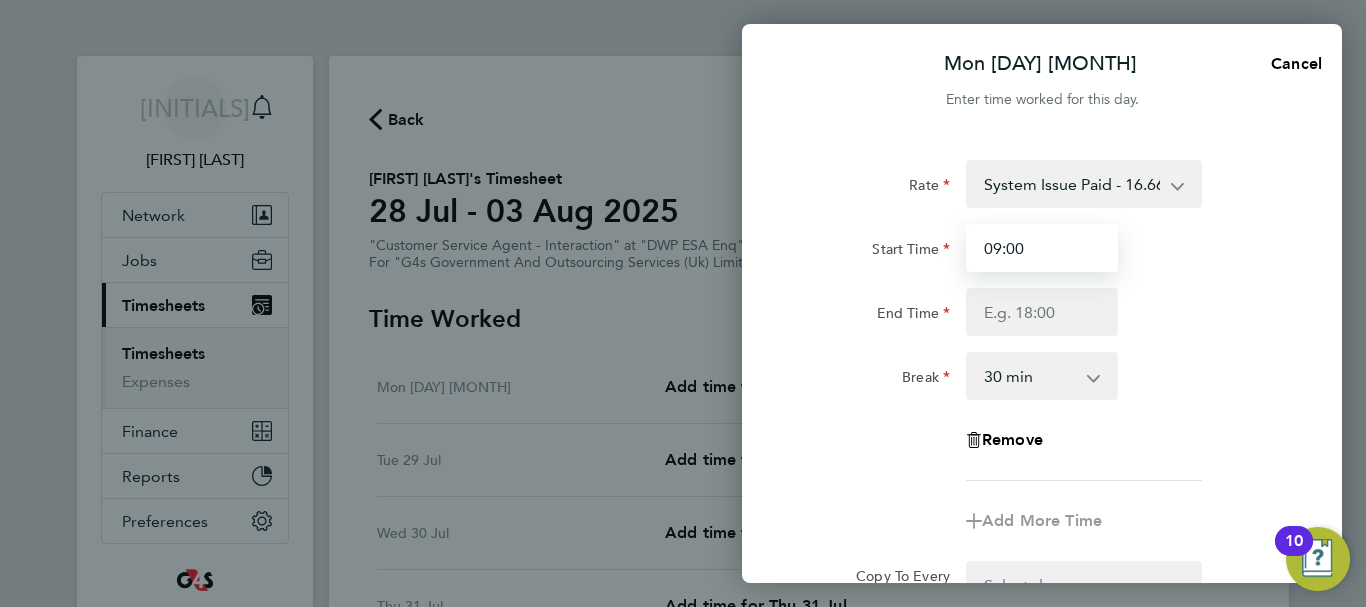 type on "09:00" 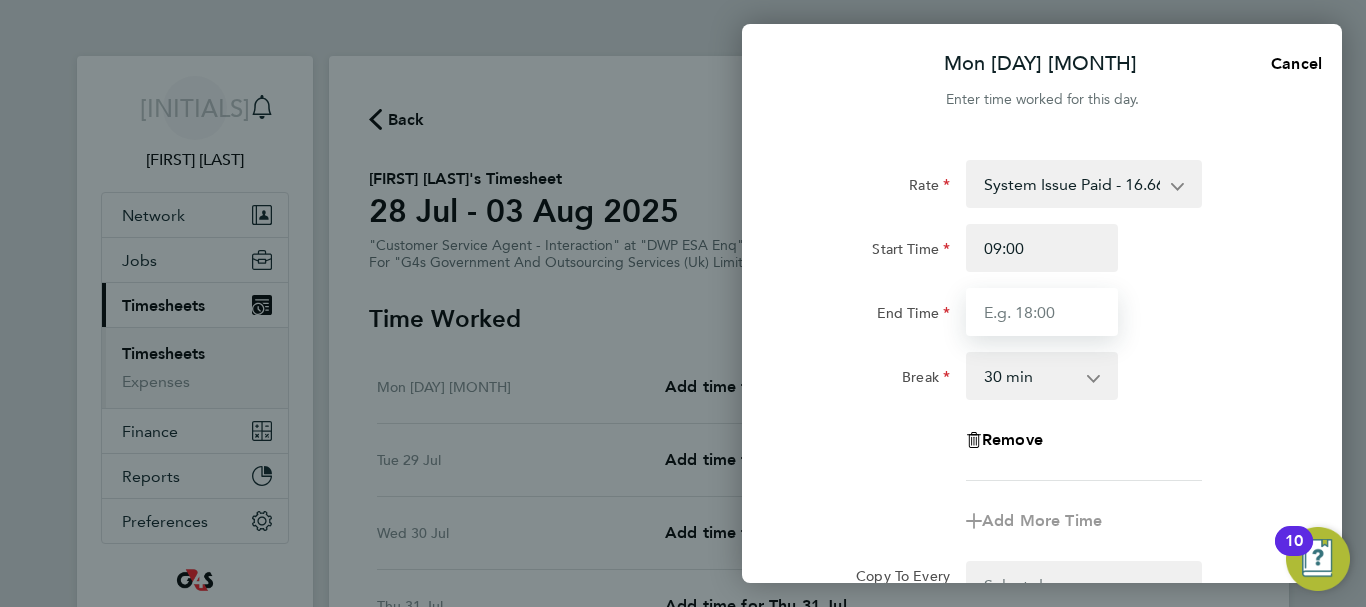 click on "End Time" at bounding box center (1042, 312) 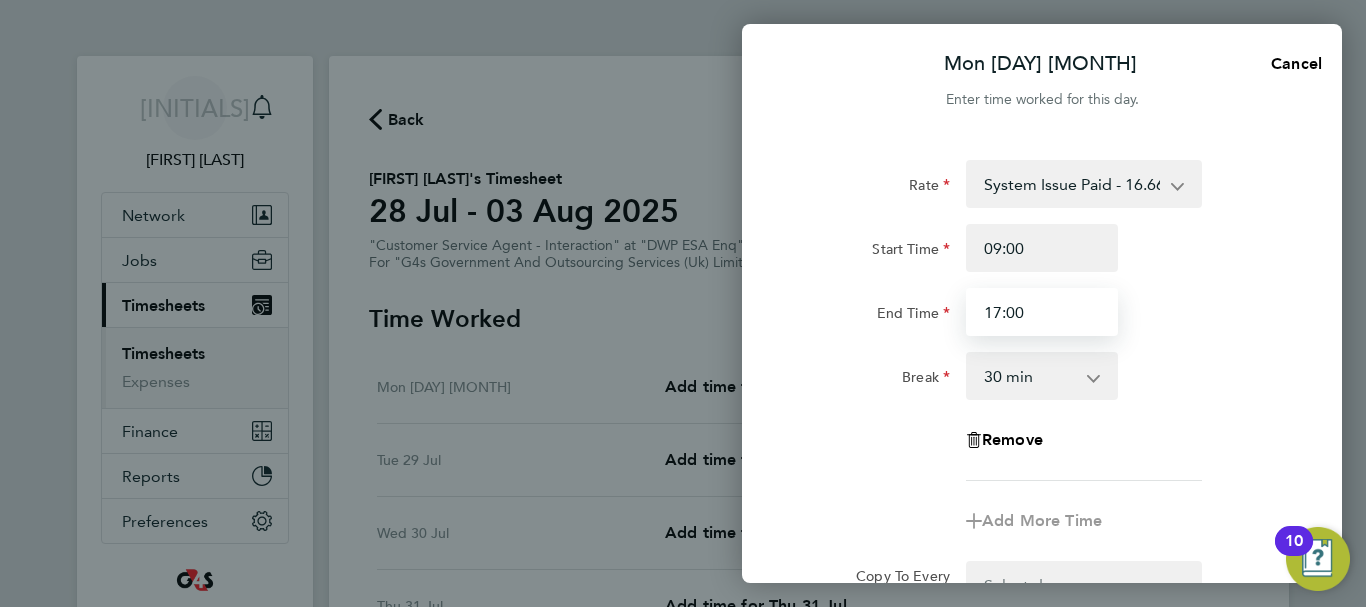 type on "17:00" 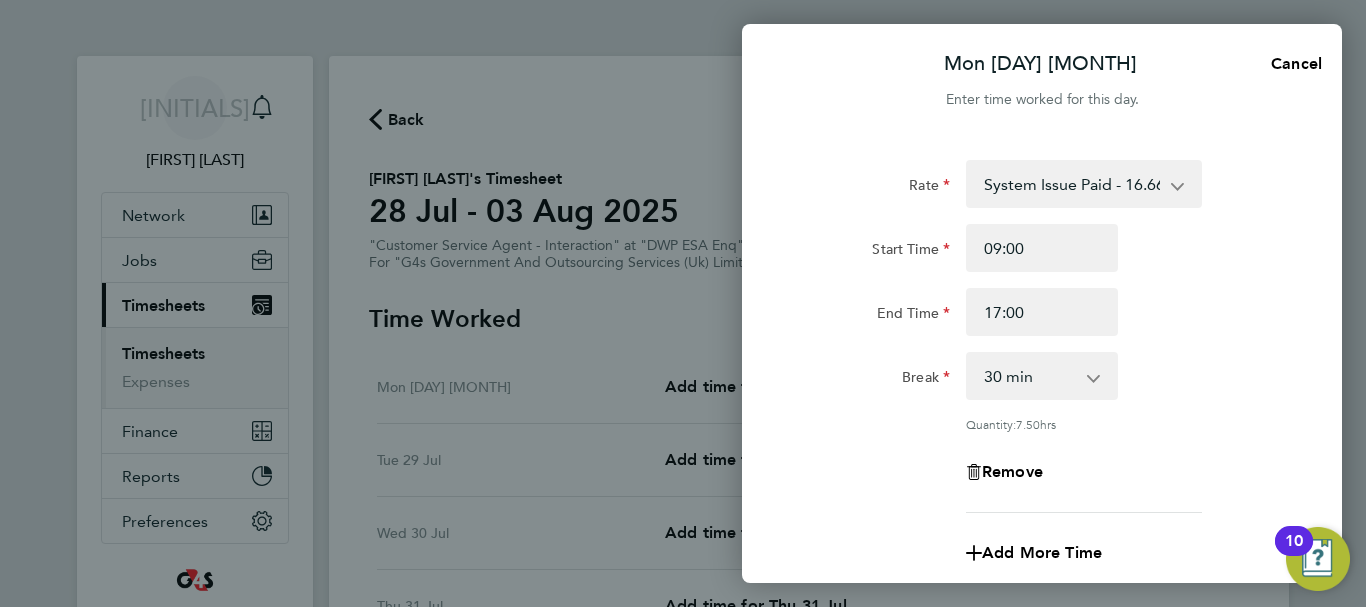 click on "End Time 17:00" 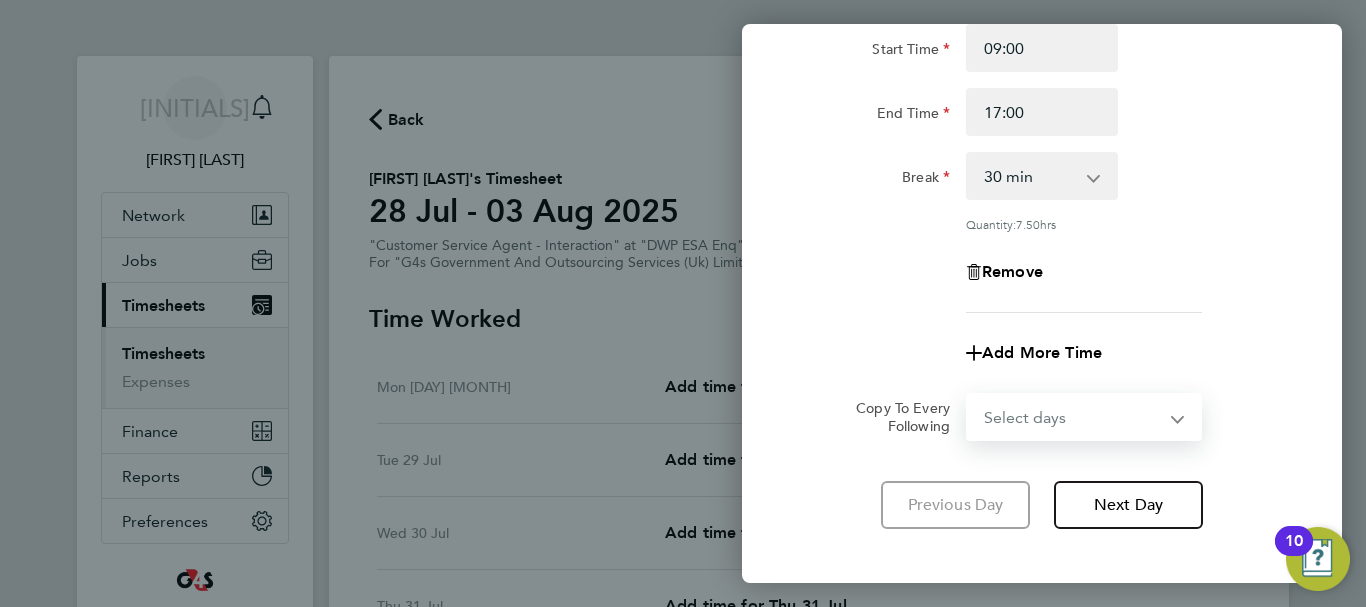 click on "Select days   Day   Weekday (Mon-Fri)   Weekend (Sat-Sun)   Tuesday   Wednesday   Thursday   Friday   Saturday   Sunday" at bounding box center [1073, 417] 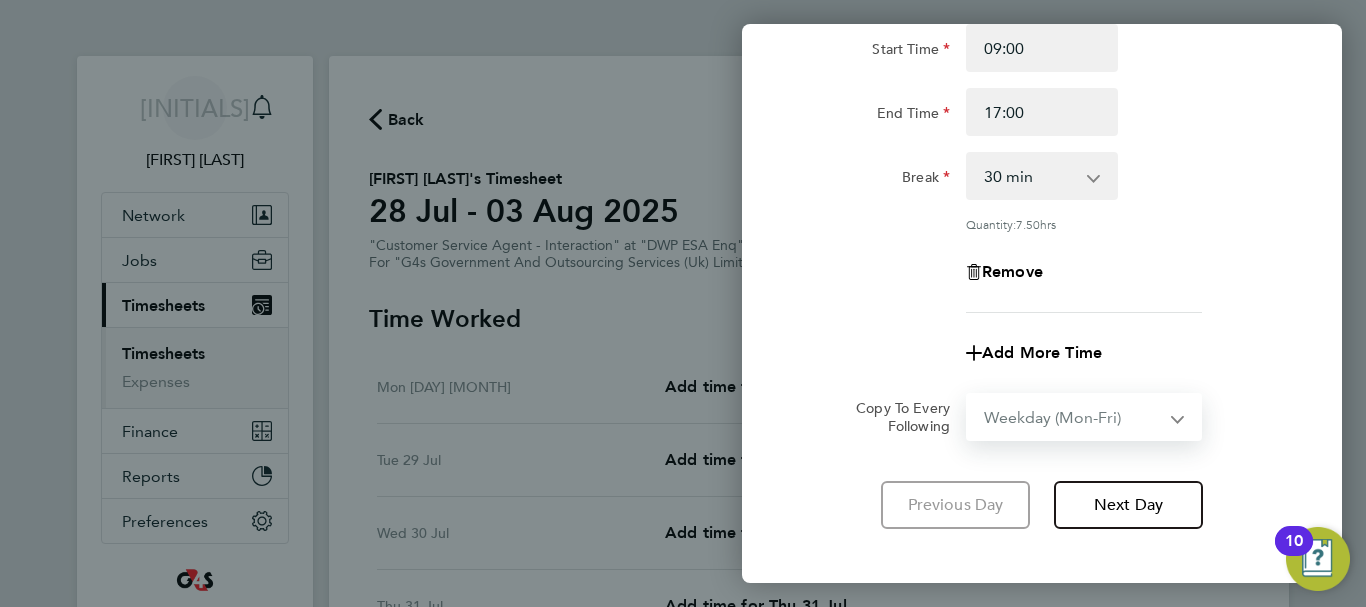 click on "Select days   Day   Weekday (Mon-Fri)   Weekend (Sat-Sun)   Tuesday   Wednesday   Thursday   Friday   Saturday   Sunday" at bounding box center (1073, 417) 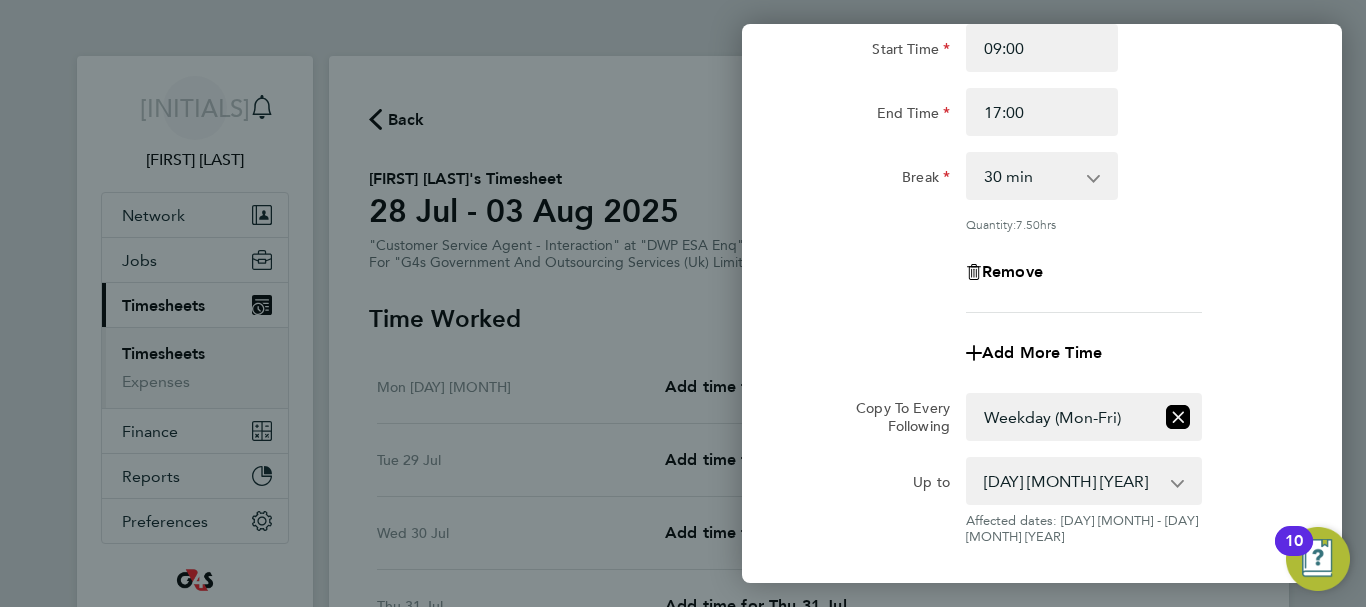 click on "Rate  System Issue Paid - 16.66   Sick   Annual Leave   x2 - 32.79   x1.5 - 24.73   basic - 16.66   Bank Holiday   System Issue Not Paid
Start Time 09:00 End Time 17:00 Break  0 min   15 min   30 min   45 min   60 min   75 min   90 min
Quantity:  7.50  hrs
Remove
Add More Time  Copy To Every Following  Select days   Day   Weekday (Mon-Fri)   Weekend (Sat-Sun)   Tuesday   Wednesday   Thursday   Friday   Saturday   Sunday
Up to  29 Jul 2025   30 Jul 2025   31 Jul 2025   01 Aug 2025   02 Aug 2025   03 Aug 2025
Affected dates: 29 Jul - 01 Aug 2025   Previous Day   Next Day" 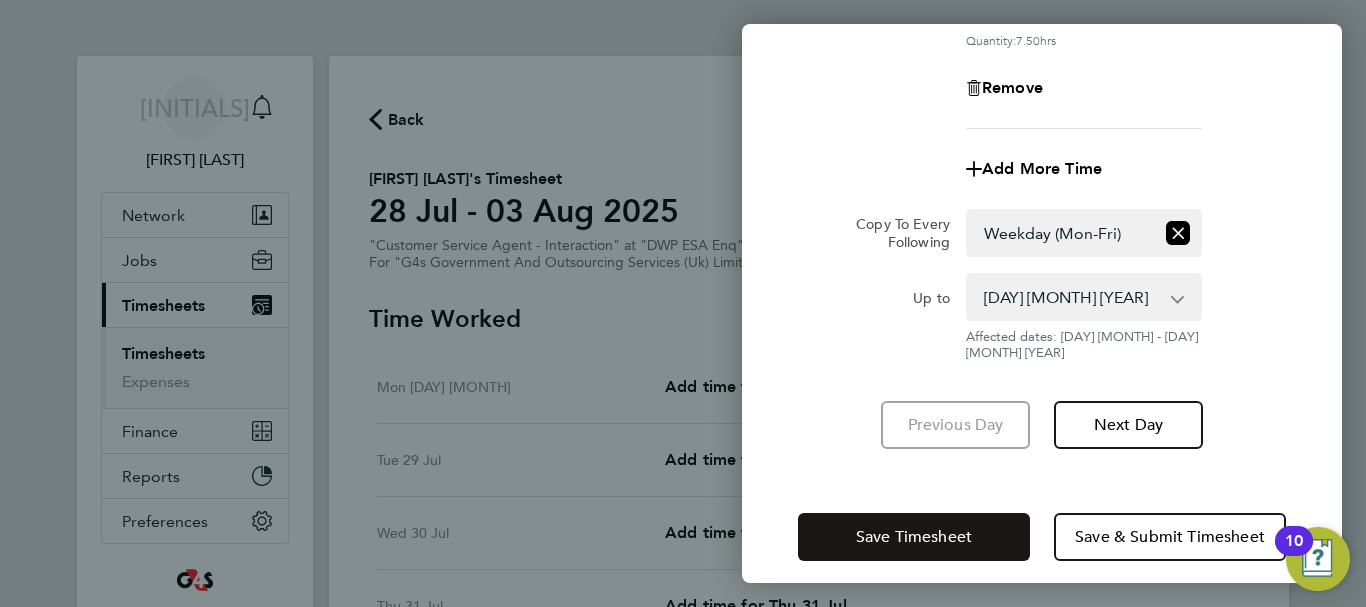 click on "Save Timesheet" 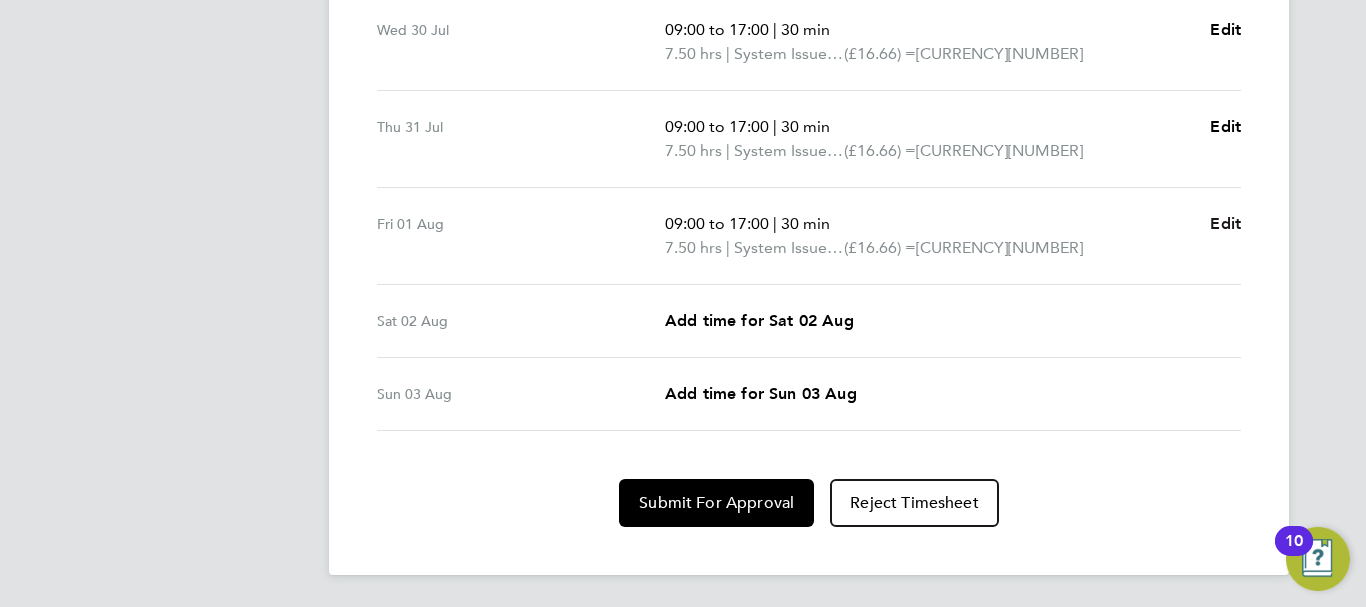 click on "Edit" at bounding box center [1225, 223] 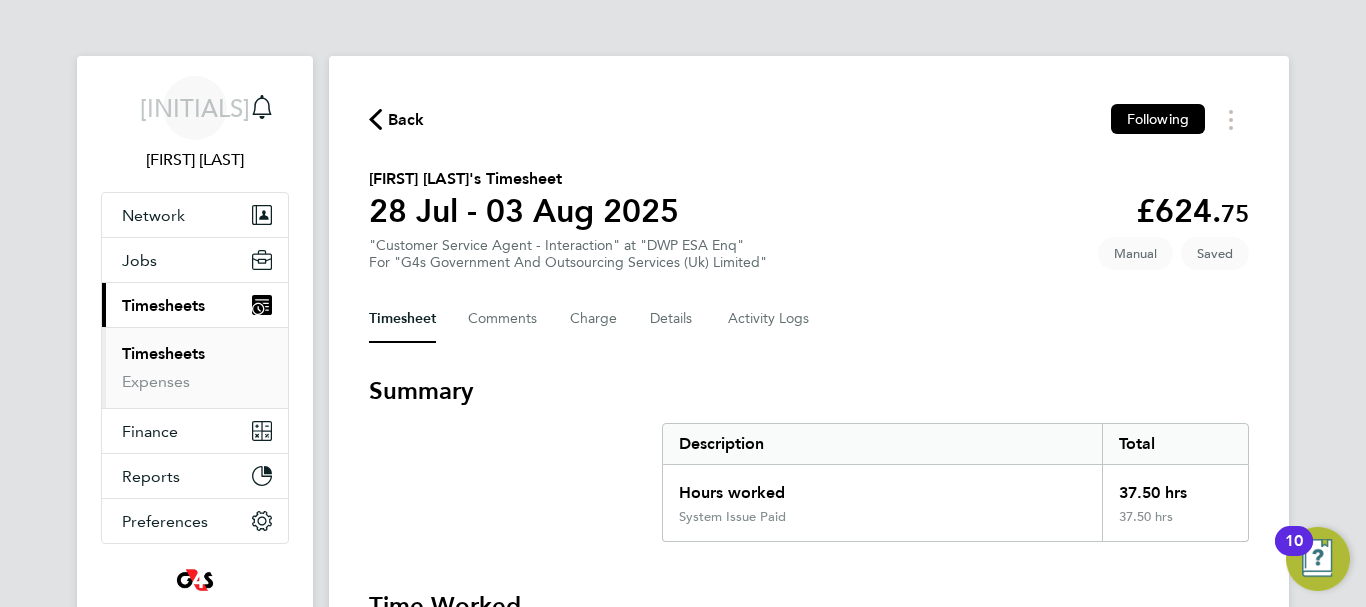 select on "30" 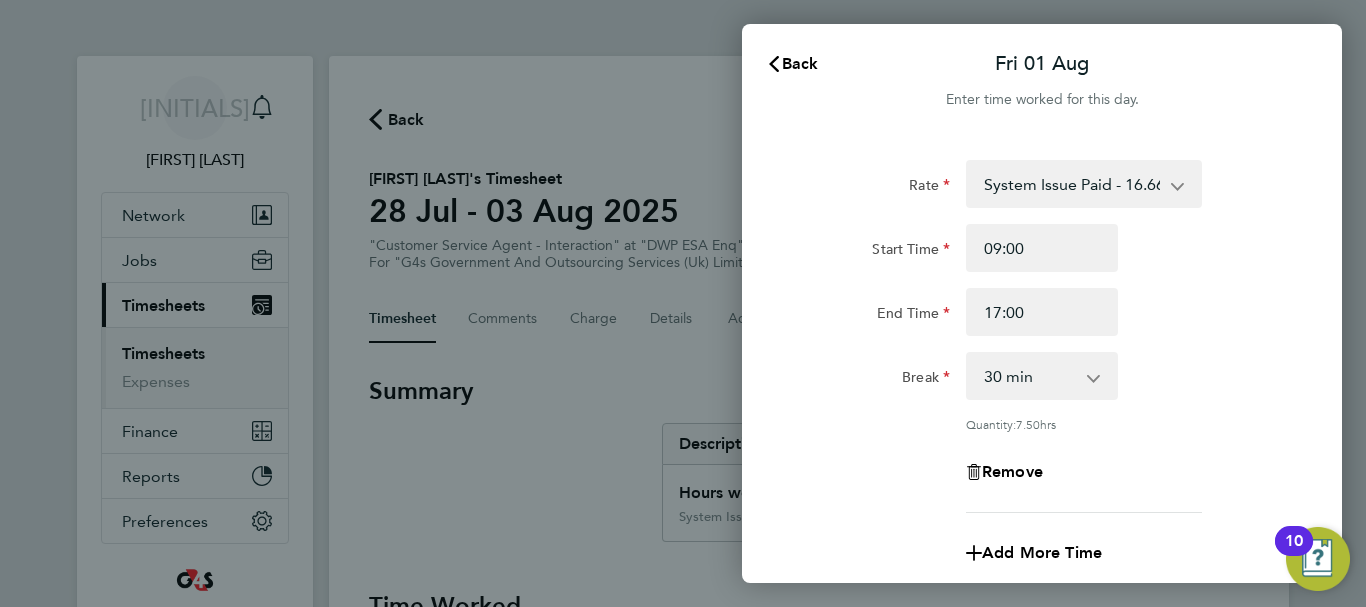 click 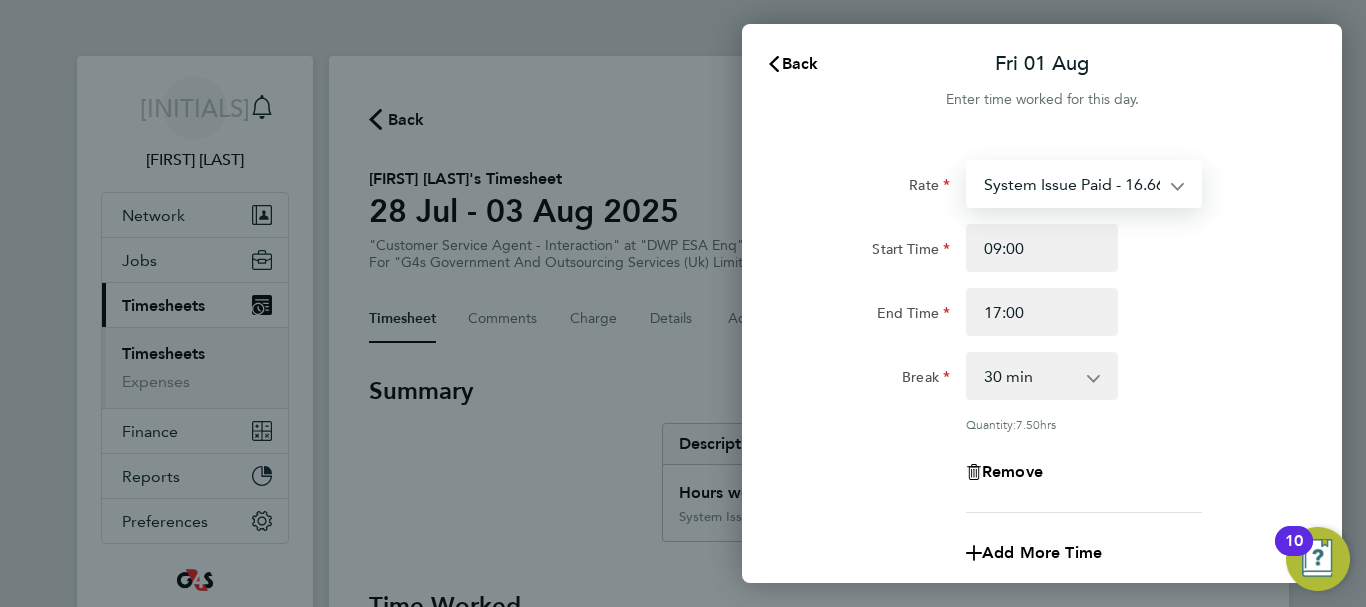 click on "System Issue Paid - 16.66   Sick   Annual Leave   x2 - 32.79   x1.5 - 24.73   basic - 16.66   Bank Holiday   System Issue Not Paid" at bounding box center (1072, 184) 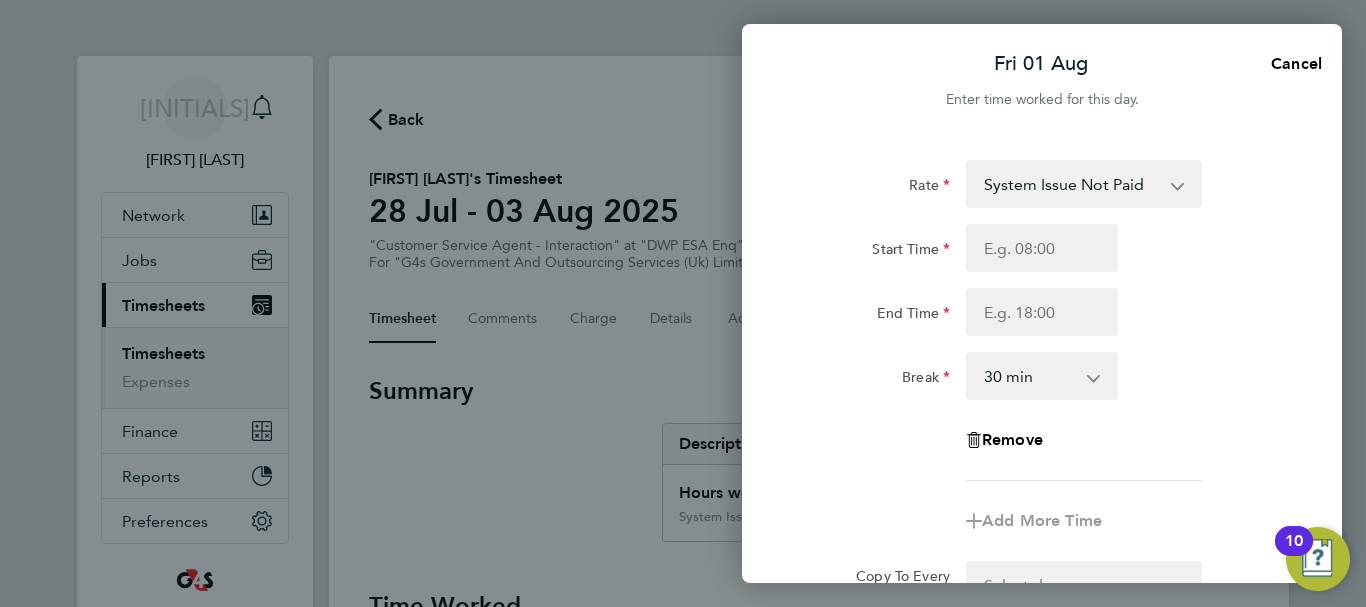 click on "Rate  System Issue Not Paid   Sick   Annual Leave   x2 - 32.79   x1.5 - 24.73   basic - 16.66   Bank Holiday   System Issue Paid - 16.66
Start Time End Time Break  0 min   15 min   30 min   45 min   60 min   75 min   90 min
Remove
Add More Time  Copy To Every Following  Select days   Day   Weekend (Sat-Sun)   Saturday   Sunday
Previous Day   Next Day" 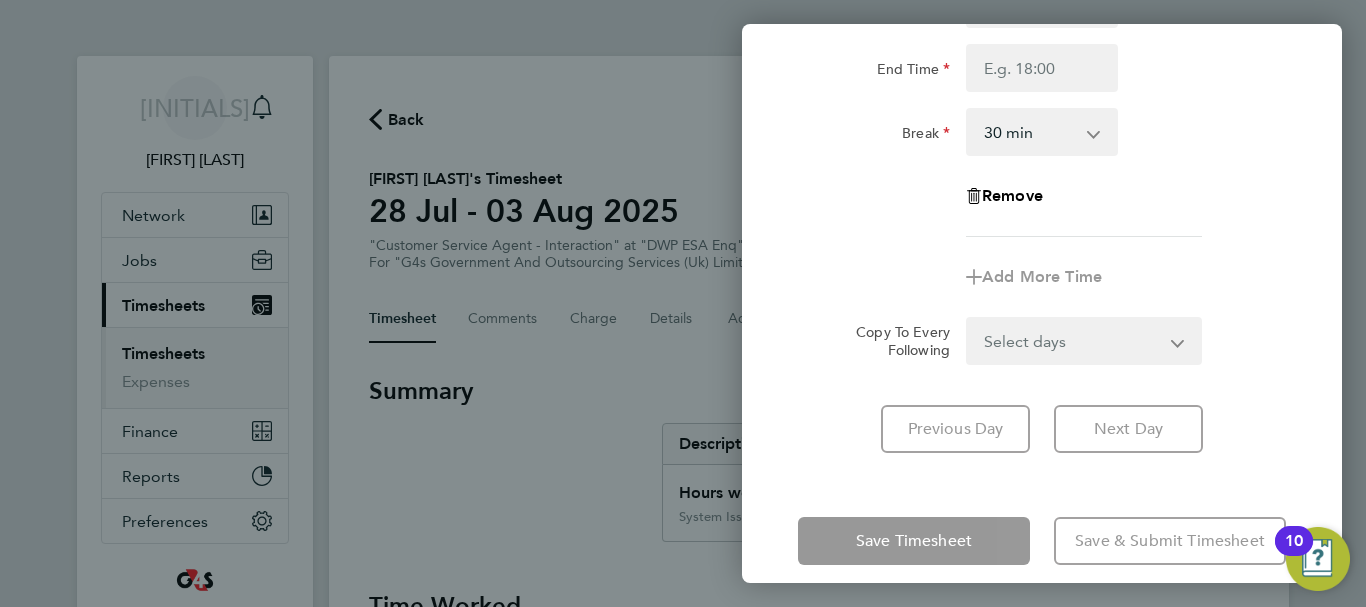 scroll, scrollTop: 266, scrollLeft: 0, axis: vertical 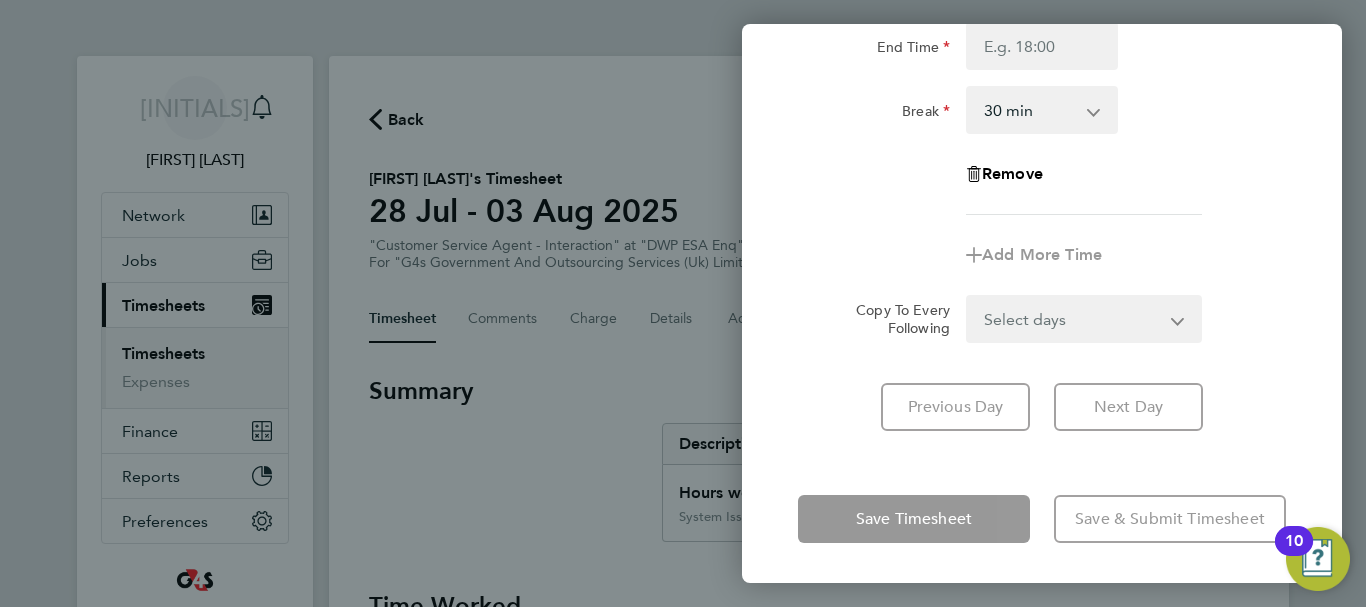 click on "Add More Time" 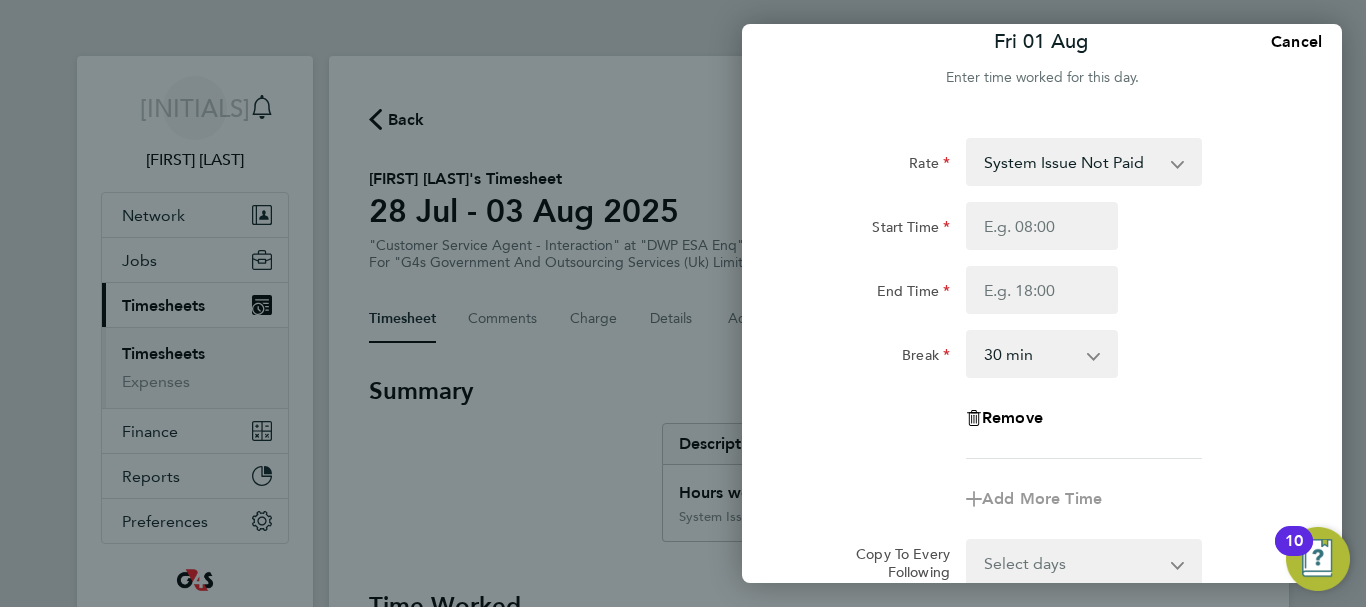 scroll, scrollTop: 0, scrollLeft: 0, axis: both 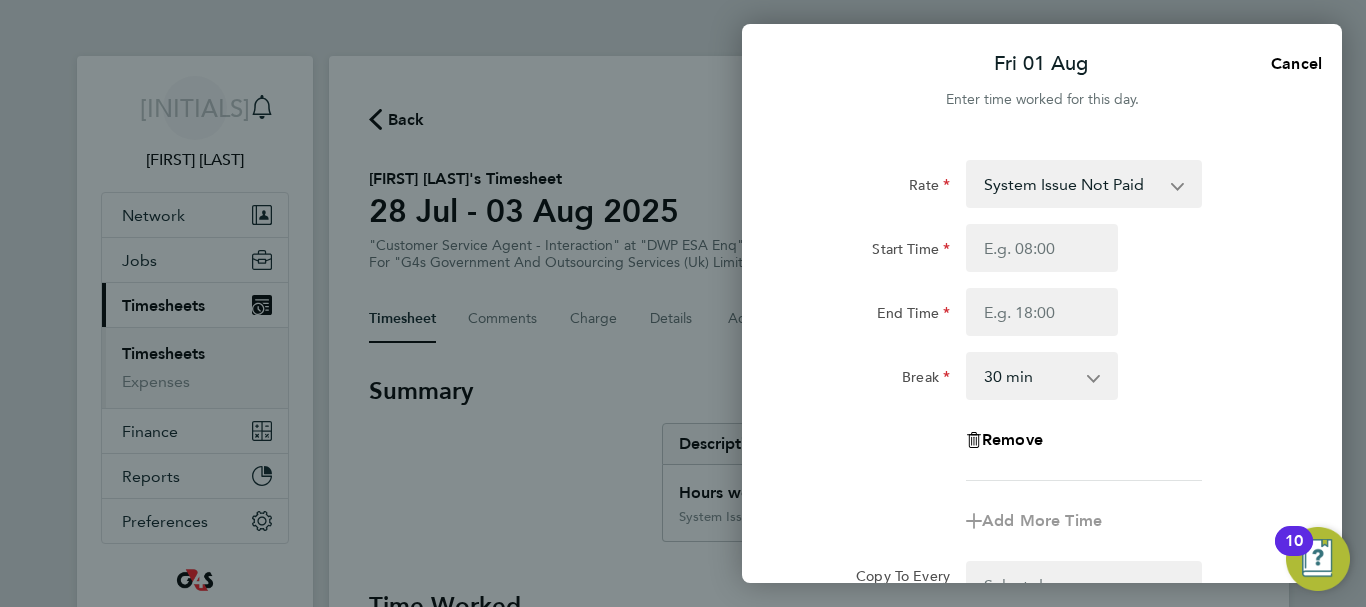 click on "Start Time" 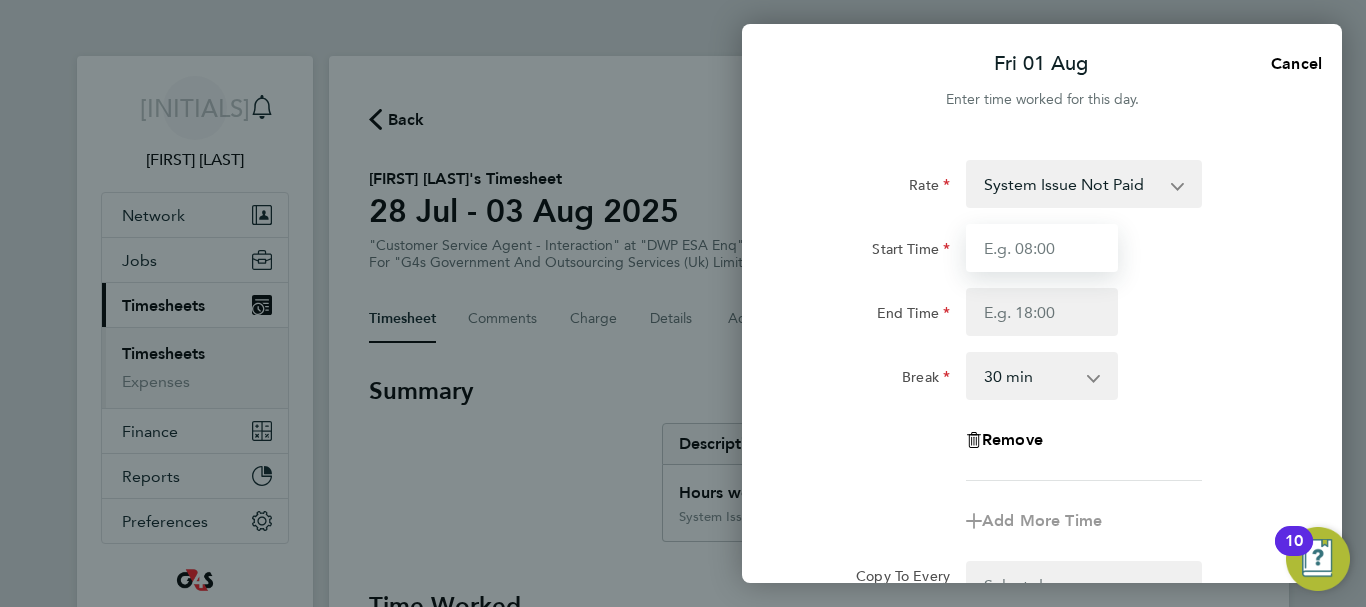 click on "Start Time" at bounding box center [1042, 248] 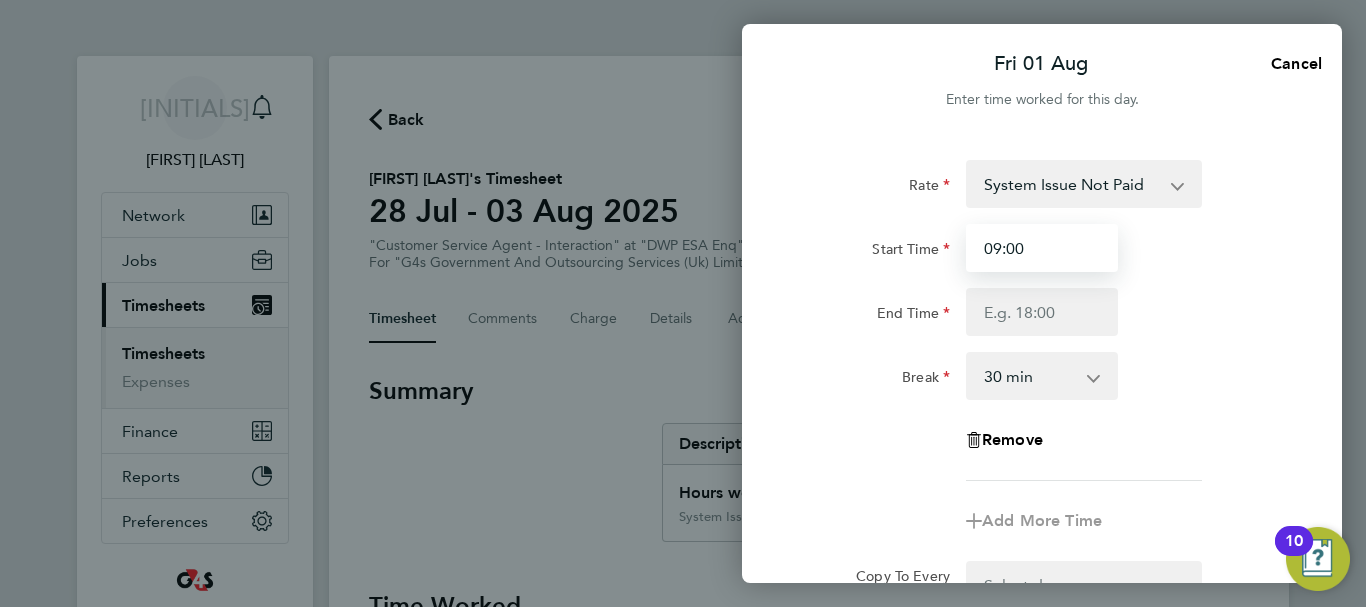 type on "09:00" 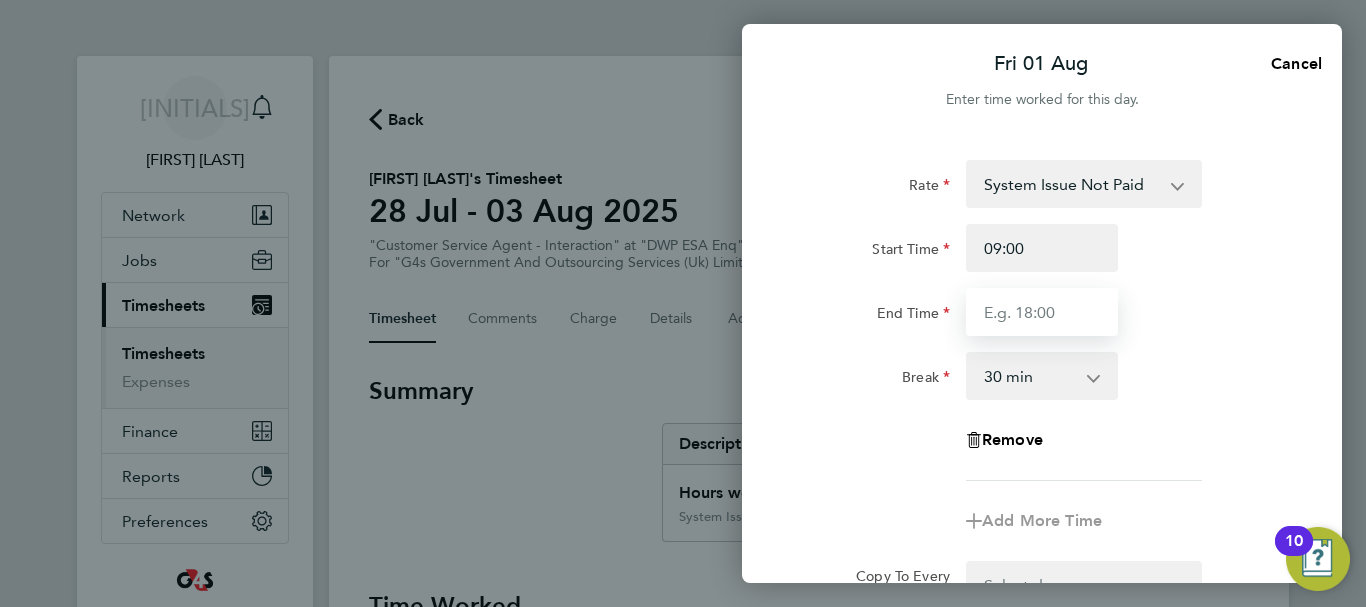 click on "End Time" at bounding box center (1042, 312) 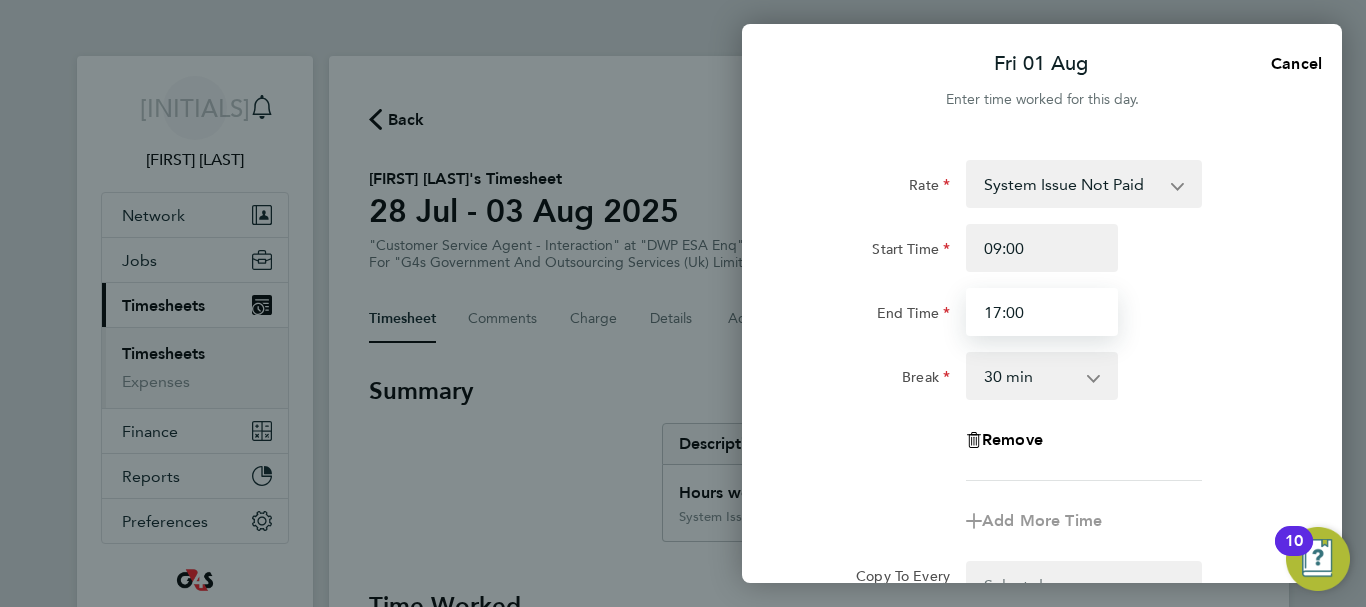 type on "17:00" 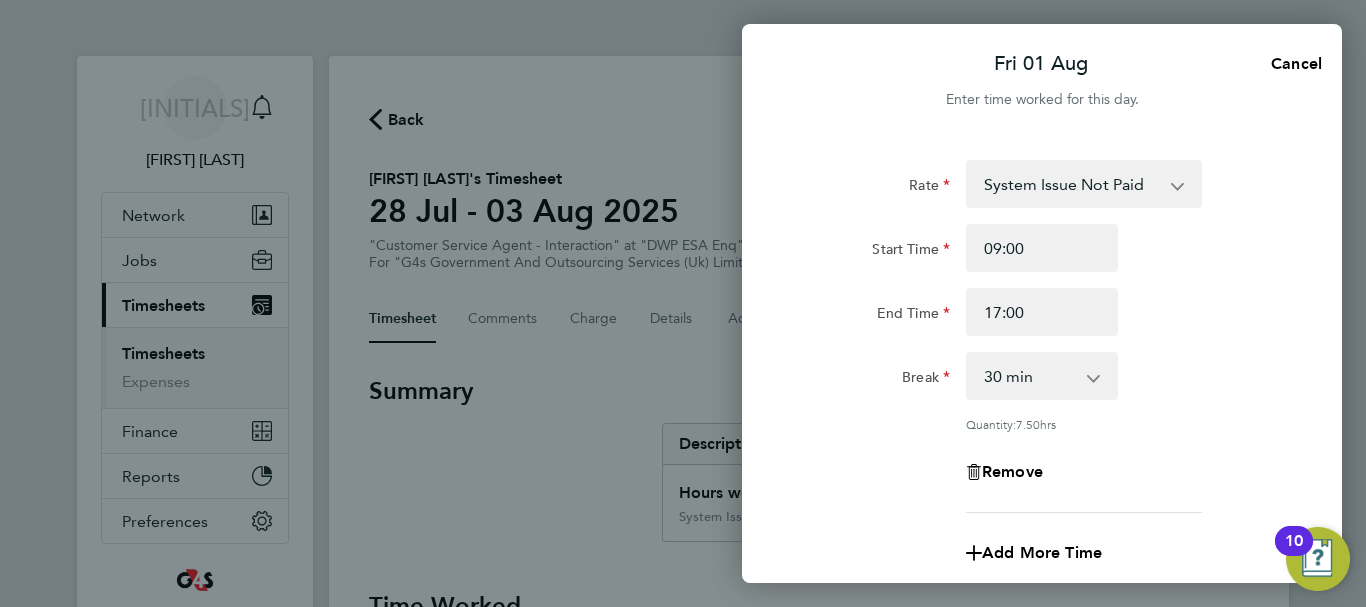 click on "End Time 17:00" 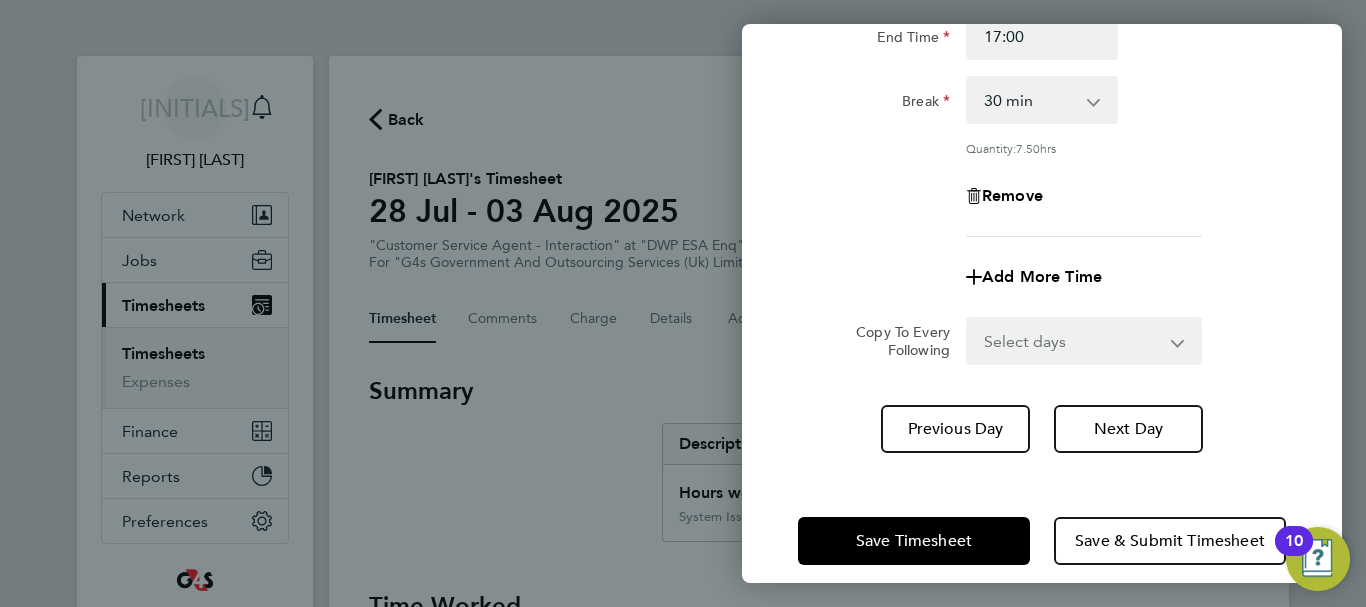 scroll, scrollTop: 296, scrollLeft: 0, axis: vertical 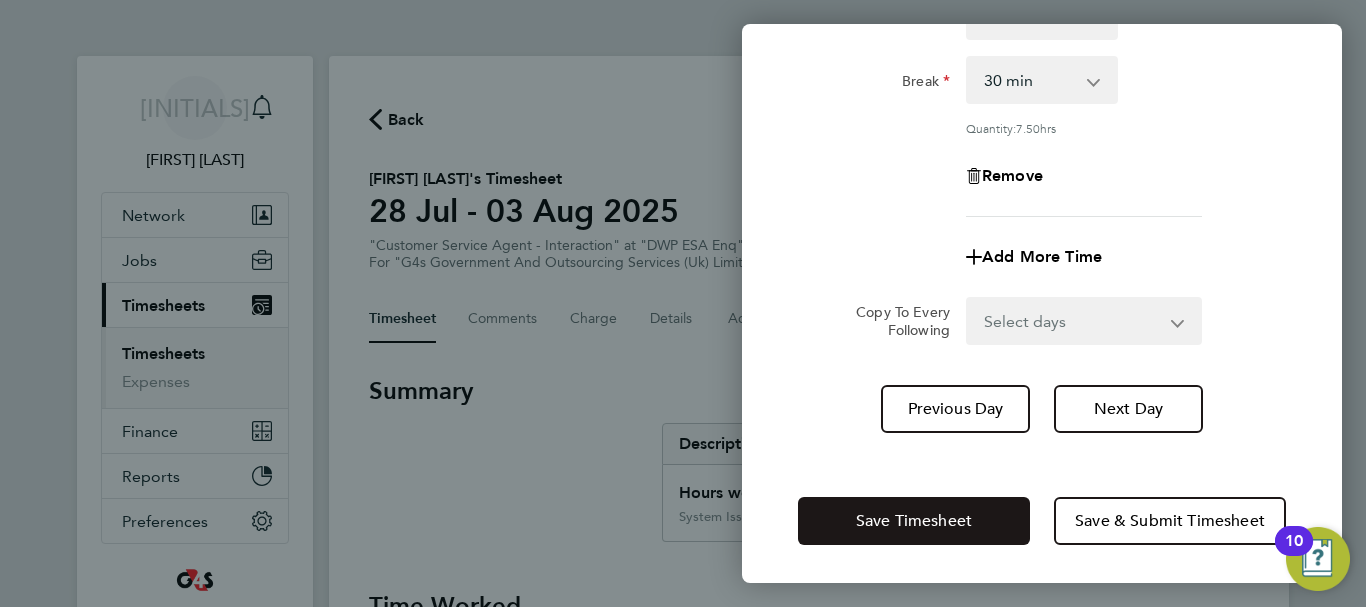 click on "Save Timesheet" 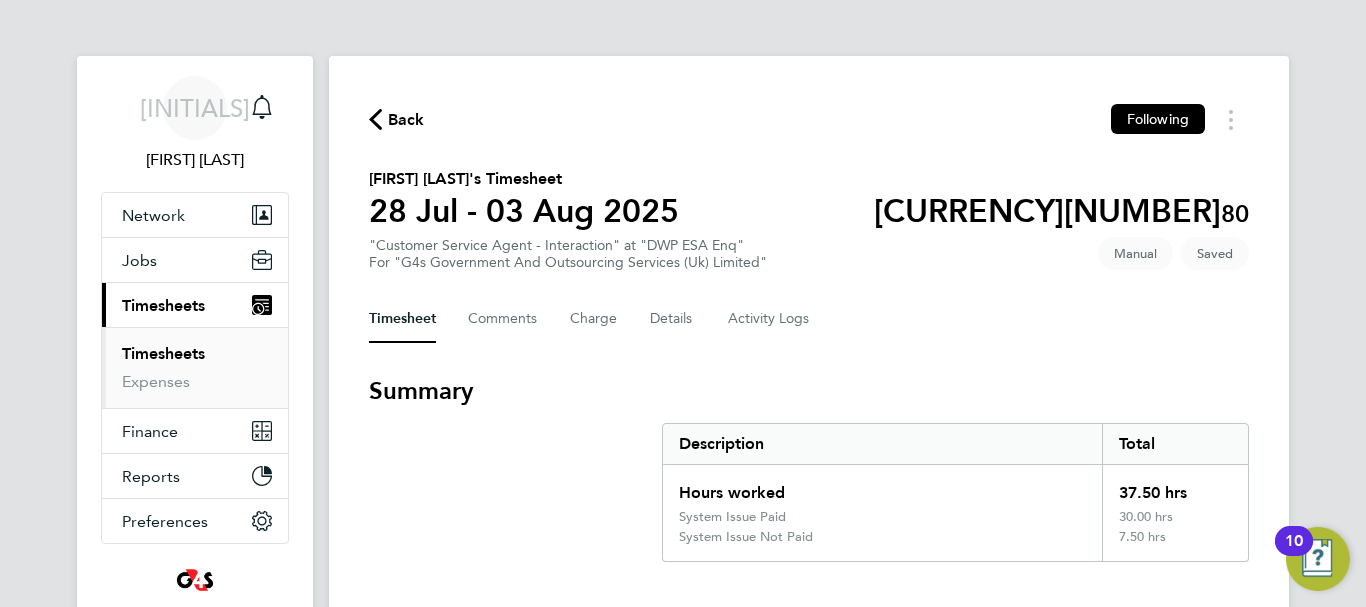 click on "Timesheet   Comments   Charge   Details   Activity Logs" 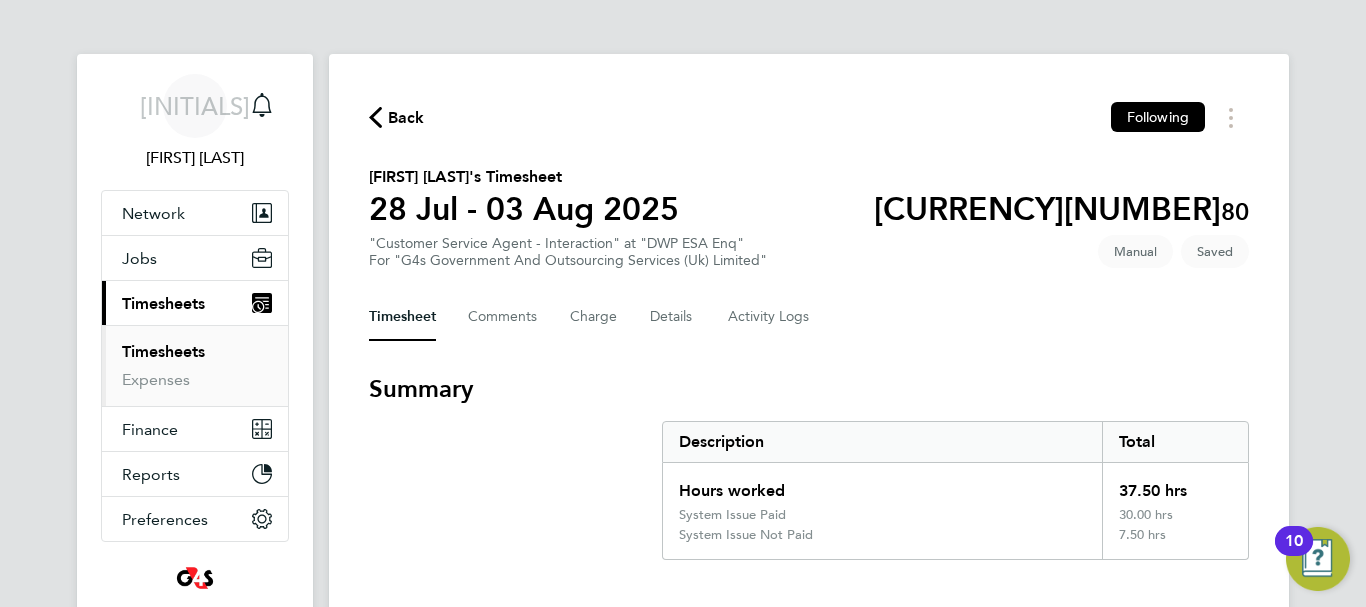 scroll, scrollTop: 0, scrollLeft: 0, axis: both 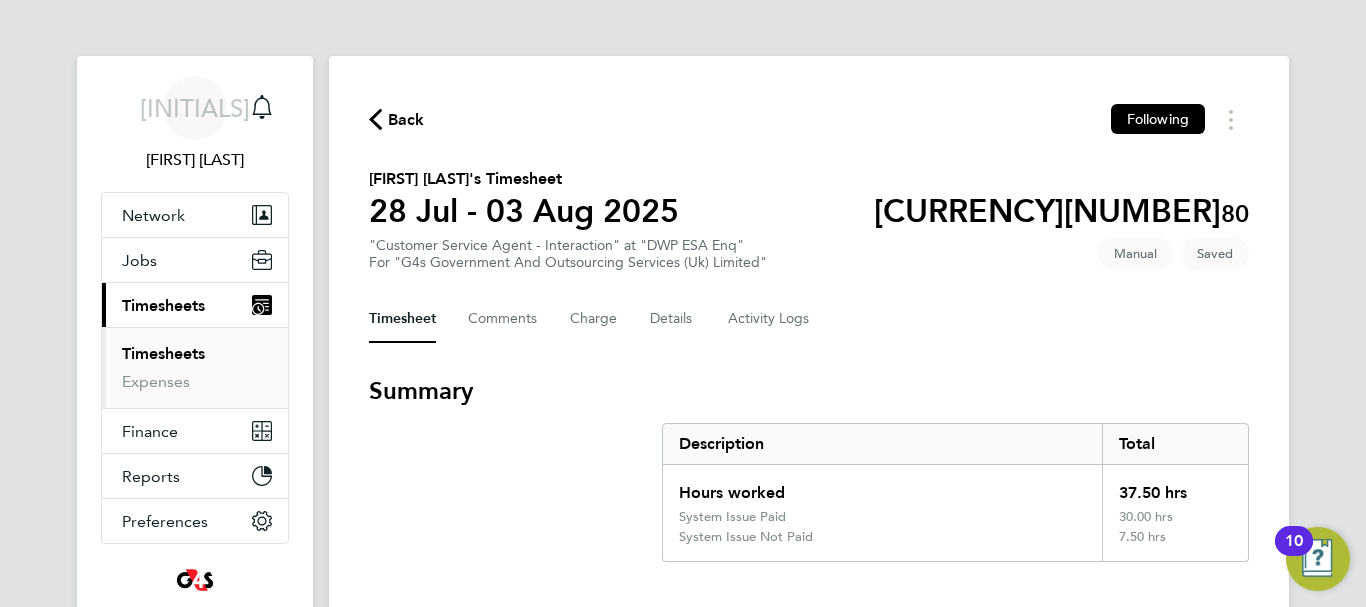 click on "Timesheets" at bounding box center [163, 353] 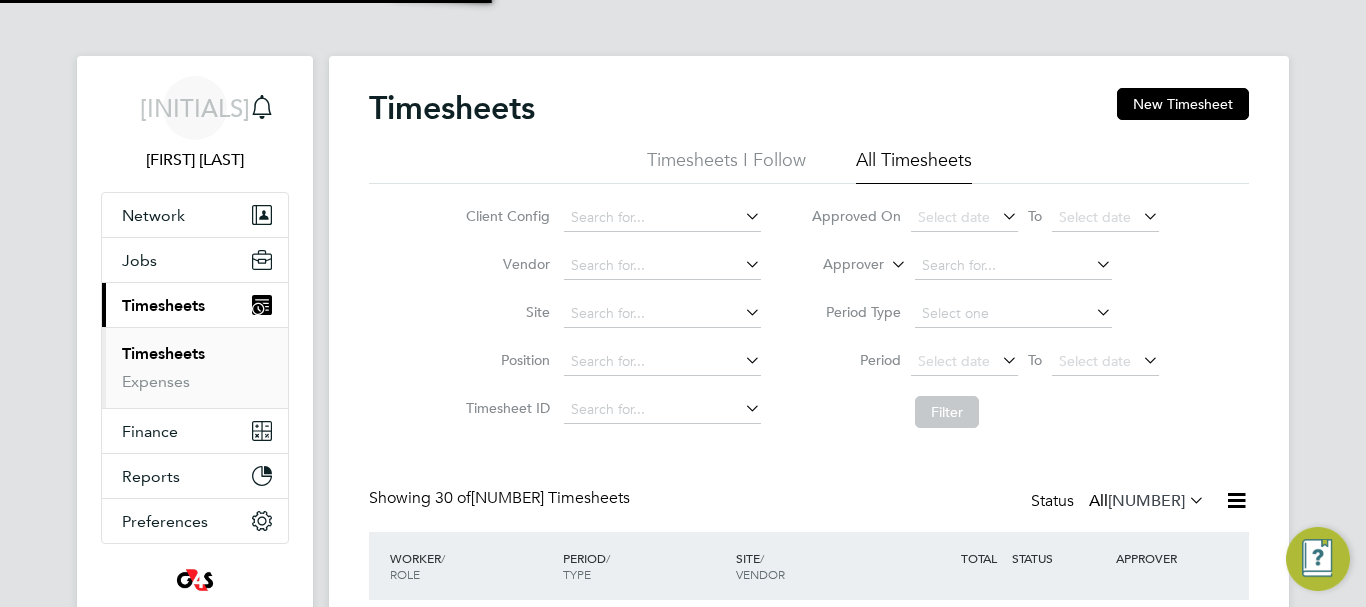 scroll, scrollTop: 10, scrollLeft: 10, axis: both 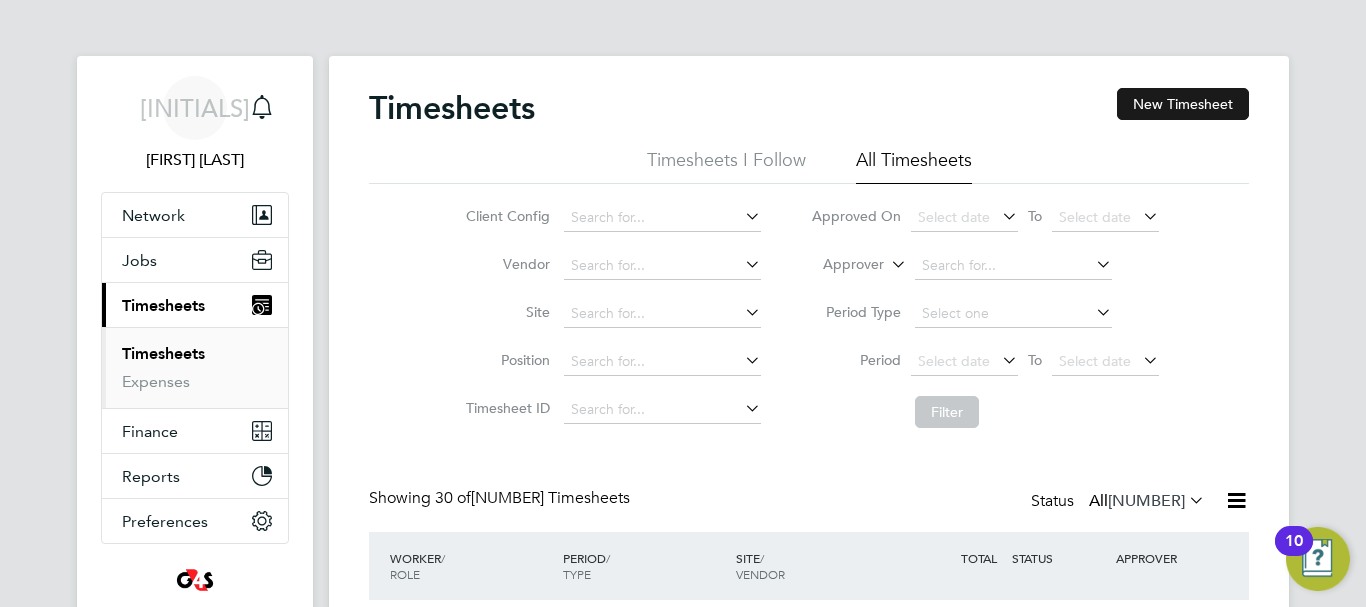 click on "New Timesheet" 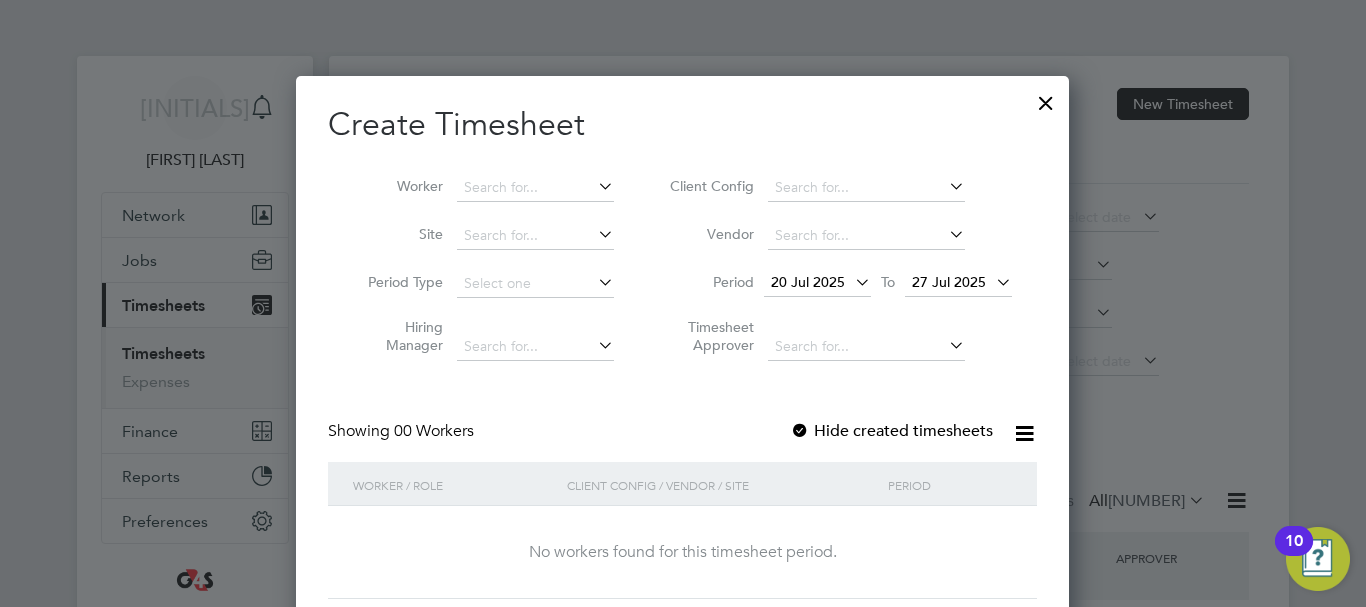 click at bounding box center (851, 282) 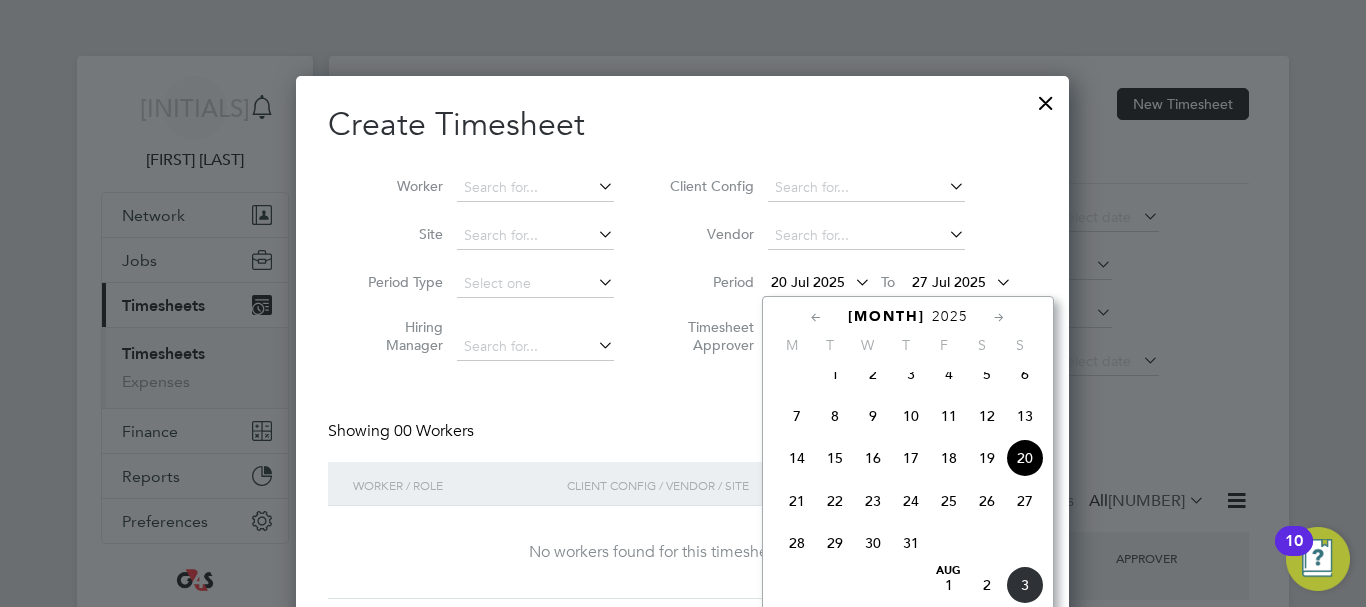 click on "28" 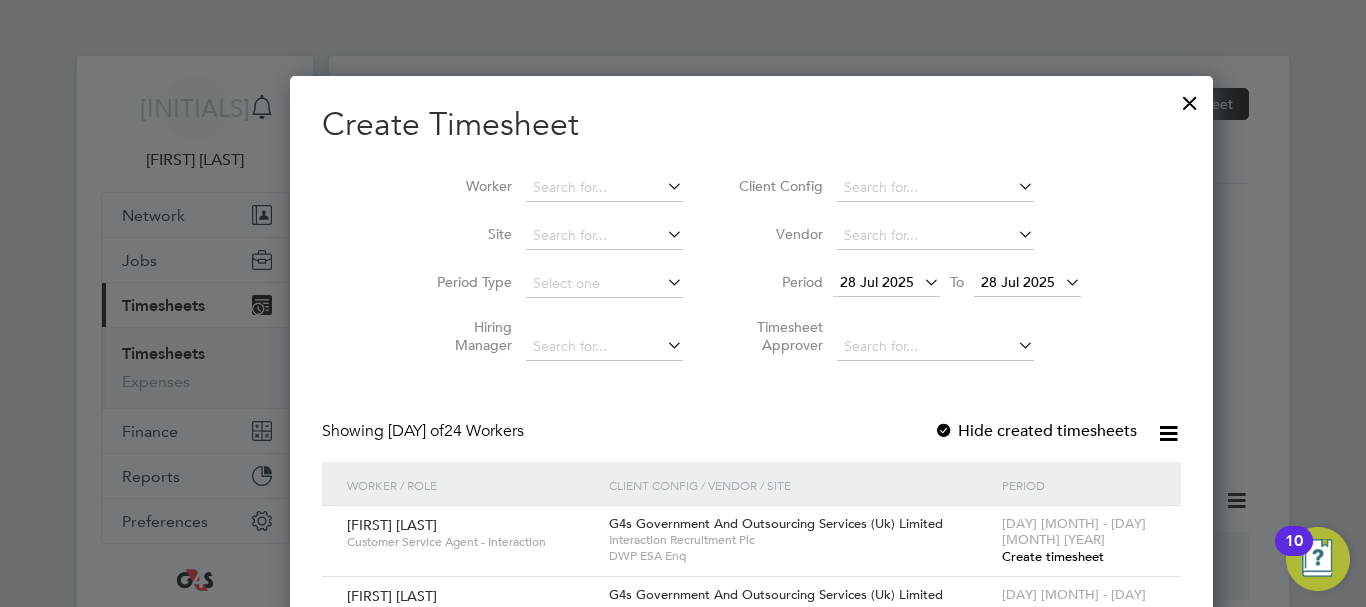 click on "Timesheet Approver" at bounding box center (907, 339) 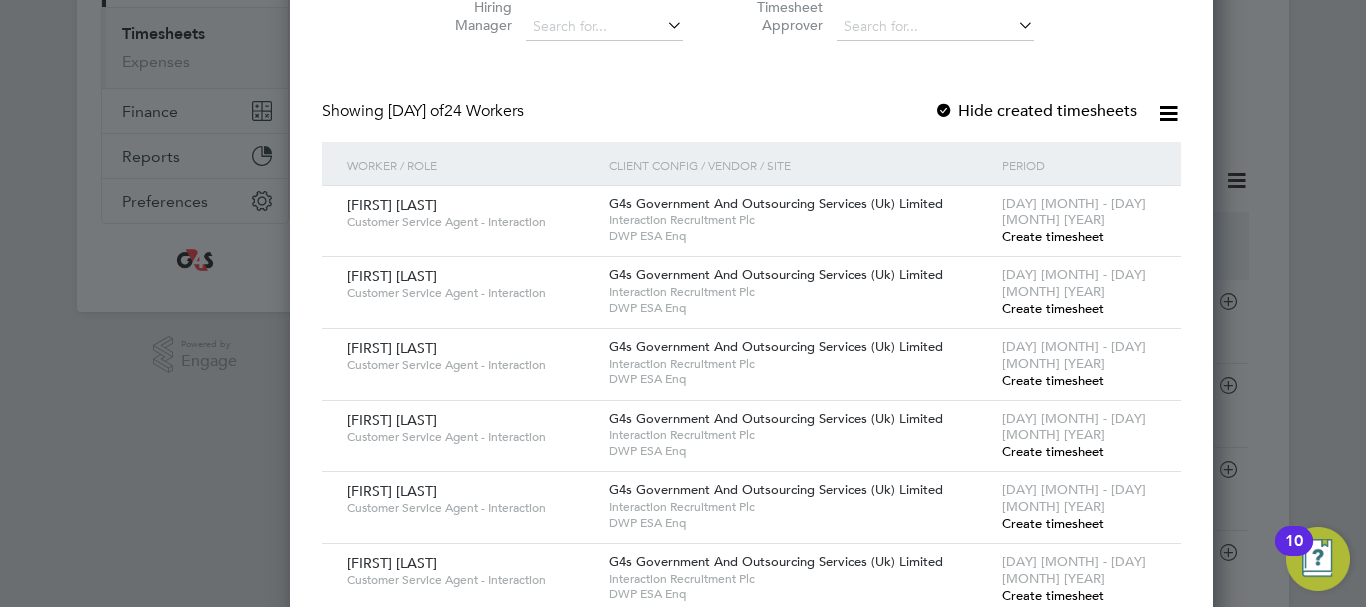 click on "Create timesheet" at bounding box center (1053, 308) 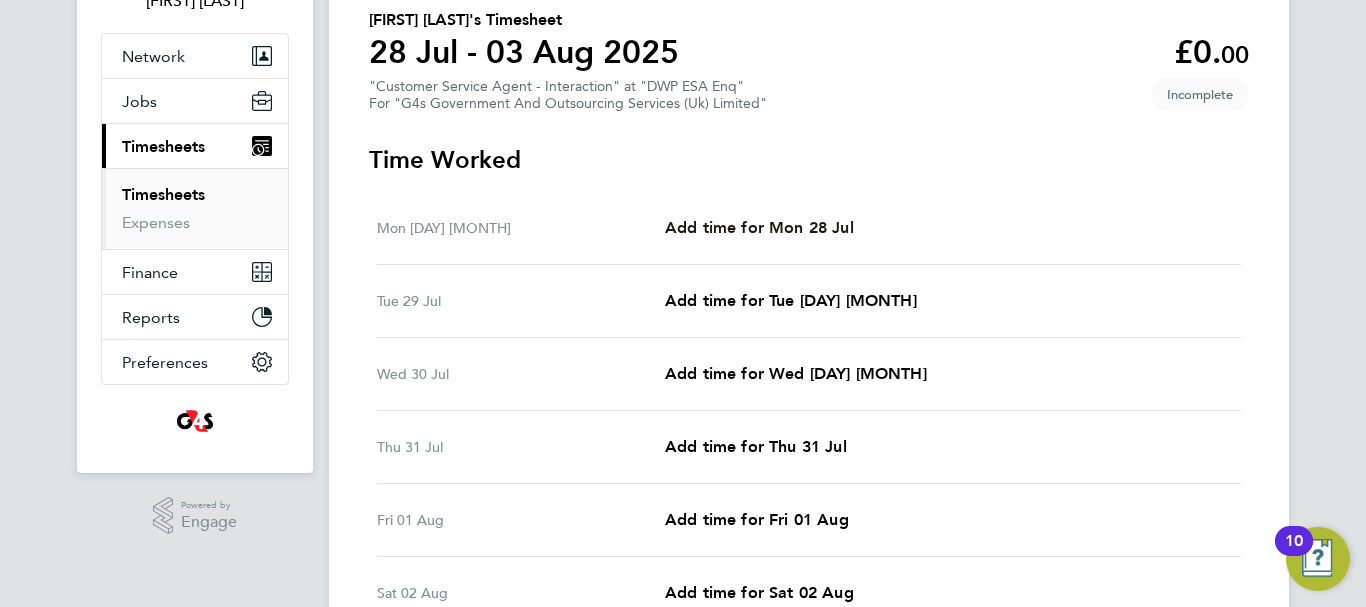 click on "Add time for Mon 28 Jul" at bounding box center (759, 227) 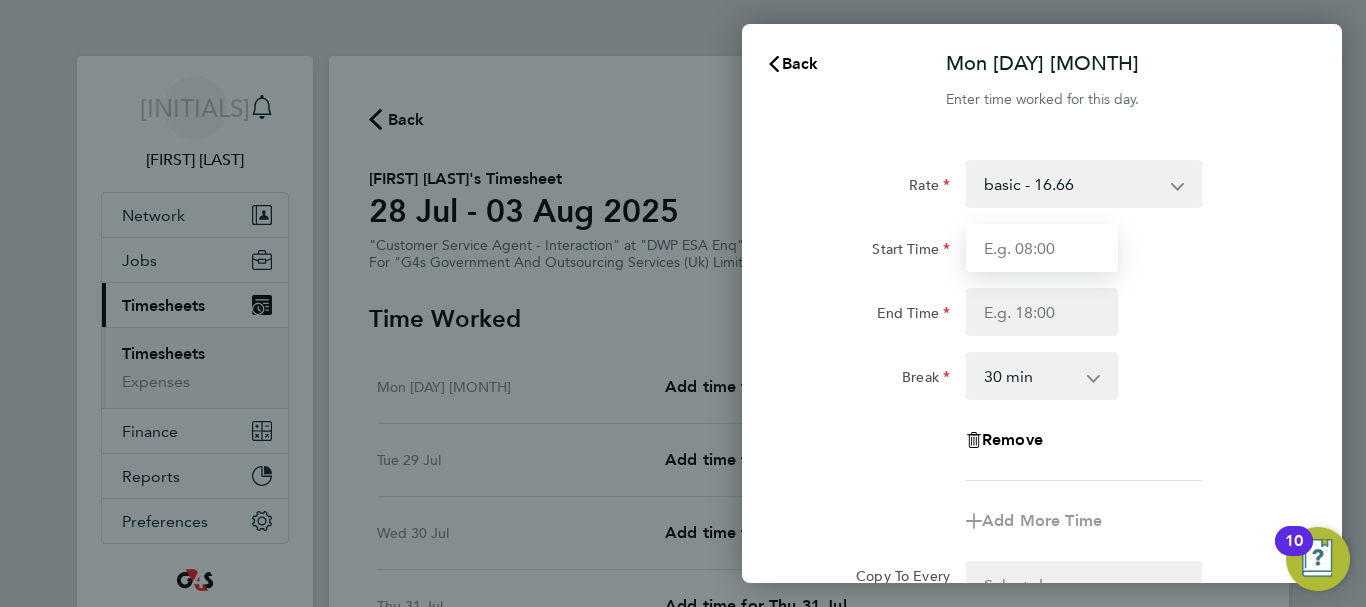 click on "Start Time" at bounding box center [1042, 248] 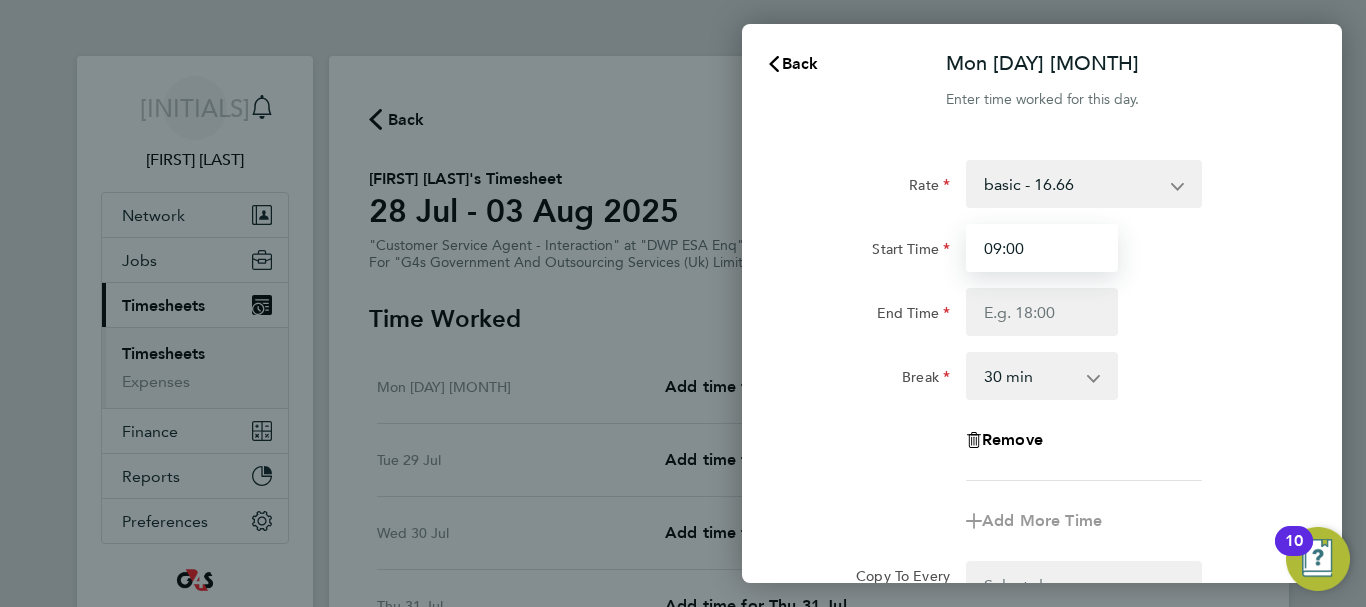 type on "09:00" 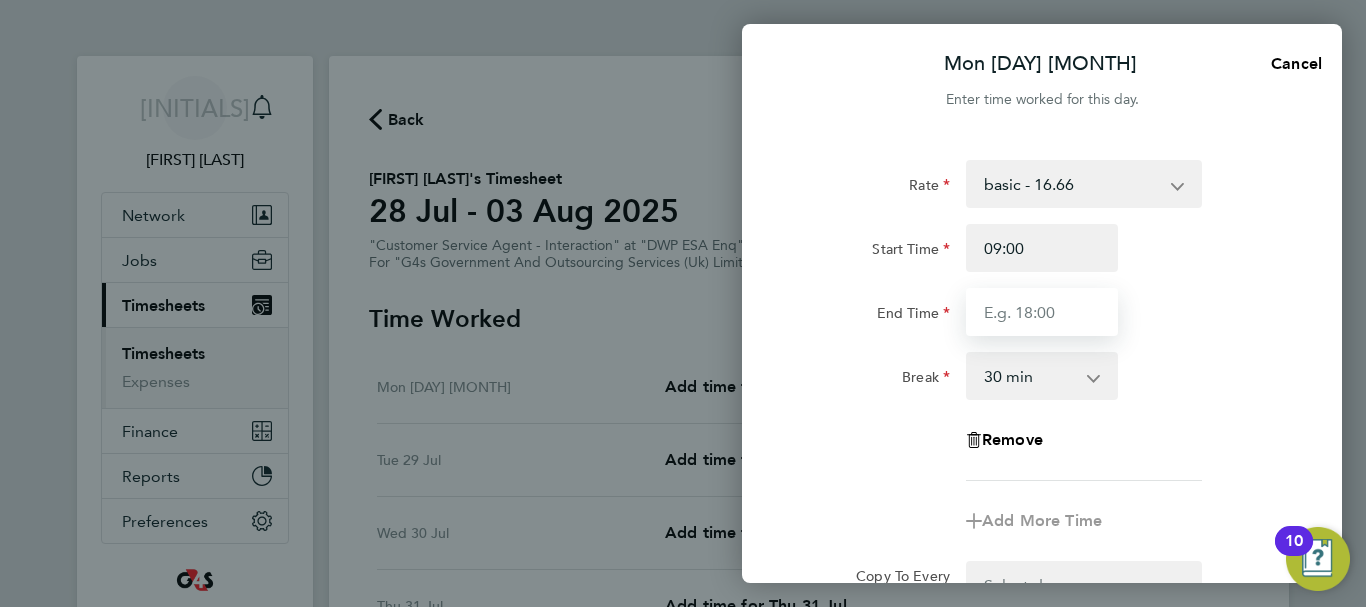 click on "End Time" at bounding box center (1042, 312) 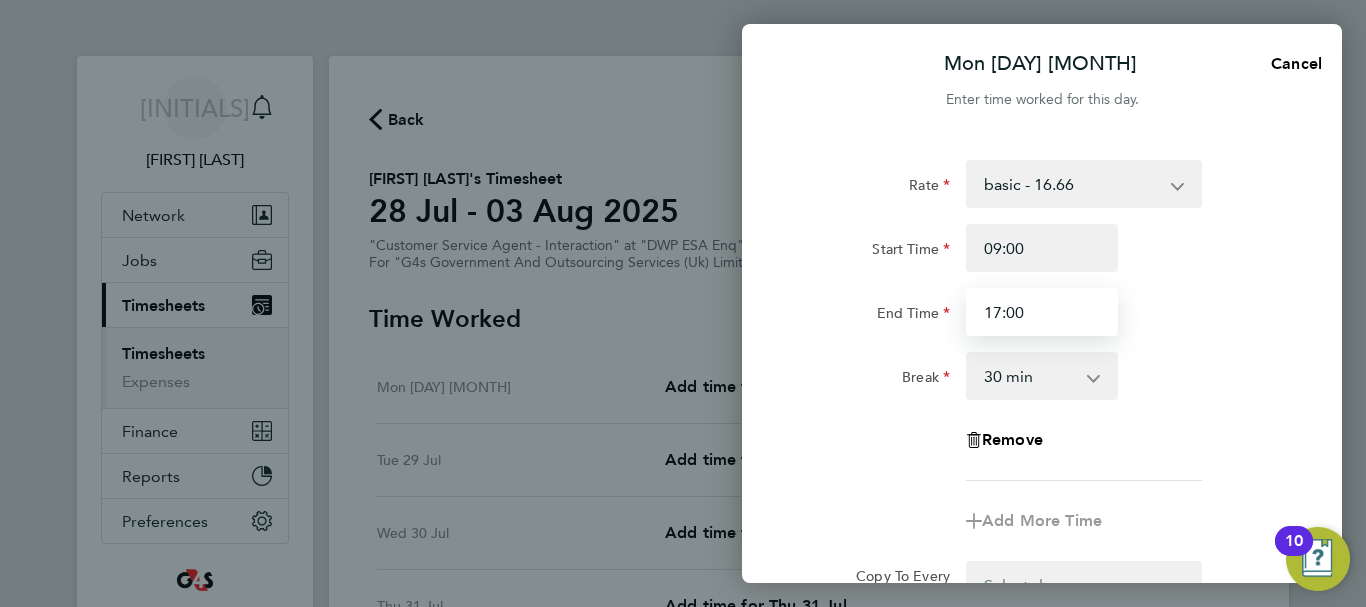 type on "17:00" 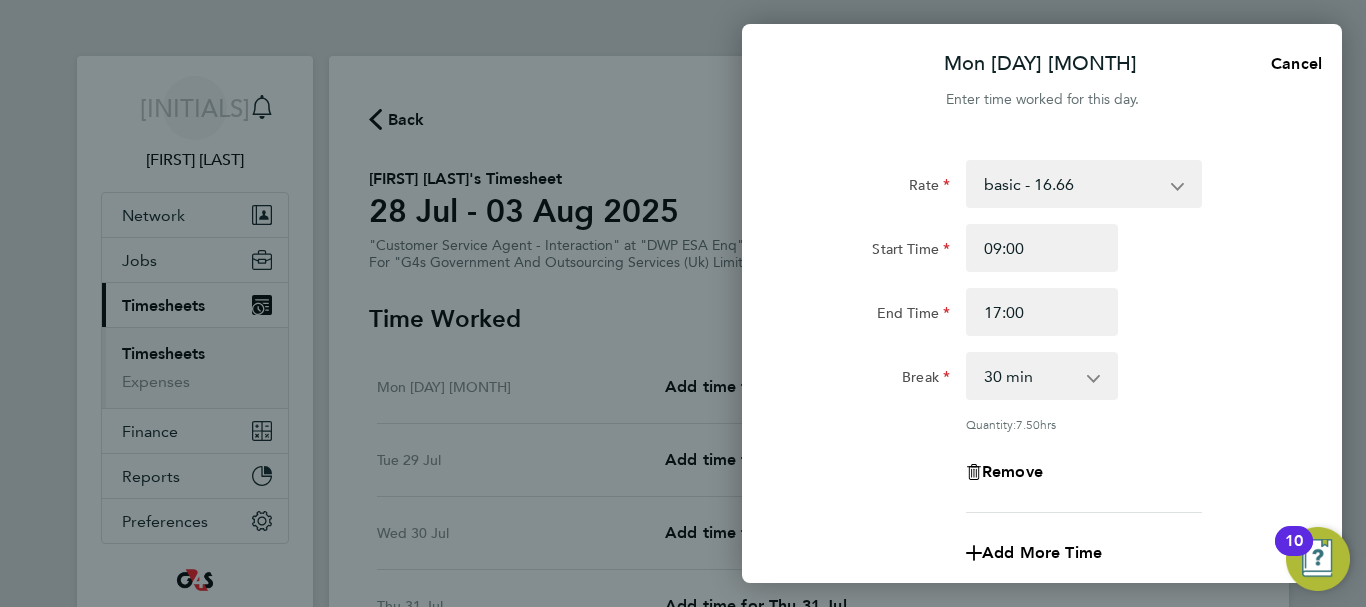 click on "End Time 17:00" 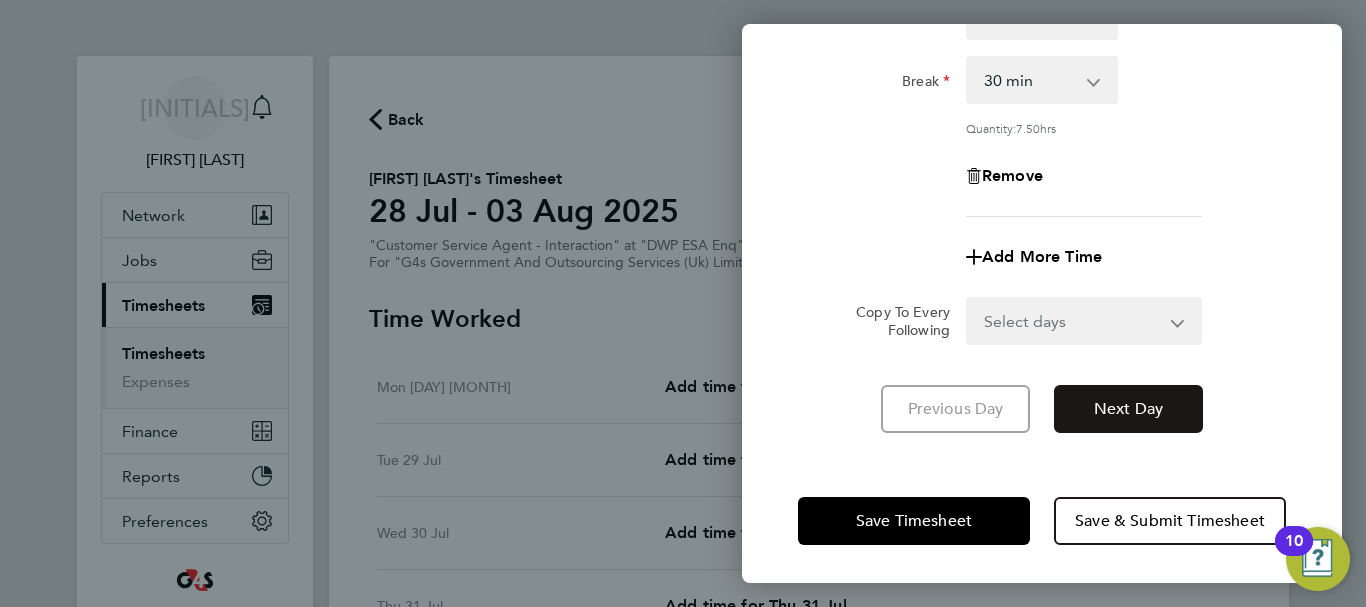 click on "Next Day" 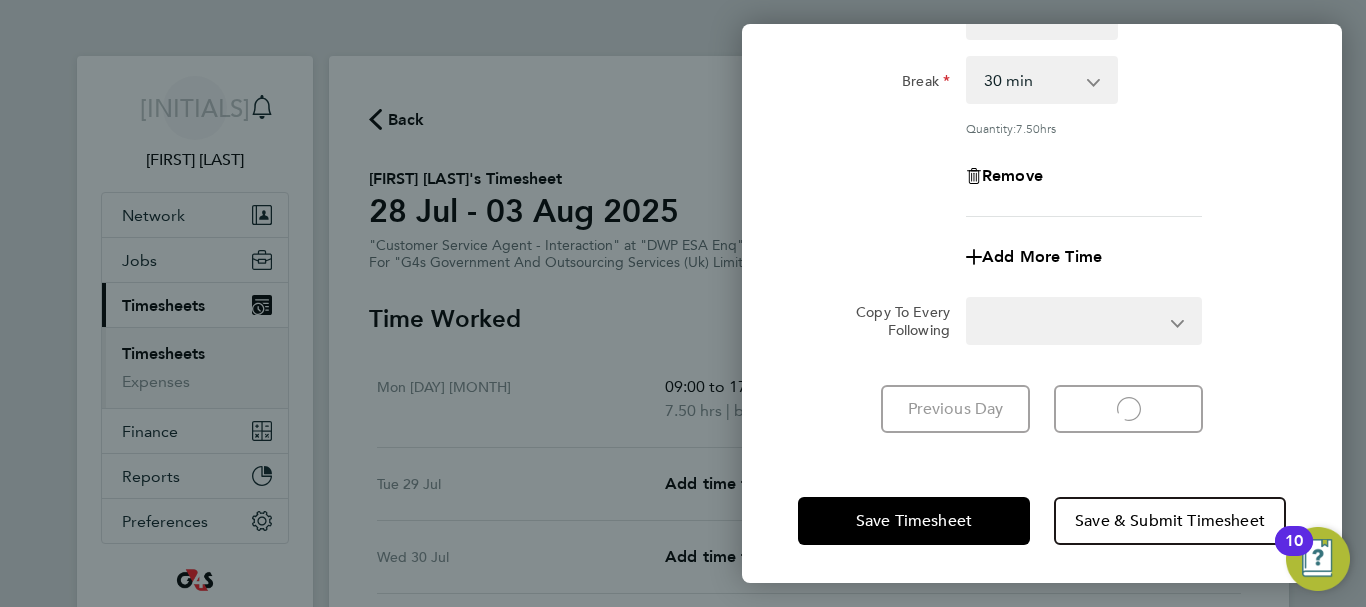 select on "30" 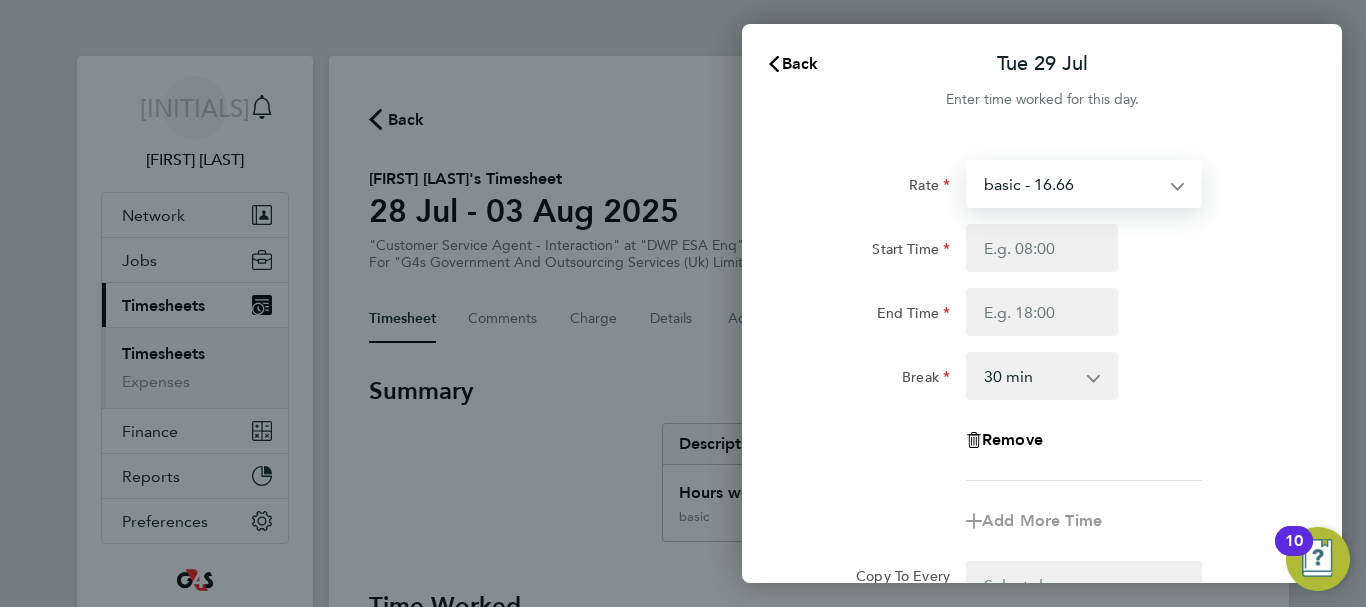 click on "basic - 16.66   Bank Holiday   System Issue Not Paid   System Issue Paid - 16.66   Annual Leave   x2 - 32.79   Sick   x1.5 - 24.73" at bounding box center (1072, 184) 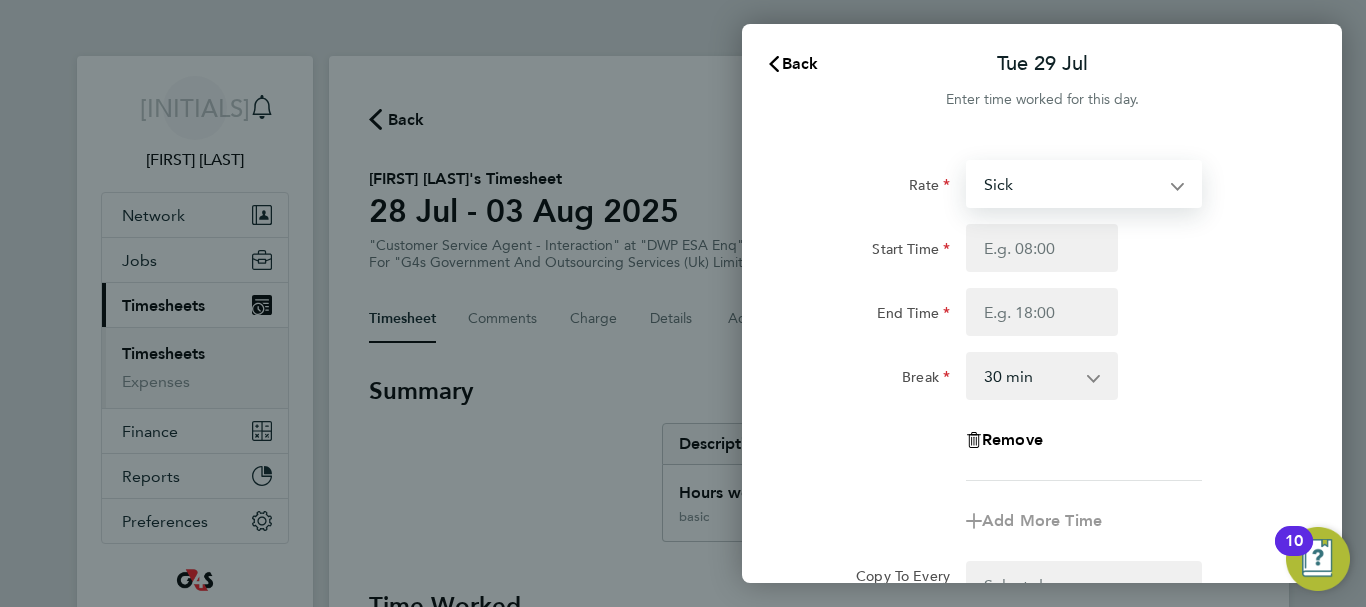 select on "30" 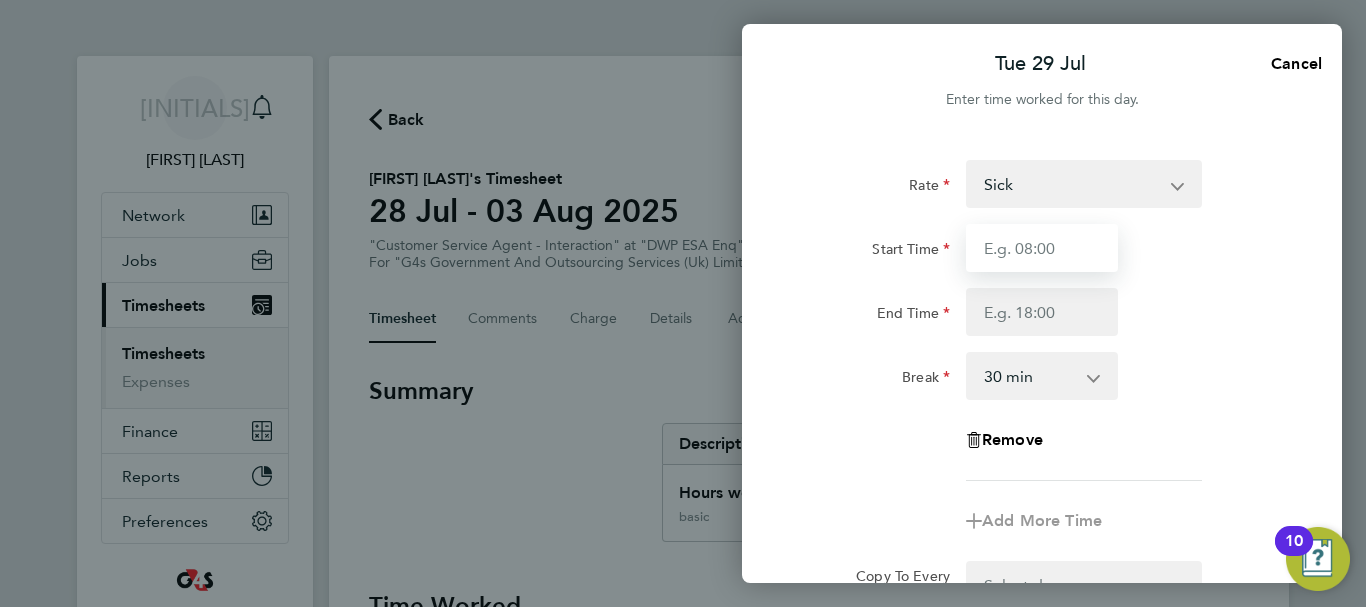 click on "Start Time" at bounding box center (1042, 248) 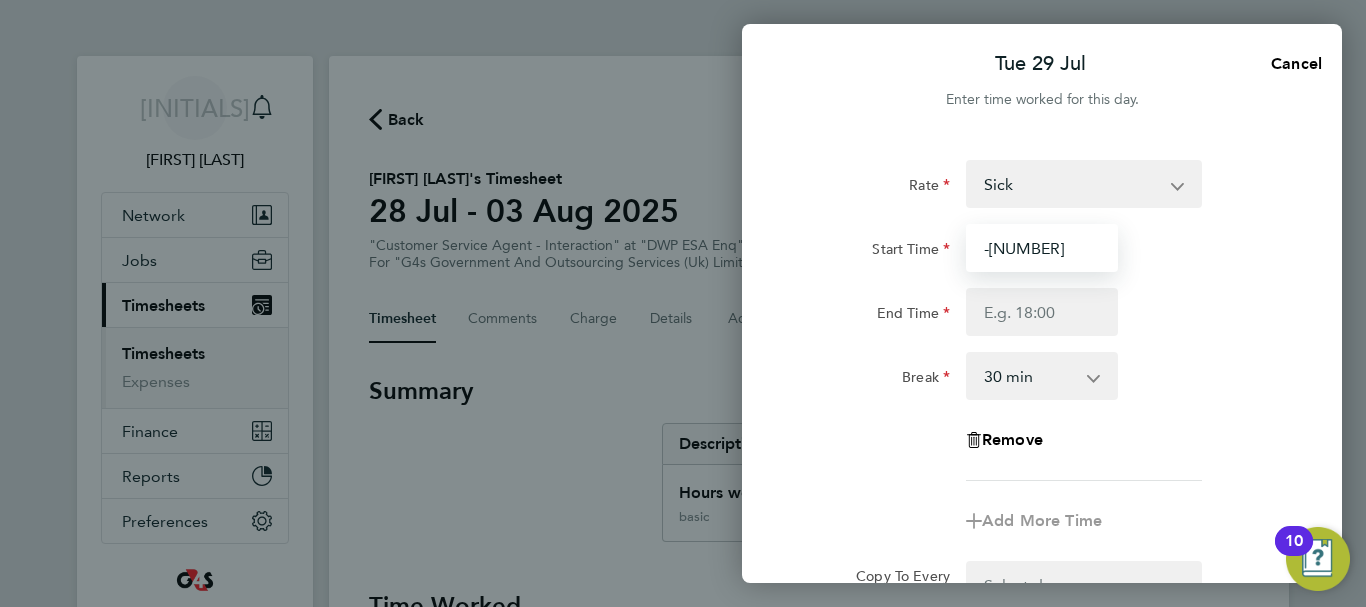 type on "-" 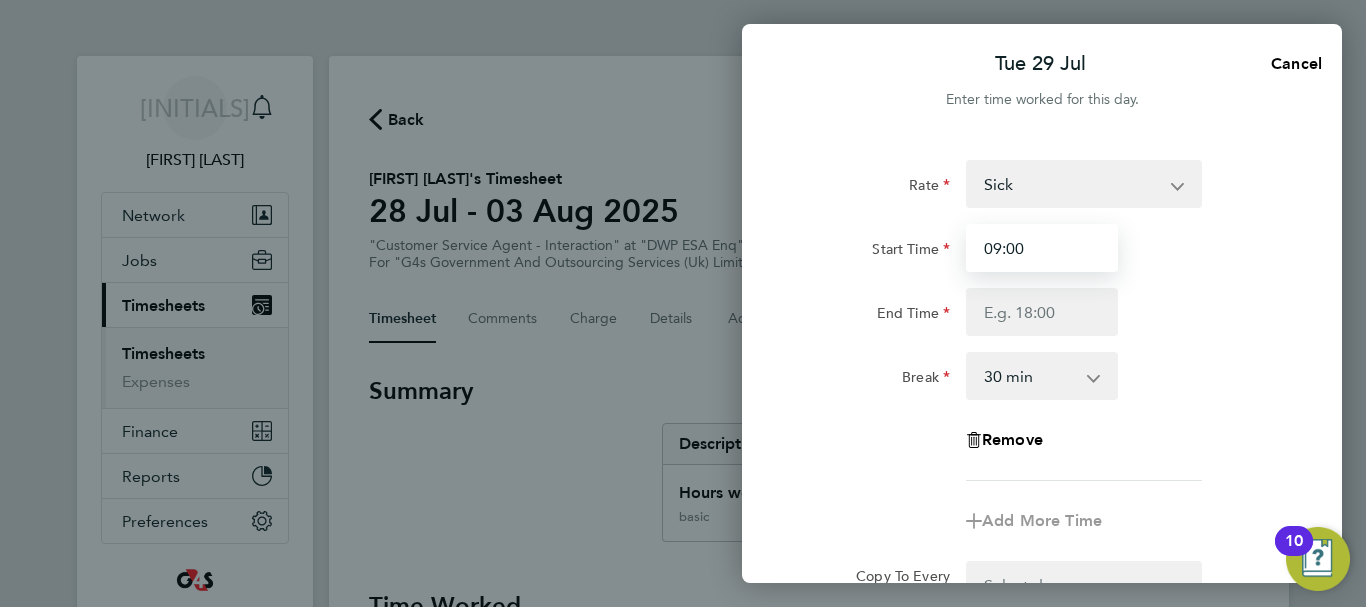 type on "09:00" 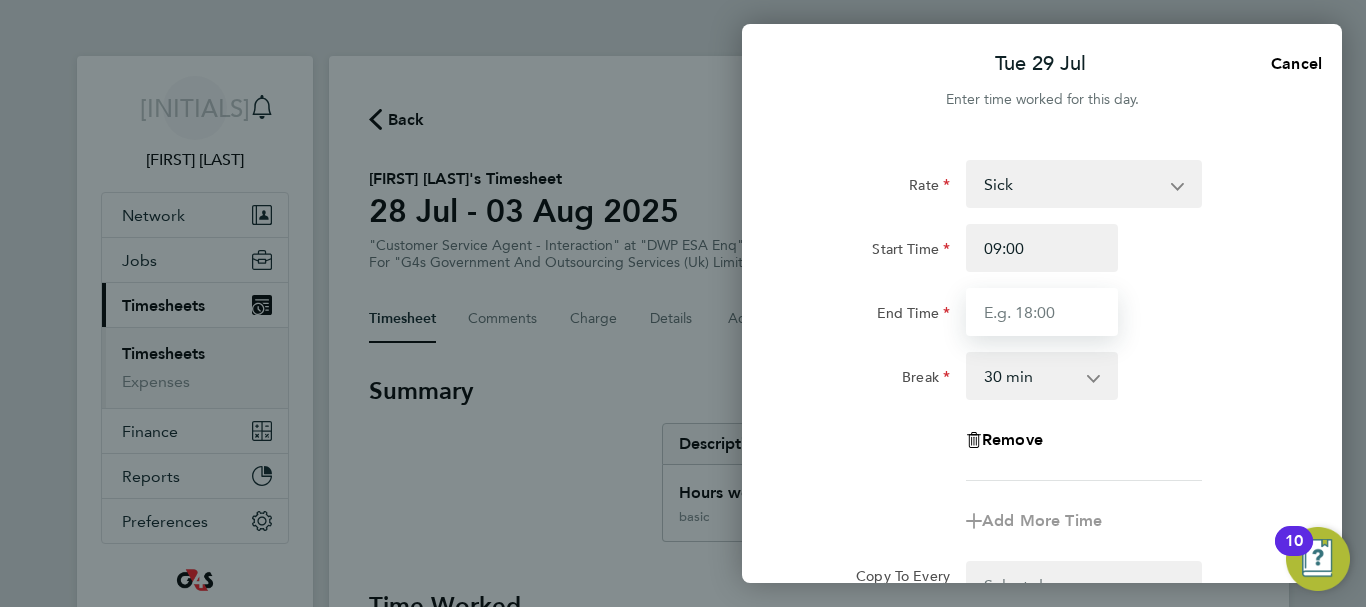 click on "End Time" at bounding box center [1042, 312] 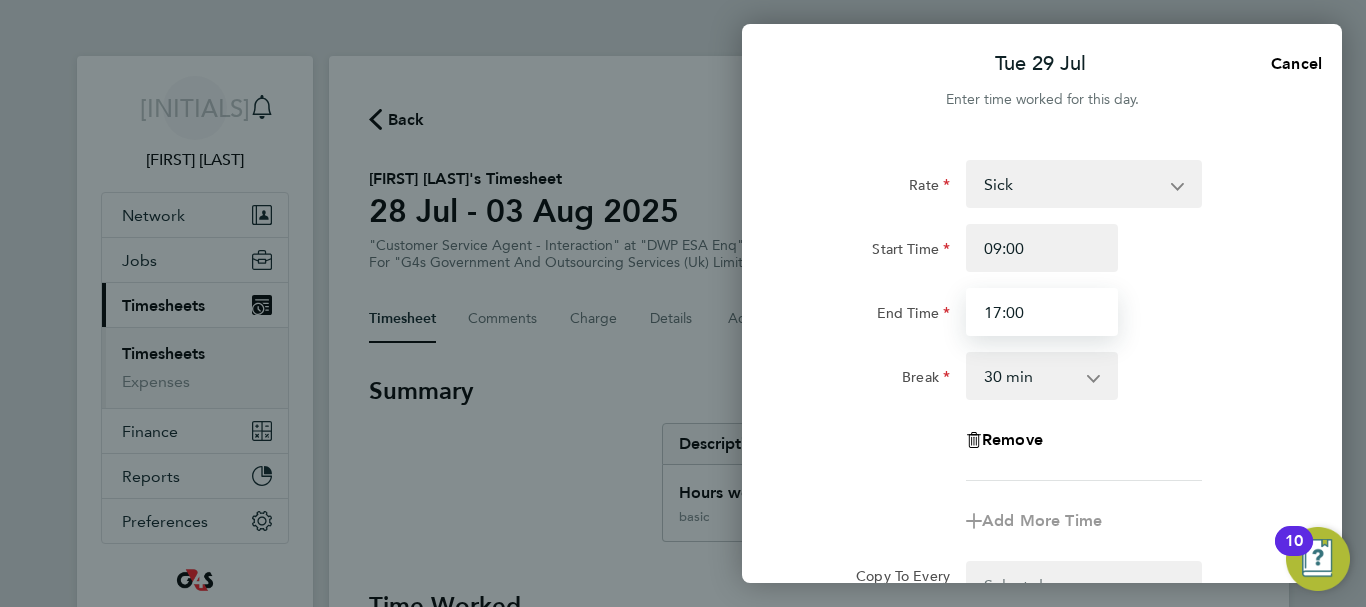 type on "17:00" 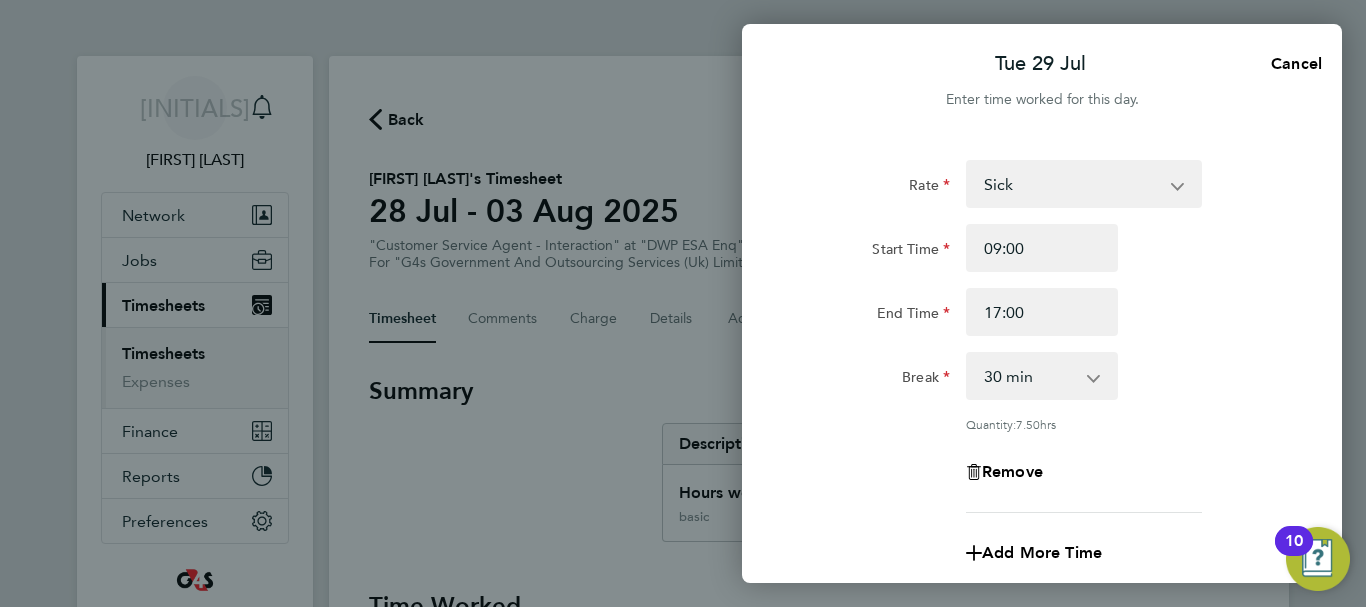 click on "Rate  Sick   Bank Holiday   System Issue Not Paid   System Issue Paid - 16.66   Annual Leave   x2 - 32.79   basic - 16.66   x1.5 - 24.73
Start Time 09:00 End Time 17:00 Break  0 min   15 min   30 min   45 min   60 min   75 min   90 min
Quantity:  7.50  hrs
Remove" 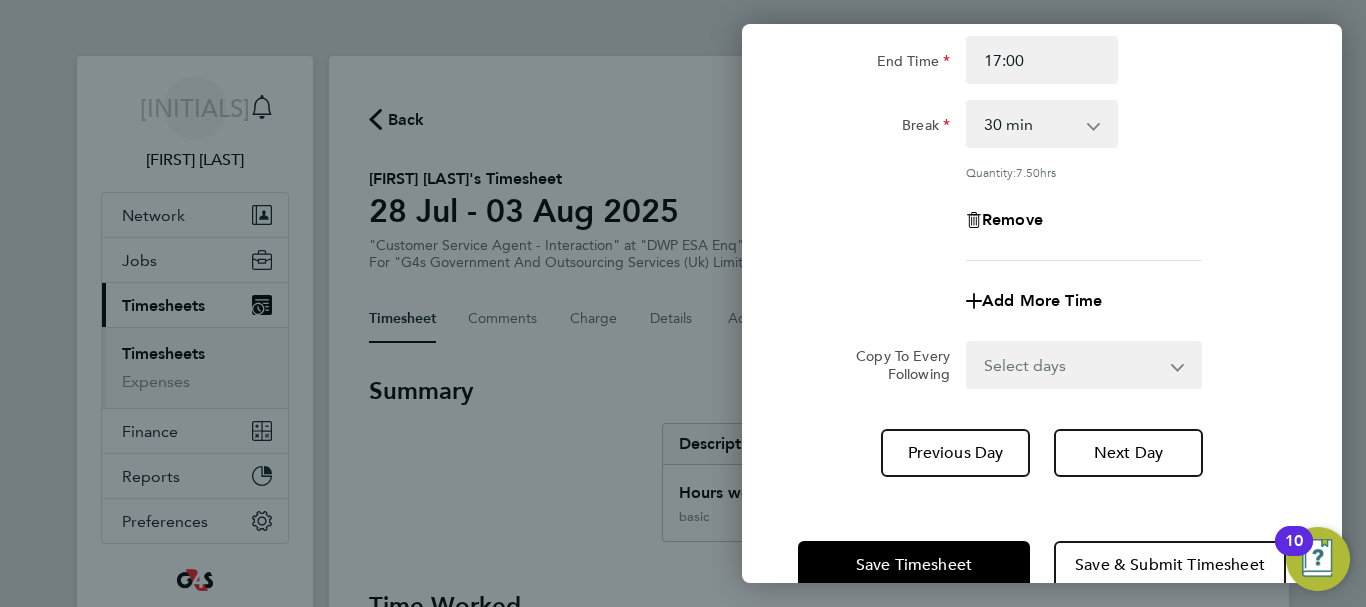 scroll, scrollTop: 296, scrollLeft: 0, axis: vertical 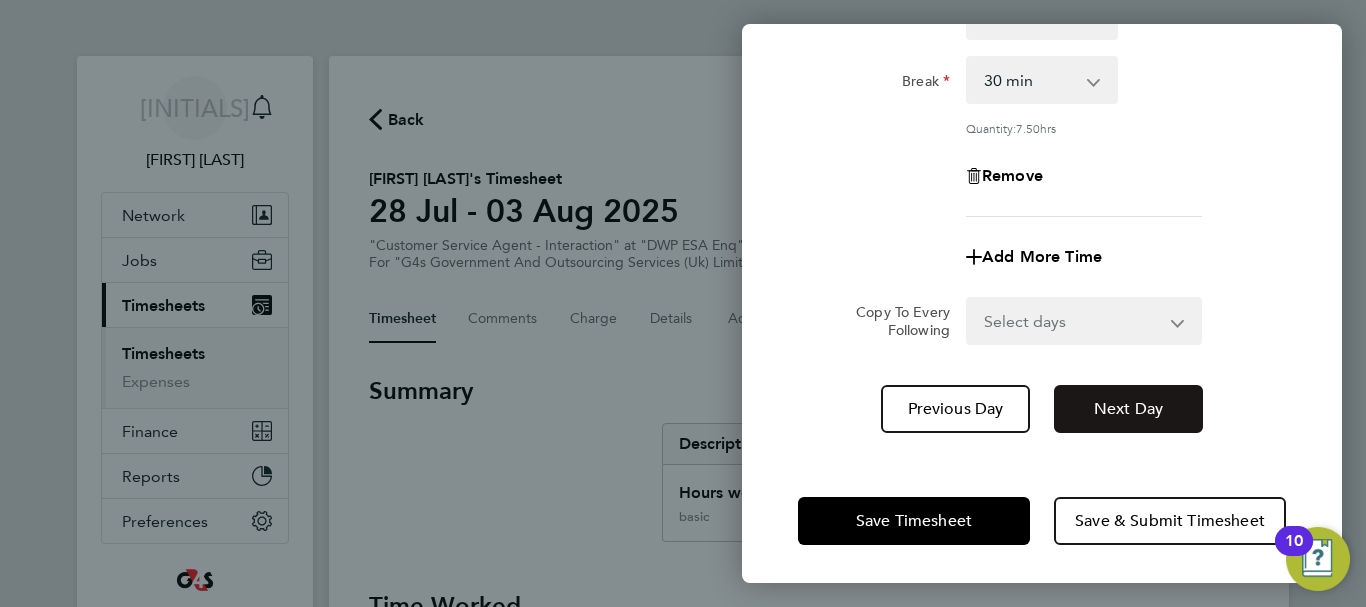 click on "Next Day" 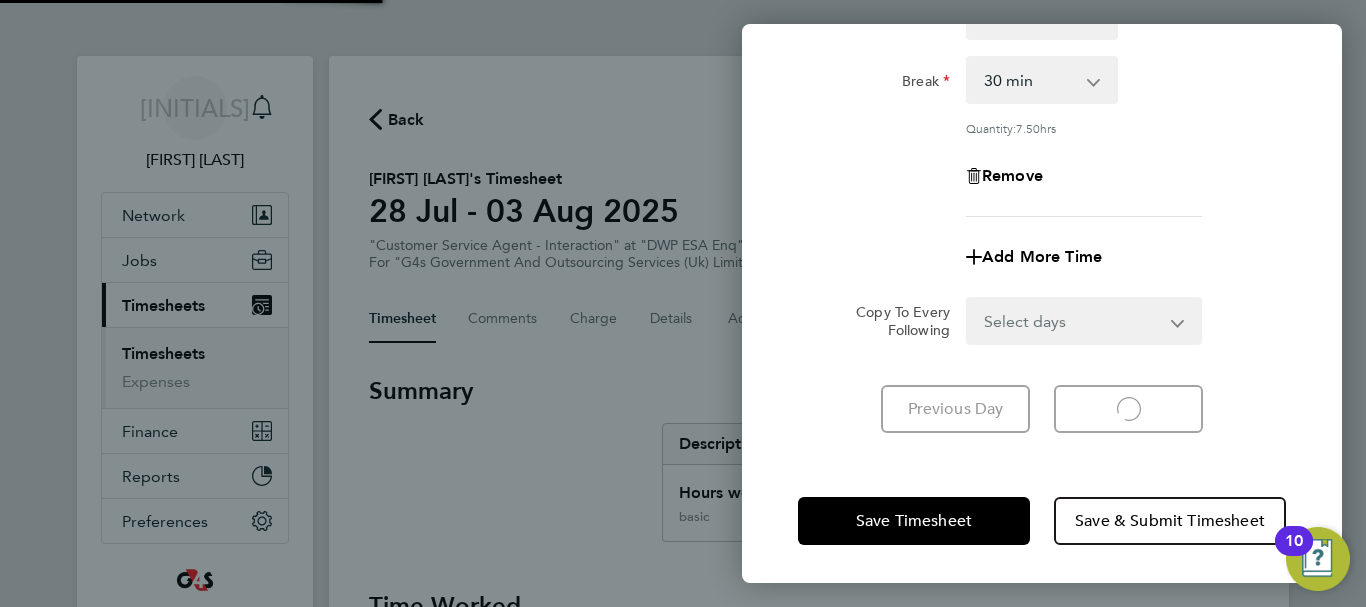 scroll, scrollTop: 266, scrollLeft: 0, axis: vertical 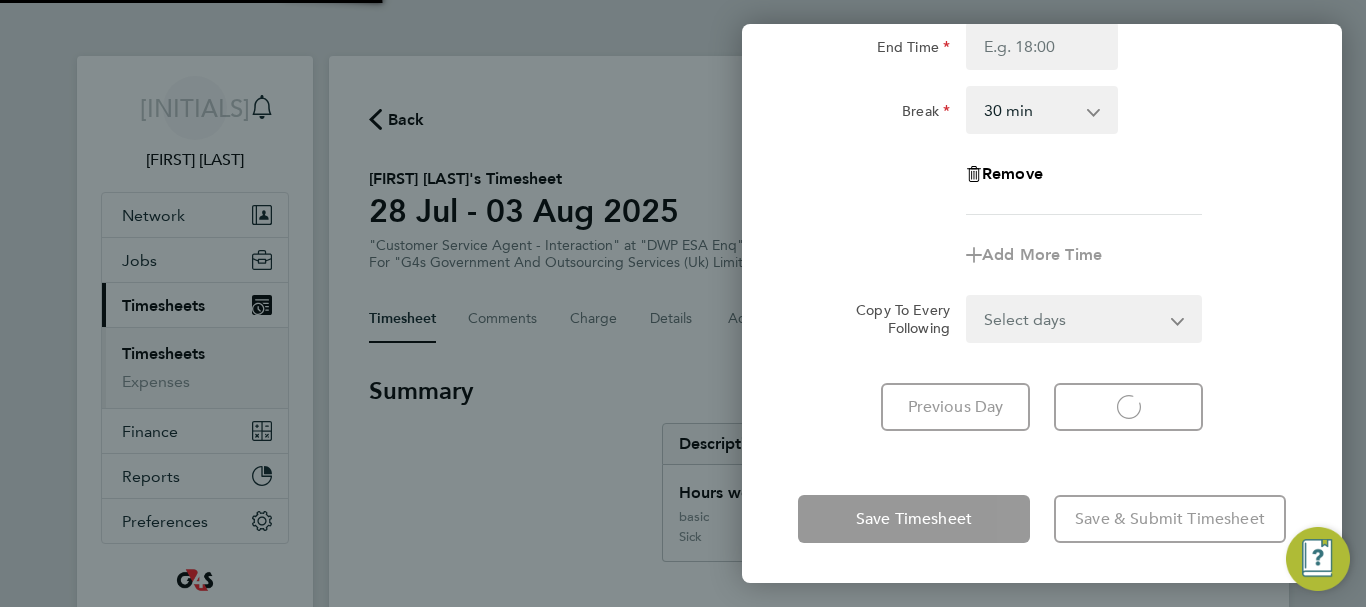 select on "30" 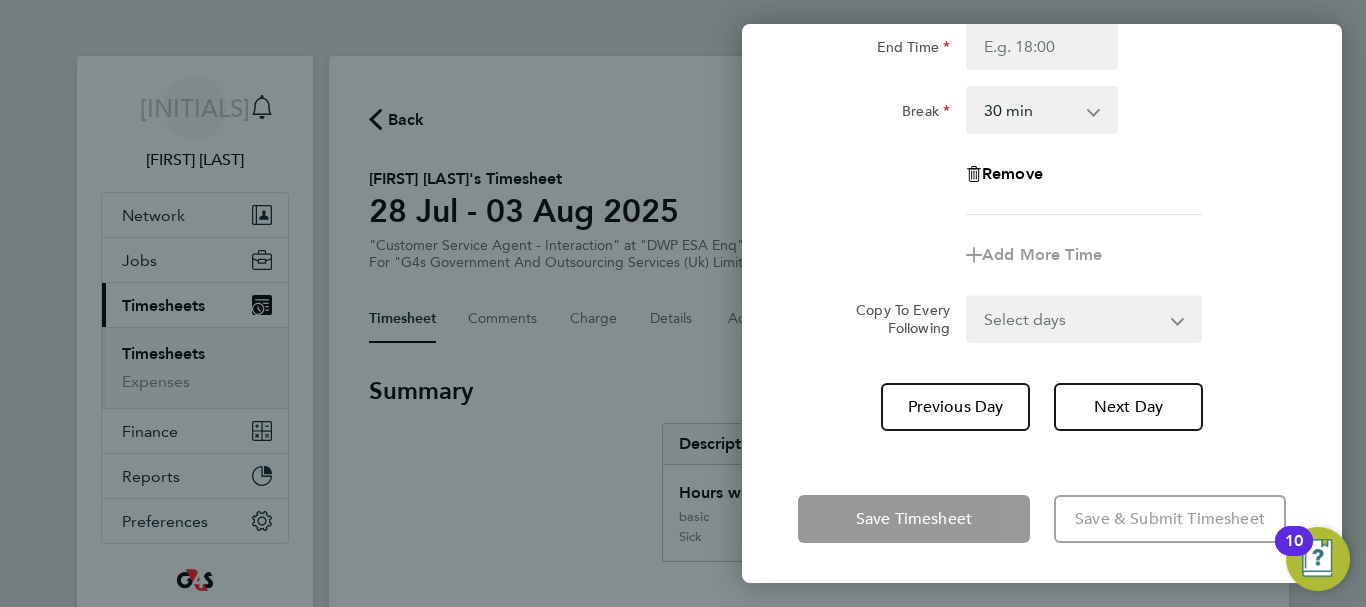 click on "Rate  basic - 16.66   Bank Holiday   System Issue Not Paid   System Issue Paid - 16.66   Annual Leave   x2 - 32.79   Sick   x1.5 - 24.73
Start Time End Time Break  0 min   15 min   30 min   45 min   60 min   75 min   90 min
Remove
Add More Time  Copy To Every Following  Select days   Day   Weekday (Mon-Fri)   Weekend (Sat-Sun)   Thursday   Friday   Saturday   Sunday
Previous Day   Next Day" 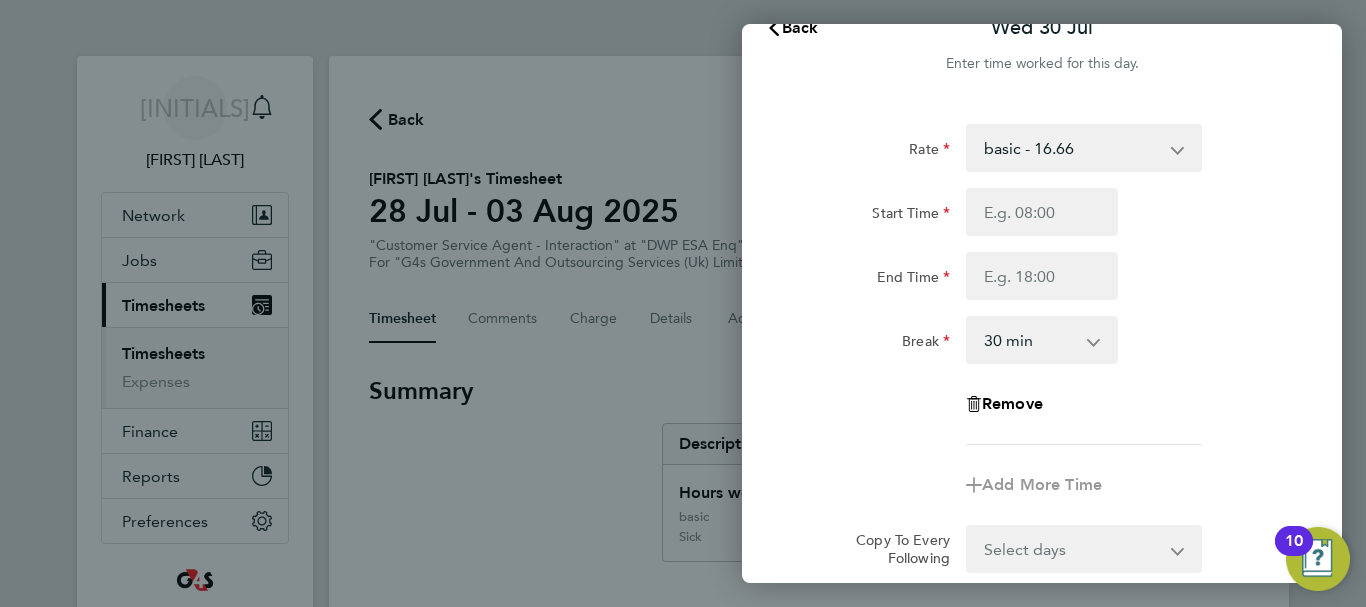 scroll, scrollTop: 0, scrollLeft: 0, axis: both 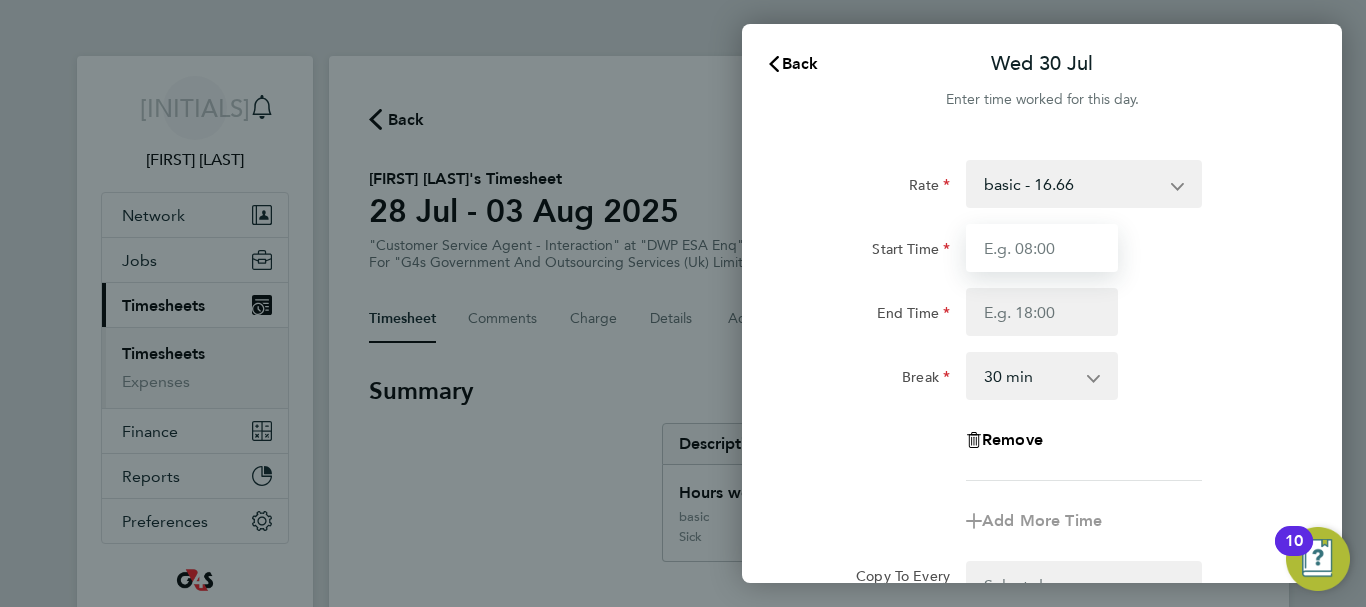 click on "Start Time" at bounding box center [1042, 248] 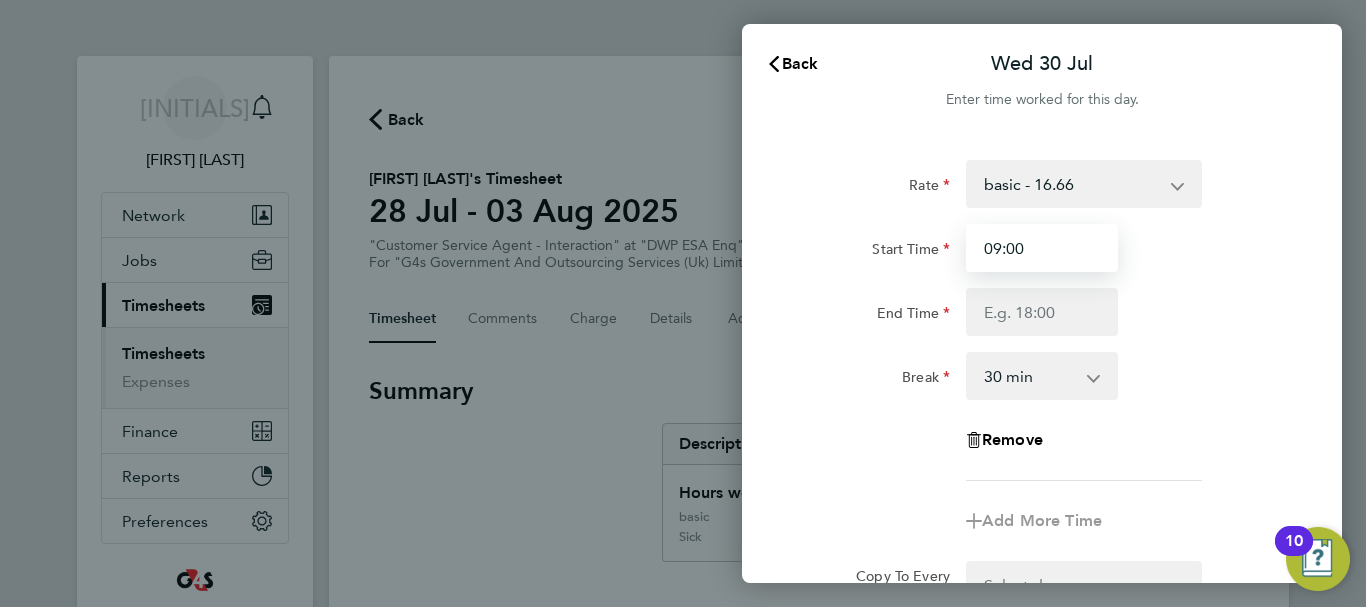 type on "09:00" 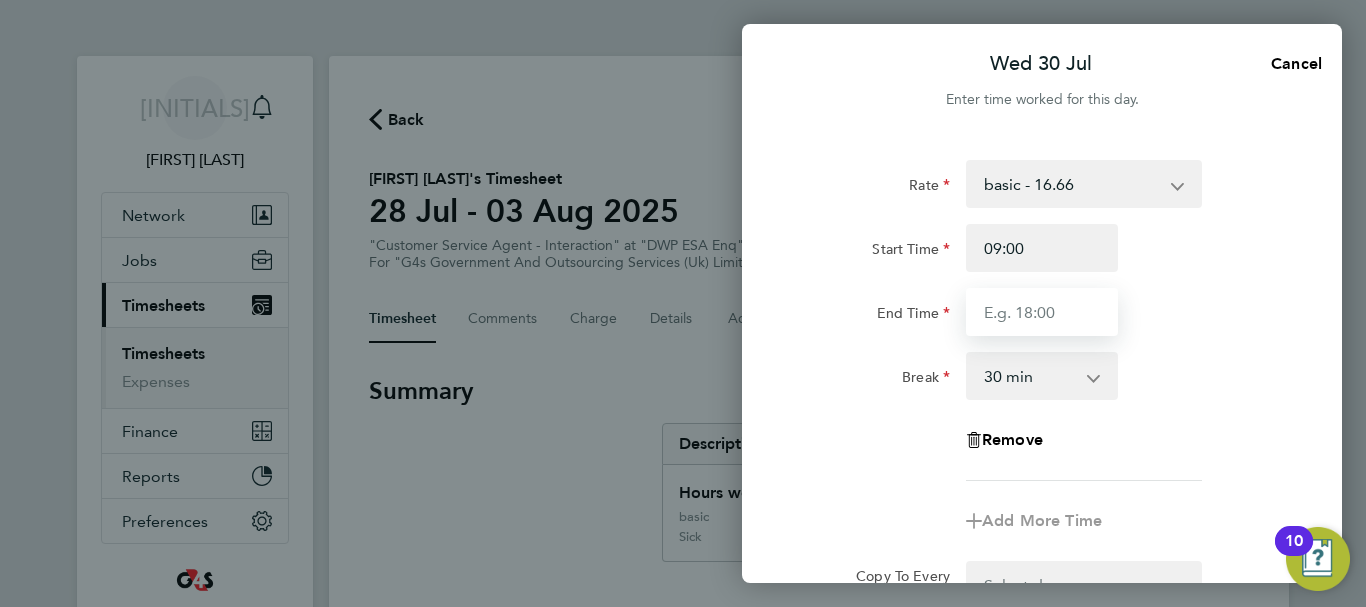 click on "End Time" at bounding box center [1042, 312] 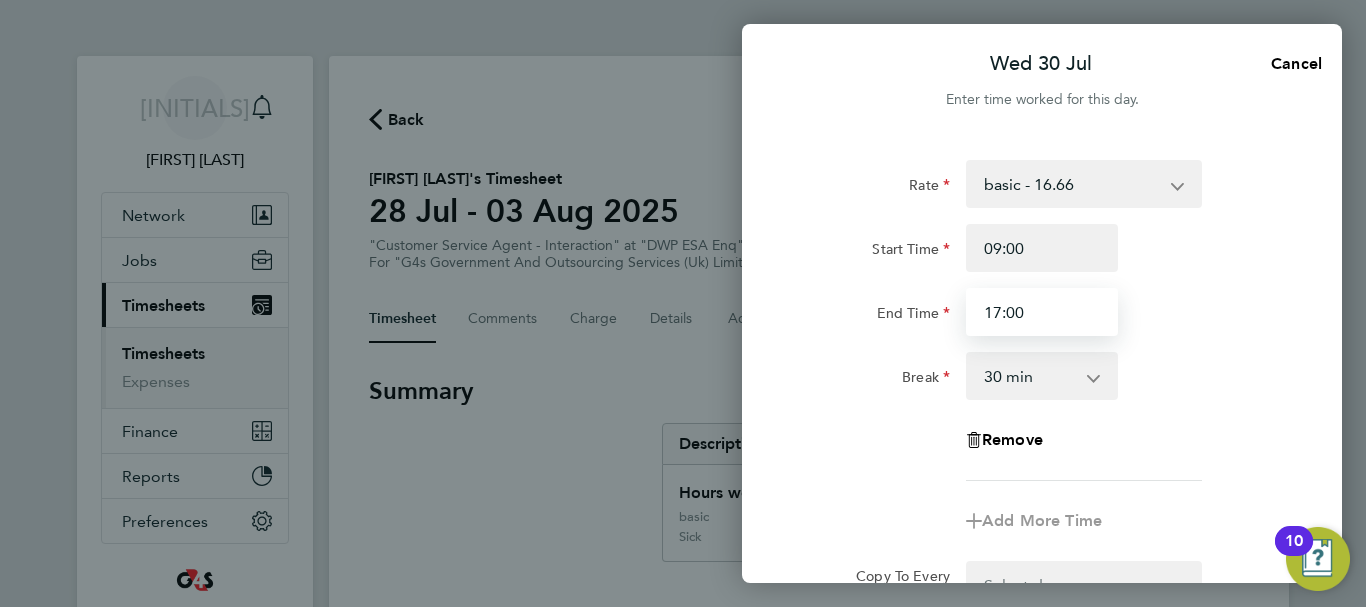 type on "17:00" 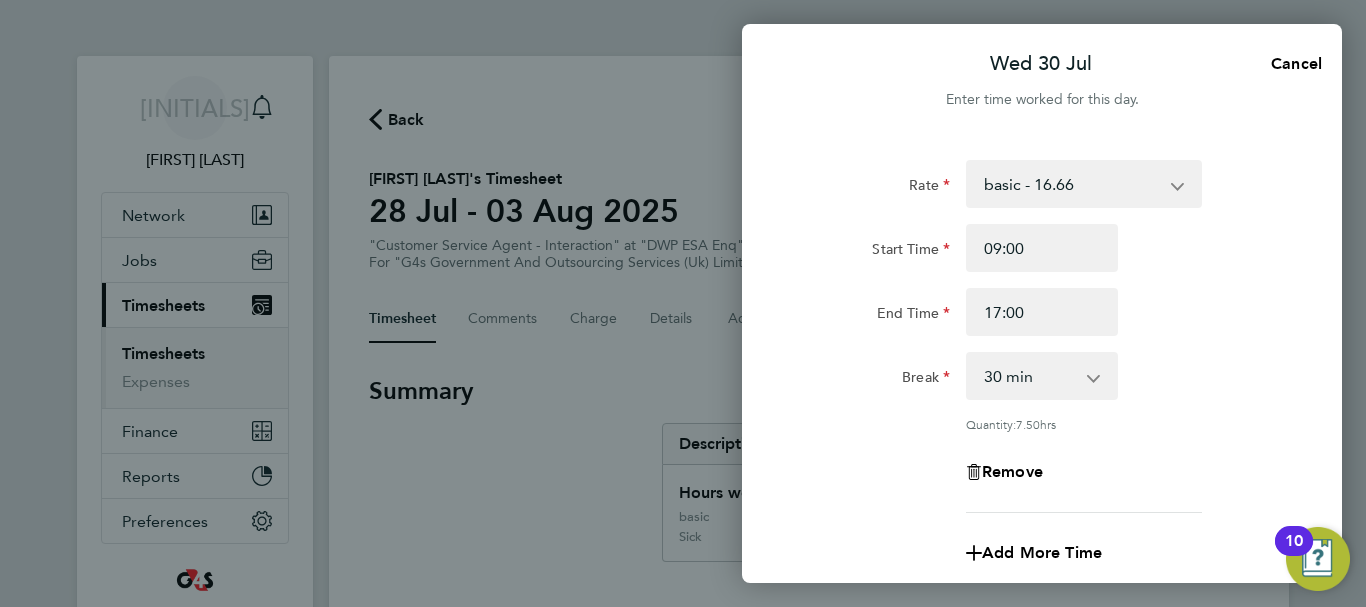 click on "Break  0 min   15 min   30 min   45 min   60 min   75 min   90 min" 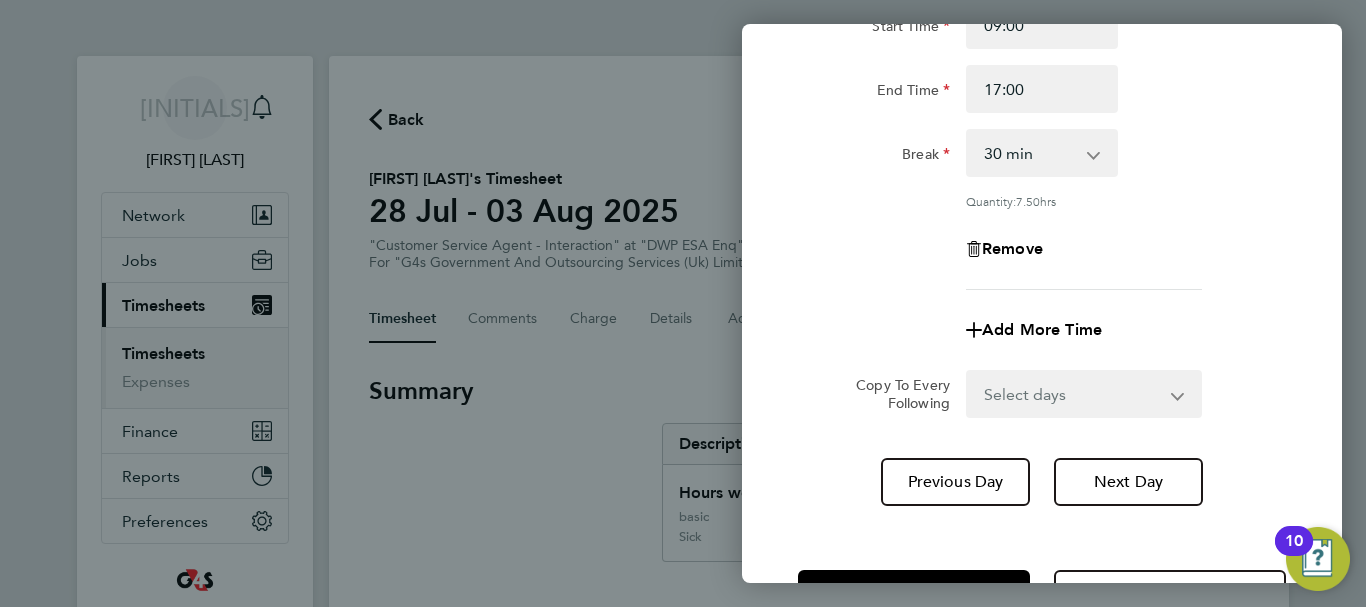 scroll, scrollTop: 240, scrollLeft: 0, axis: vertical 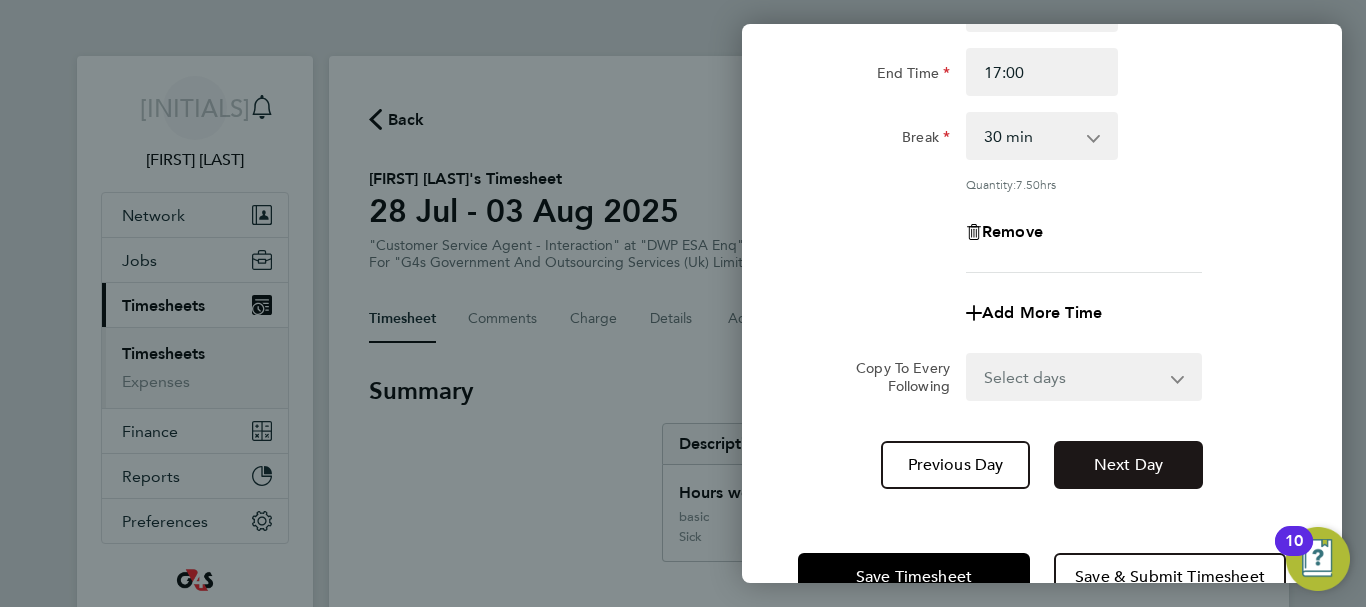 click on "Next Day" 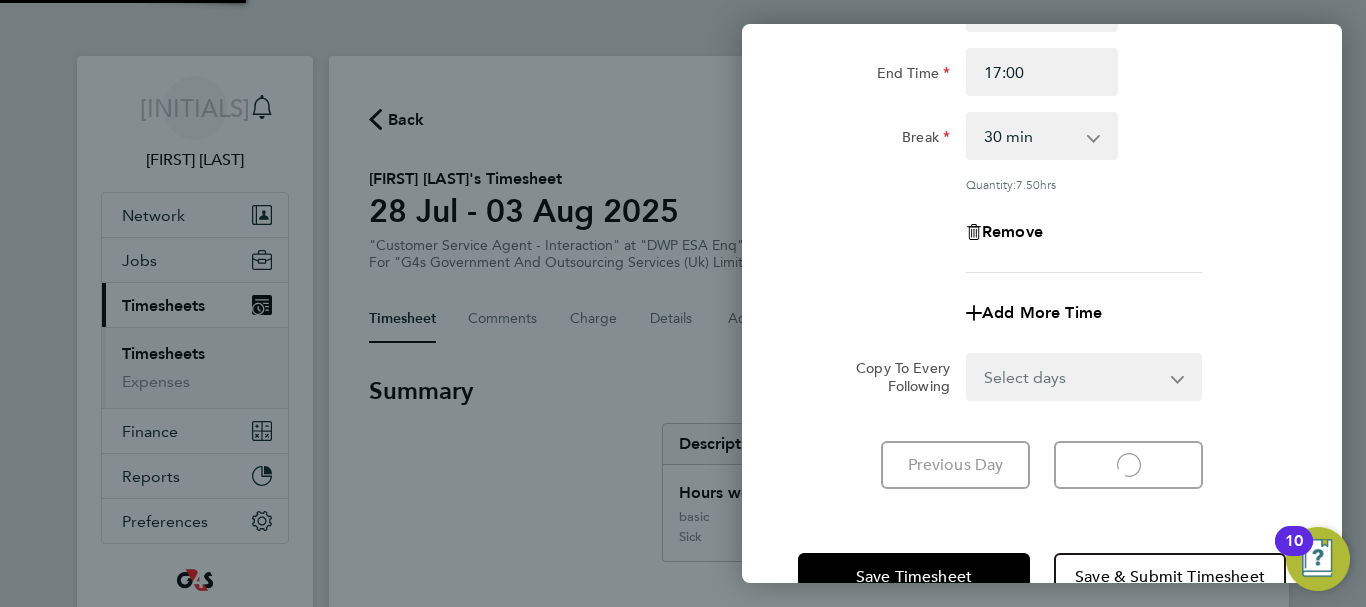 select on "30" 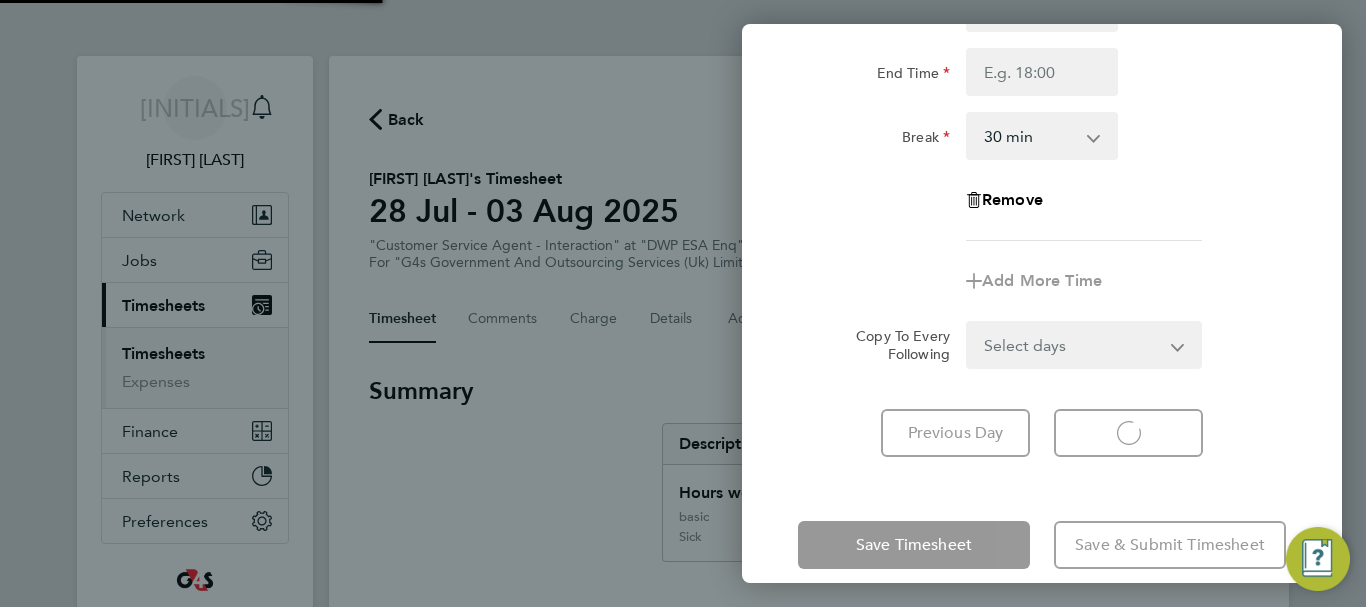 select on "30" 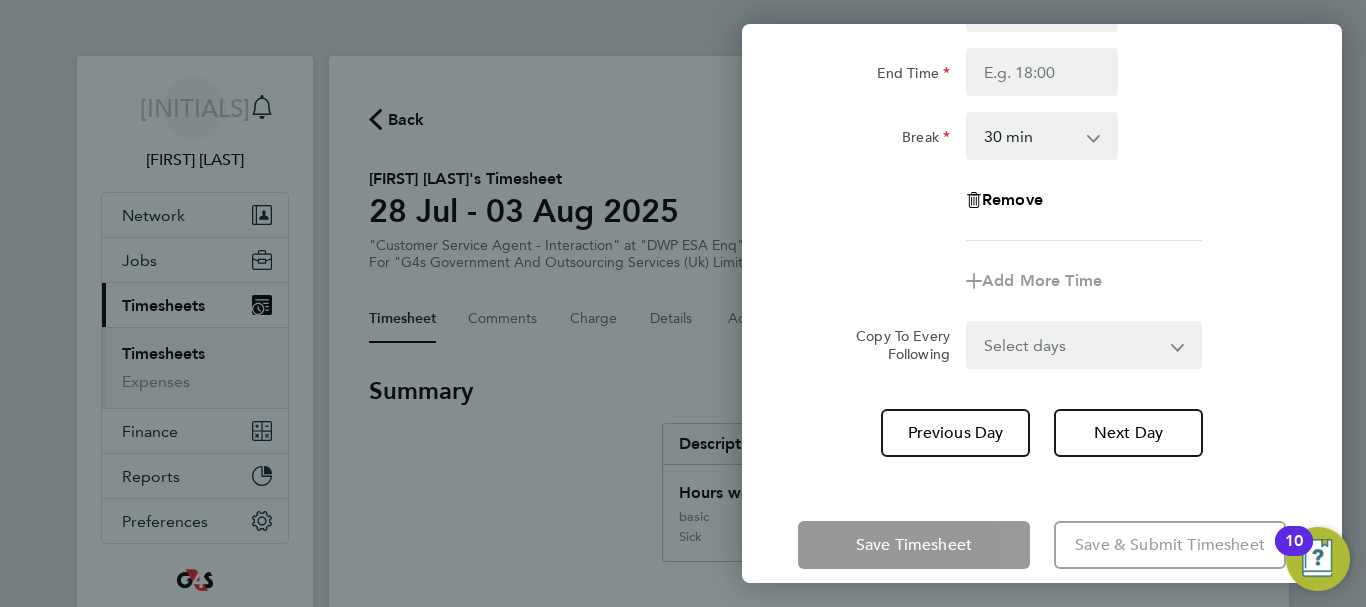 click on "Rate  basic - 16.66   Bank Holiday   System Issue Not Paid   System Issue Paid - 16.66   Annual Leave   x2 - 32.79   x1.5 - 24.73
Start Time End Time Break  0 min   15 min   30 min   45 min   60 min   75 min   90 min
Remove
Add More Time  Copy To Every Following  Select days   Day   Weekend (Sat-Sun)   Friday   Saturday   Sunday
Previous Day   Next Day" 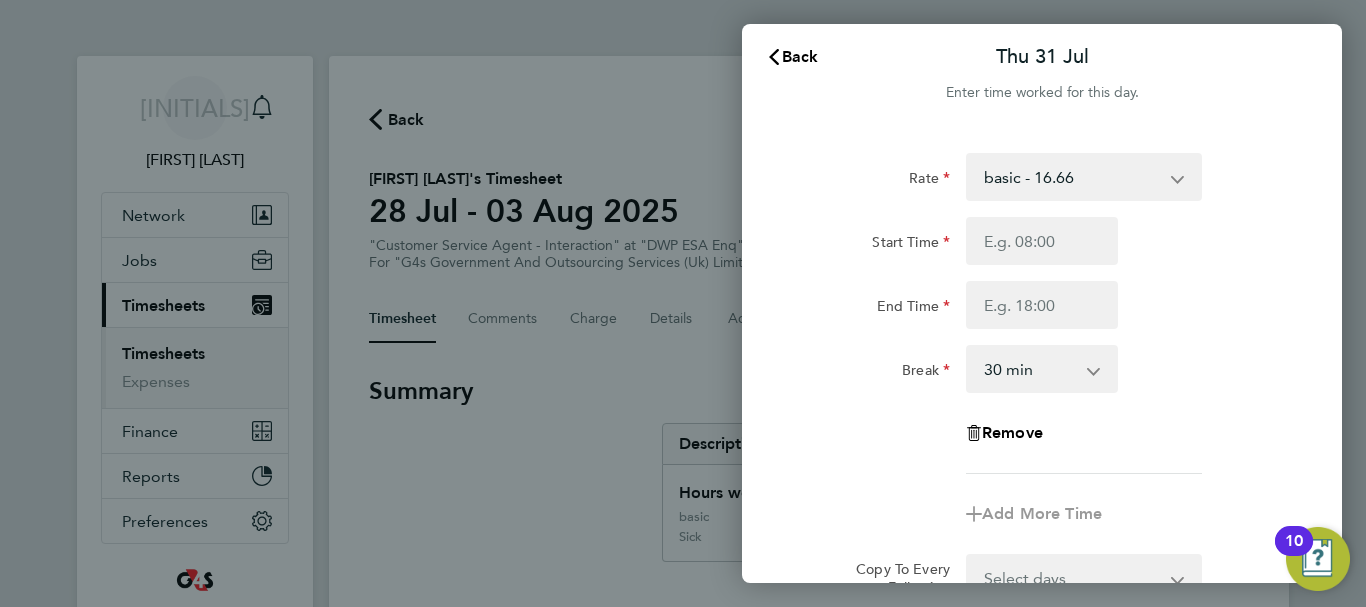 scroll, scrollTop: 0, scrollLeft: 0, axis: both 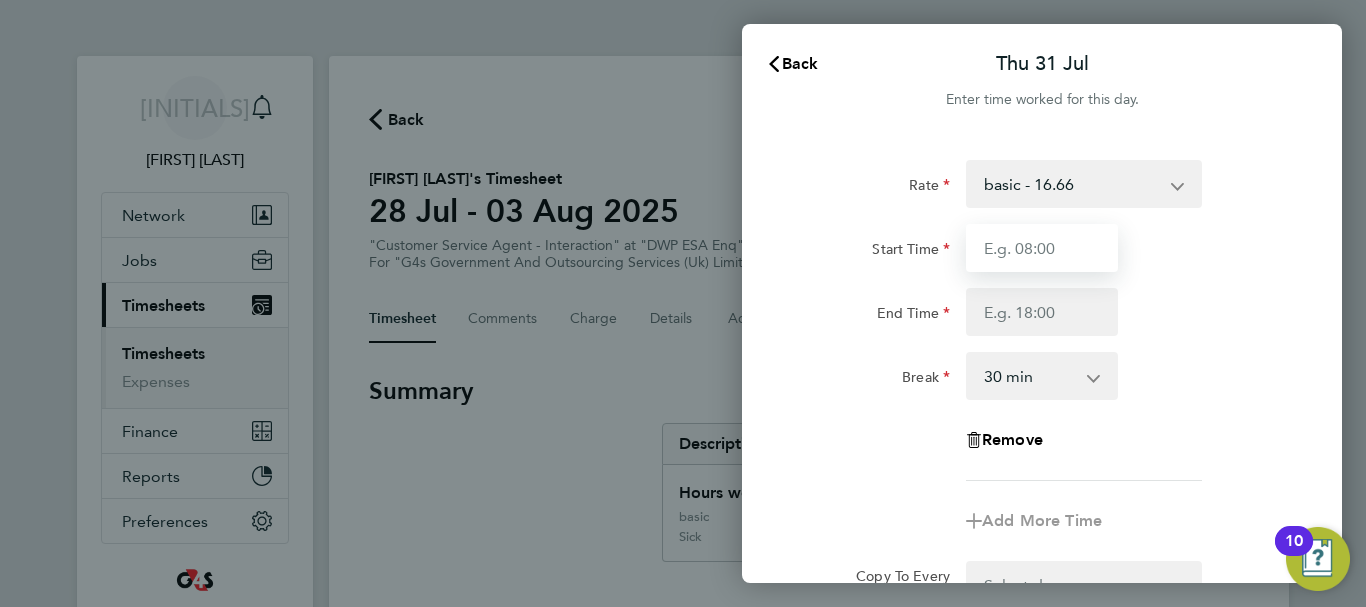 click on "Start Time" at bounding box center [1042, 248] 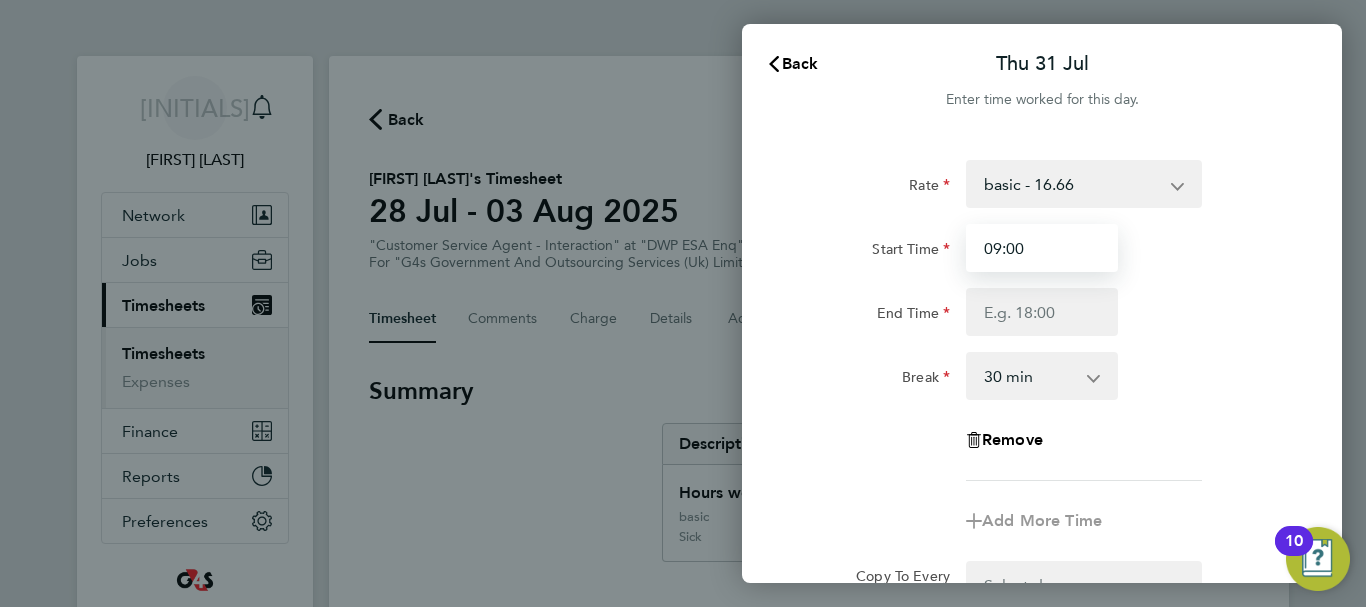 type on "09:00" 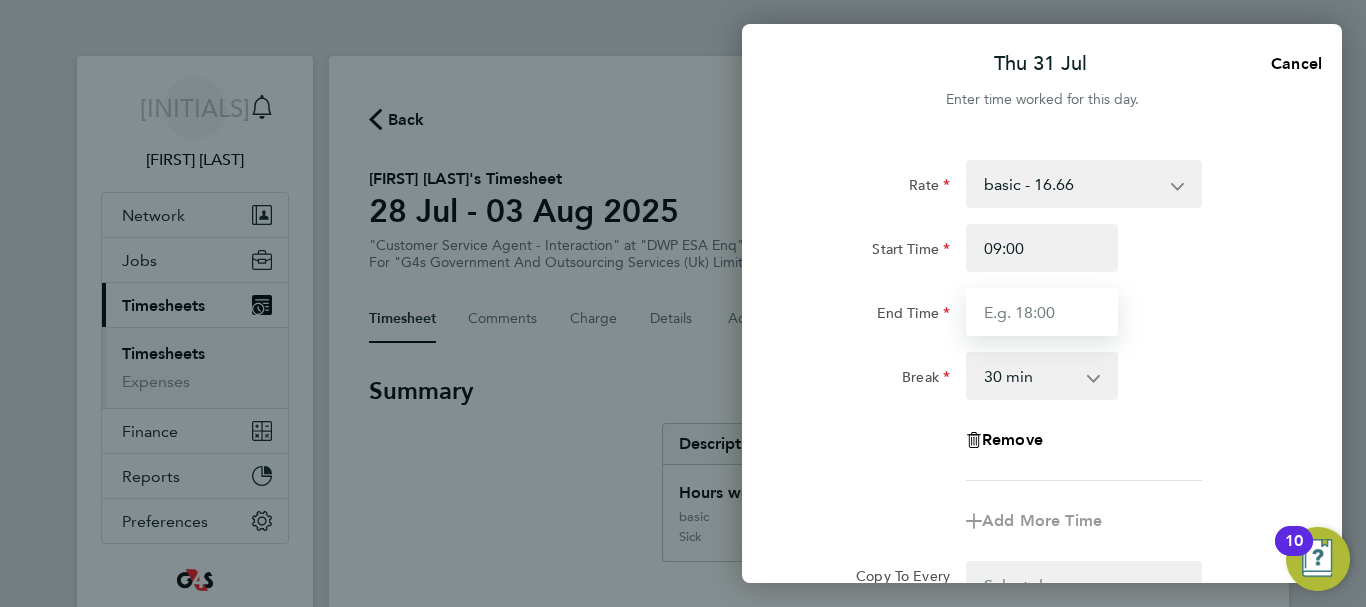 click on "End Time" at bounding box center (1042, 312) 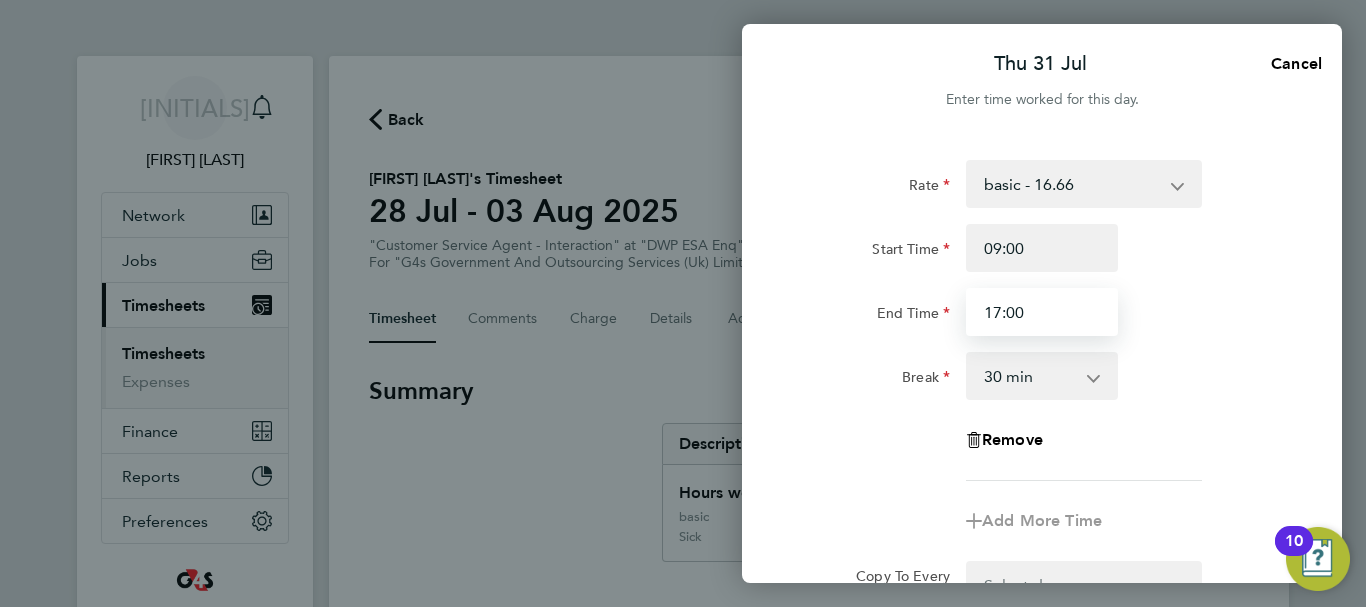 type on "17:00" 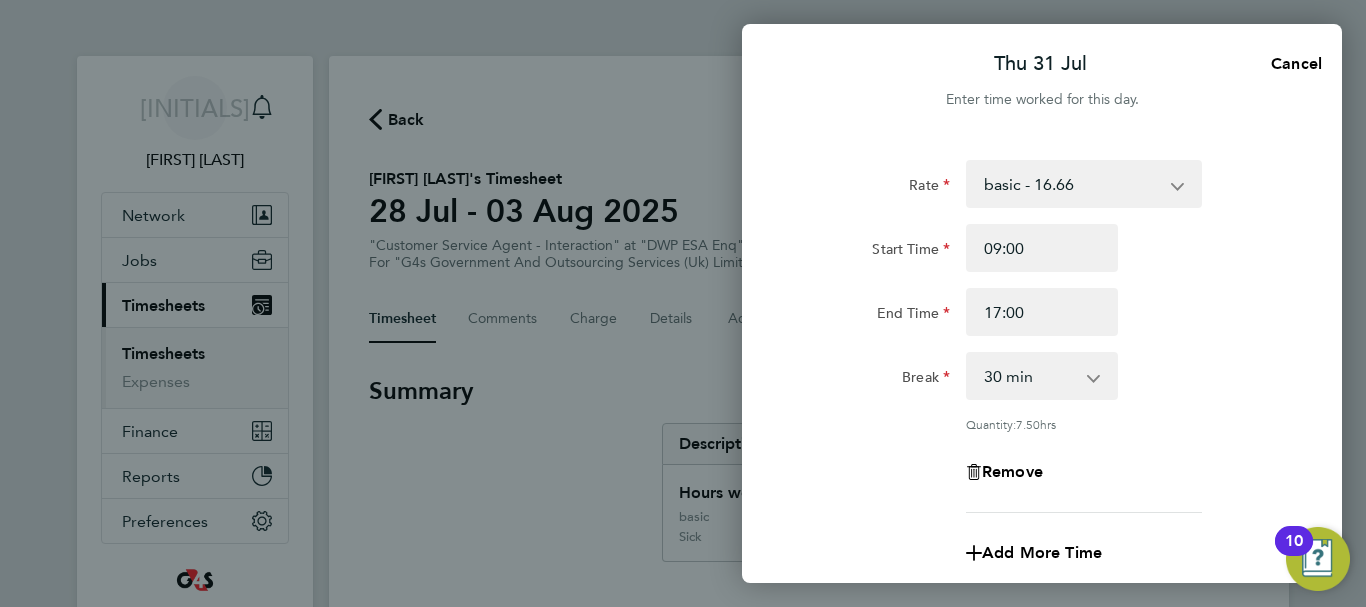 click on "End Time 17:00" 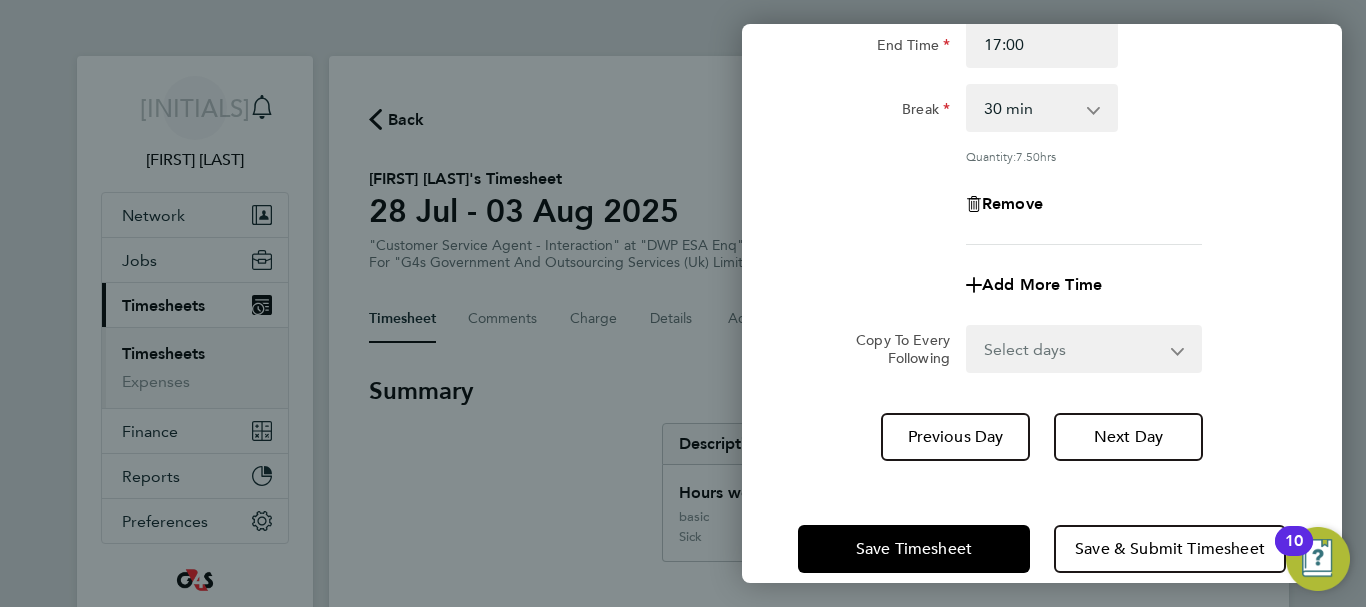 scroll, scrollTop: 296, scrollLeft: 0, axis: vertical 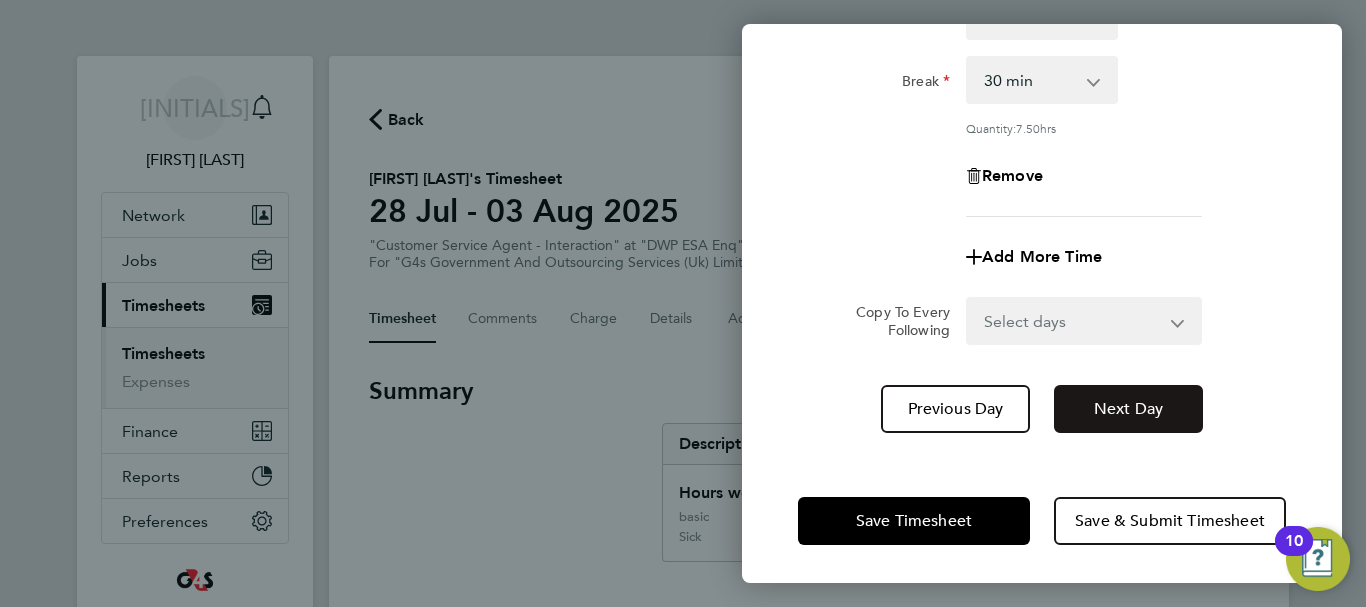 click on "Next Day" 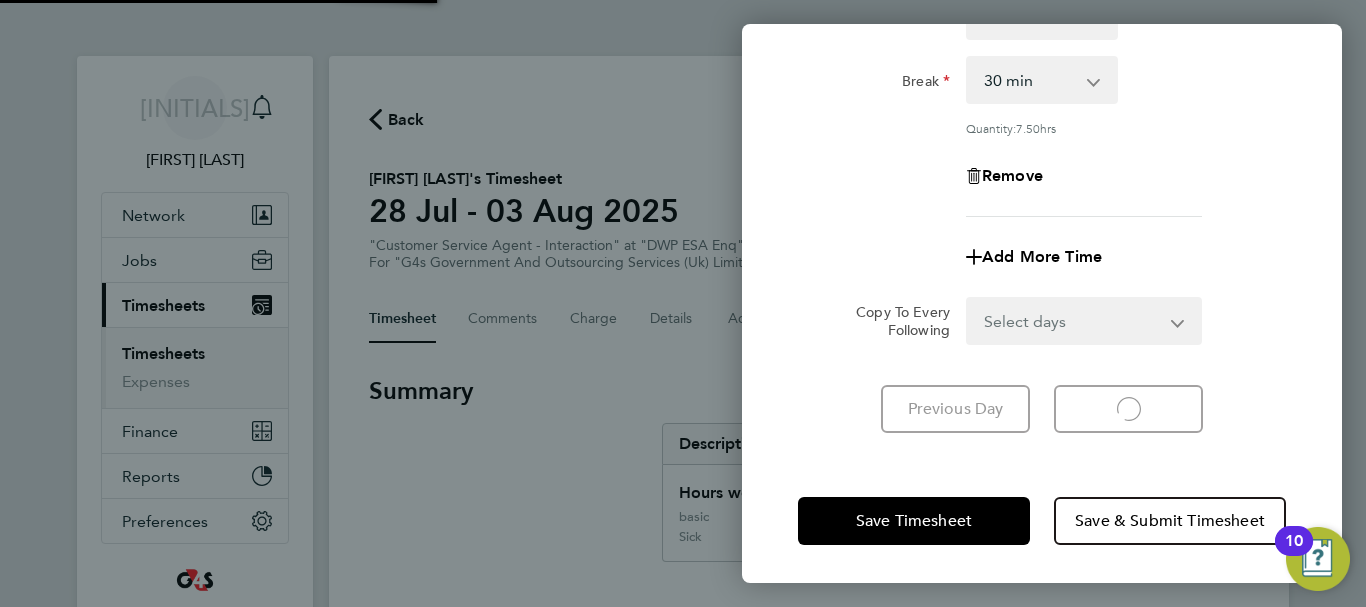 scroll, scrollTop: 266, scrollLeft: 0, axis: vertical 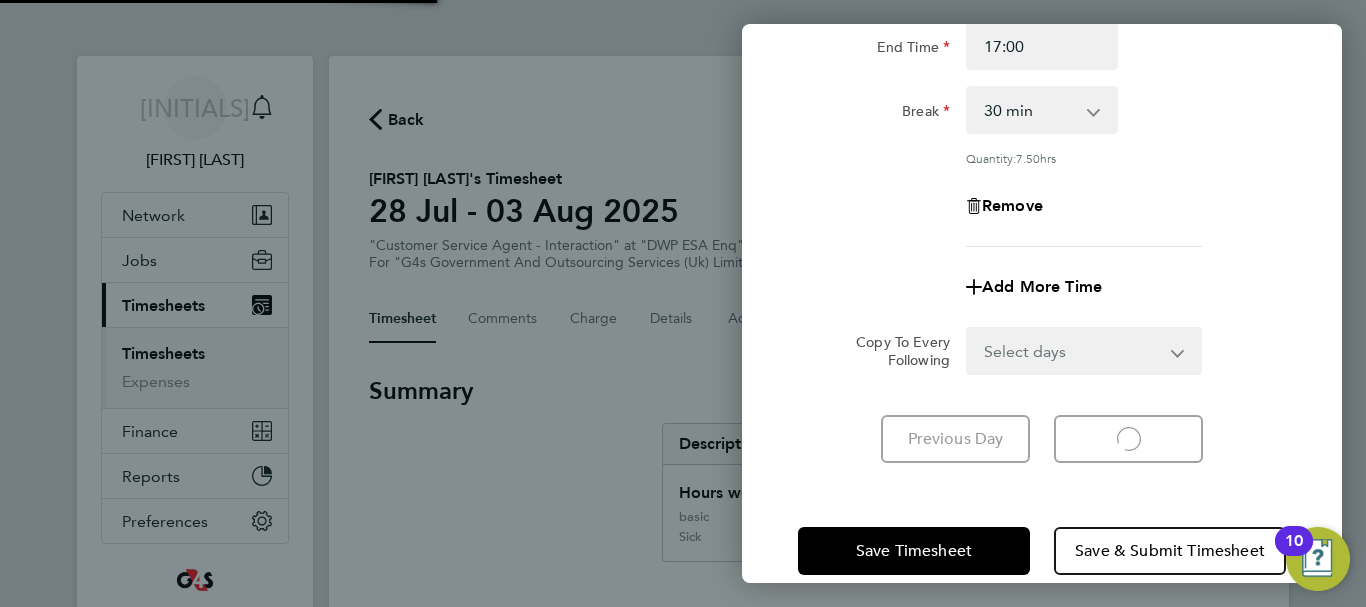 select on "30" 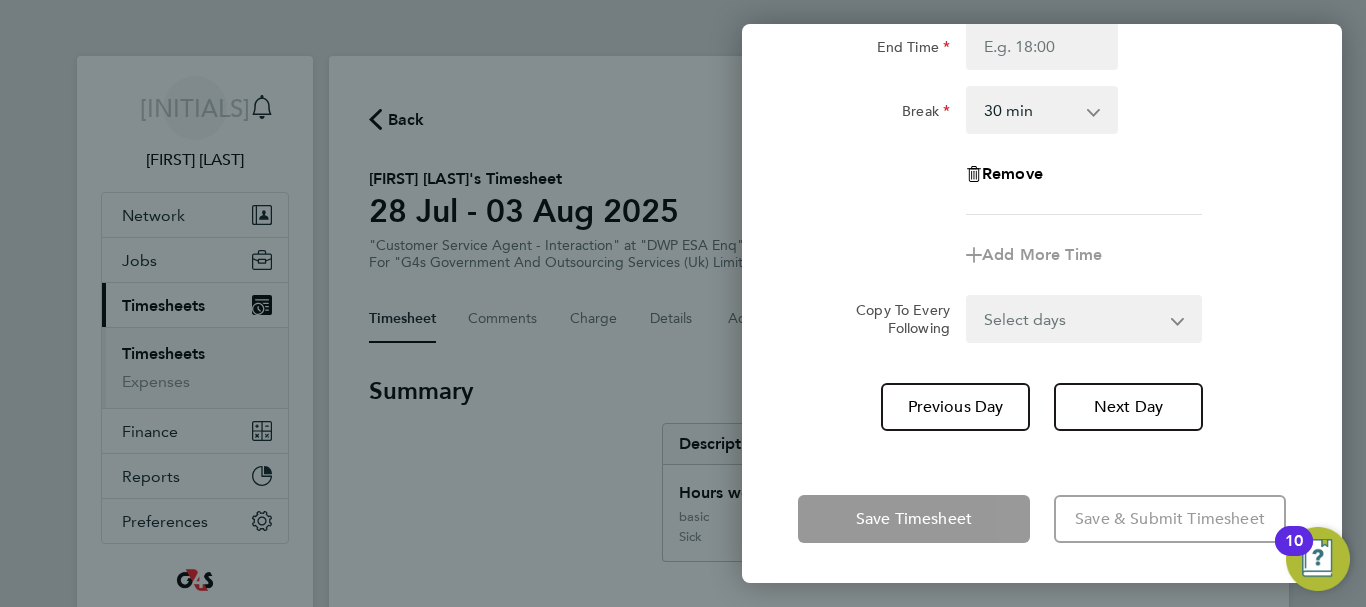 click on "Copy To Every Following  Select days   Day   Weekend (Sat-Sun)   Saturday   Sunday" 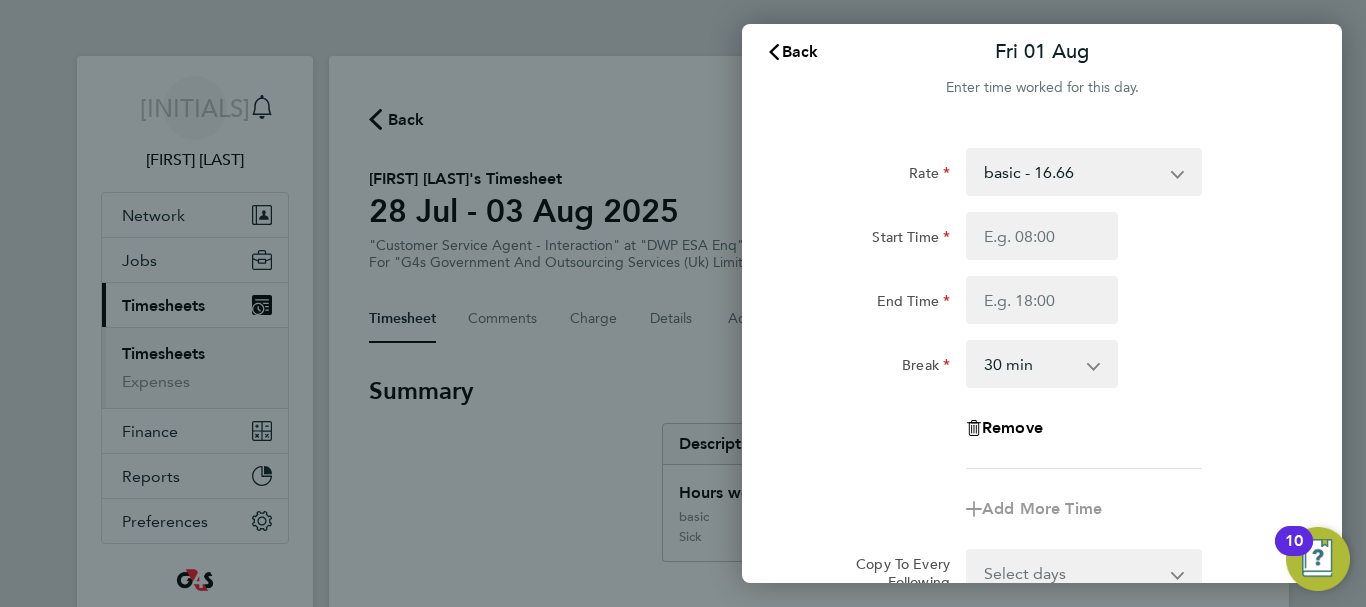scroll, scrollTop: 0, scrollLeft: 0, axis: both 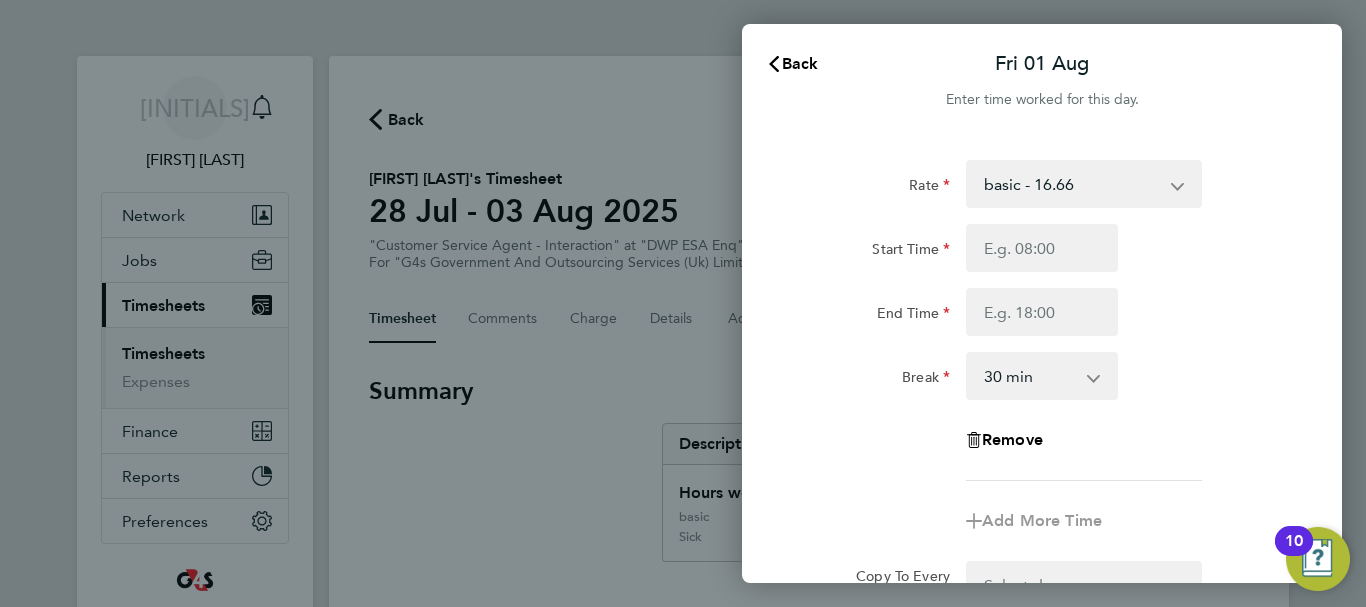 click on "Start Time" 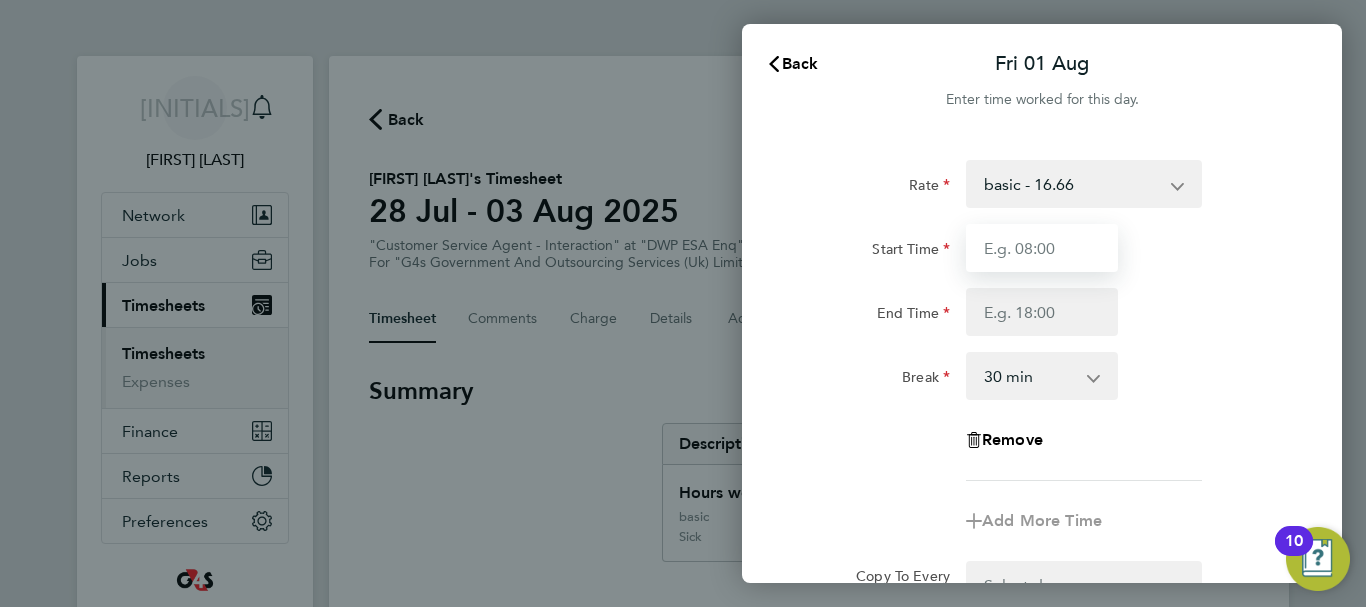 click on "Start Time" at bounding box center (1042, 248) 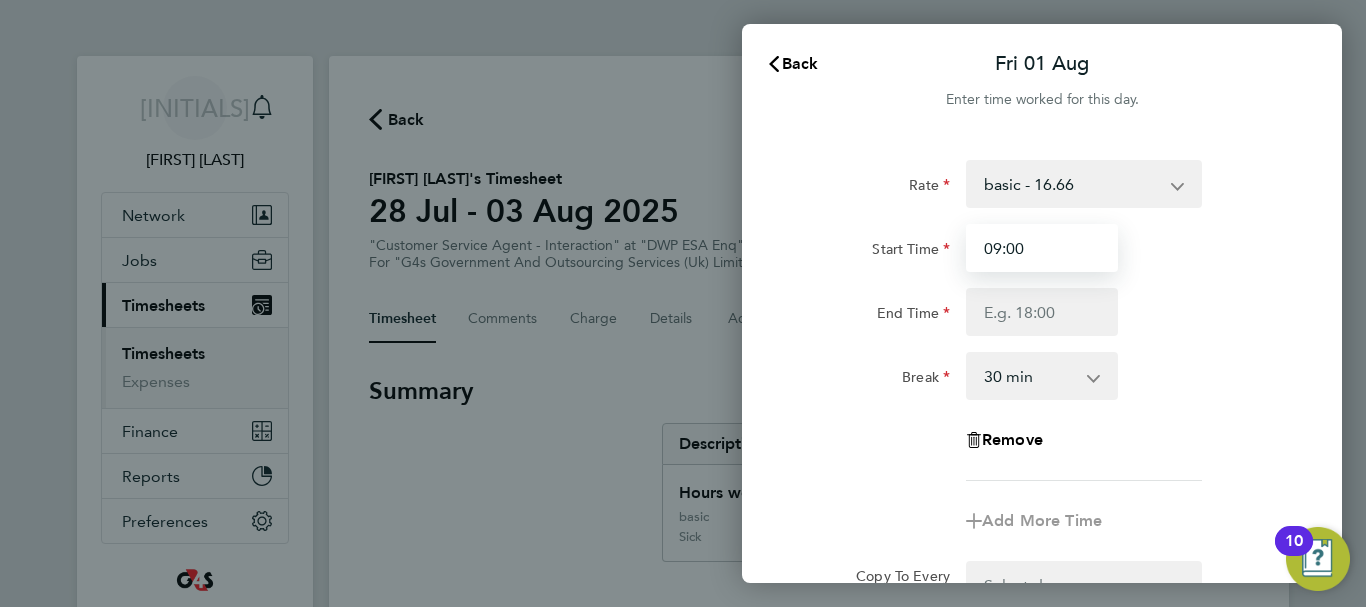 type on "09:00" 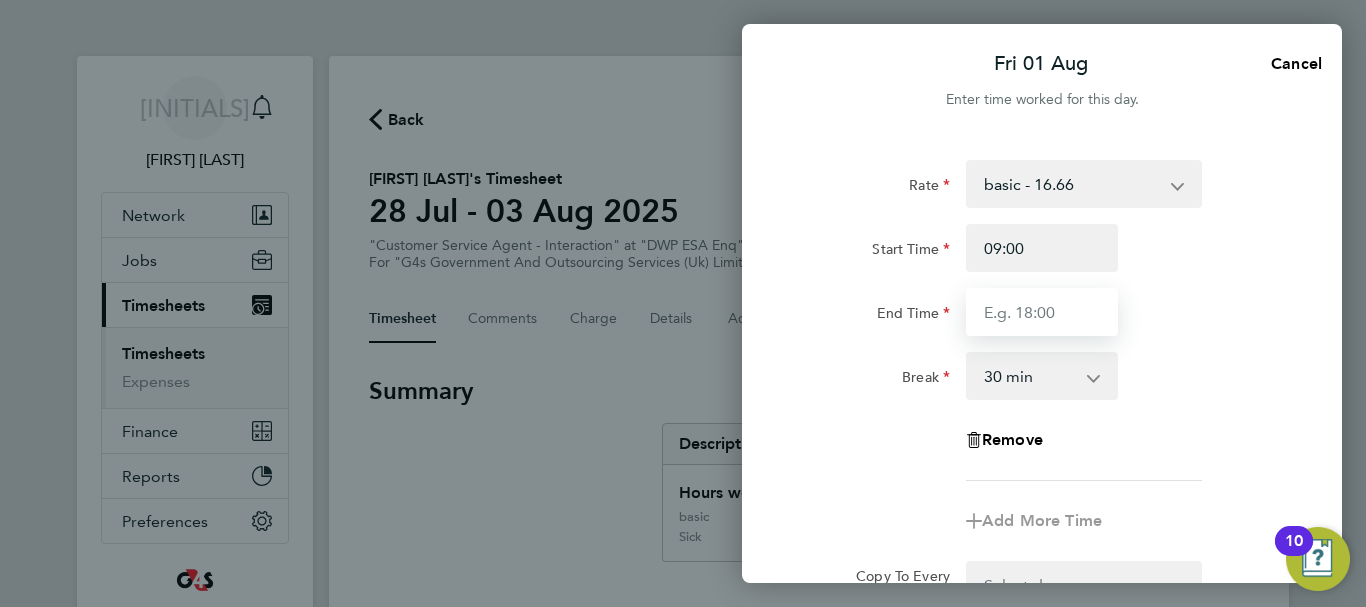 click on "End Time" at bounding box center [1042, 312] 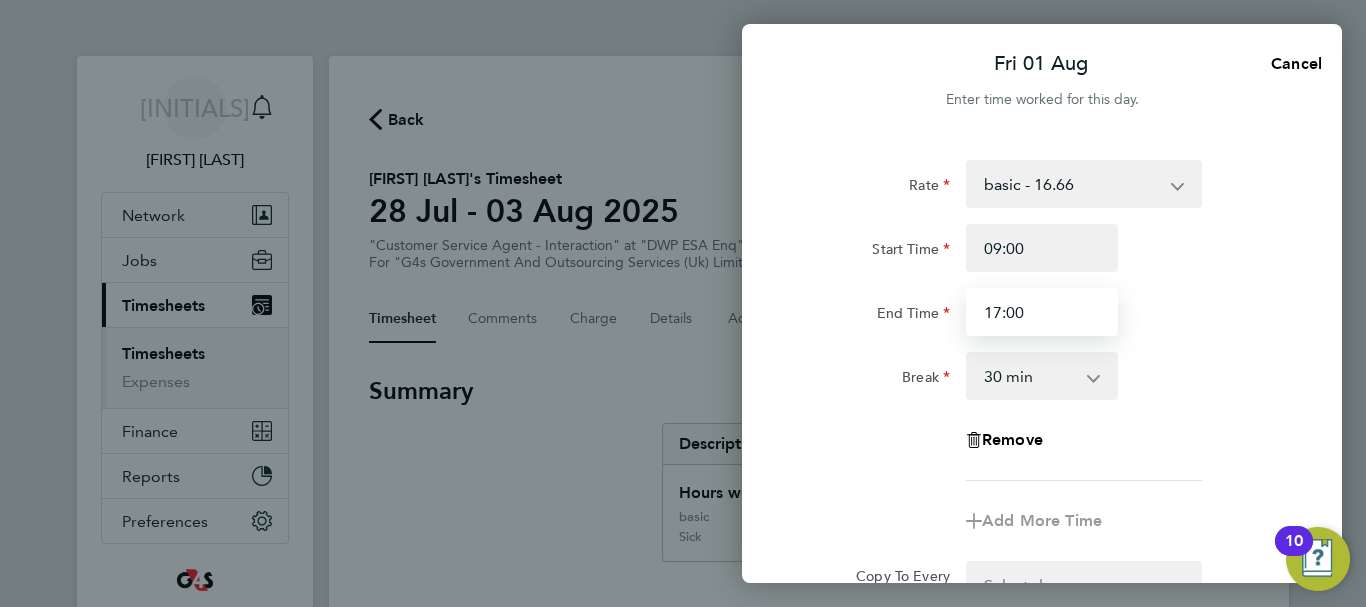 type on "17:00" 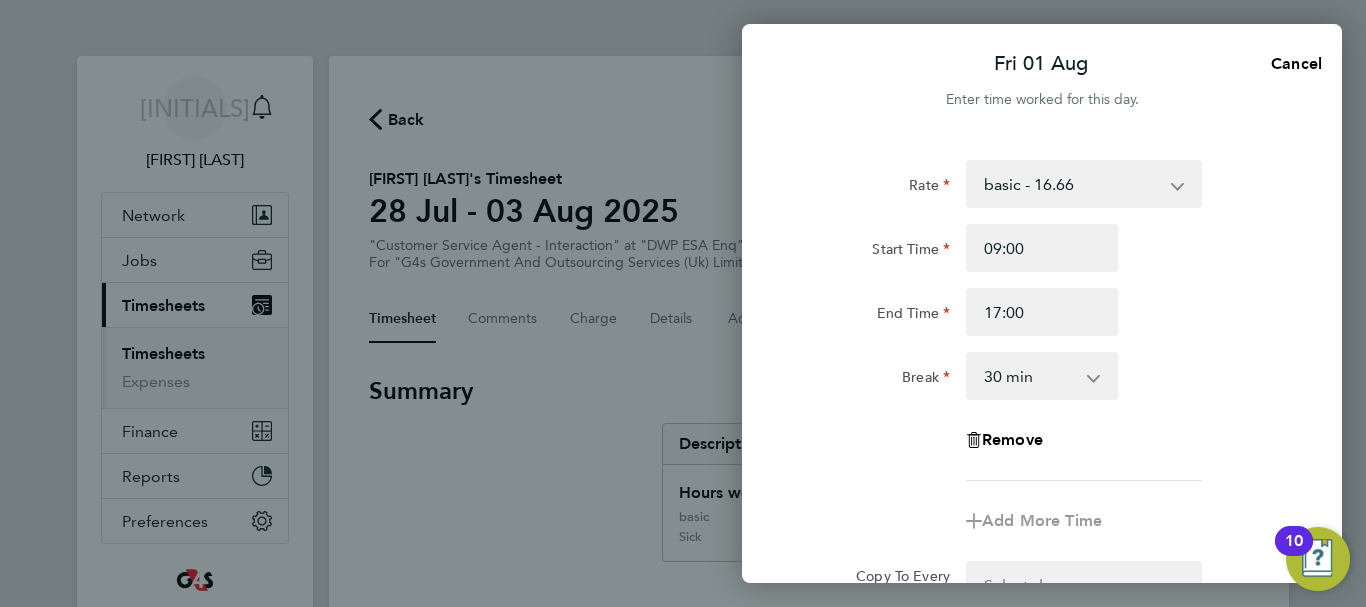click on "Break  0 min   15 min   30 min   45 min   60 min   75 min   90 min" 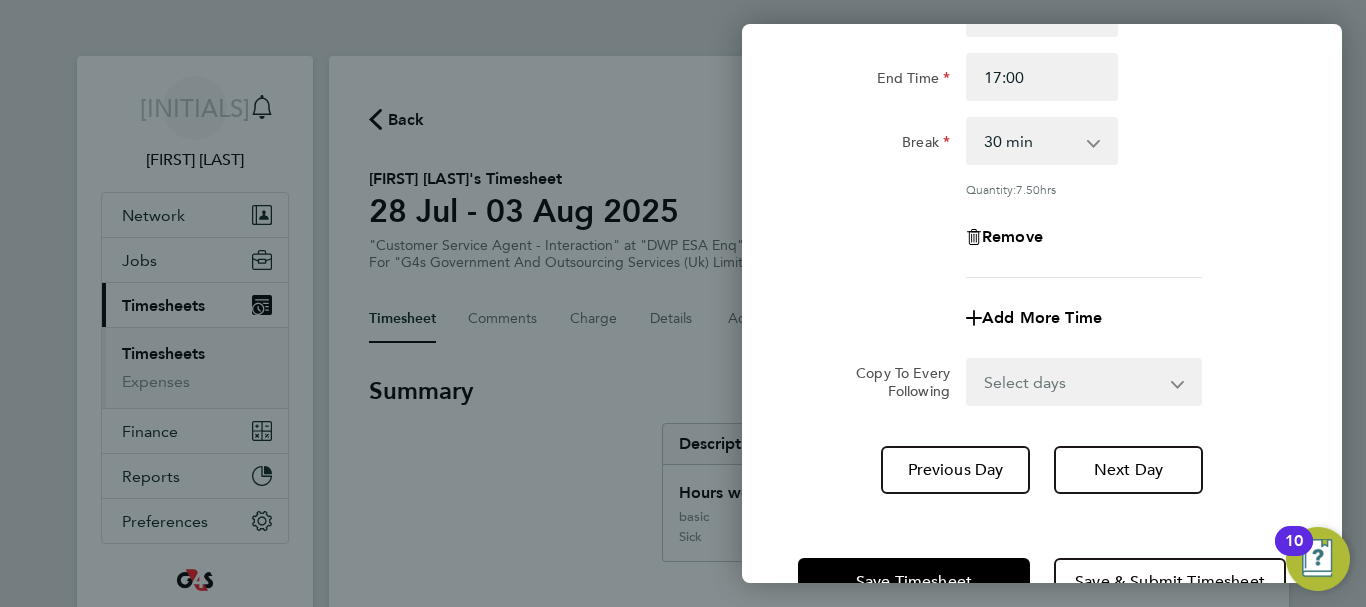 scroll, scrollTop: 296, scrollLeft: 0, axis: vertical 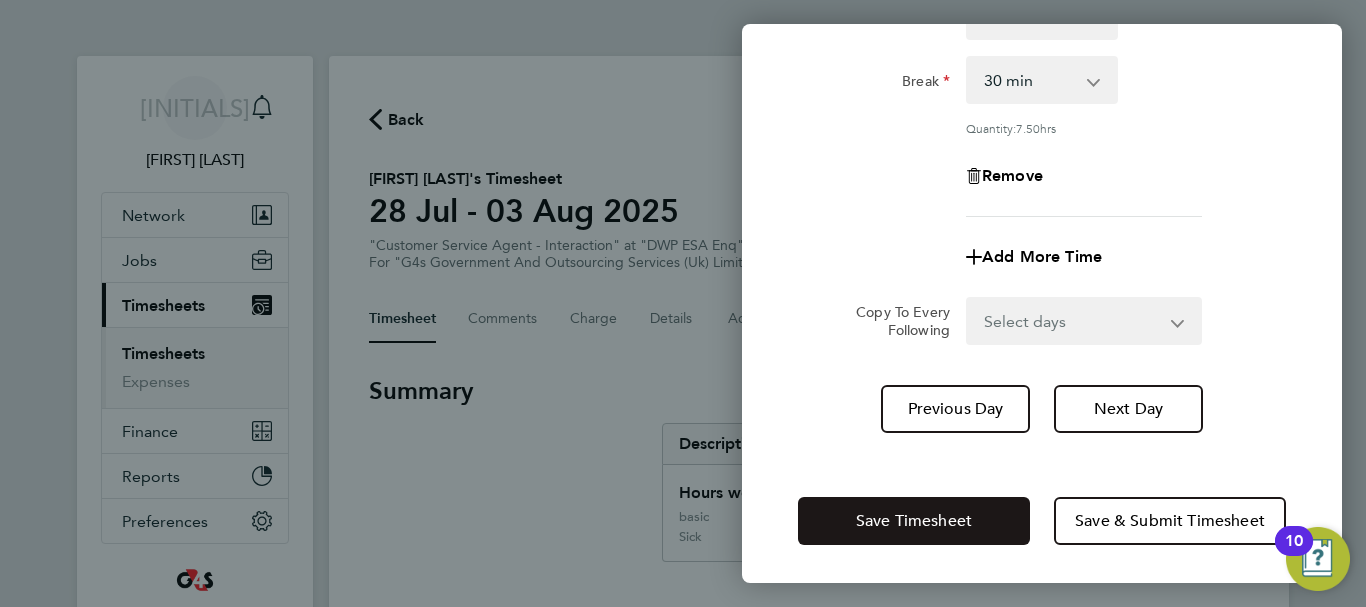 click on "Save Timesheet" 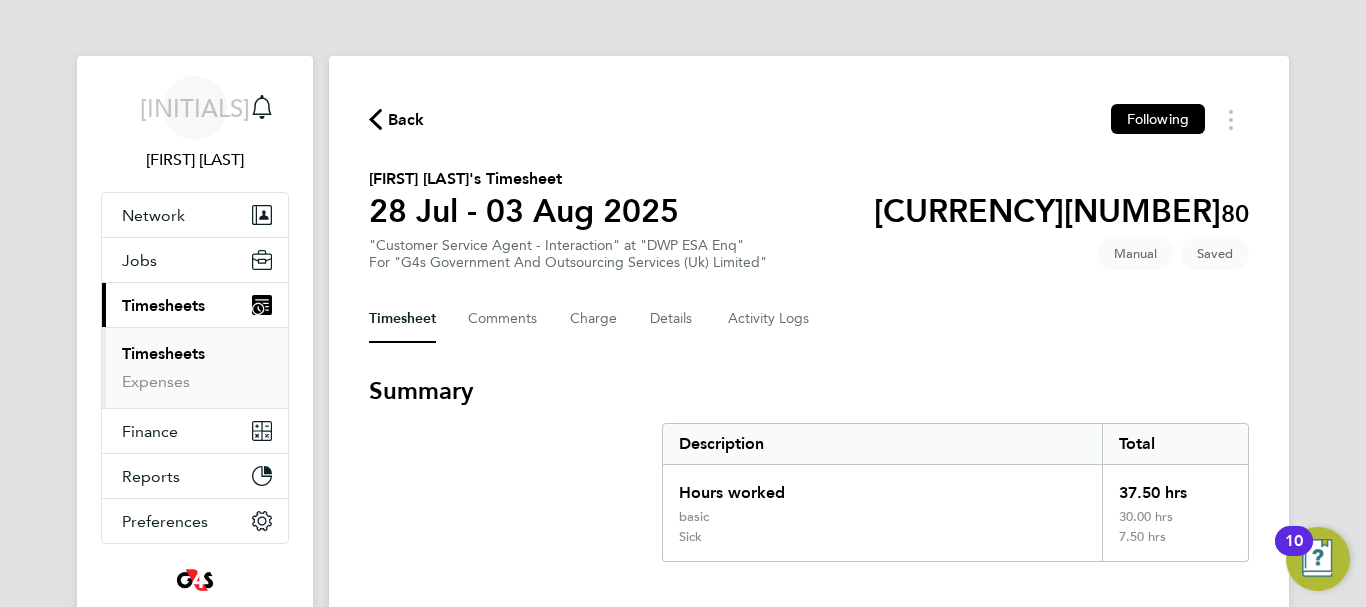 click on "Back  Following
Alan Mcdonald's Timesheet   28 Jul - 03 Aug 2025   [CURRENCY][NUMBER]. 80  "Customer Service Agent - Interaction" at "DWP ESA Enq"  For "G4s Government And Outsourcing Services (Uk) Limited"  Saved   Manual   Timesheet   Comments   Charge   Details   Activity Logs   Summary   Description   Total   Hours worked   37.50 hrs   basic   30.00 hrs   Sick   7.50 hrs   Time Worked   Mon 28 Jul   09:00 to 17:00   |   30 min   7.50 hrs   |   basic   (£16.66) =   [CURRENCY][NUMBER].95   Edit   Tue 29 Jul   09:00 to 17:00   |   30 min   7.50 hrs   |   Sick   (£0.00) =   [CURRENCY]0.00   Edit   Wed 30 Jul   09:00 to 17:00   |   30 min   7.50 hrs   |   basic   (£16.66) =   [CURRENCY][NUMBER].95   Edit   Thu 31 Jul   09:00 to 17:00   |   30 min   7.50 hrs   |   basic   (£16.66) =   [CURRENCY][NUMBER].95   Edit   Fri 01 Aug   09:00 to 17:00   |   30 min   7.50 hrs   |   basic   (£16.66) =   [CURRENCY][NUMBER].95   Edit   Sat 02 Aug   Add time for Sat 02 Aug   Add time for Sat 02 Aug   Sun 03 Aug   Add time for Sun 03 Aug   Add time for Sun 03 Aug" 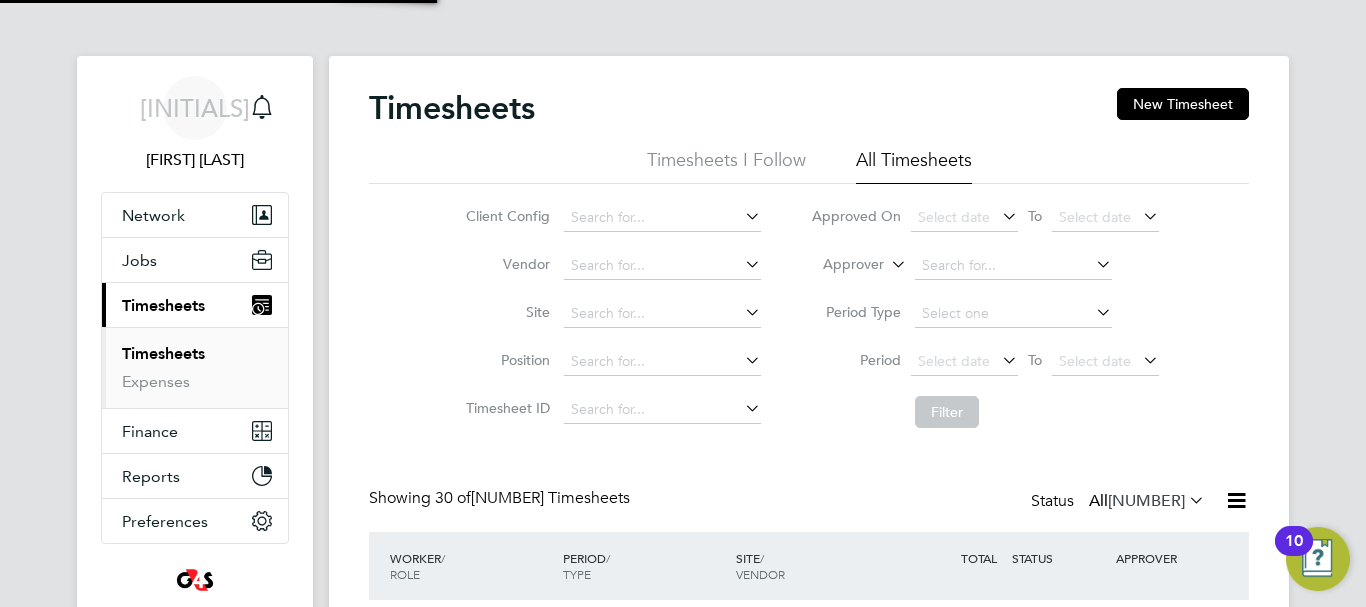 scroll, scrollTop: 10, scrollLeft: 10, axis: both 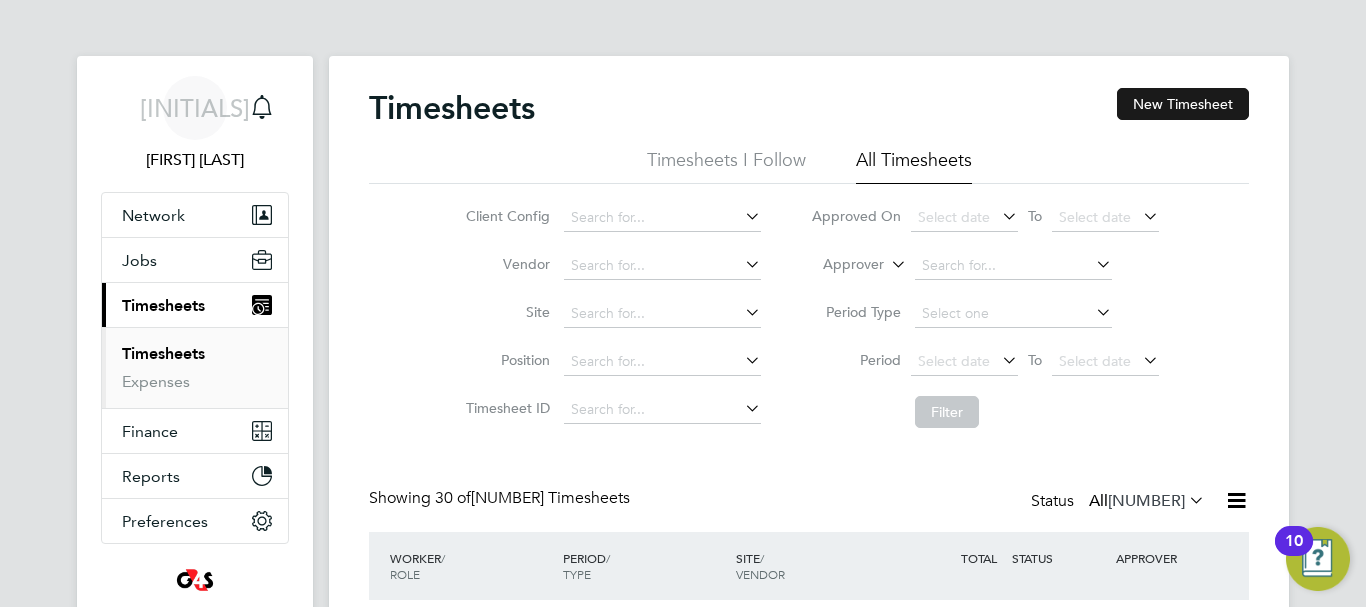 click on "New Timesheet" 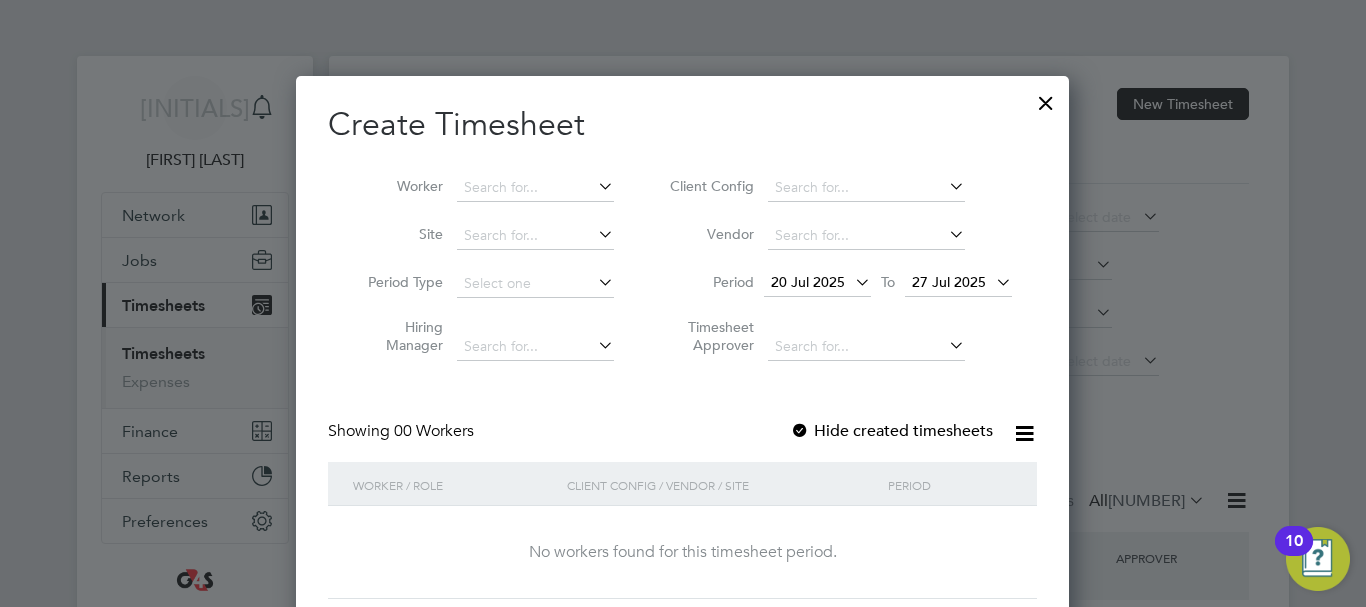click on "20 Jul 2025" at bounding box center (817, 283) 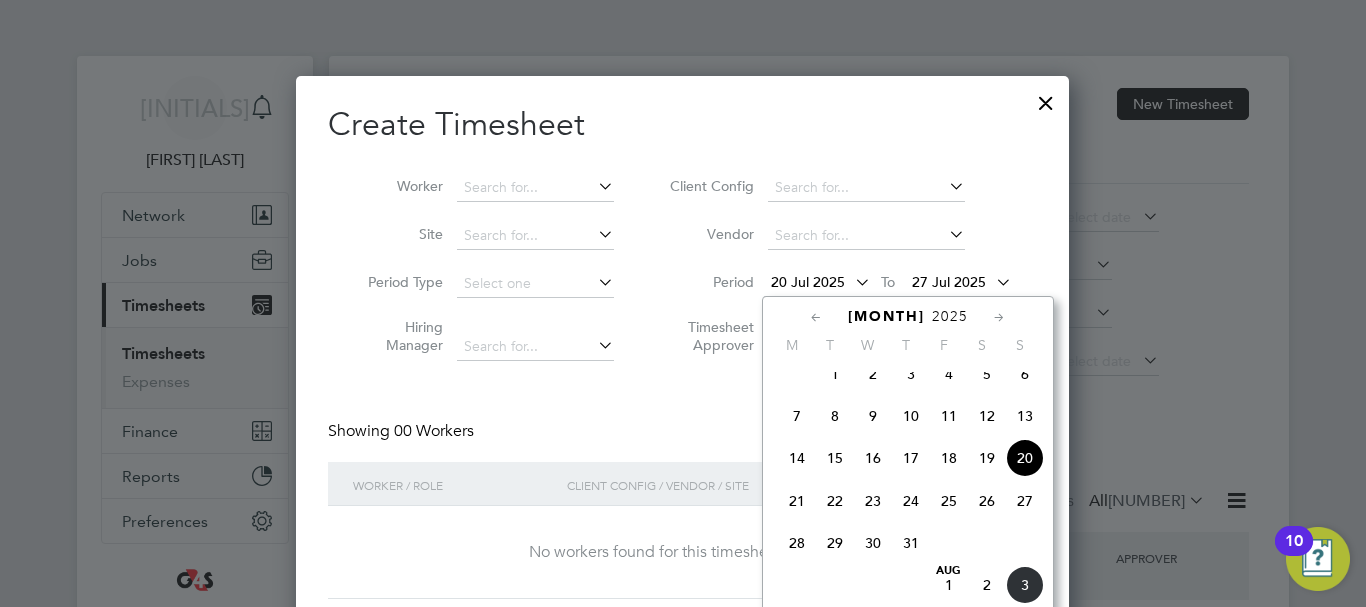 click on "28" 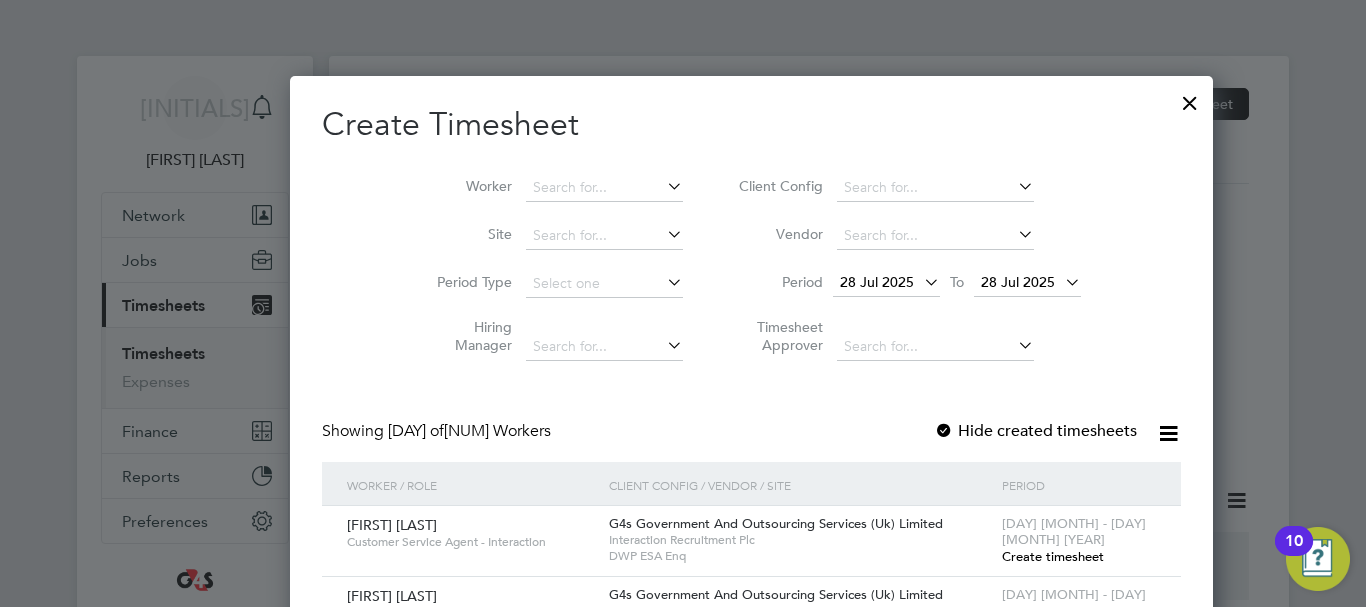 click on "Timesheet Approver" at bounding box center [907, 339] 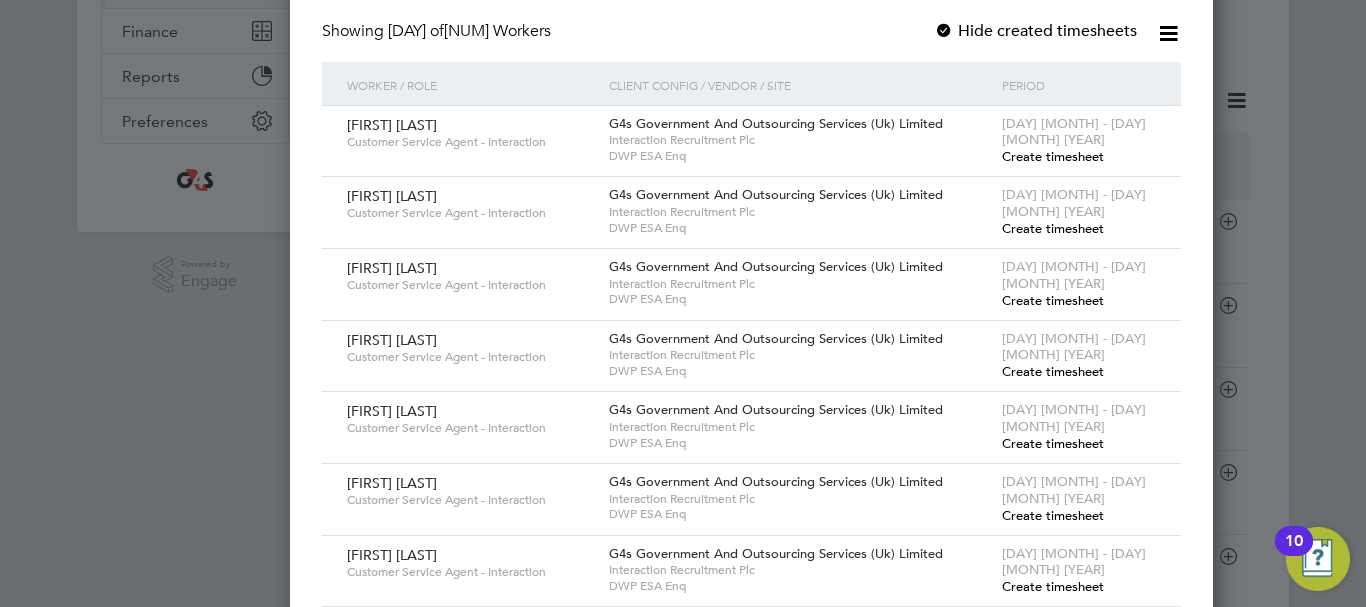 click on "Create timesheet" at bounding box center (1053, 300) 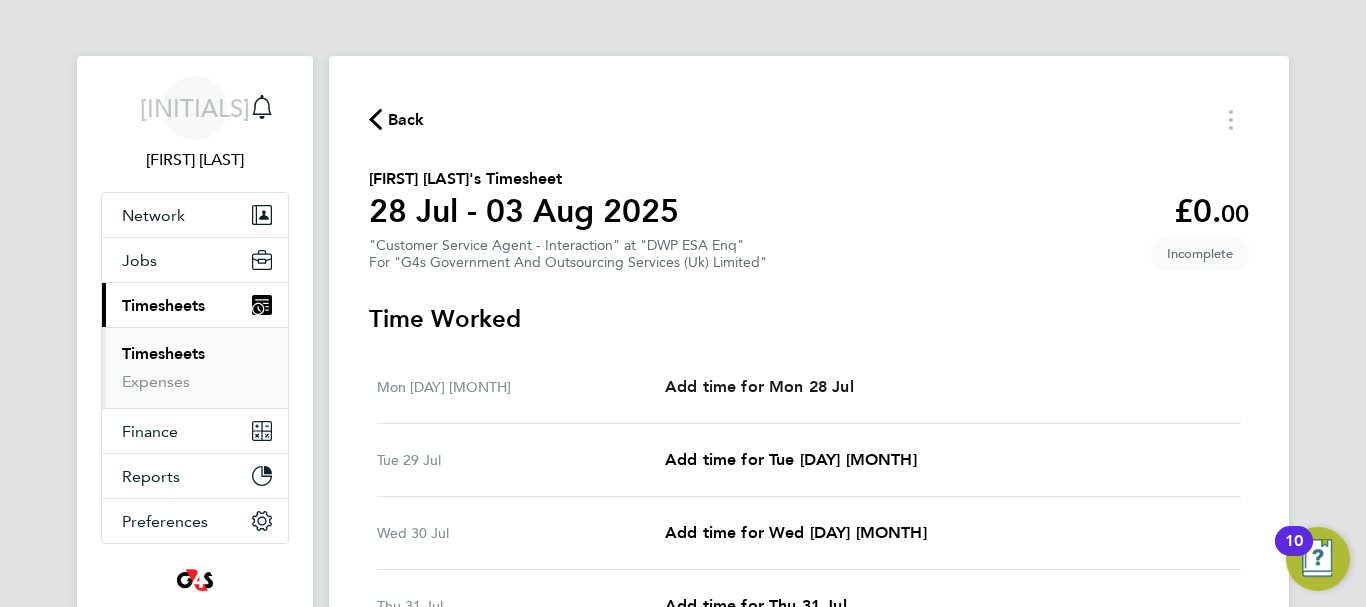 click on "Add time for Mon 28 Jul" at bounding box center (759, 386) 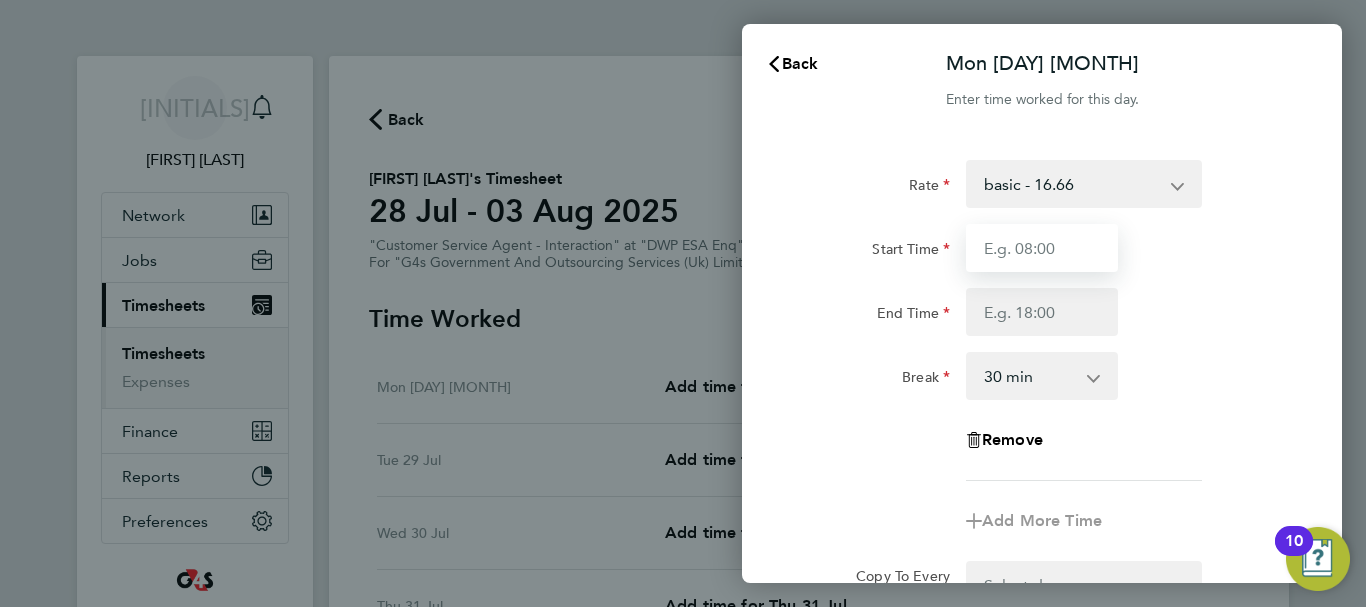 click on "Start Time" at bounding box center (1042, 248) 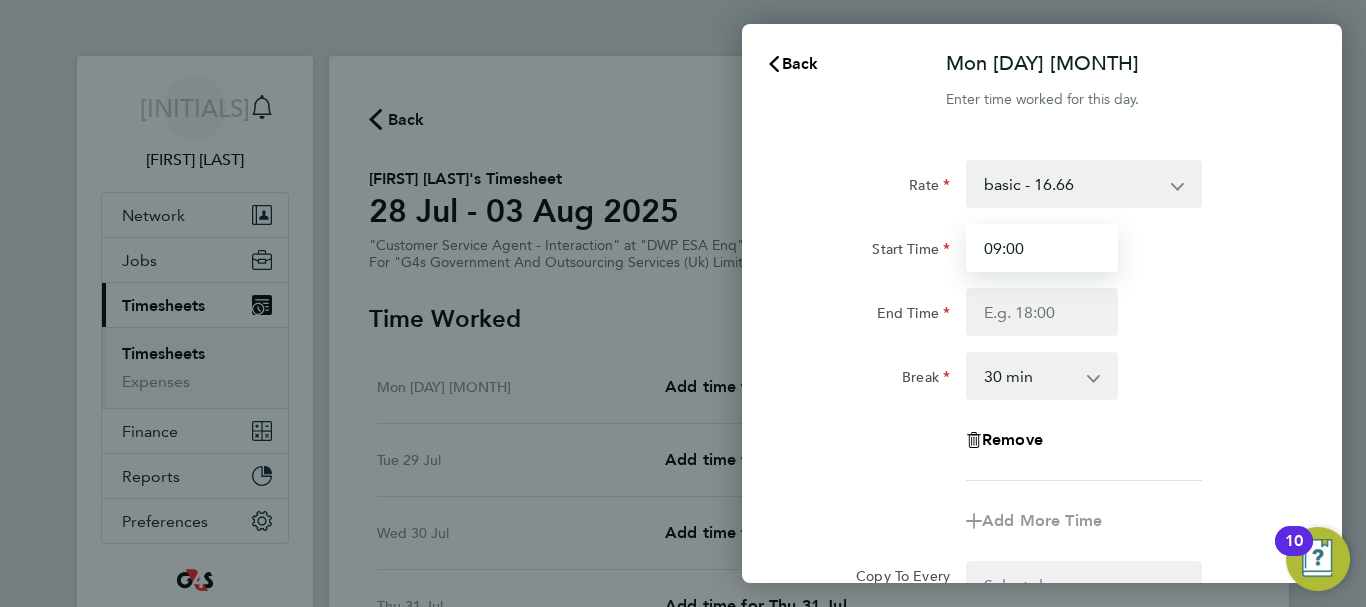 type on "09:00" 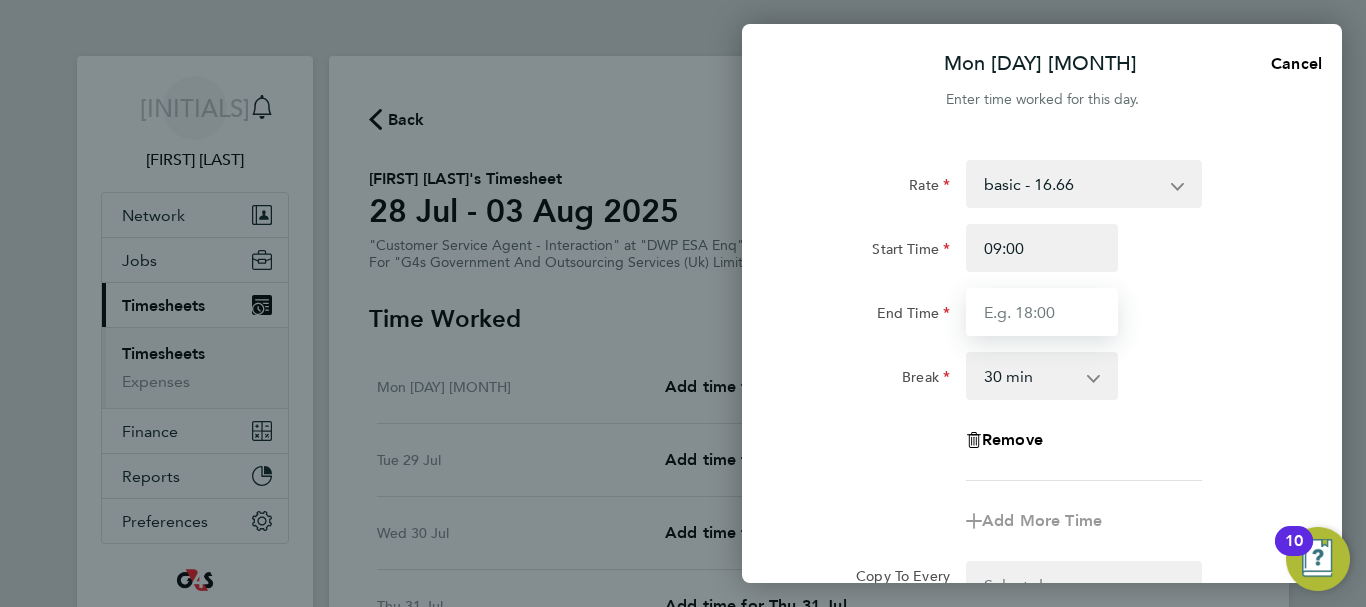 click on "End Time" at bounding box center (1042, 312) 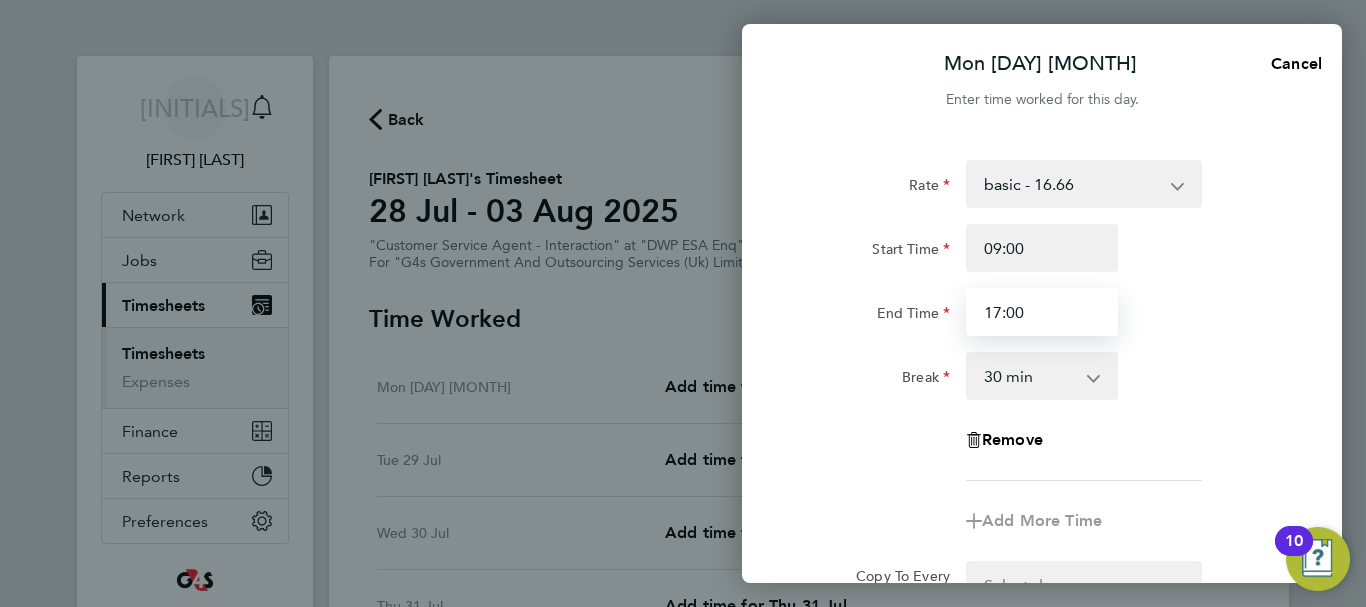 type on "17:00" 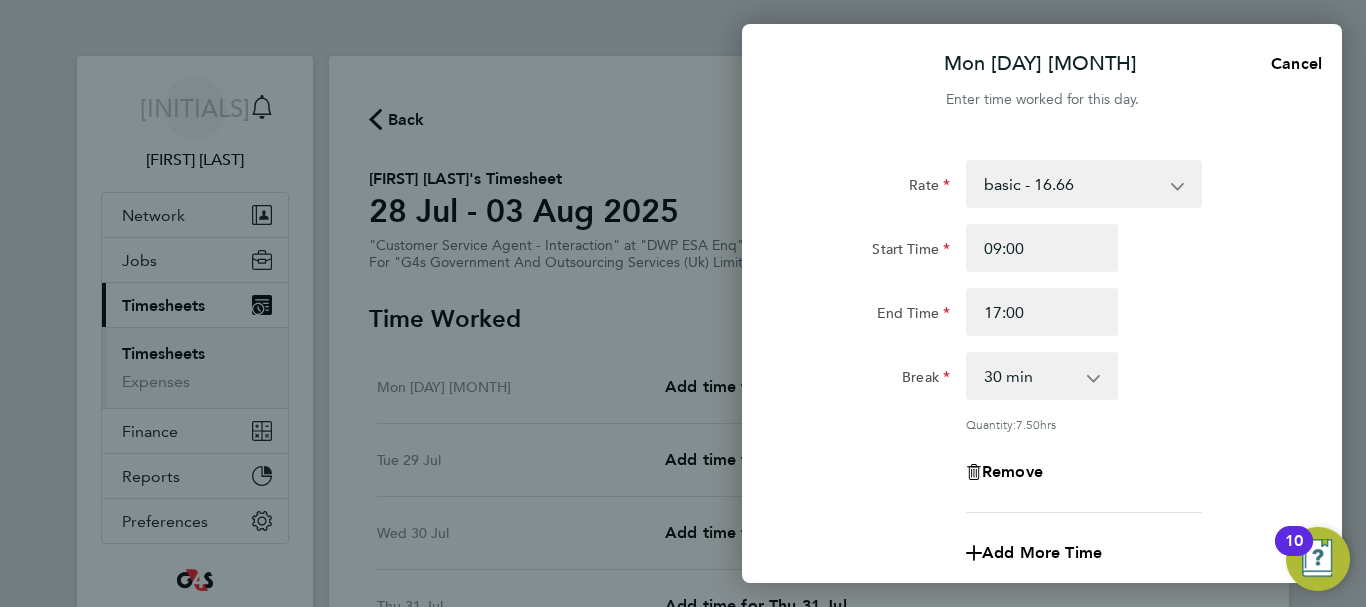 click on "Rate  basic - 16.66   Bank Holiday   x1.5 - 24.73   System Issue Not Paid   System Issue Paid - 16.66   Annual Leave   Sick   x2 - 32.79
Start Time 09:00 End Time 17:00 Break  0 min   15 min   30 min   45 min   60 min   75 min   90 min
Quantity:  7.50  hrs
Remove" 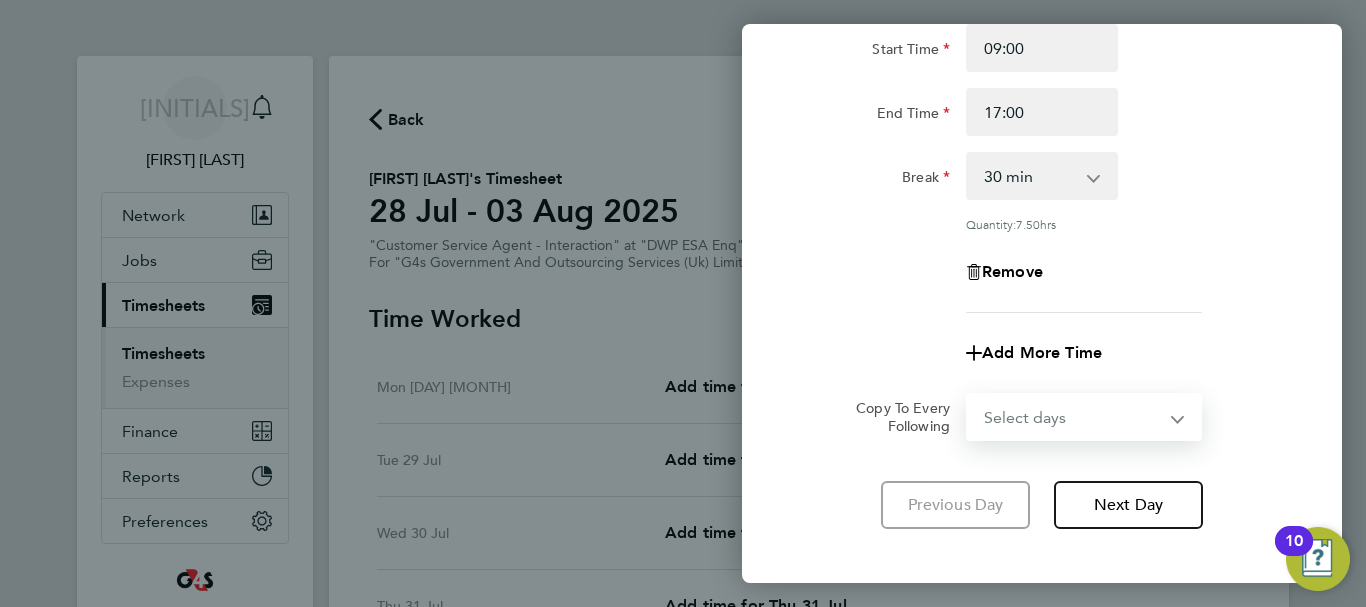 click on "Select days   Day   Weekday (Mon-Fri)   Weekend (Sat-Sun)   Tuesday   Wednesday   Thursday   Friday   Saturday   Sunday" at bounding box center (1073, 417) 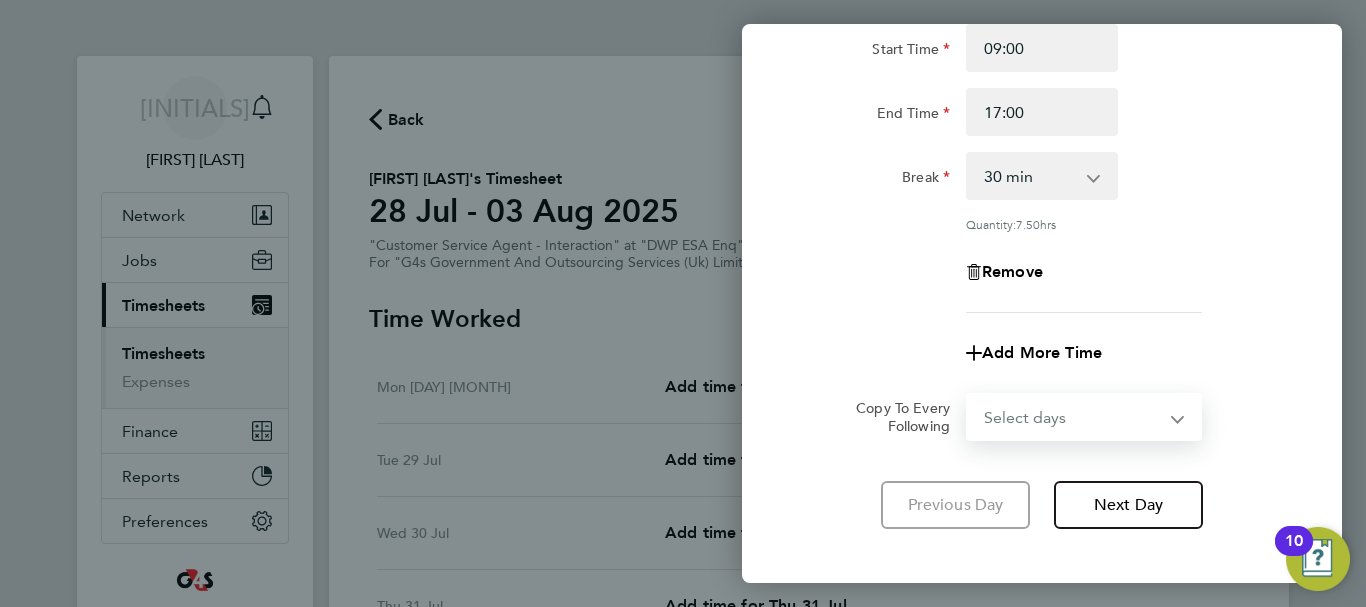 select on "WEEKDAY" 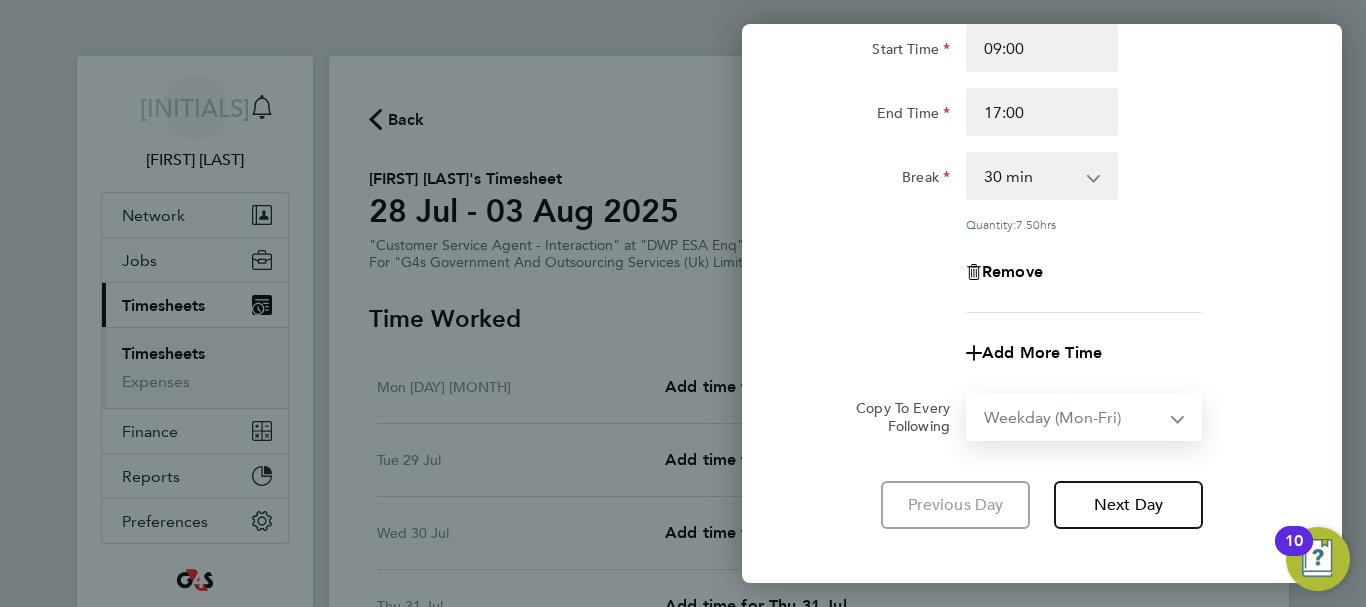 click on "Select days   Day   Weekday (Mon-Fri)   Weekend (Sat-Sun)   Tuesday   Wednesday   Thursday   Friday   Saturday   Sunday" at bounding box center [1073, 417] 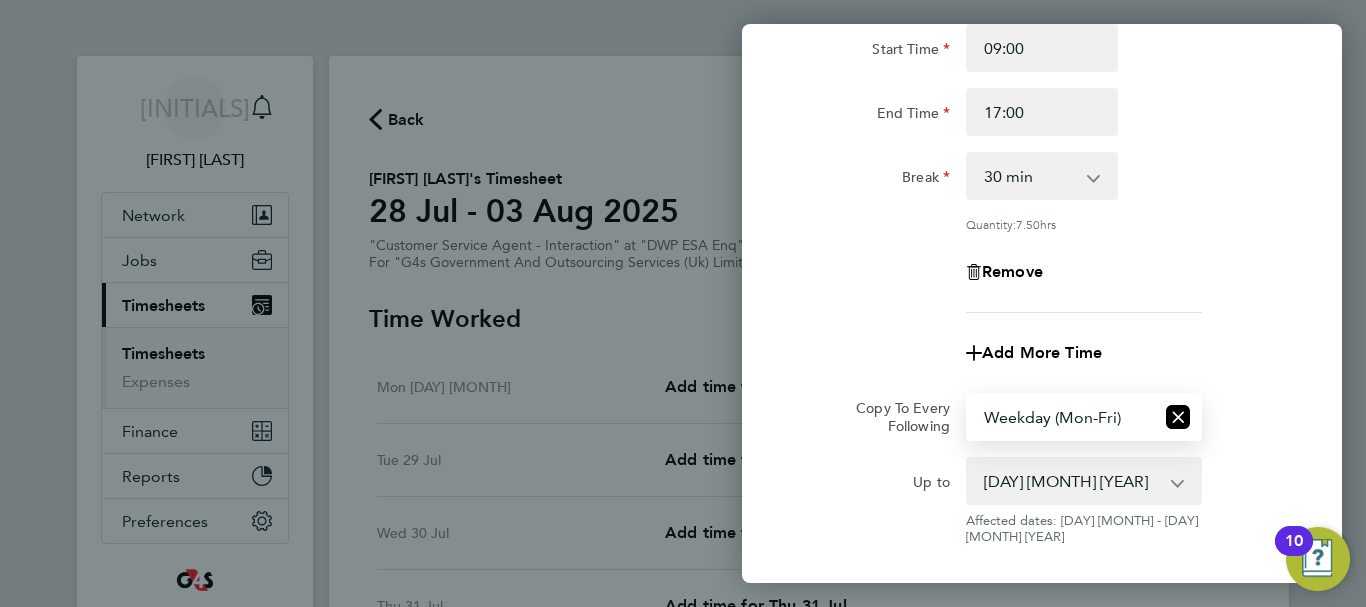 click on "Remove" 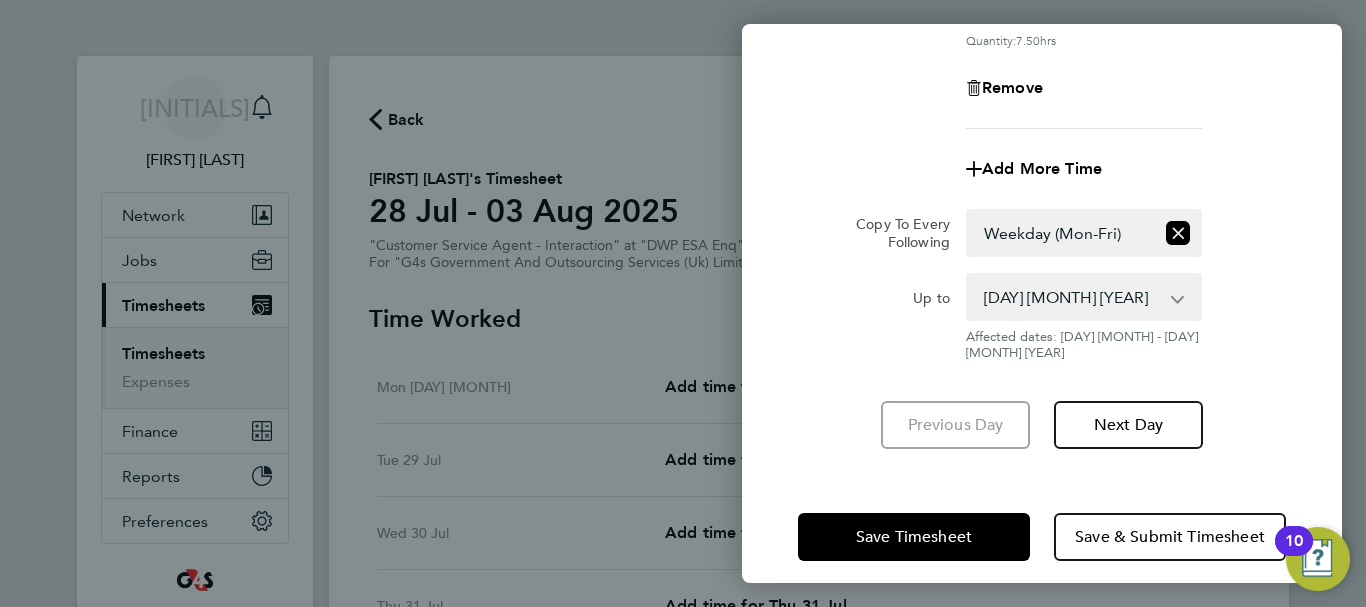 click on "Rate  basic - 16.66   Bank Holiday   x1.5 - 24.73   System Issue Not Paid   System Issue Paid - 16.66   Annual Leave   Sick   x2 - 32.79
Start Time 09:00 End Time 17:00 Break  0 min   15 min   30 min   45 min   60 min   75 min   90 min
Quantity:  7.50  hrs
Remove
Add More Time  Copy To Every Following  Select days   Day   Weekday (Mon-Fri)   Weekend (Sat-Sun)   Tuesday   Wednesday   Thursday   Friday   Saturday   Sunday
Up to  [DAY] [MONTH] [YEAR]   [DAY] [MONTH] [YEAR]   [DAY] [MONTH] [YEAR]   [DAY] [MONTH] [YEAR]   [DAY] [MONTH] [YEAR]   [DAY] [MONTH] [YEAR]
Affected dates: [DAY] [MONTH] - [DAY] [MONTH] [YEAR]   Previous Day   Next Day" 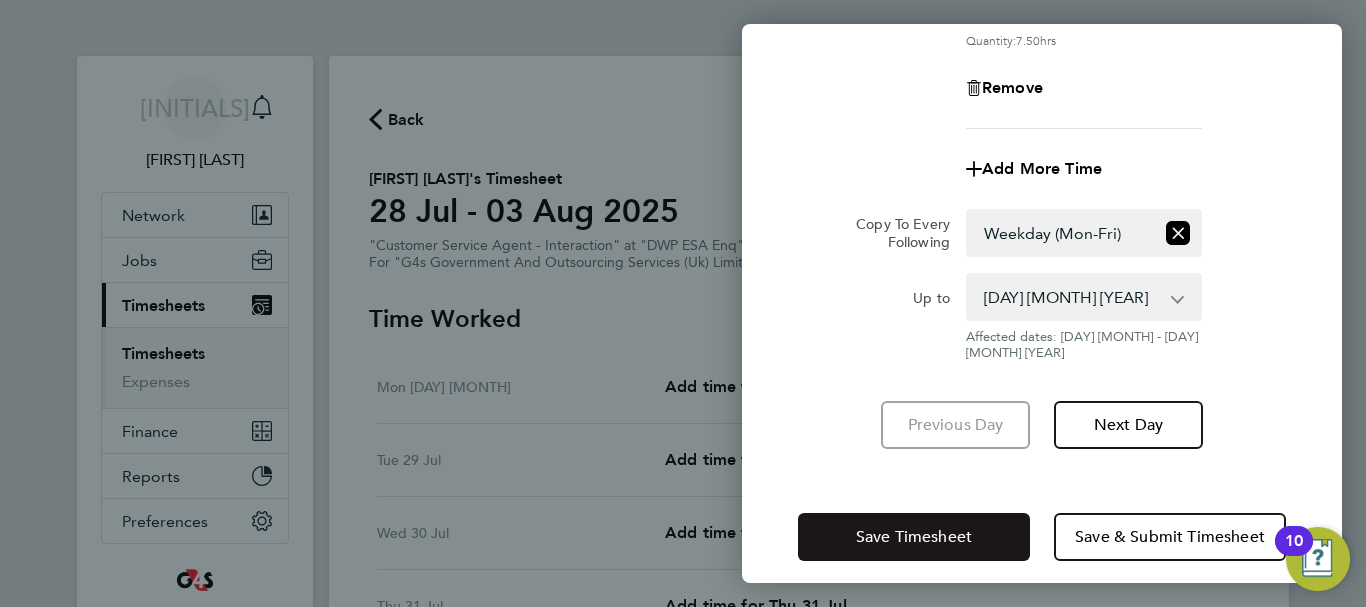 click on "Save Timesheet" 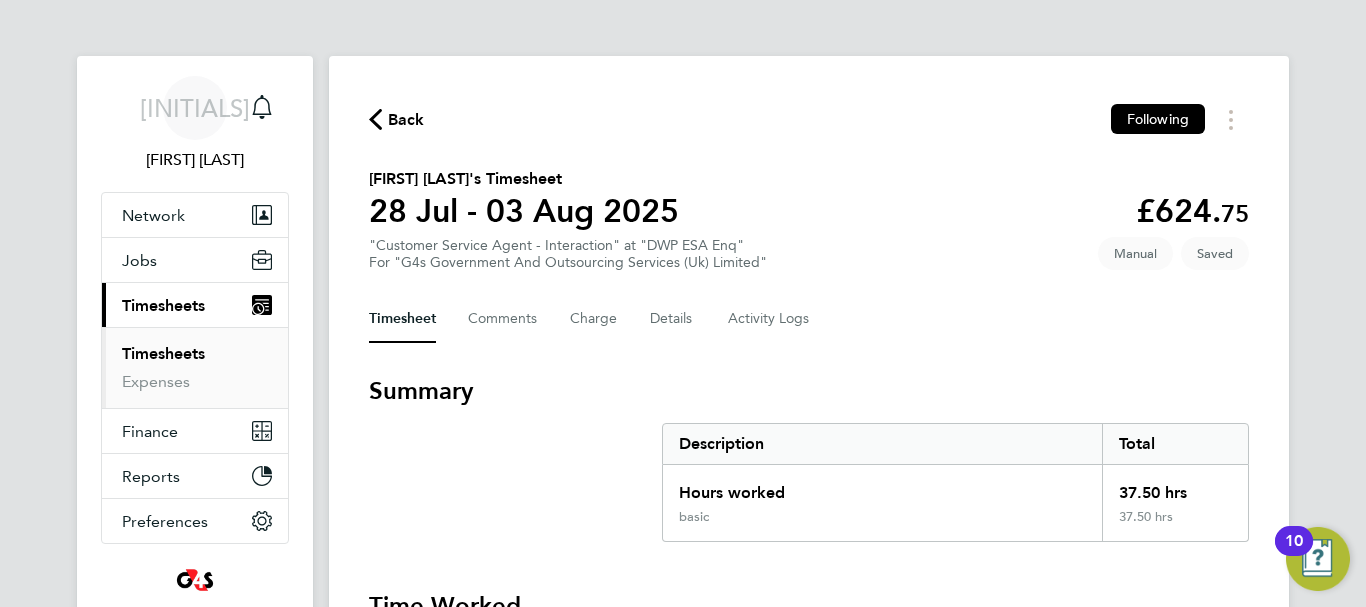 click on "Timesheets" at bounding box center [163, 353] 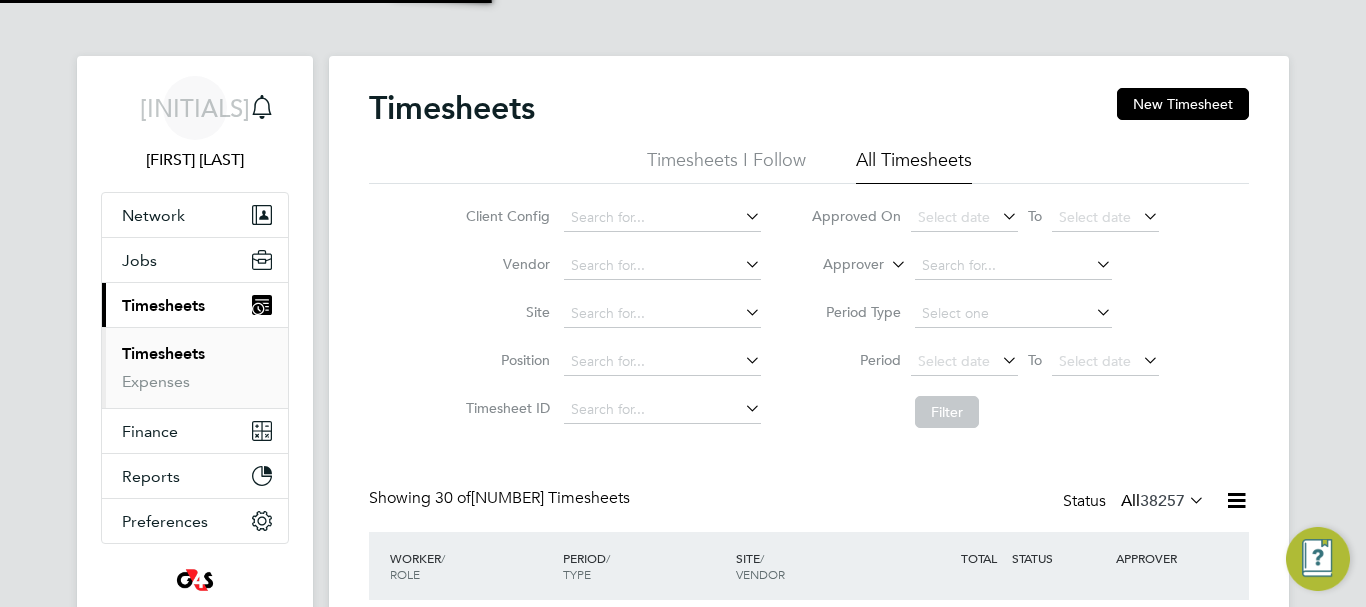 scroll, scrollTop: 10, scrollLeft: 10, axis: both 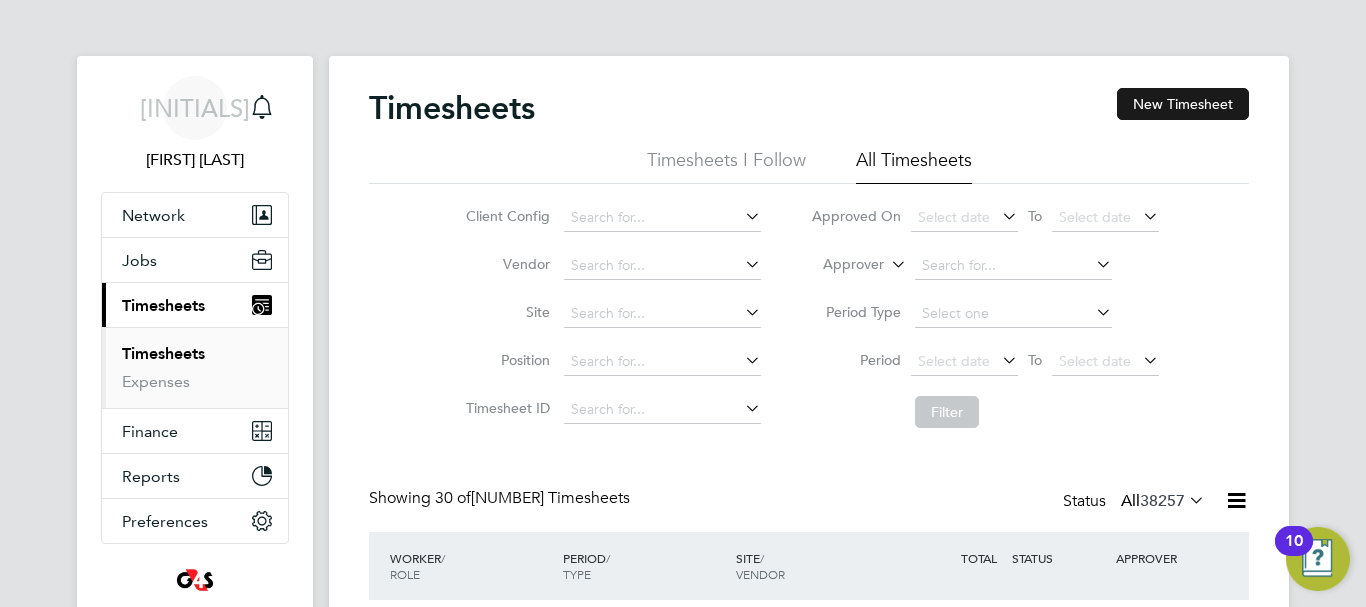 click on "New Timesheet" 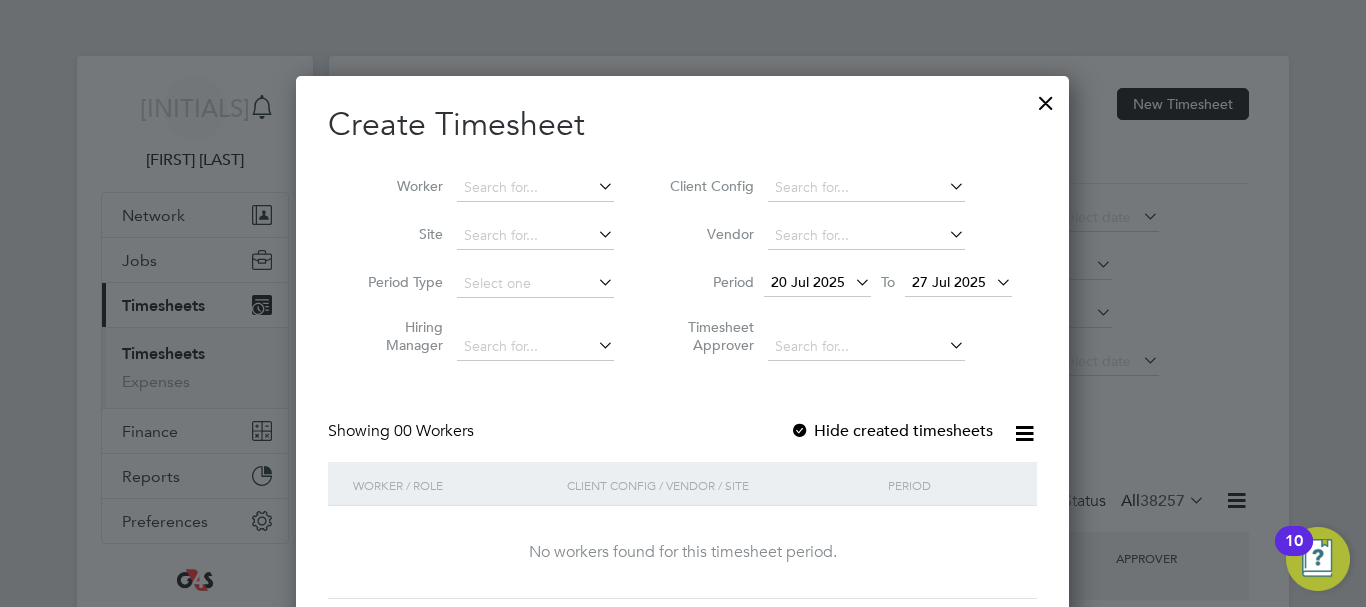 click at bounding box center [851, 282] 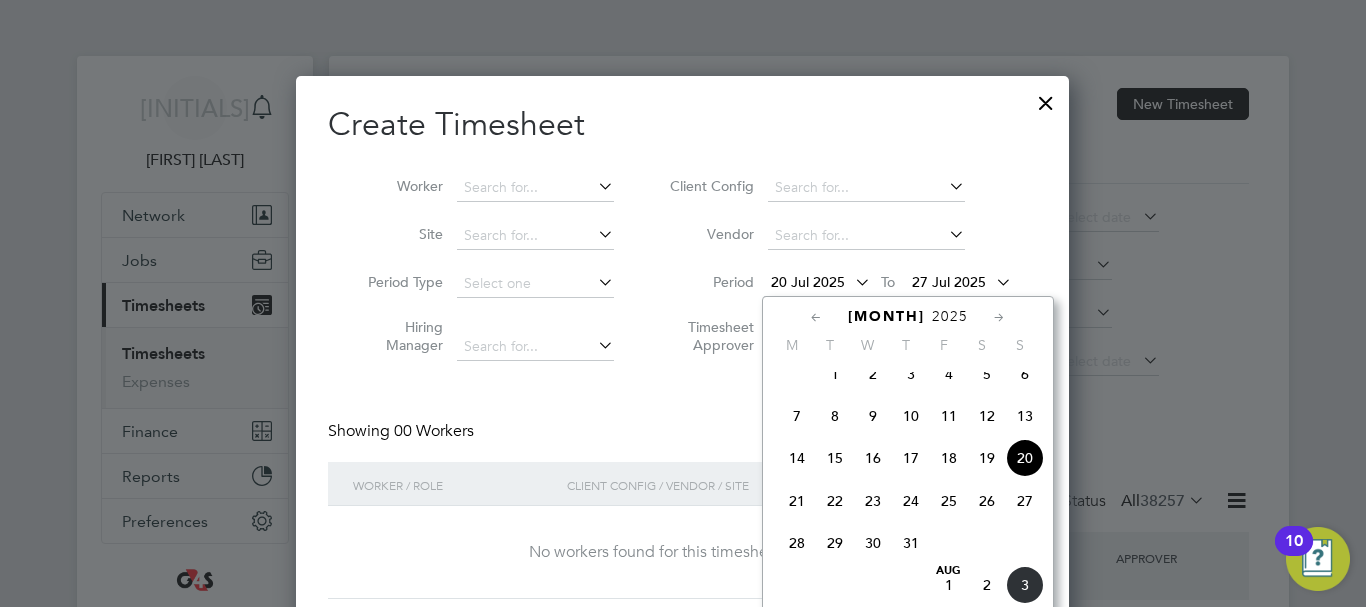 click on "28" 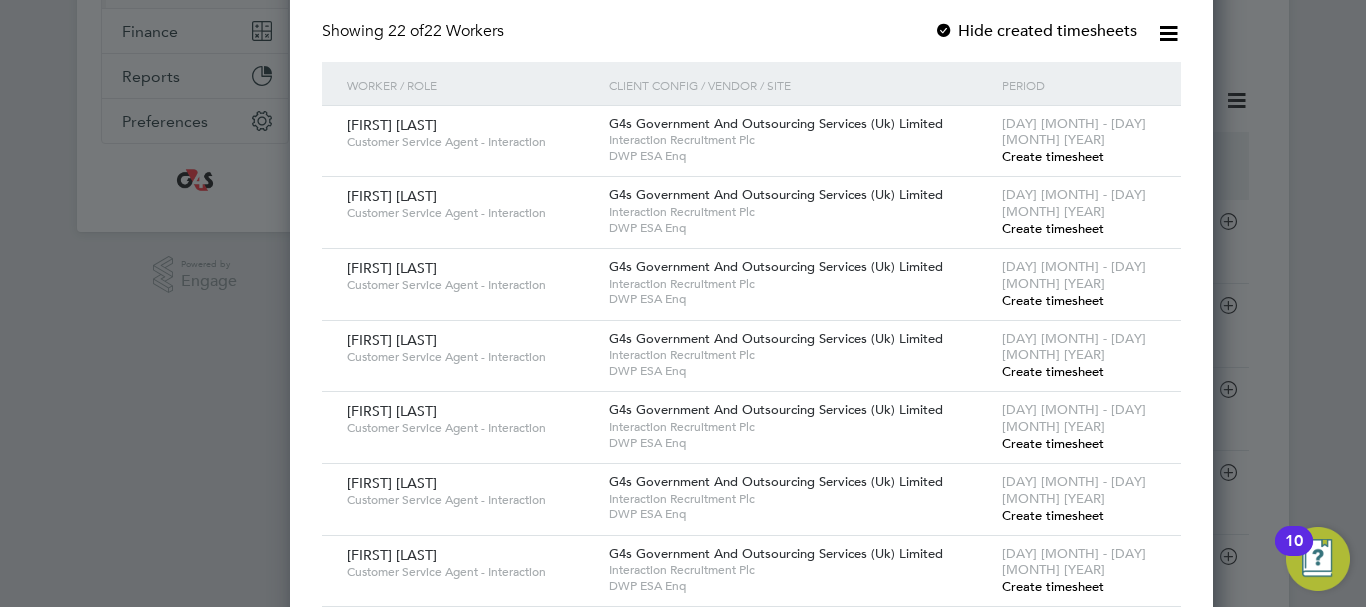 click on "Create timesheet" at bounding box center (1053, 300) 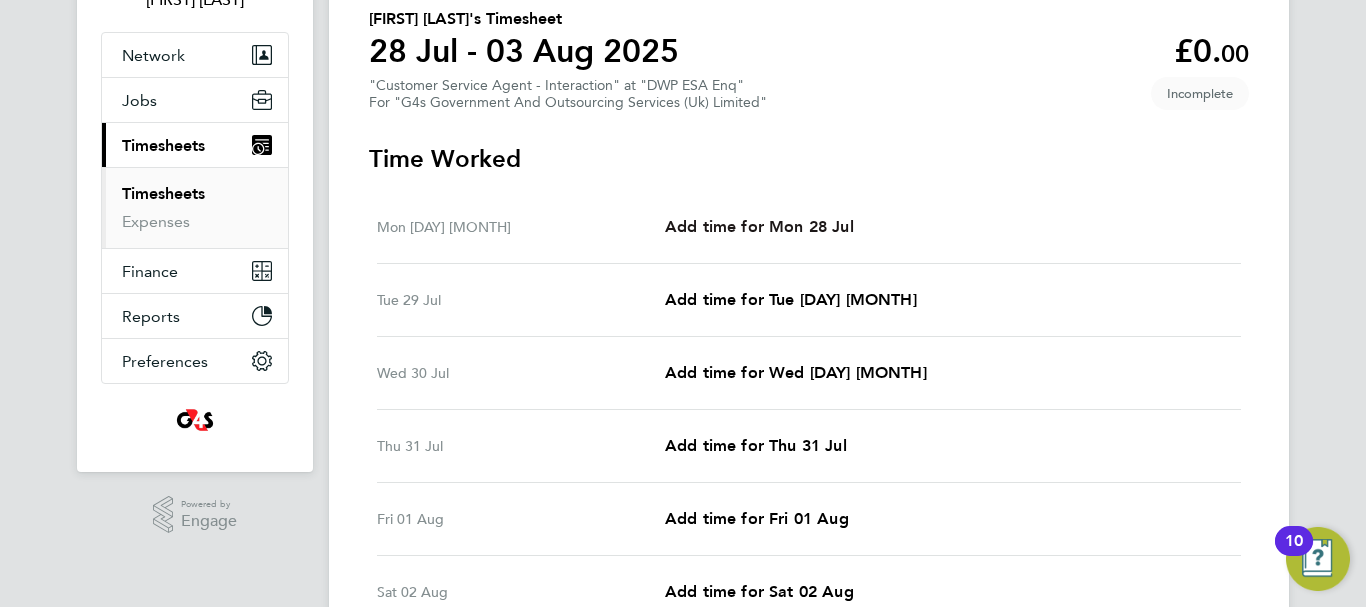click on "Add time for Mon 28 Jul" at bounding box center [759, 227] 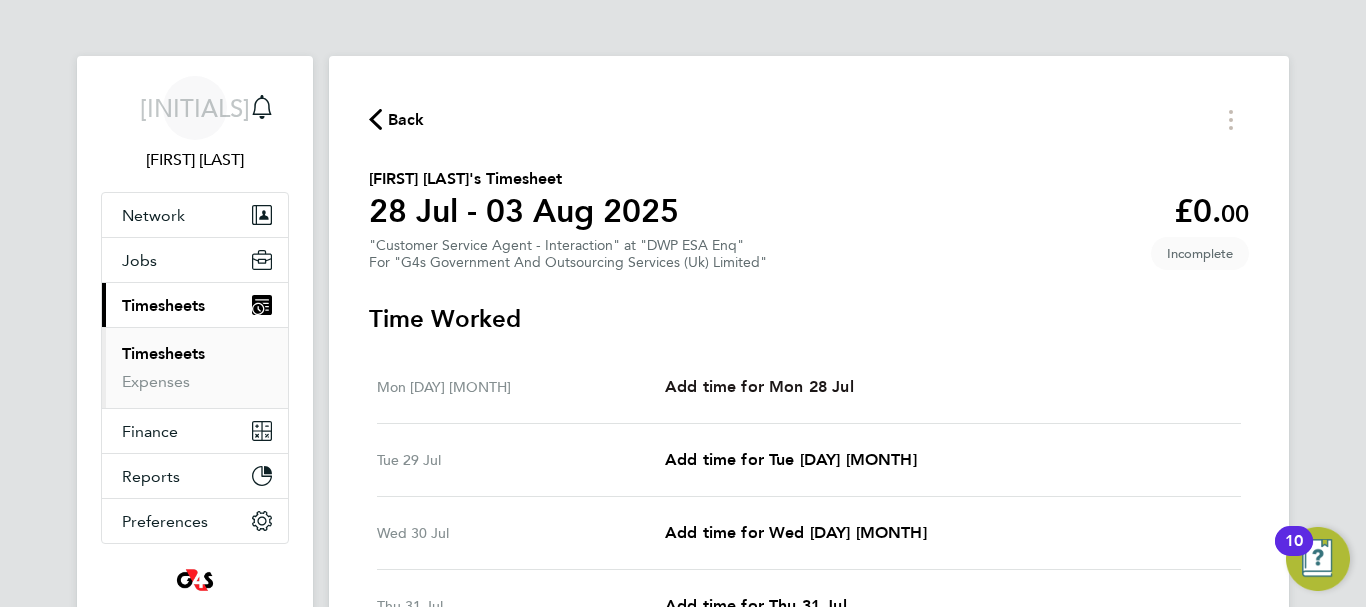 select on "30" 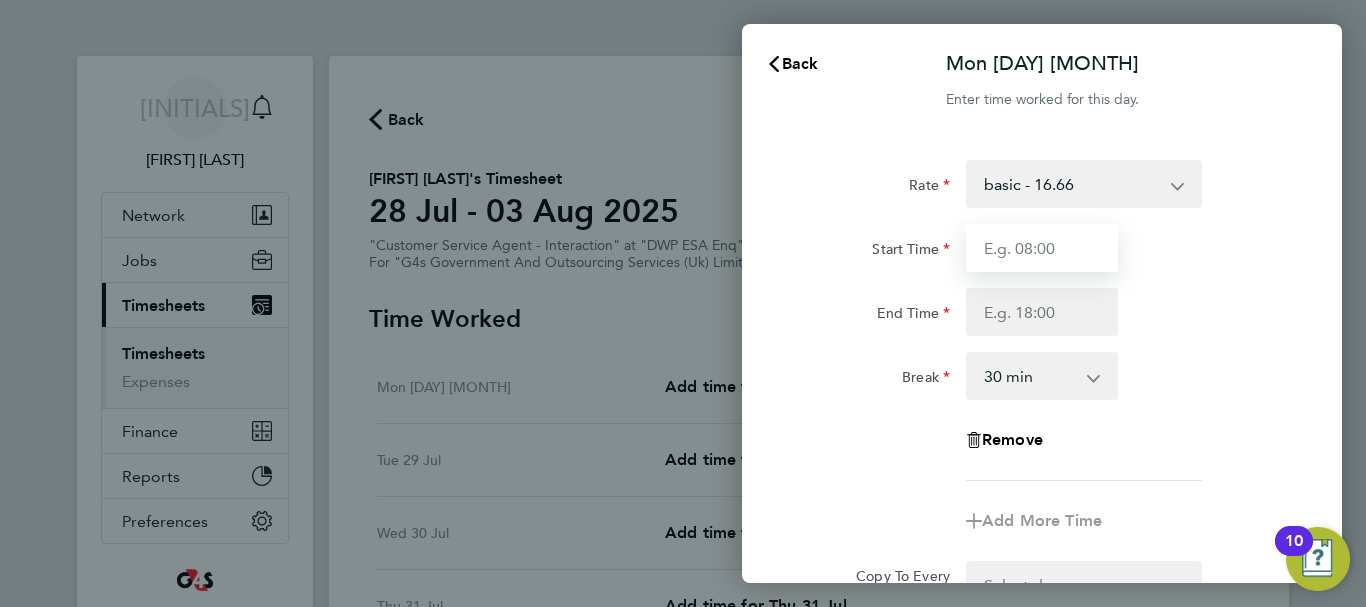click on "Start Time" at bounding box center (1042, 248) 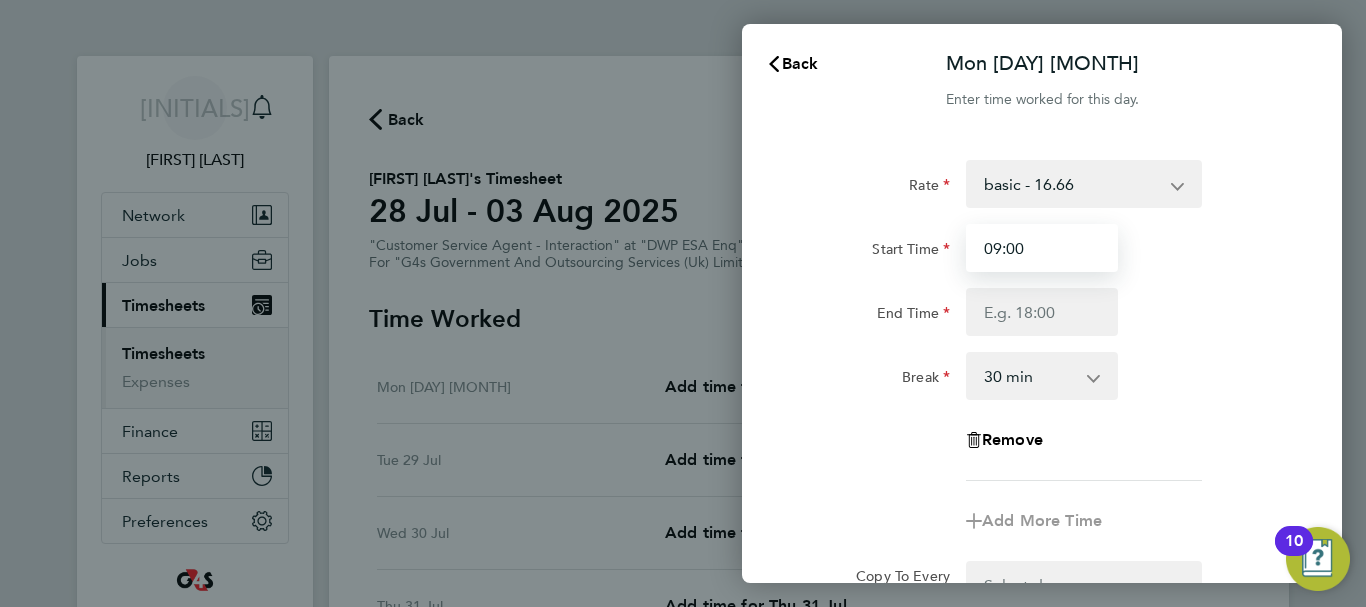 type on "09:00" 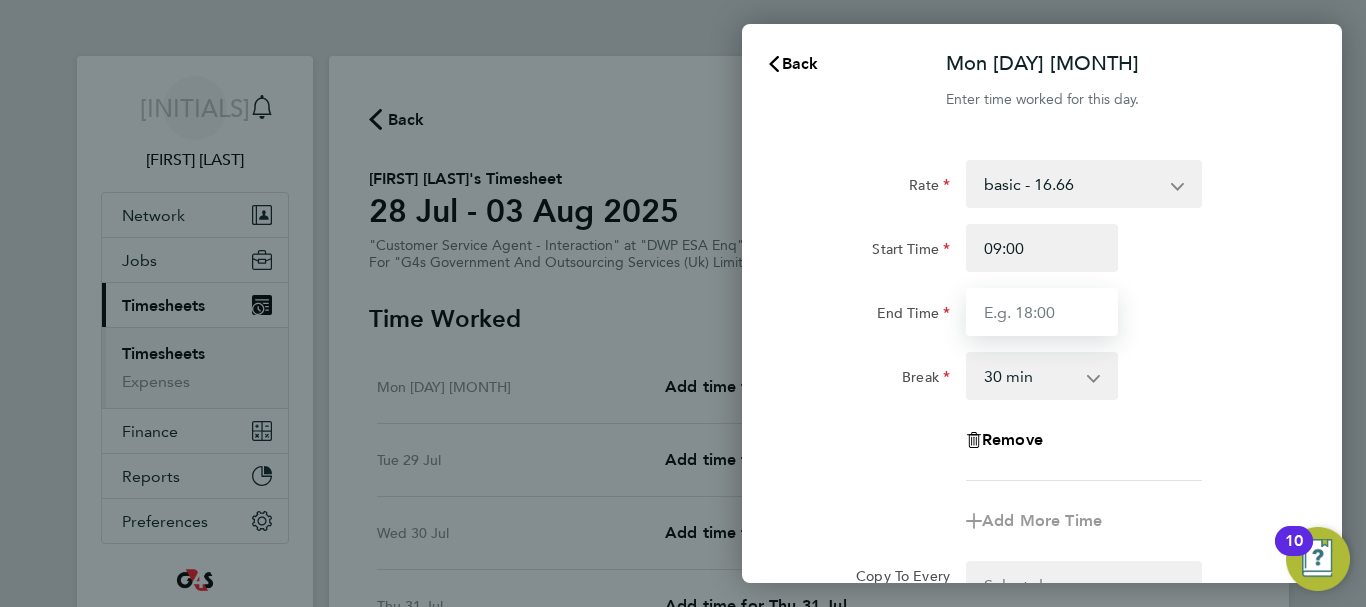 click on "End Time" at bounding box center [1042, 312] 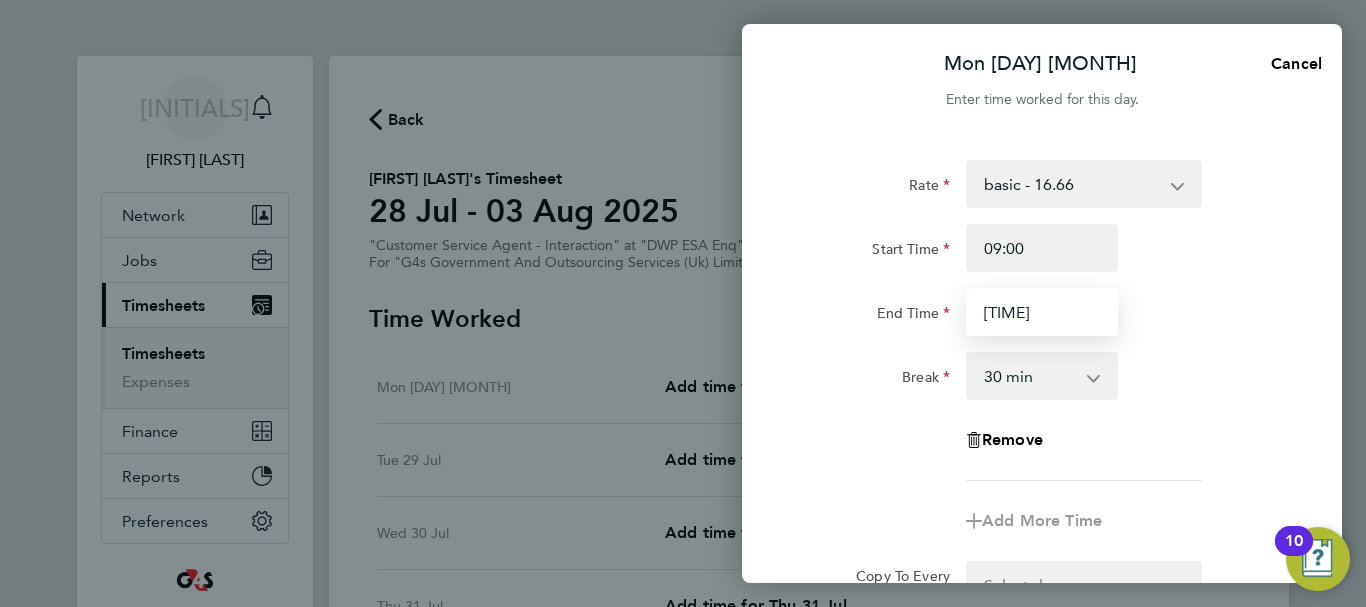 type on "[TIME]" 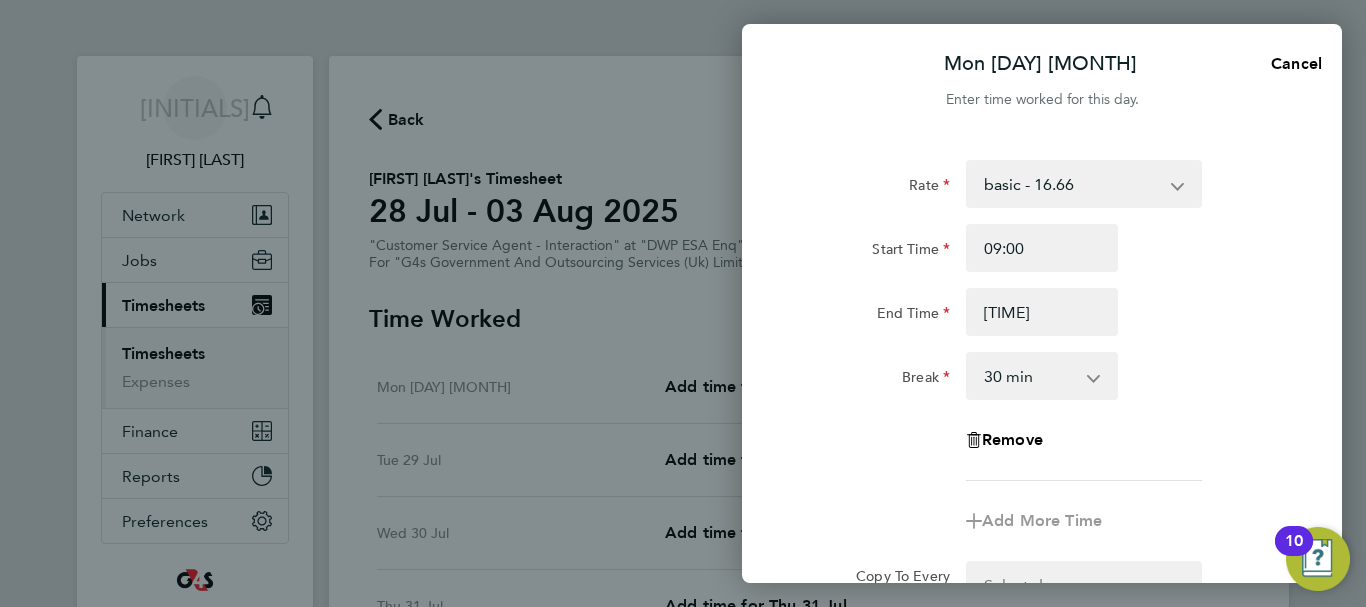 click on "0 min   15 min   30 min   45 min   60 min   75 min   90 min" at bounding box center [1030, 376] 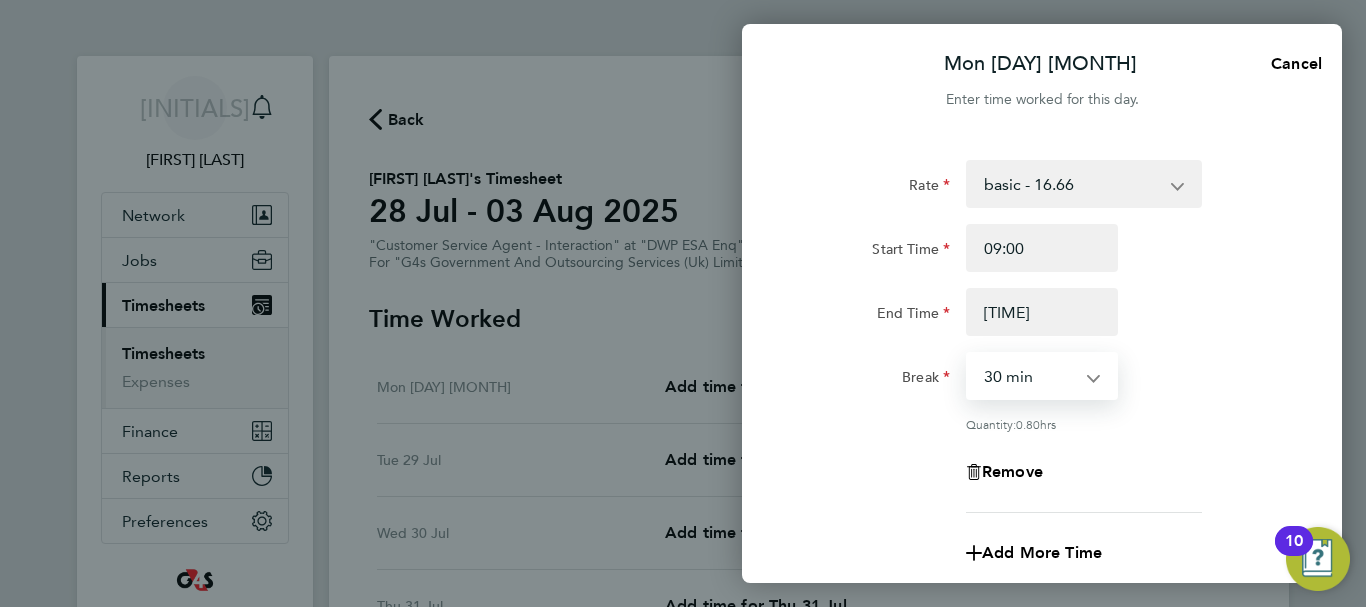 select on "0" 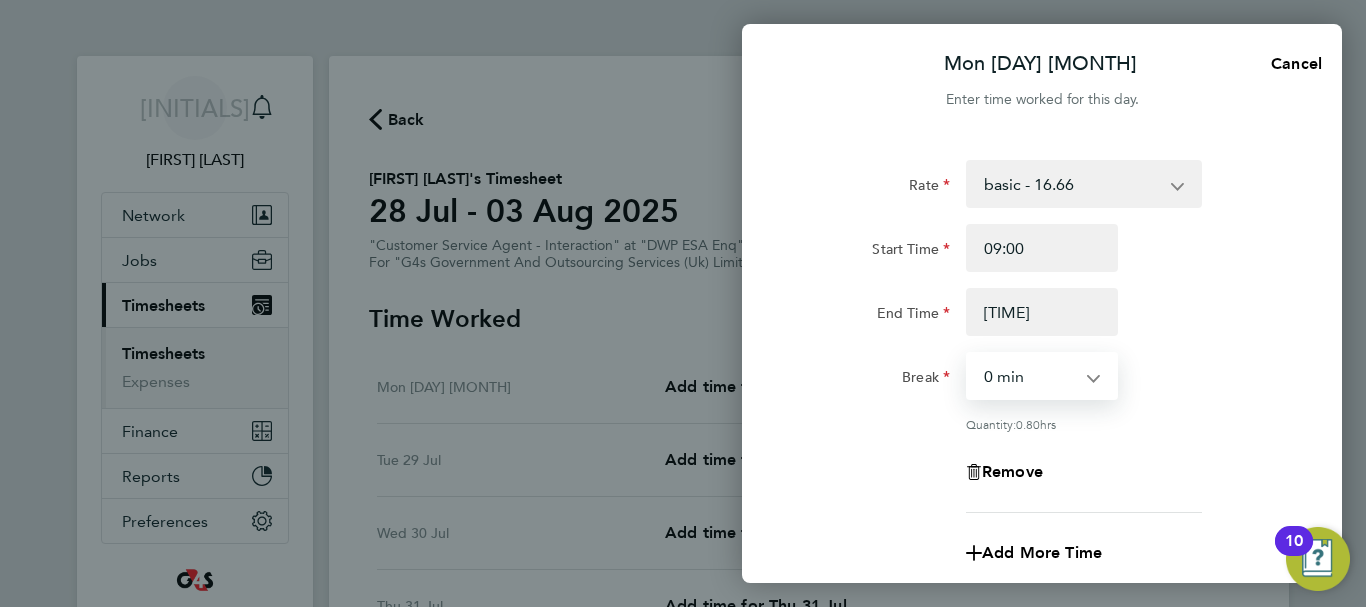 click on "0 min   15 min   30 min   45 min   60 min   75 min" at bounding box center (1030, 376) 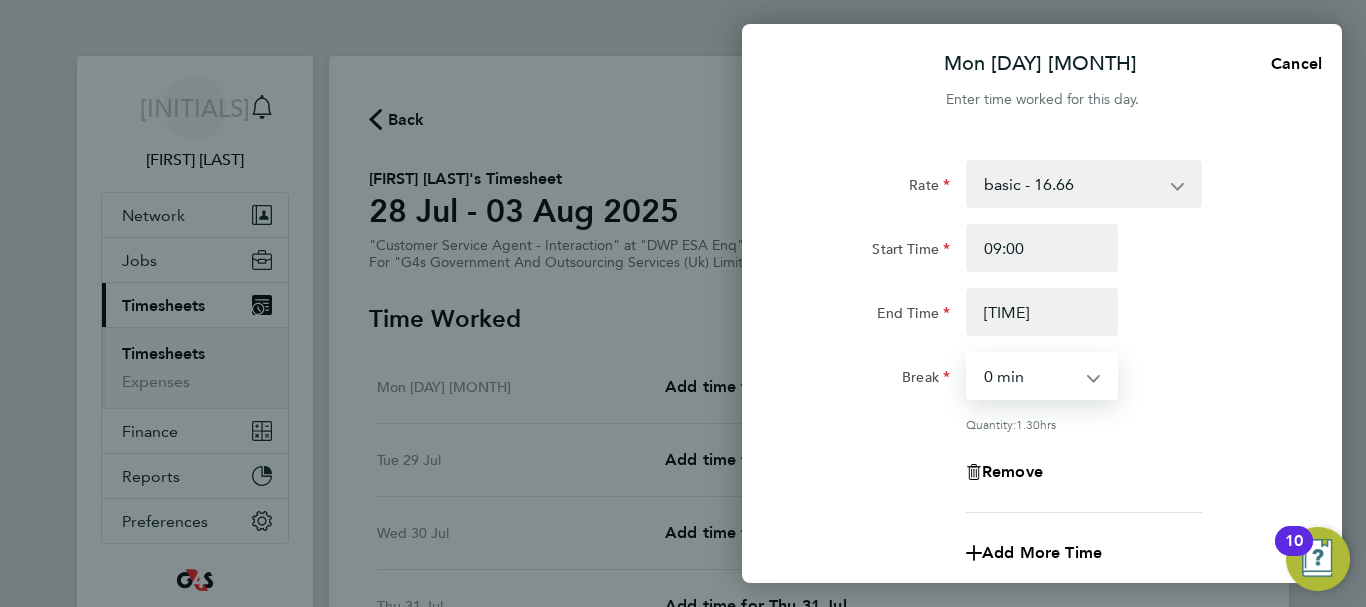 click on "Rate  basic - 16.66   x1.5 - 24.73   Bank Holiday   x2 - 32.79   System Issue Paid - 16.66   System Issue Not Paid   Sick   Annual Leave
Start Time 09:00 End Time 10:18 Break  0 min   15 min   30 min   45 min   60 min   75 min
Quantity:  1.30  hrs
Remove" 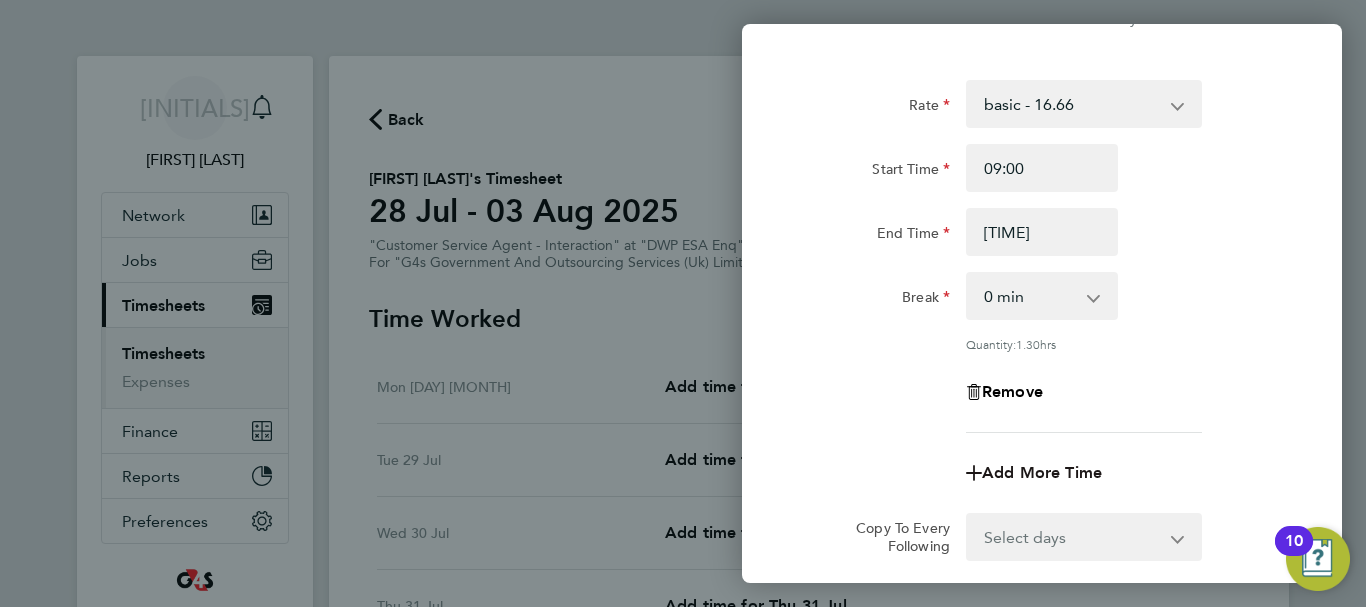 click on "Add More Time" 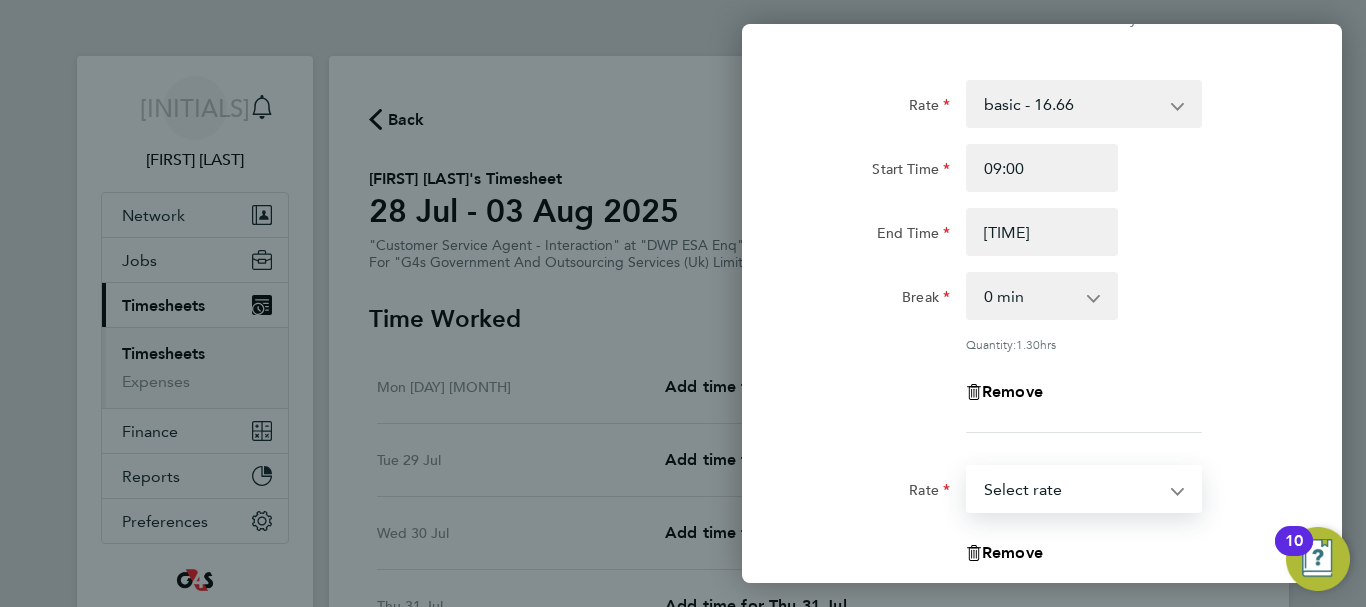 click on "x1.5 - 24.73   Bank Holiday   x2 - 32.79   System Issue Paid - 16.66   basic - 16.66   System Issue Not Paid   Sick   Annual Leave   Select rate" at bounding box center (1072, 489) 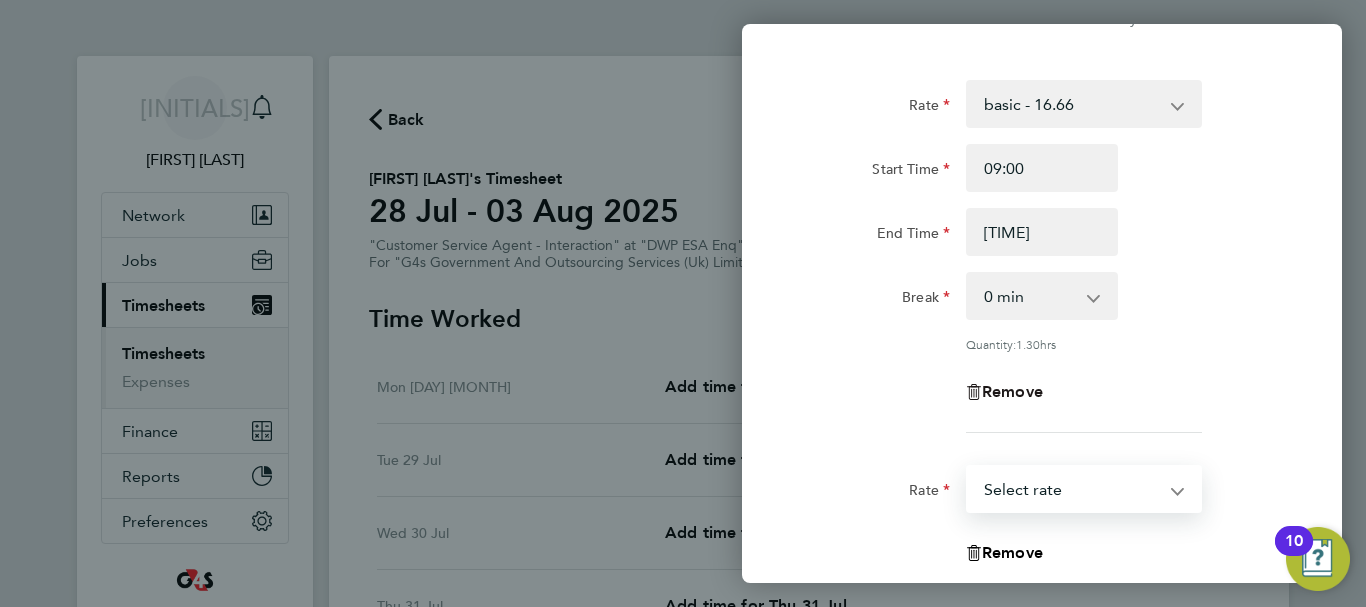 select on "30" 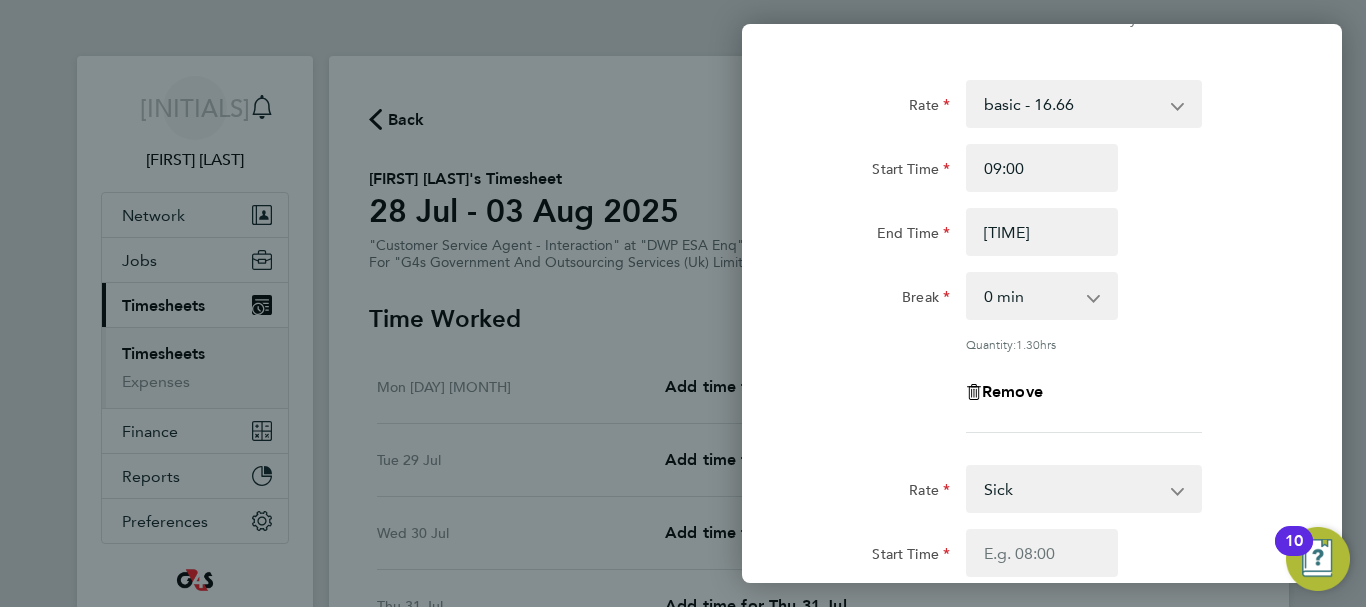 click on "Remove" 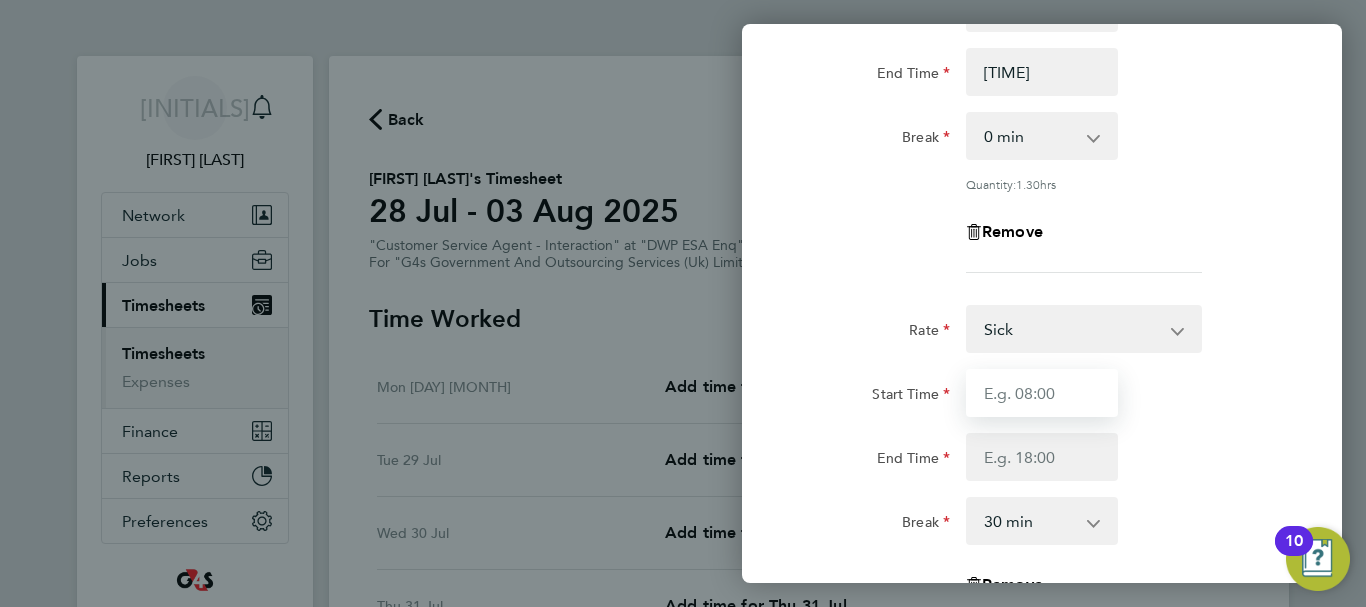click on "Start Time" at bounding box center (1042, 393) 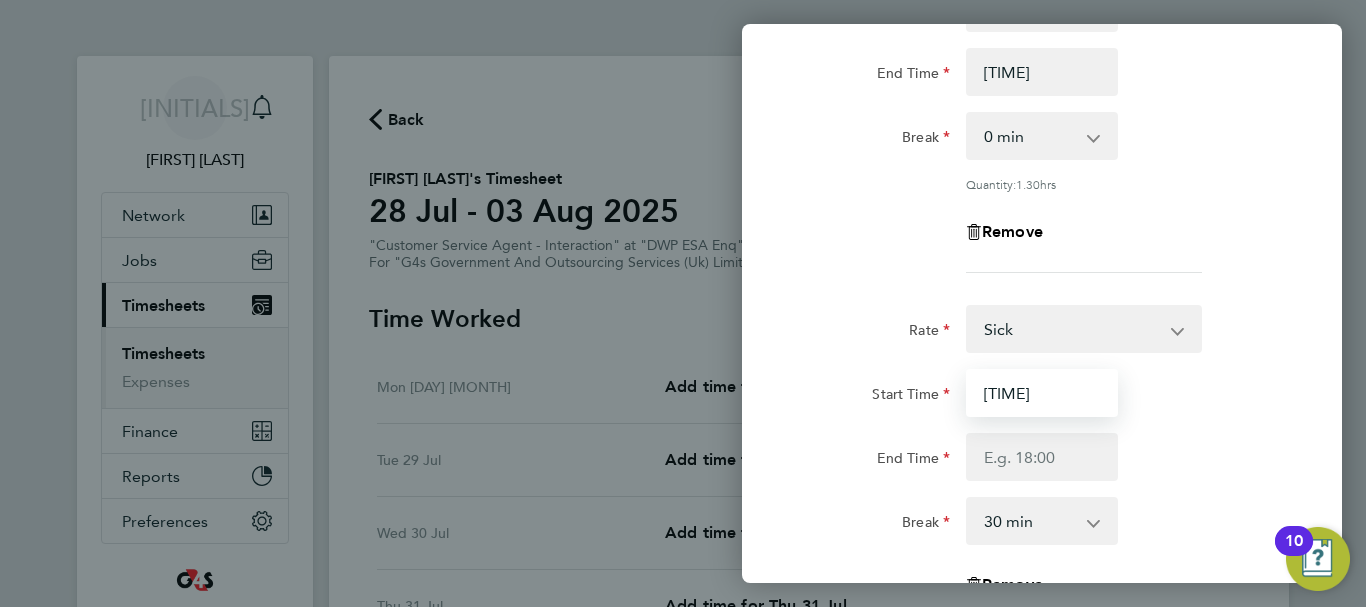 type on "[TIME]" 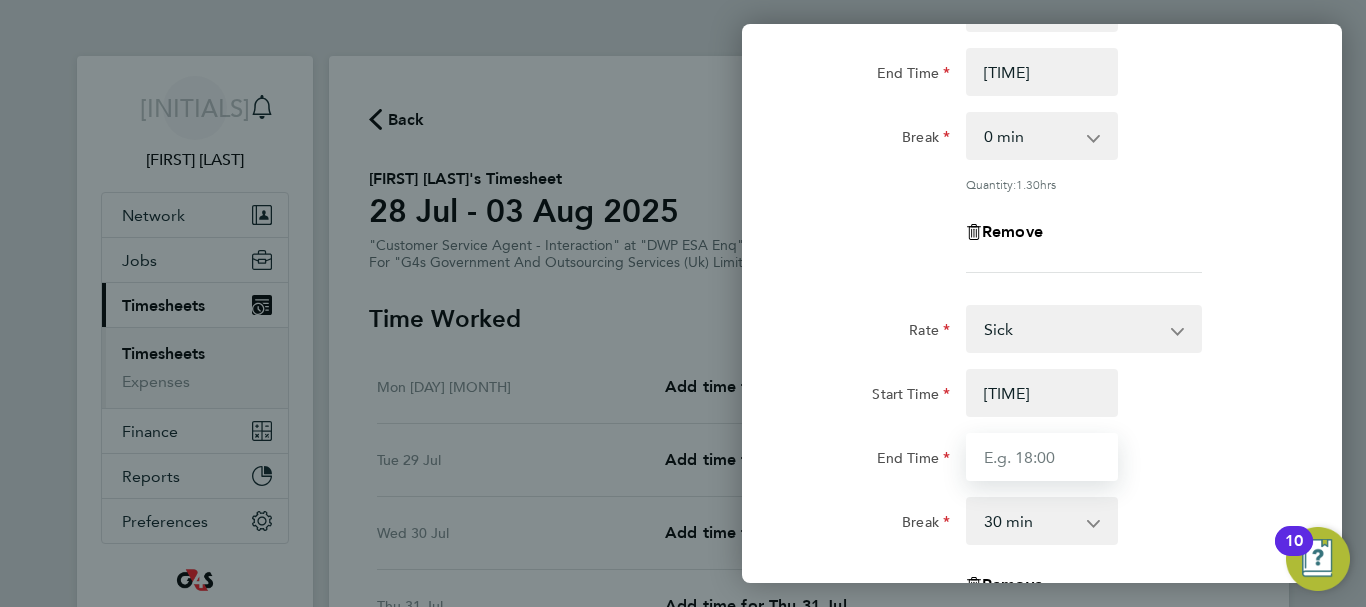 click on "End Time" at bounding box center (1042, 457) 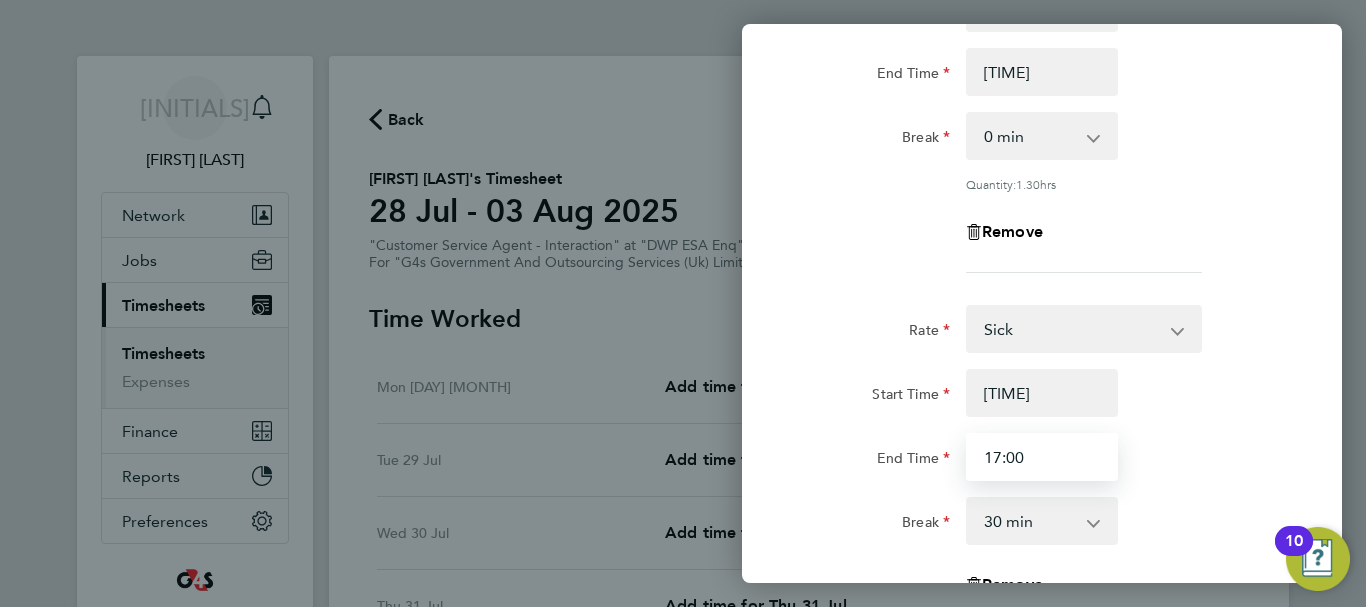 type on "17:00" 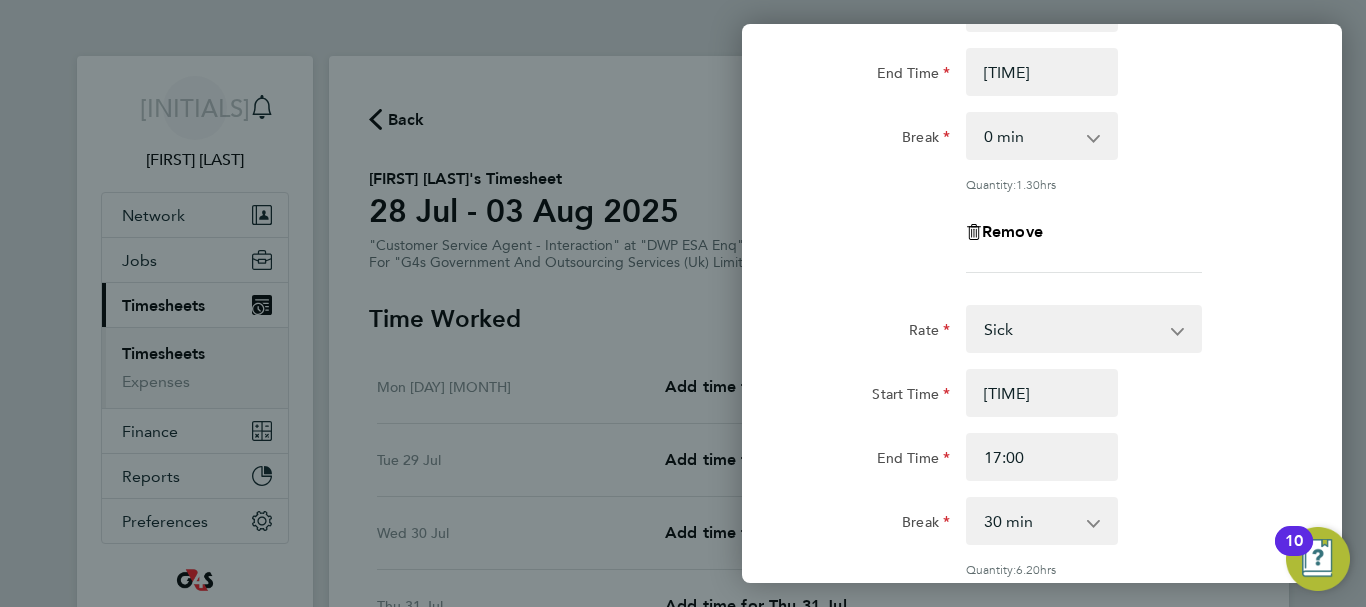 click on "End Time 17:00" 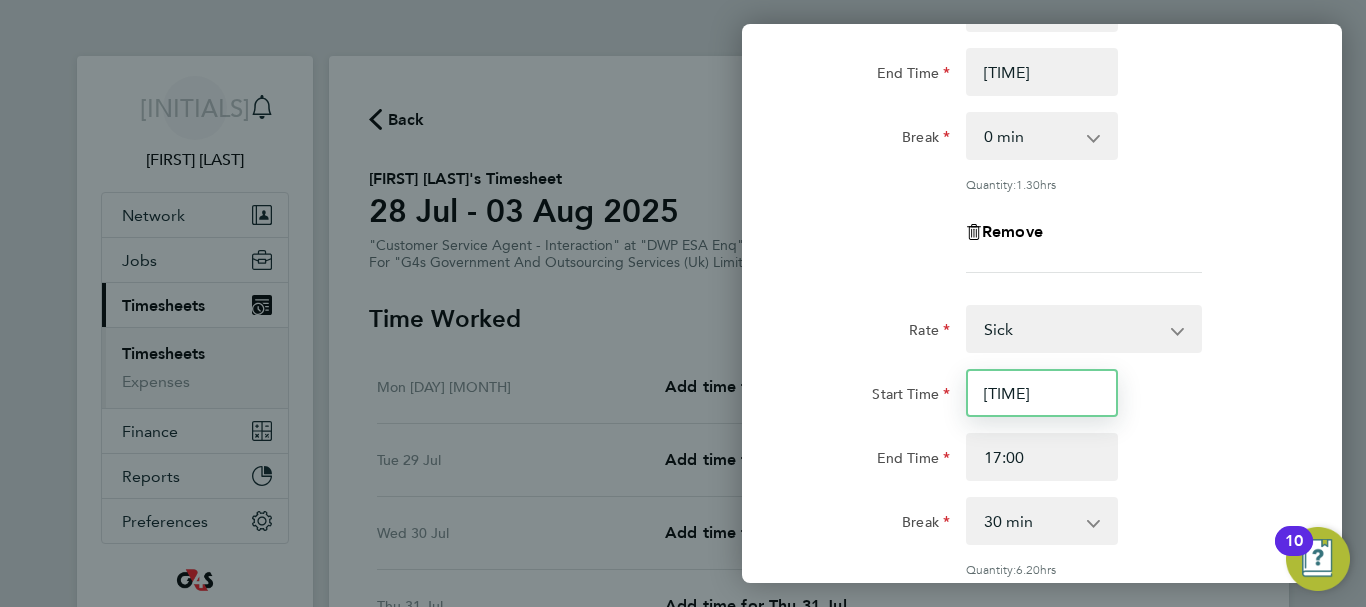 click on "[TIME]" at bounding box center [1042, 393] 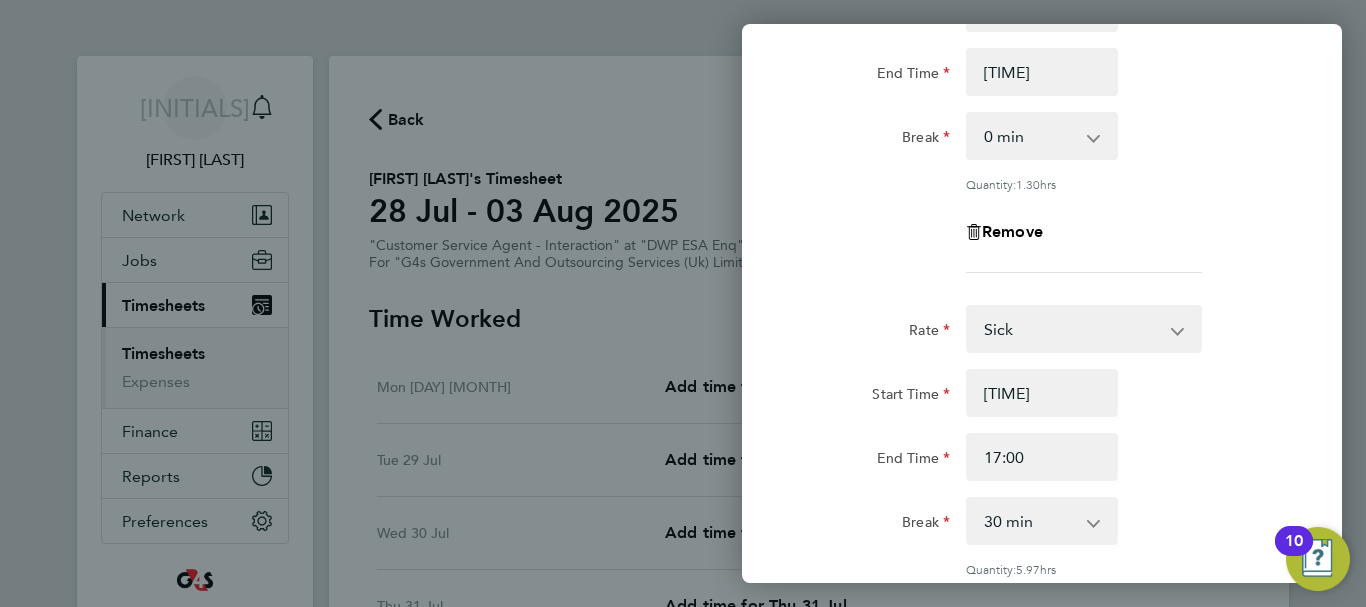 click on "Start Time 10:32" 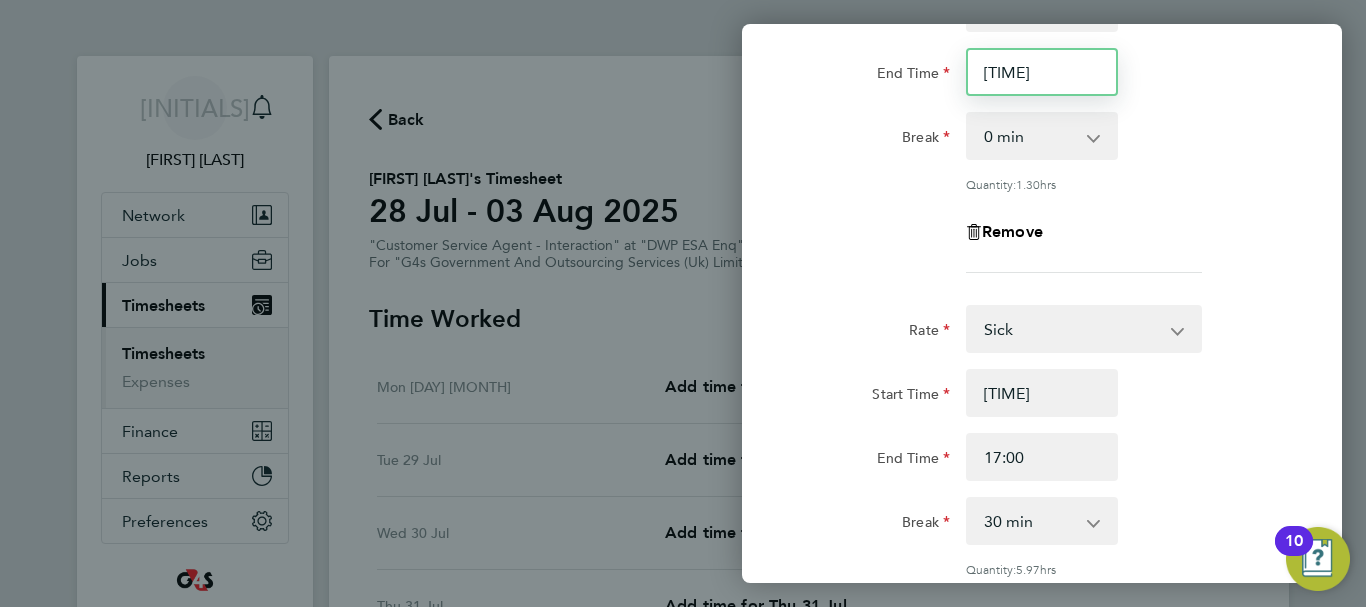 click on "[TIME]" at bounding box center [1042, 72] 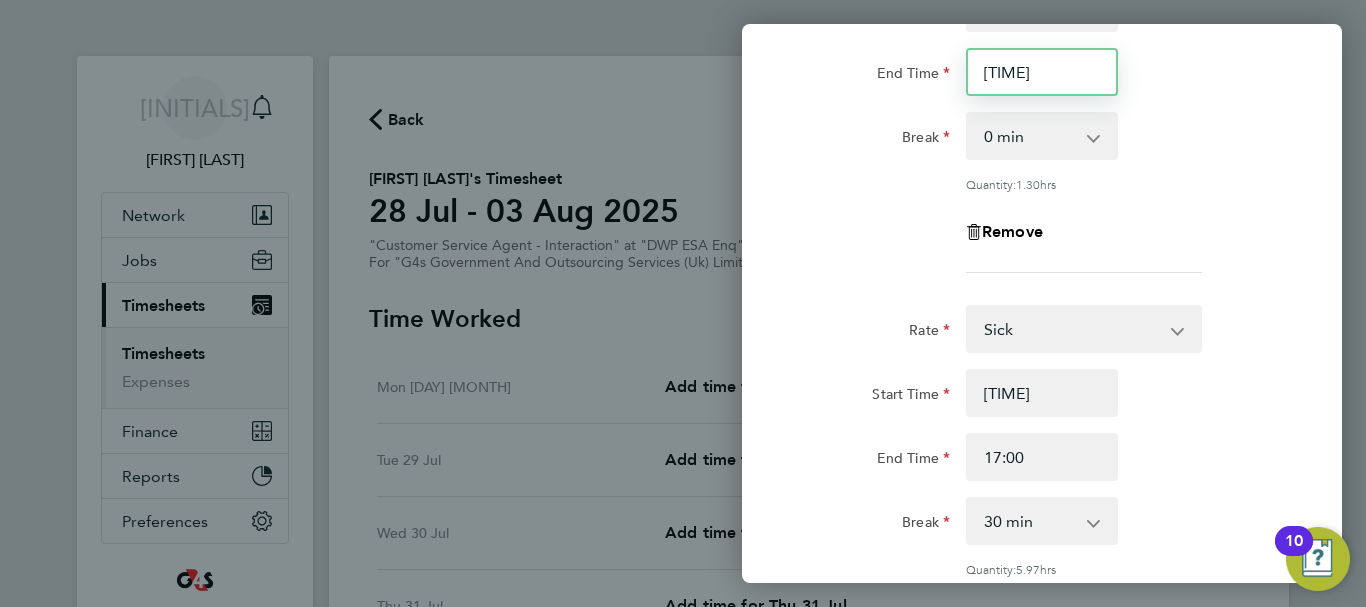 type on "[TIME]" 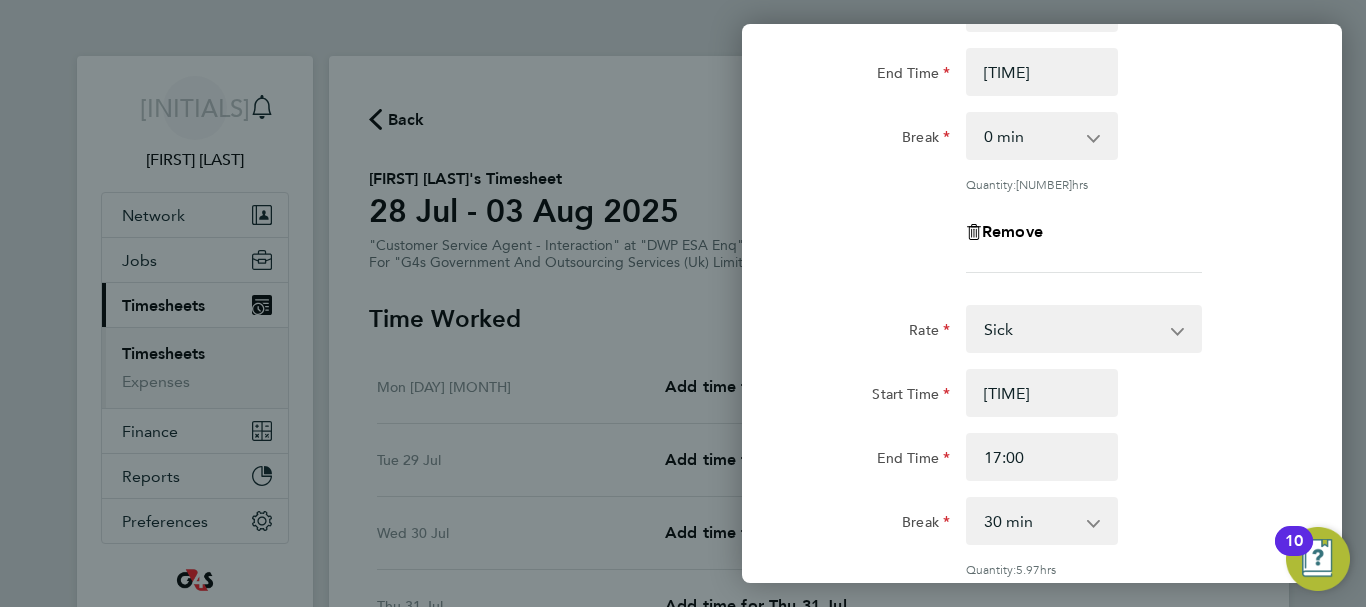 click on "Rate  basic - 16.66   x1.5 - 24.73   Bank Holiday   x2 - 32.79   System Issue Paid - 16.66   System Issue Not Paid   Sick   Annual Leave
Start Time 09:00 End Time 10:32 Break  0 min   15 min   30 min   45 min   60 min   75 min   90 min
Quantity:  1.53  hrs
Remove" 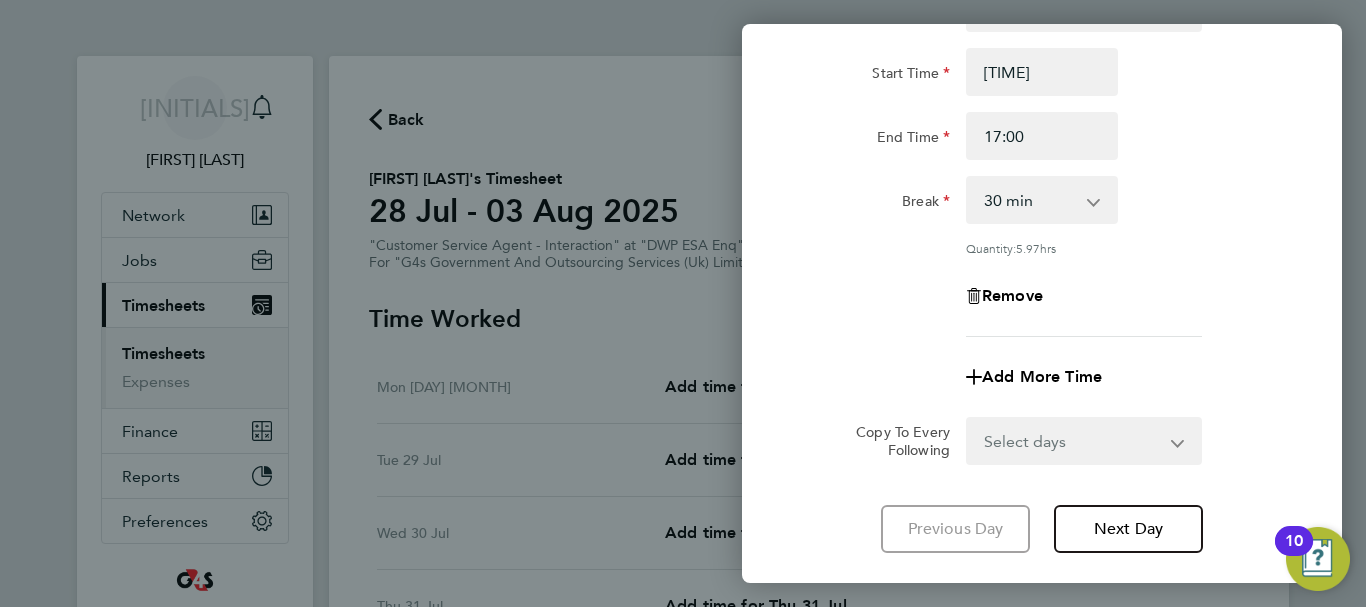 scroll, scrollTop: 600, scrollLeft: 0, axis: vertical 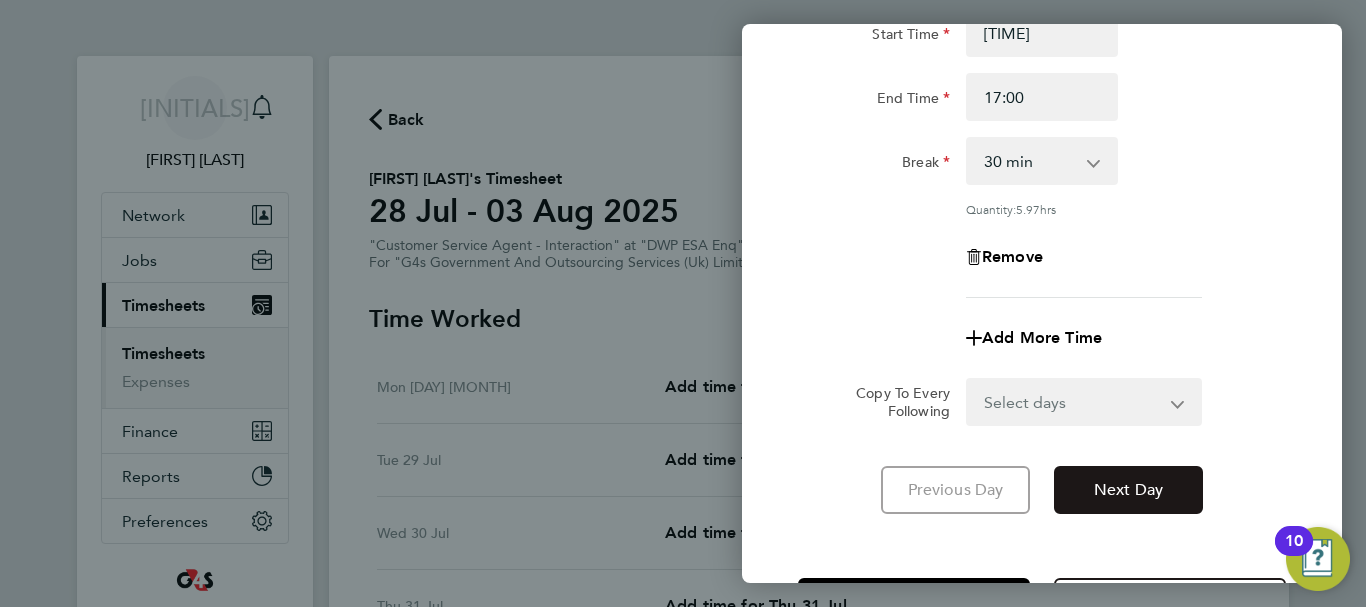 click on "Next Day" 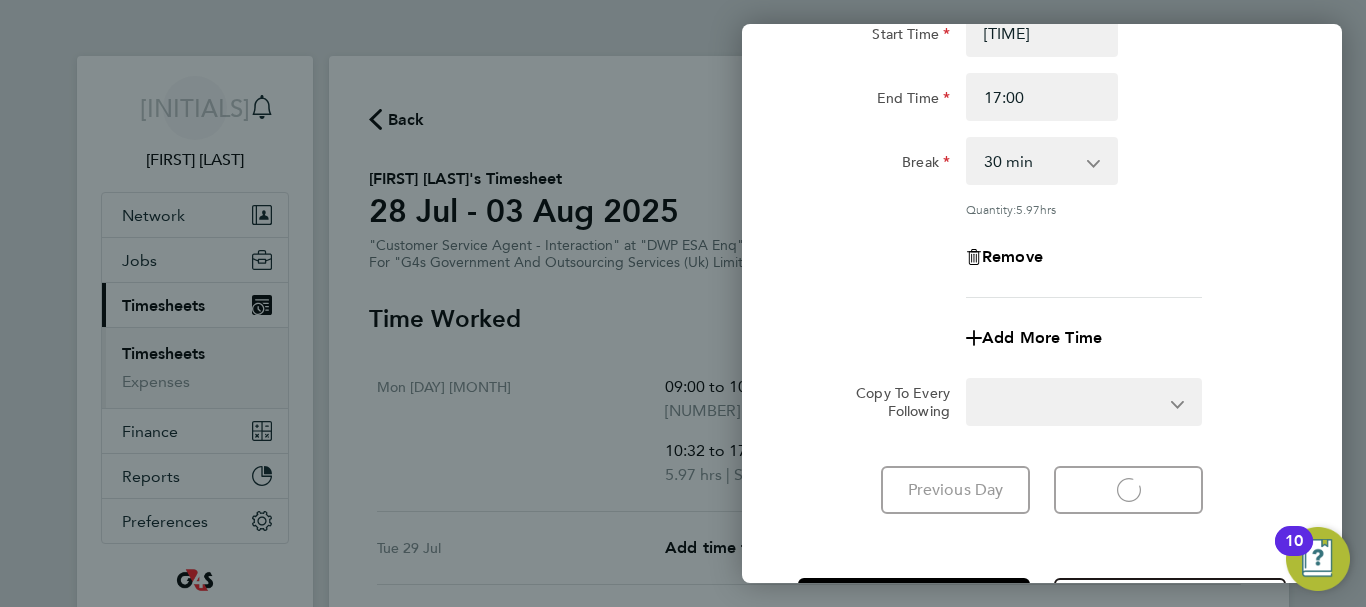 select on "30" 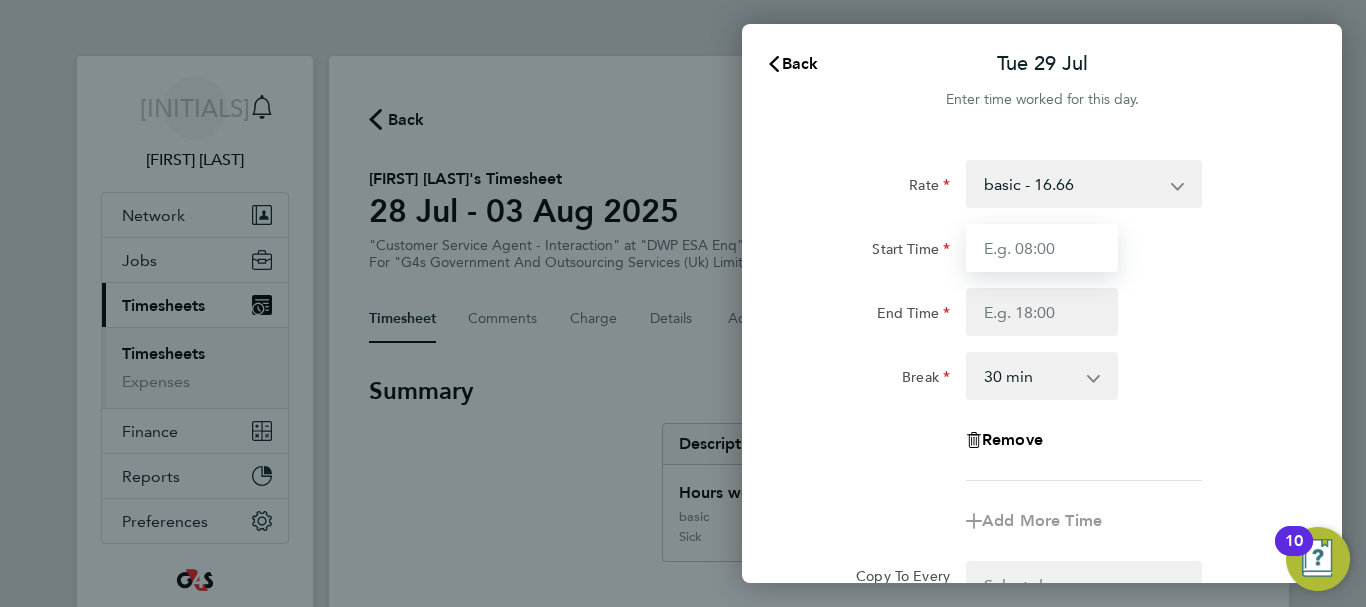 click on "Start Time" at bounding box center [1042, 248] 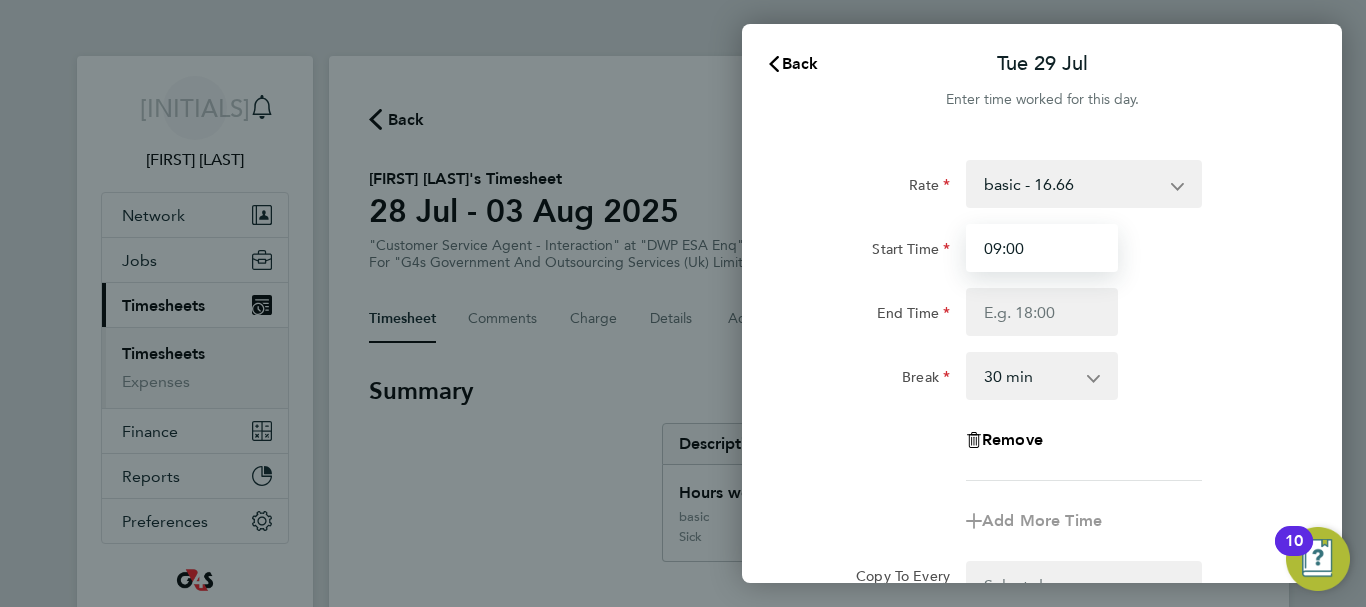 type on "09:00" 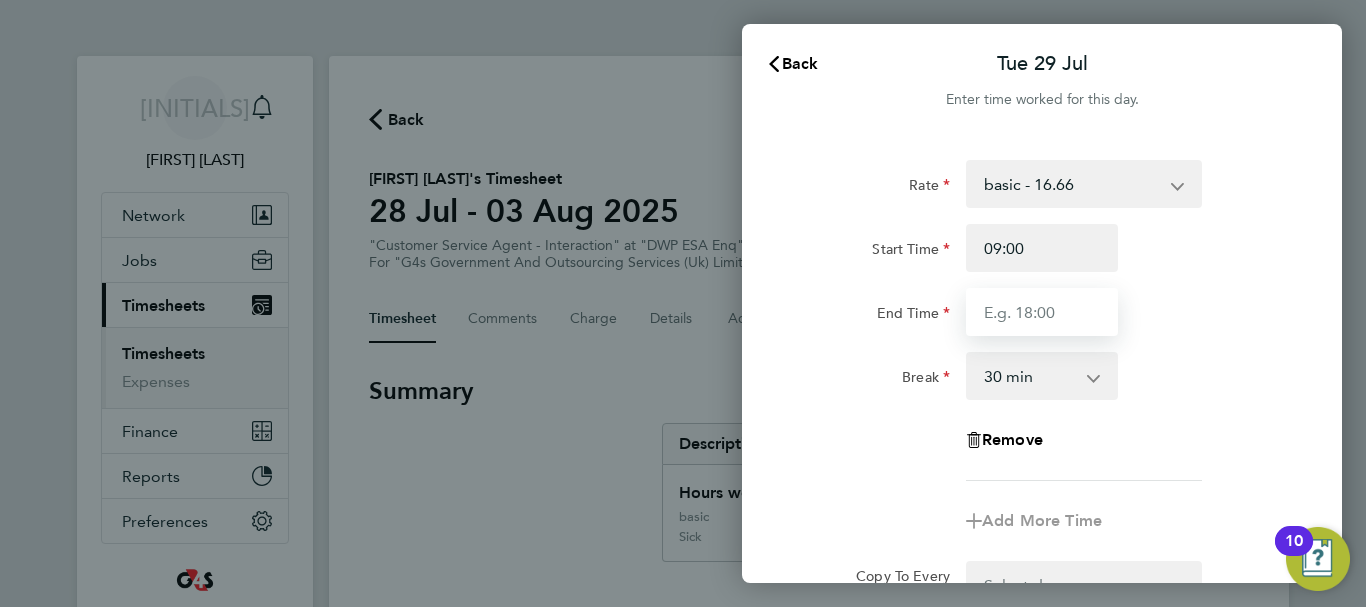 click on "End Time" at bounding box center [1042, 312] 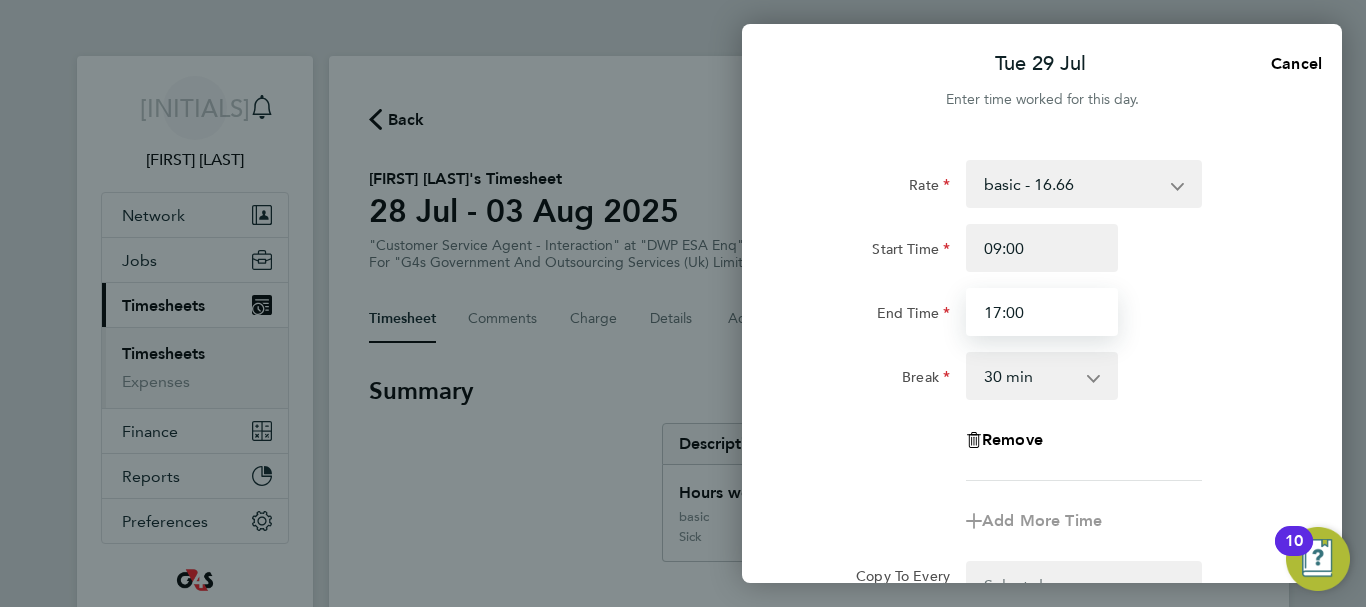 type on "17:00" 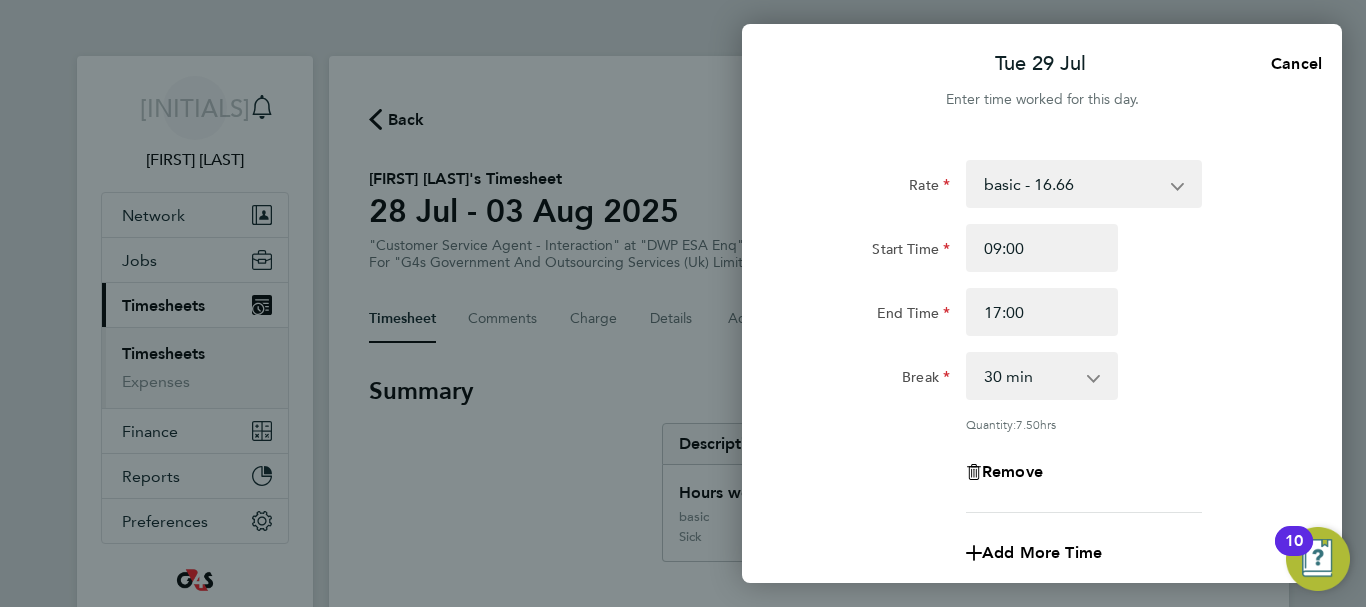 click on "Rate  basic - 16.66   Bank Holiday   x2 - 32.79   System Issue Paid - 16.66   Sick   Annual Leave
Start Time 09:00 End Time 17:00 Break  0 min   15 min   30 min   45 min   60 min   75 min   90 min
Quantity:  7.50  hrs
Remove" 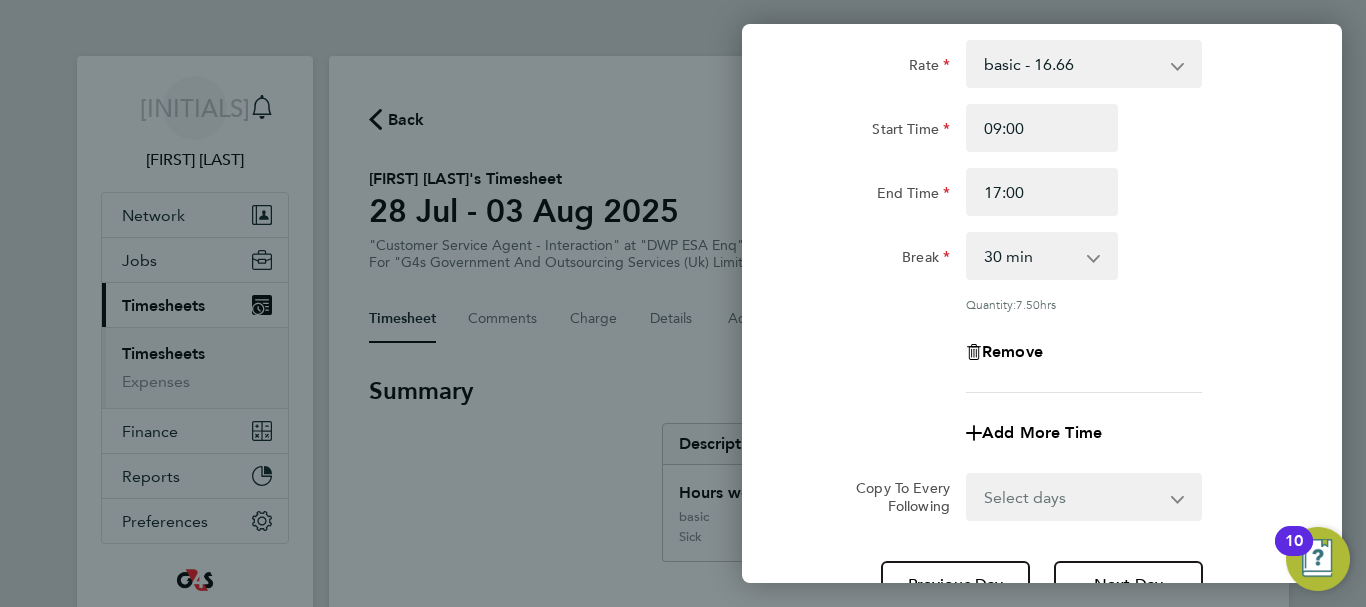 scroll, scrollTop: 160, scrollLeft: 0, axis: vertical 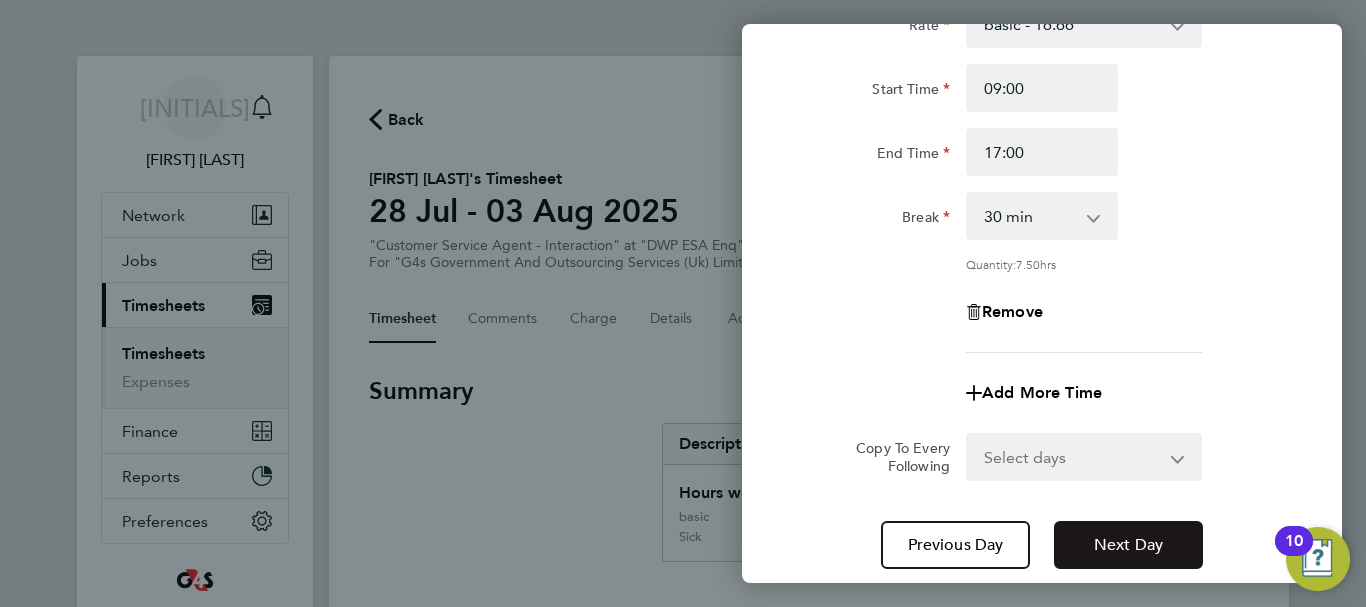 click on "Next Day" 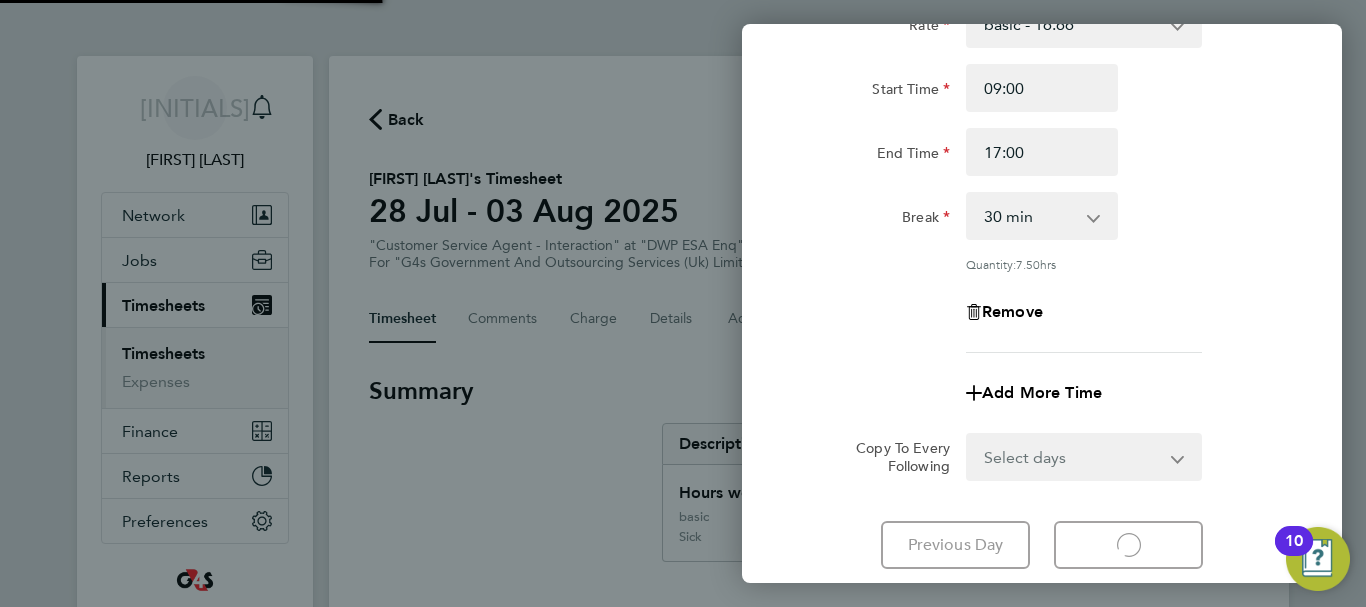 select on "30" 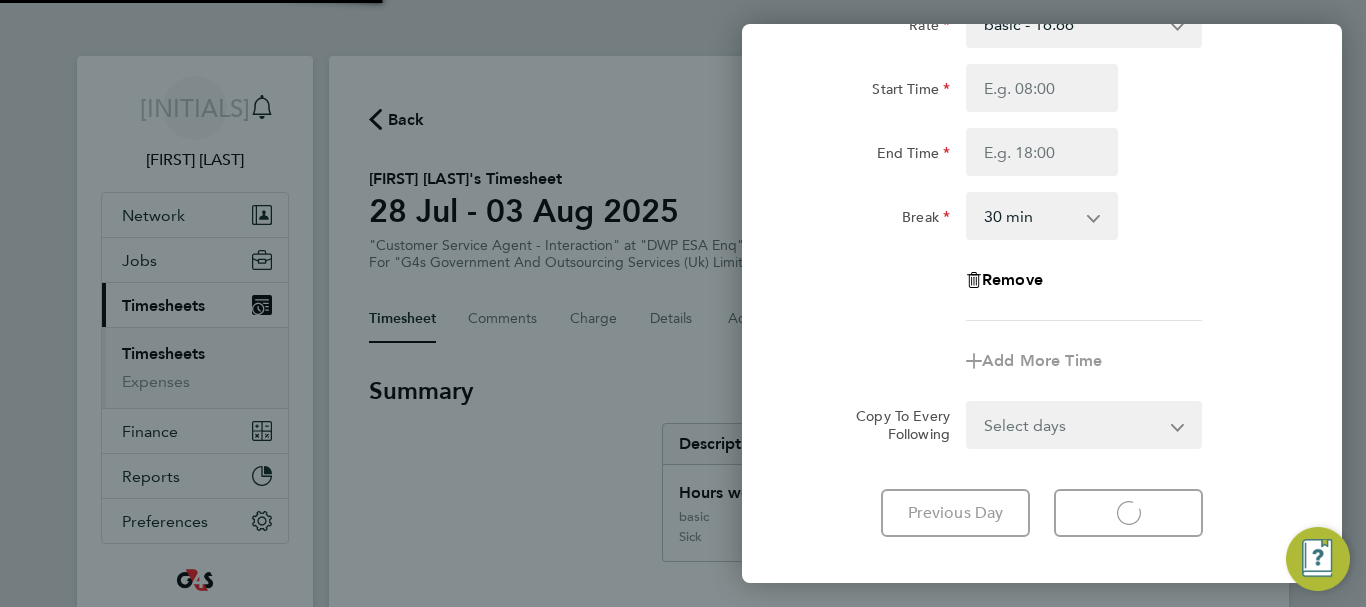 select on "30" 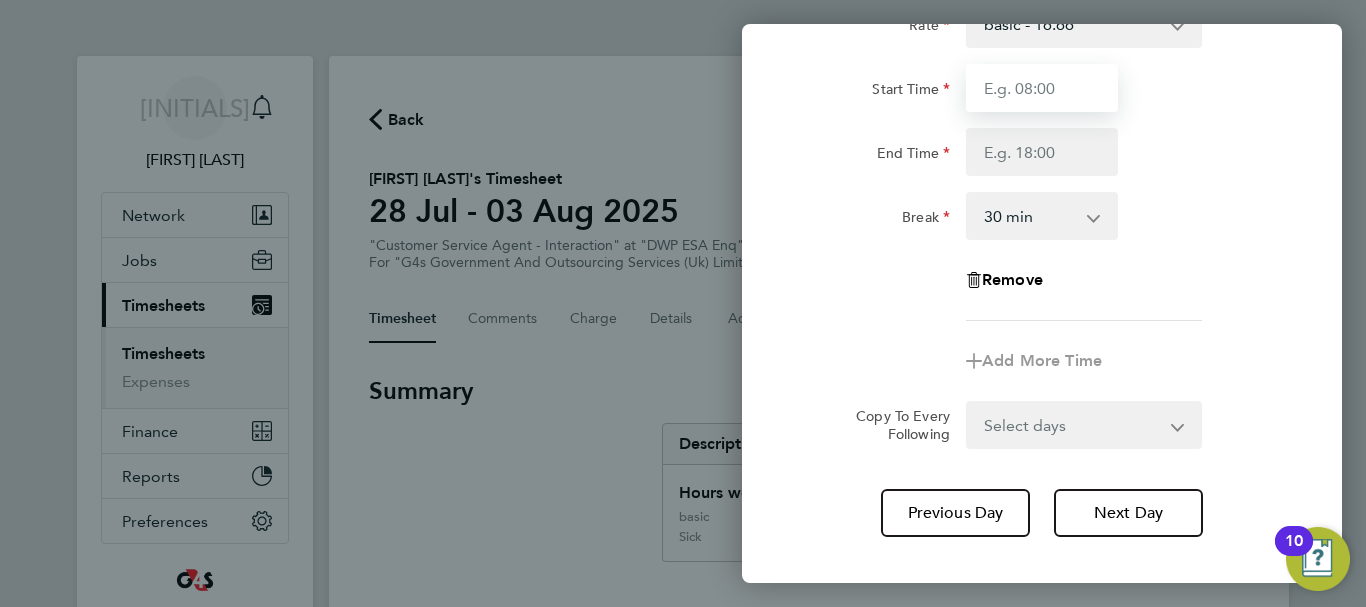 click on "Start Time" at bounding box center (1042, 88) 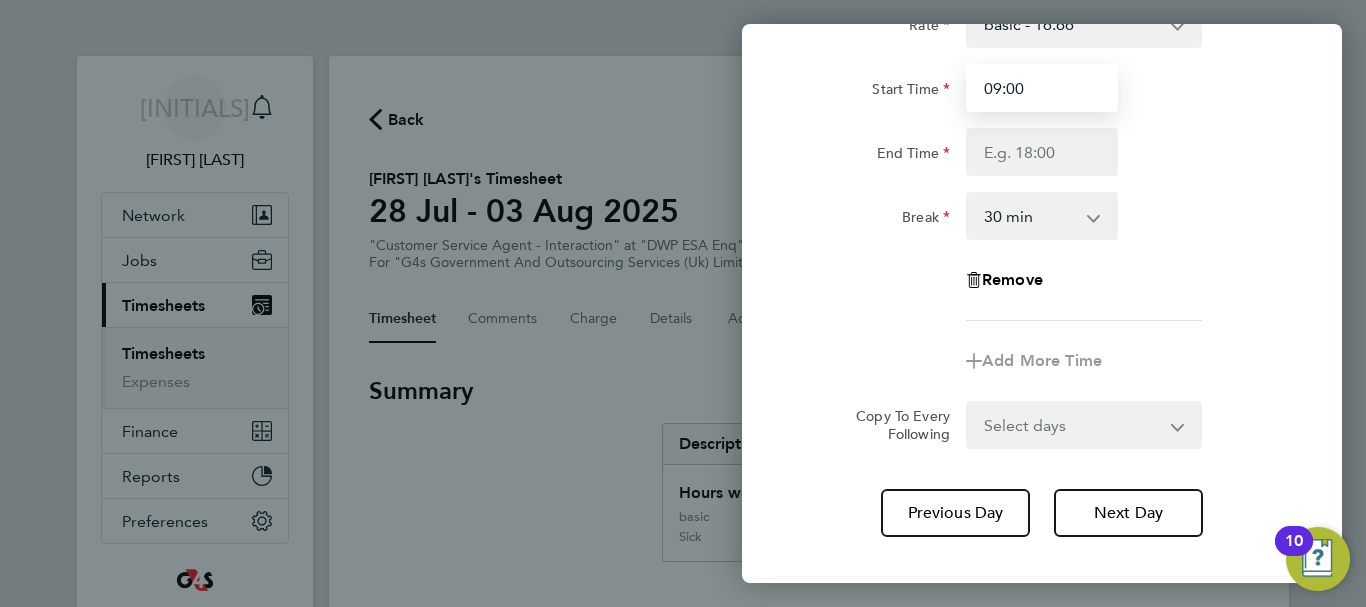 type on "09:00" 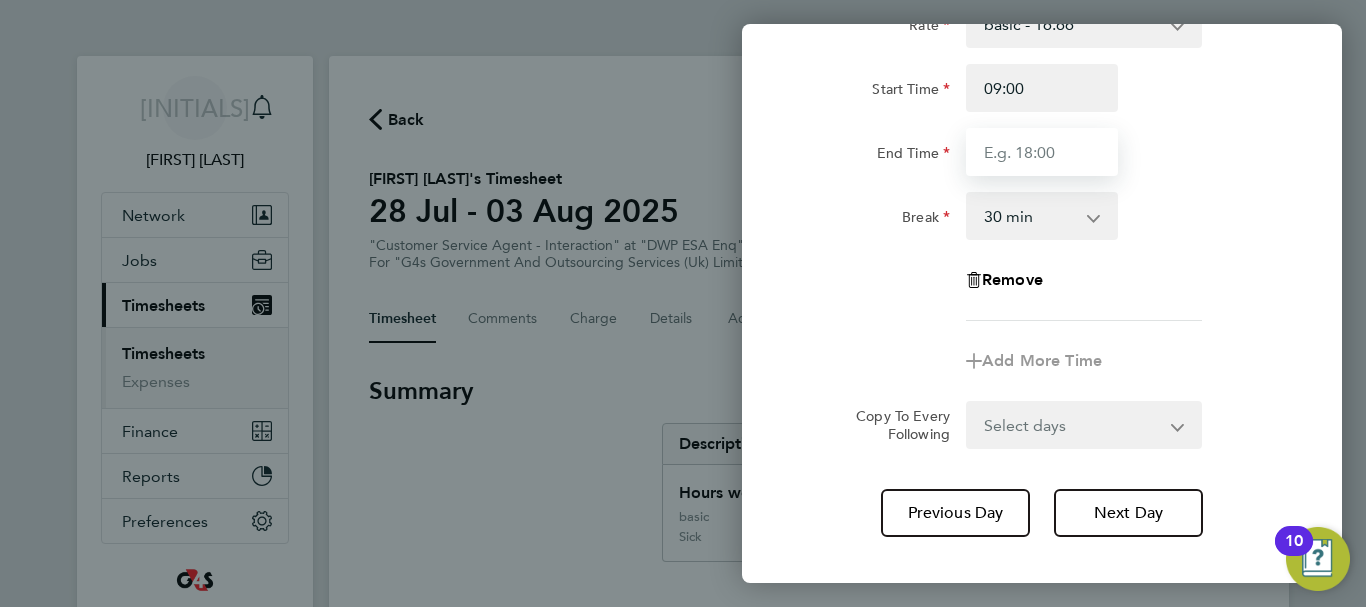 click on "End Time" at bounding box center (1042, 152) 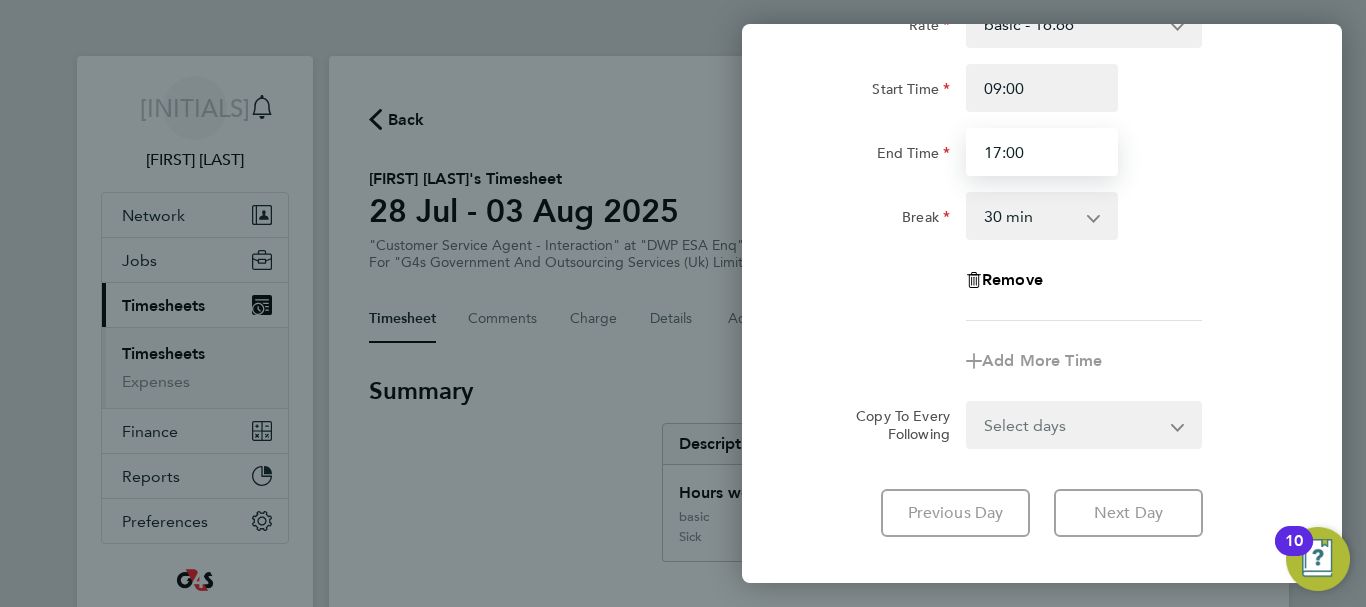 type on "17:00" 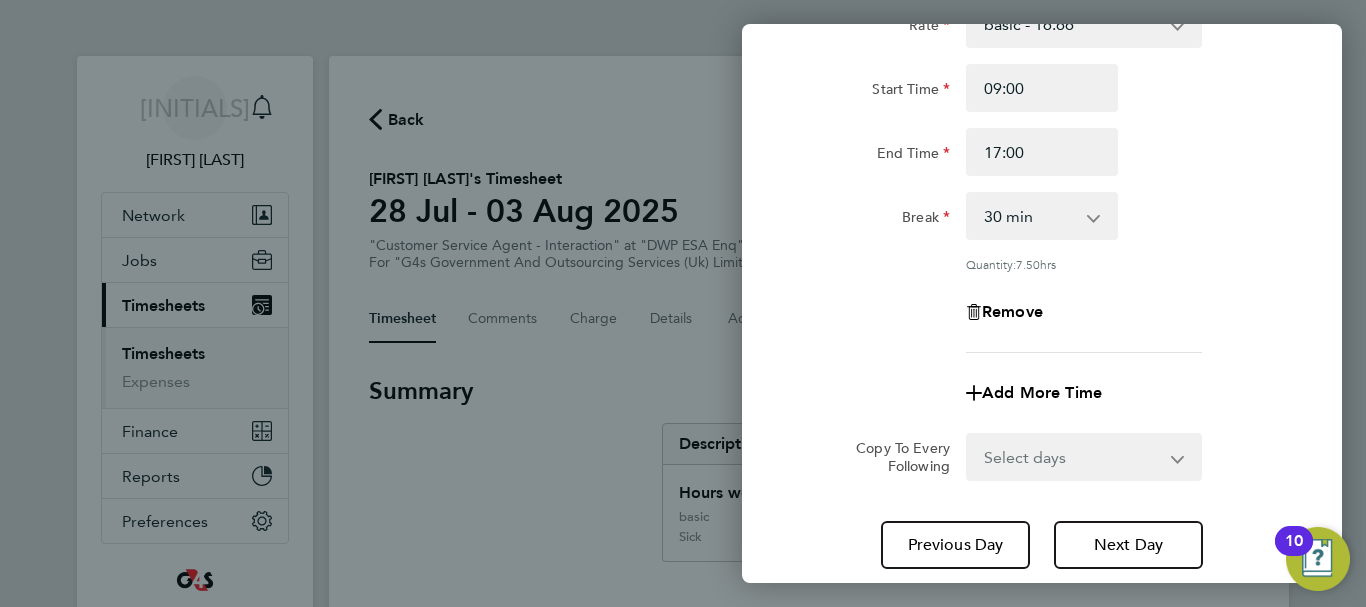 click on "Break  0 min   15 min   30 min   45 min   60 min   75 min   90 min" 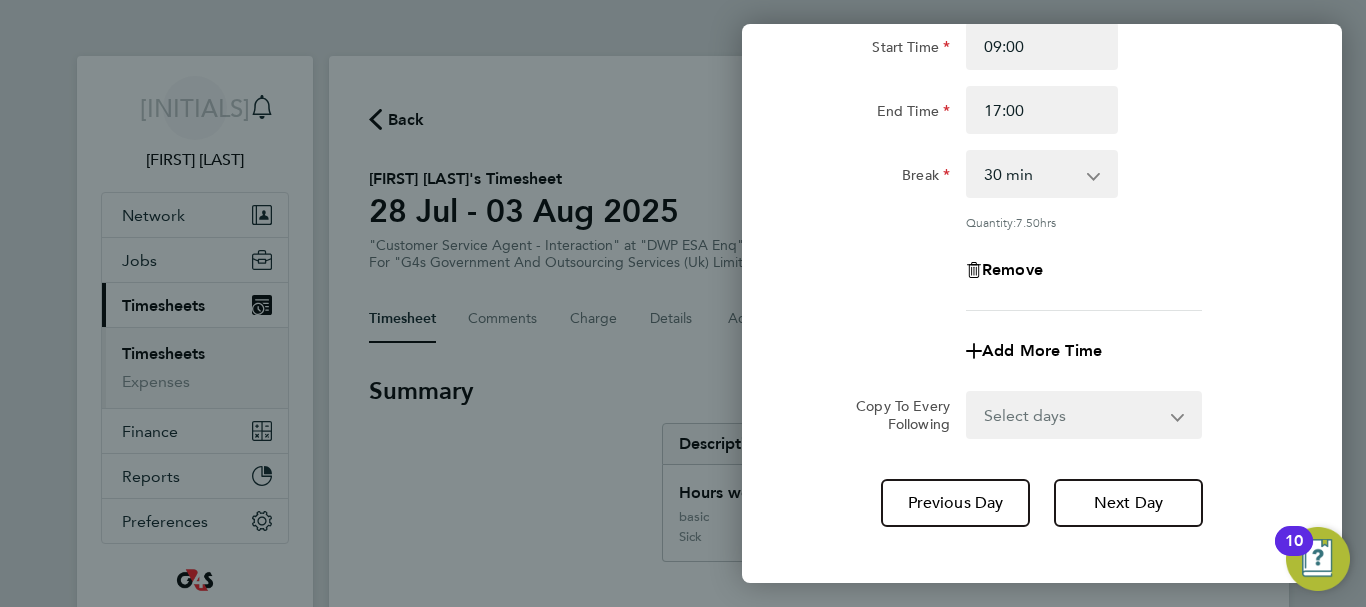 scroll, scrollTop: 240, scrollLeft: 0, axis: vertical 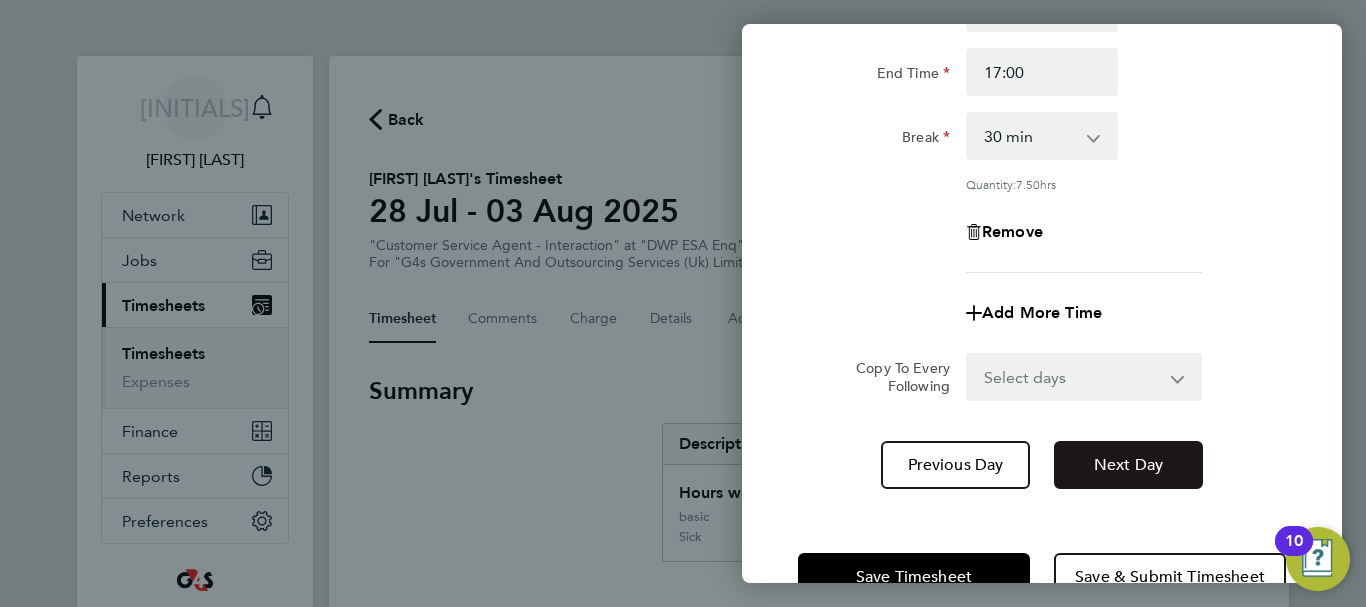 click on "Next Day" 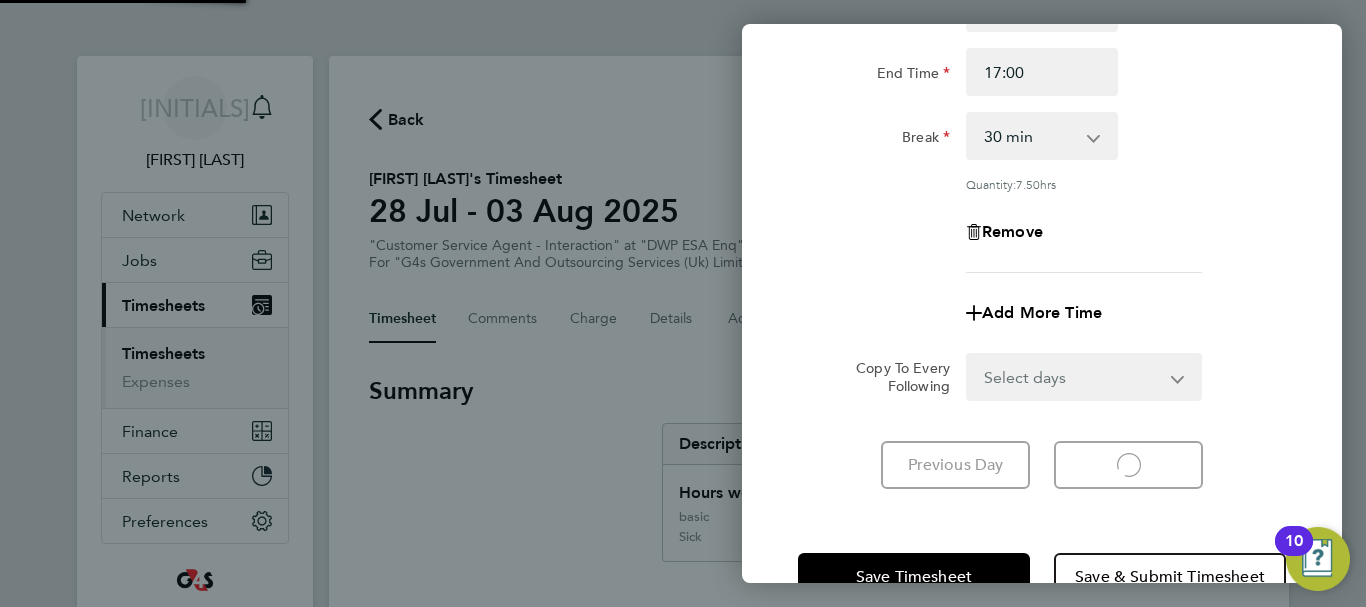 select on "30" 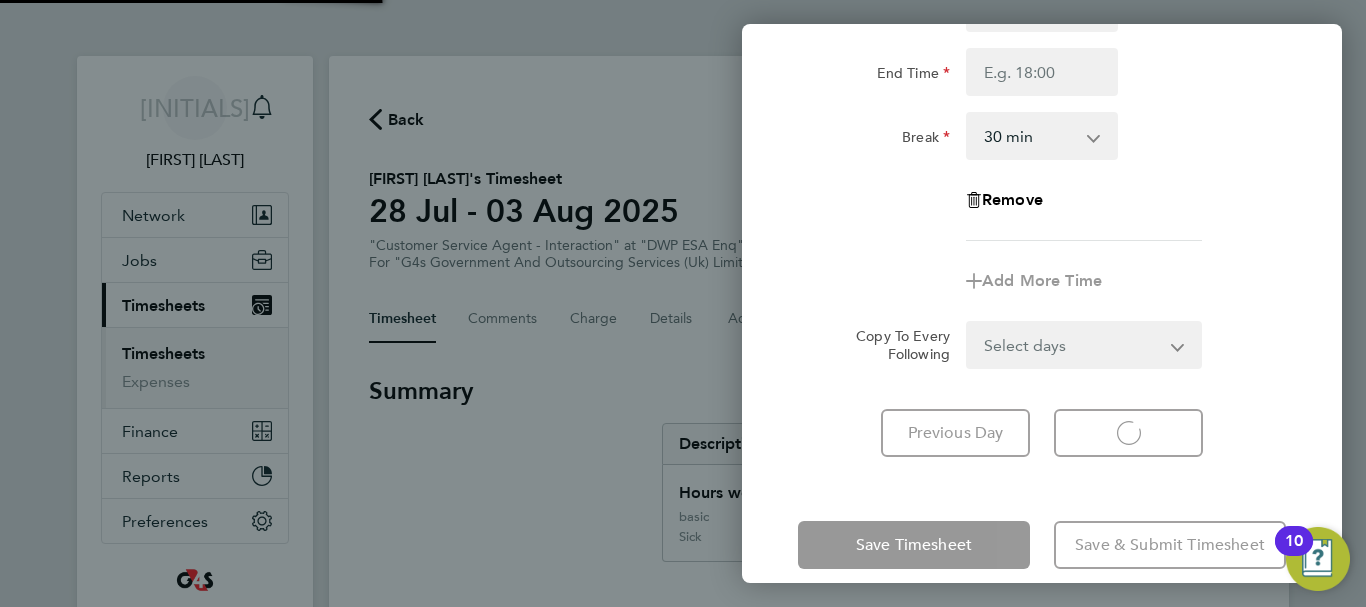 select on "30" 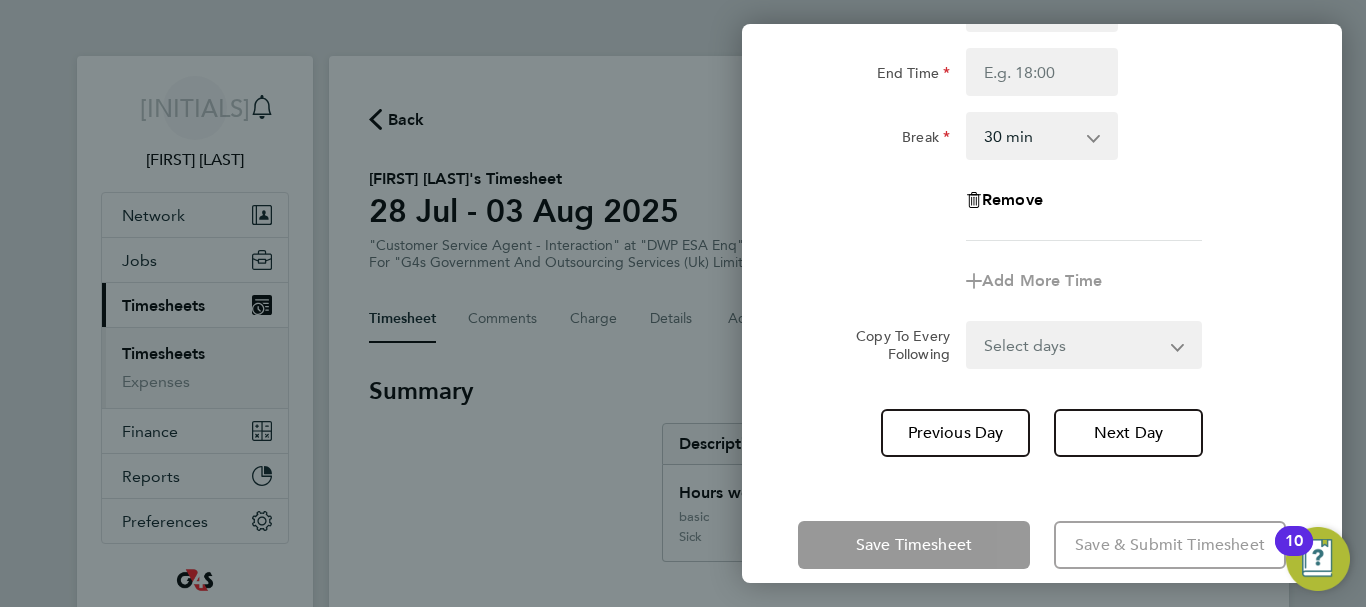 click on "Remove" 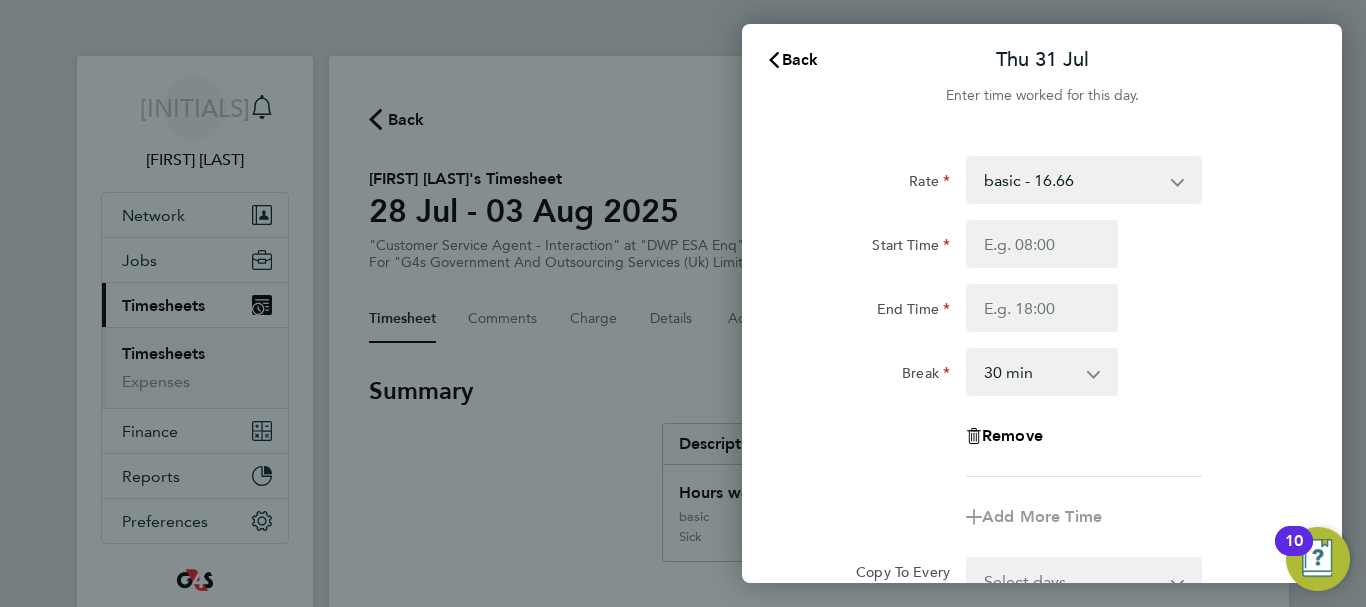 scroll, scrollTop: 0, scrollLeft: 0, axis: both 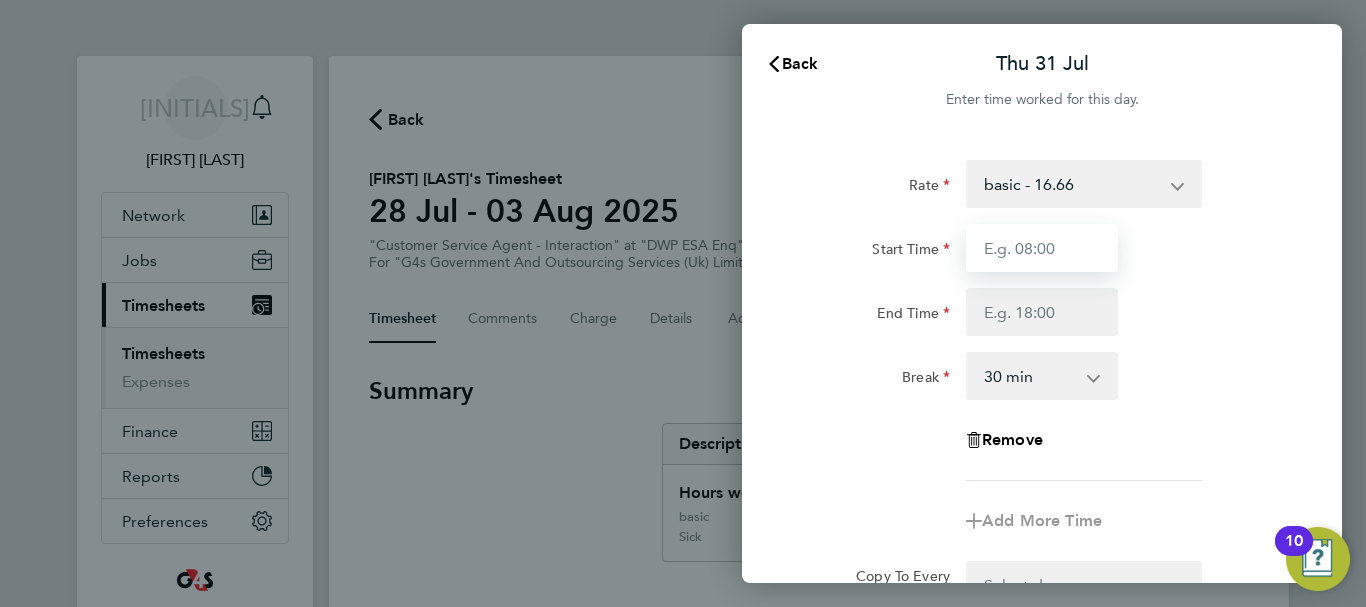 click on "Start Time" at bounding box center (1042, 248) 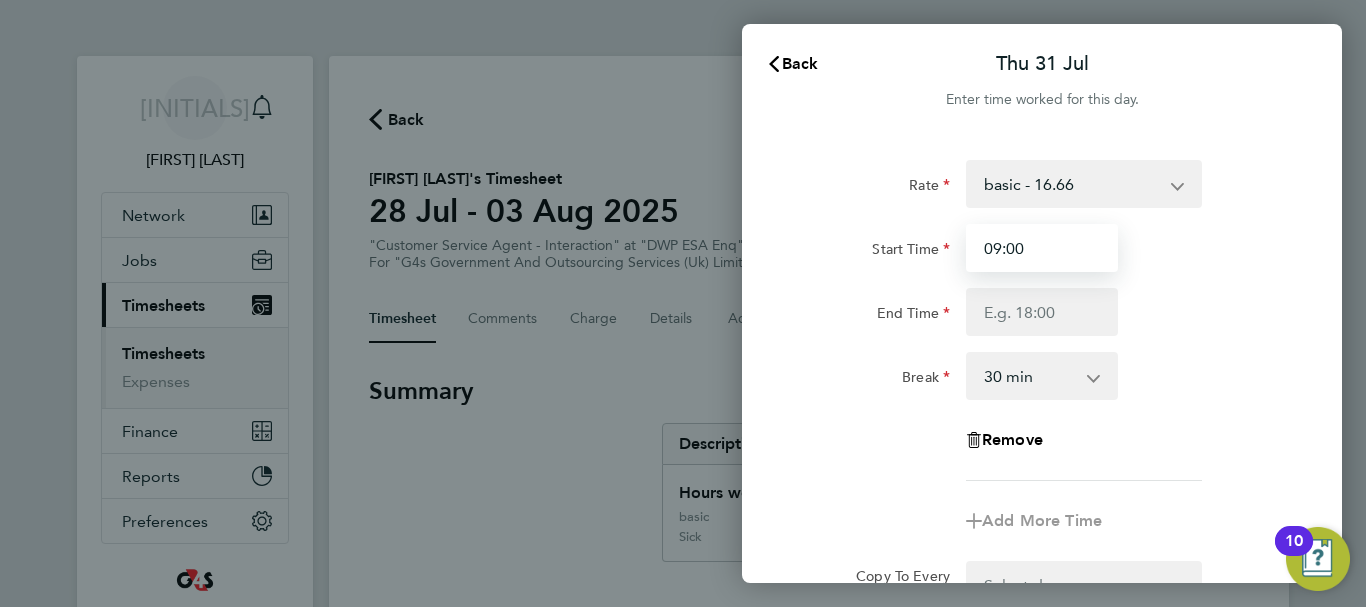 type on "09:00" 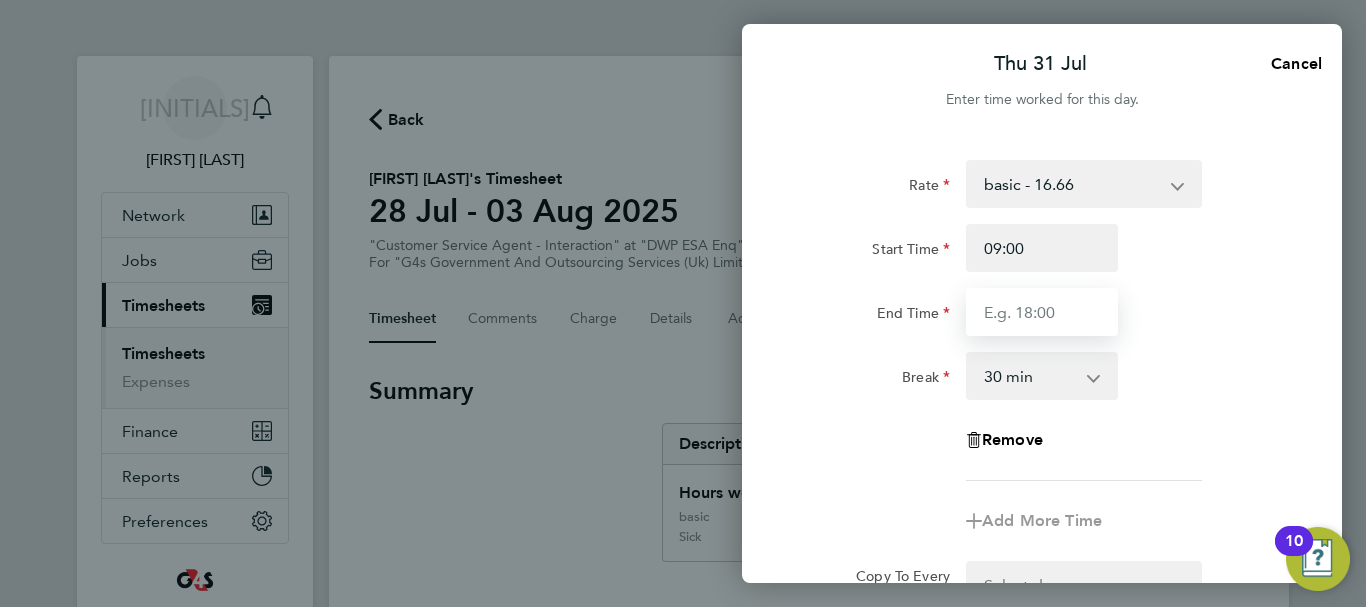 click on "End Time" at bounding box center (1042, 312) 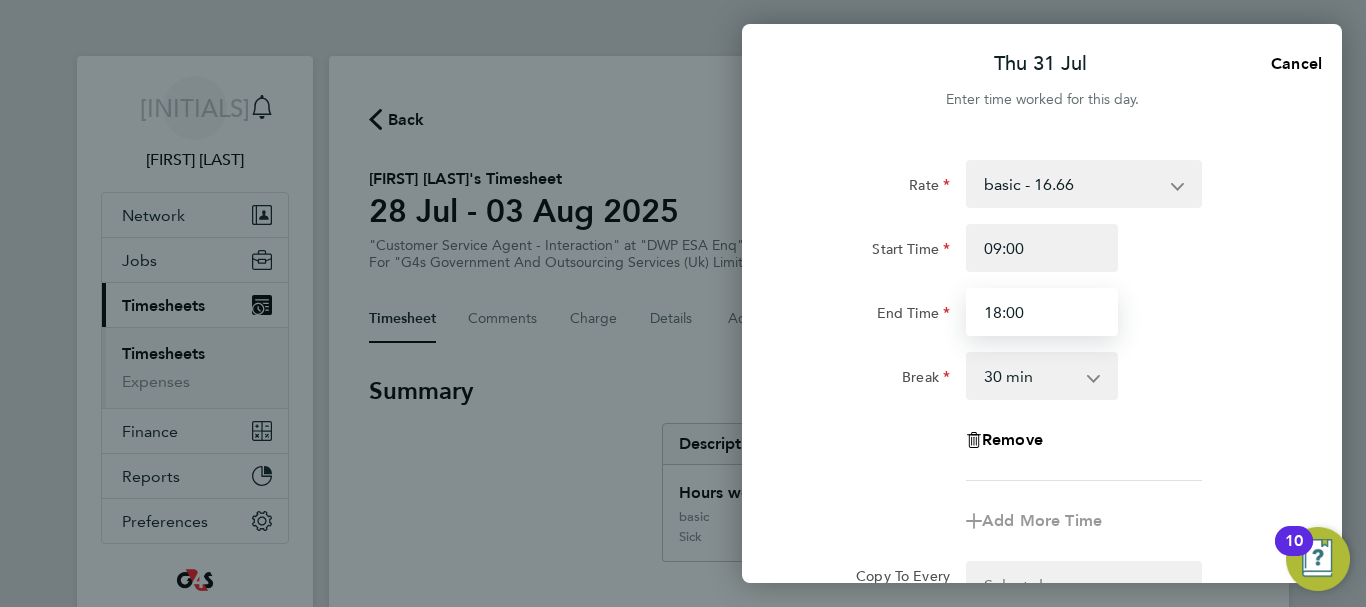 click on "18:00" at bounding box center [1042, 312] 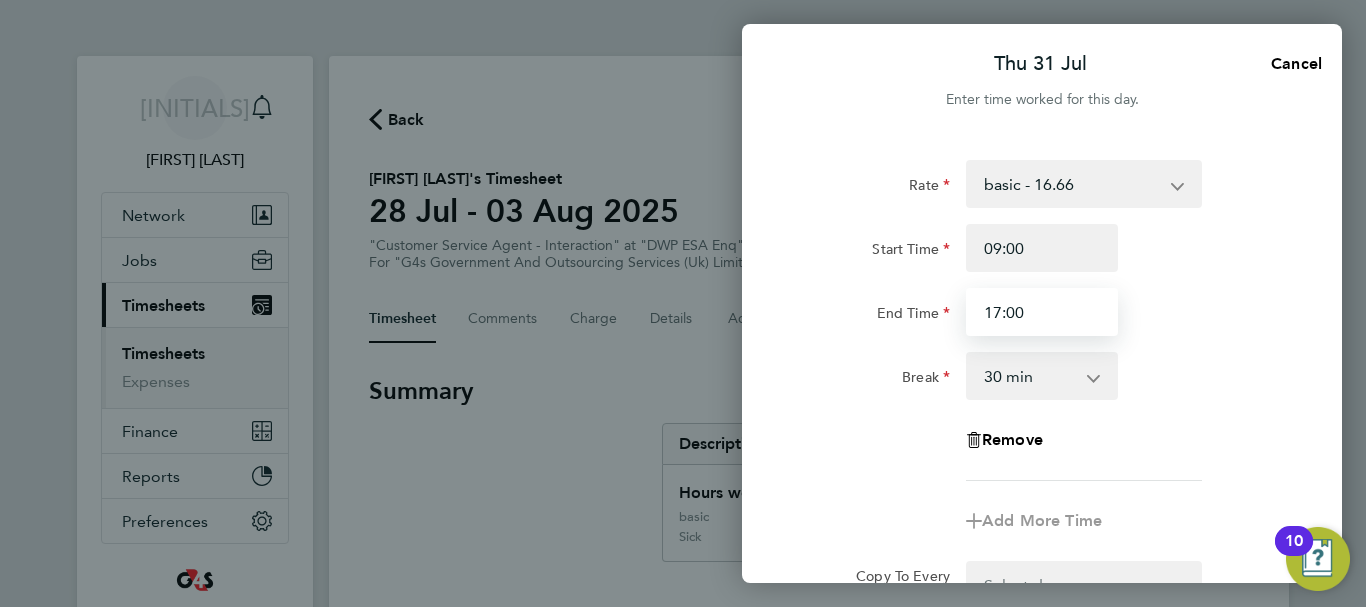 type on "17:00" 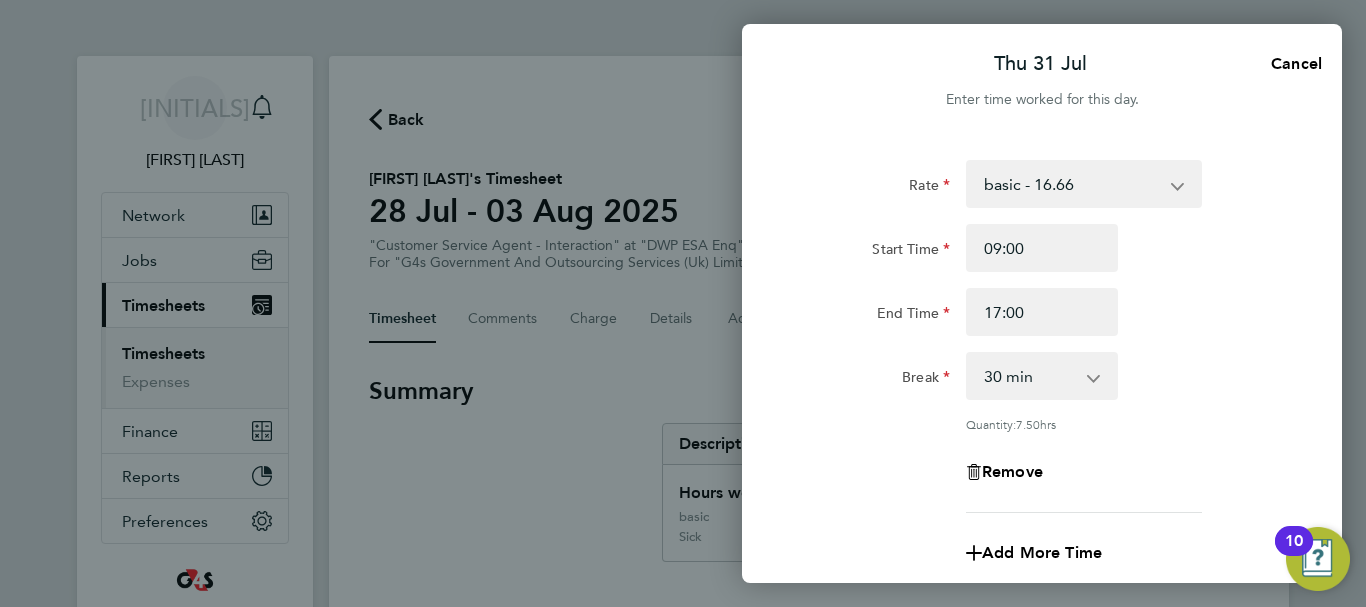 click on "End Time 17:00" 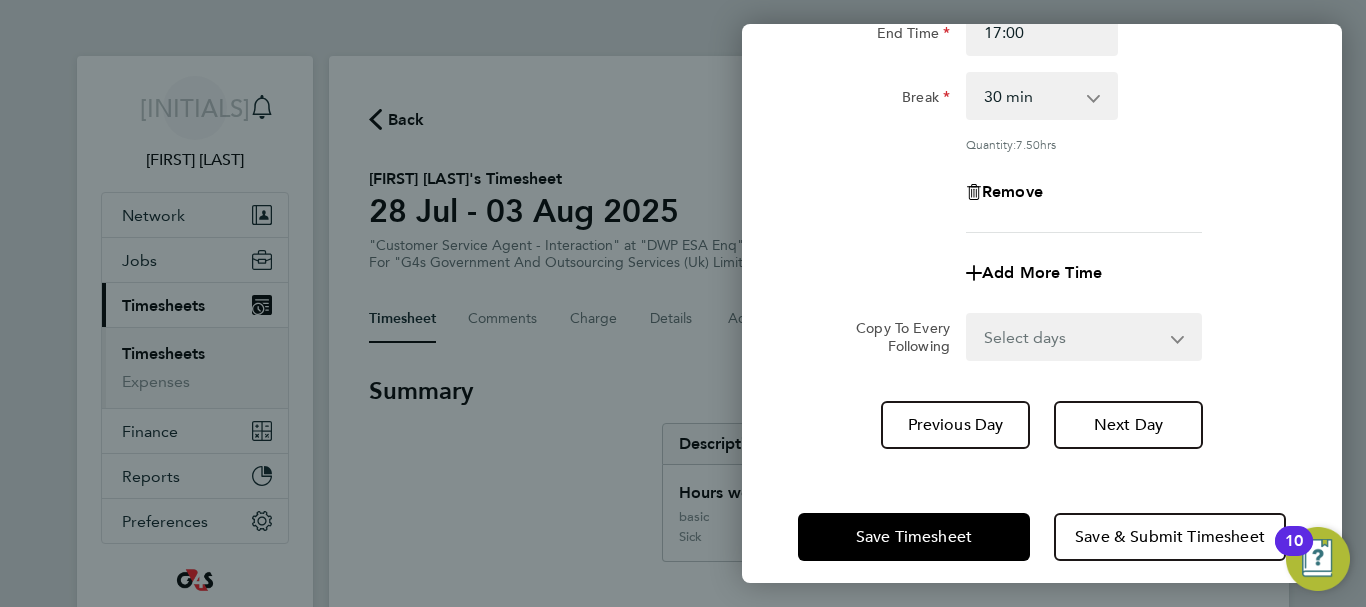 scroll, scrollTop: 296, scrollLeft: 0, axis: vertical 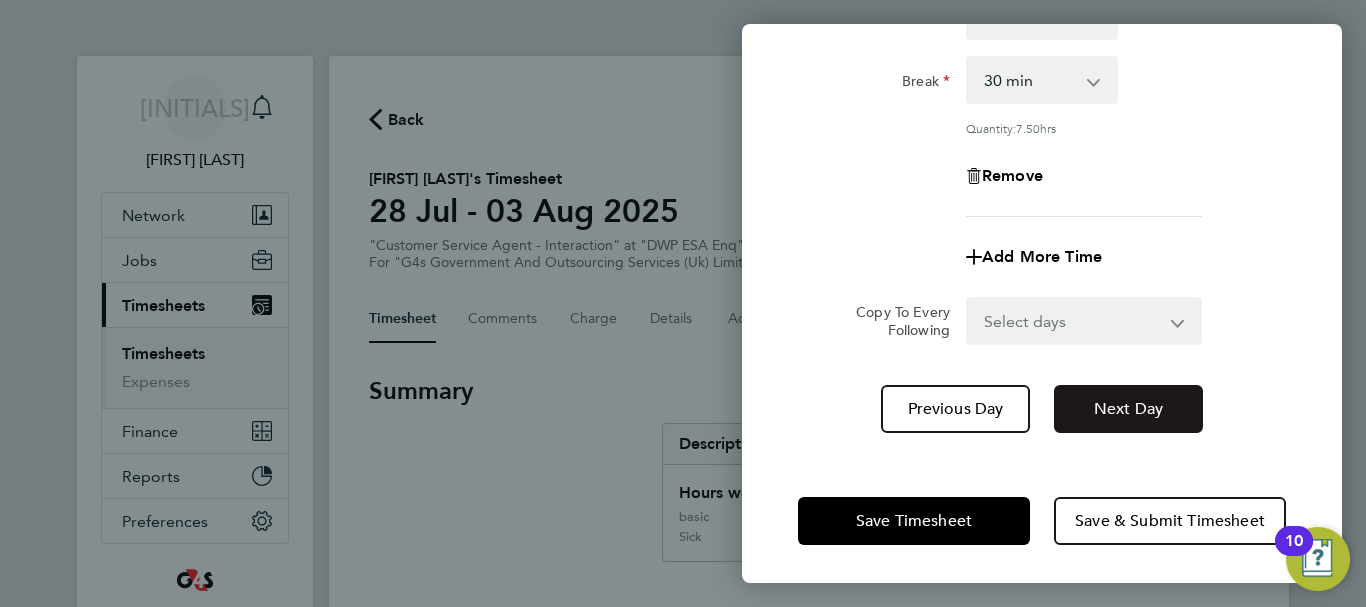 click on "Next Day" 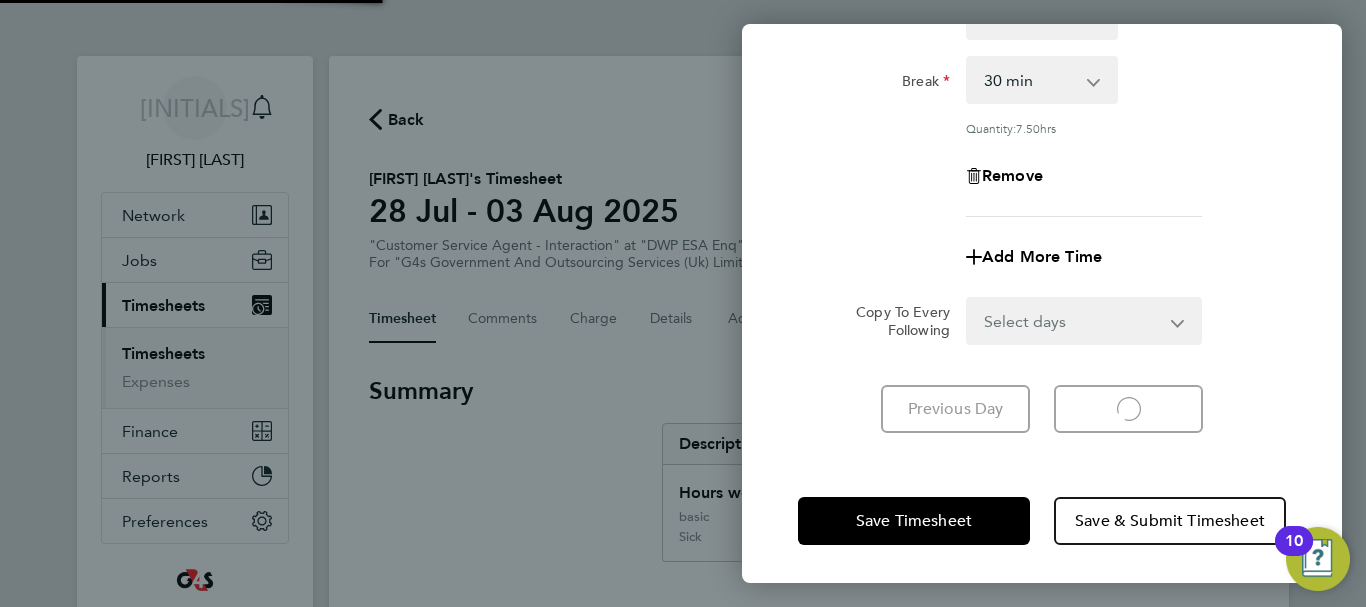scroll, scrollTop: 266, scrollLeft: 0, axis: vertical 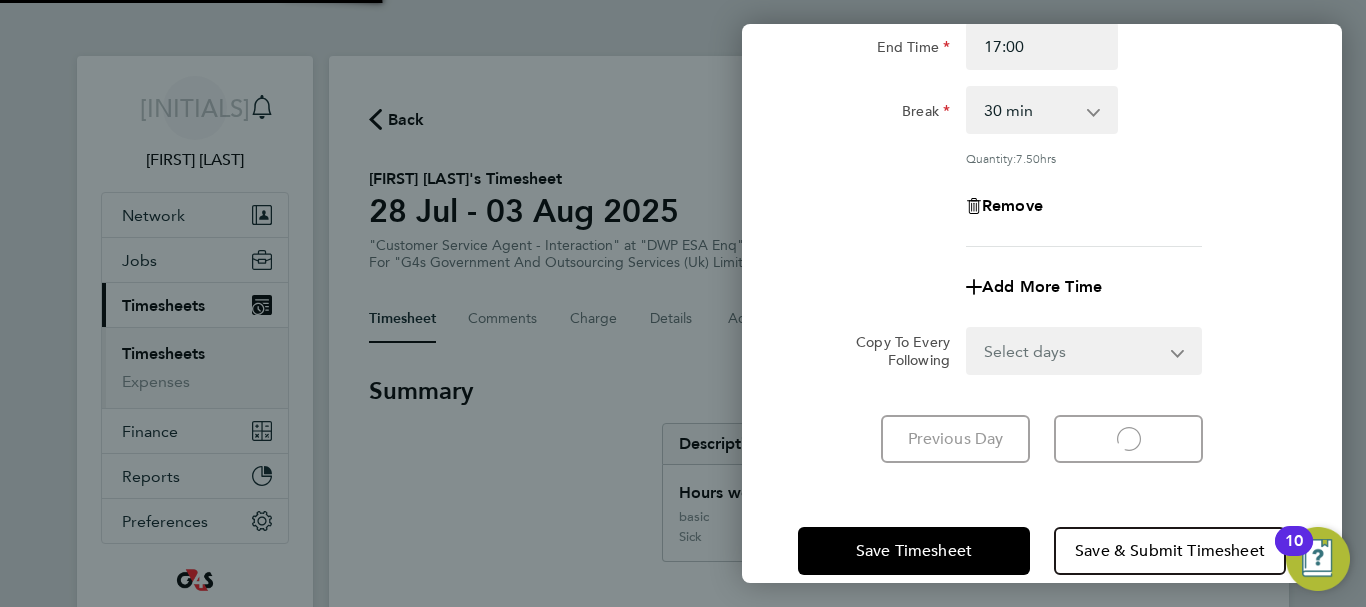 select on "30" 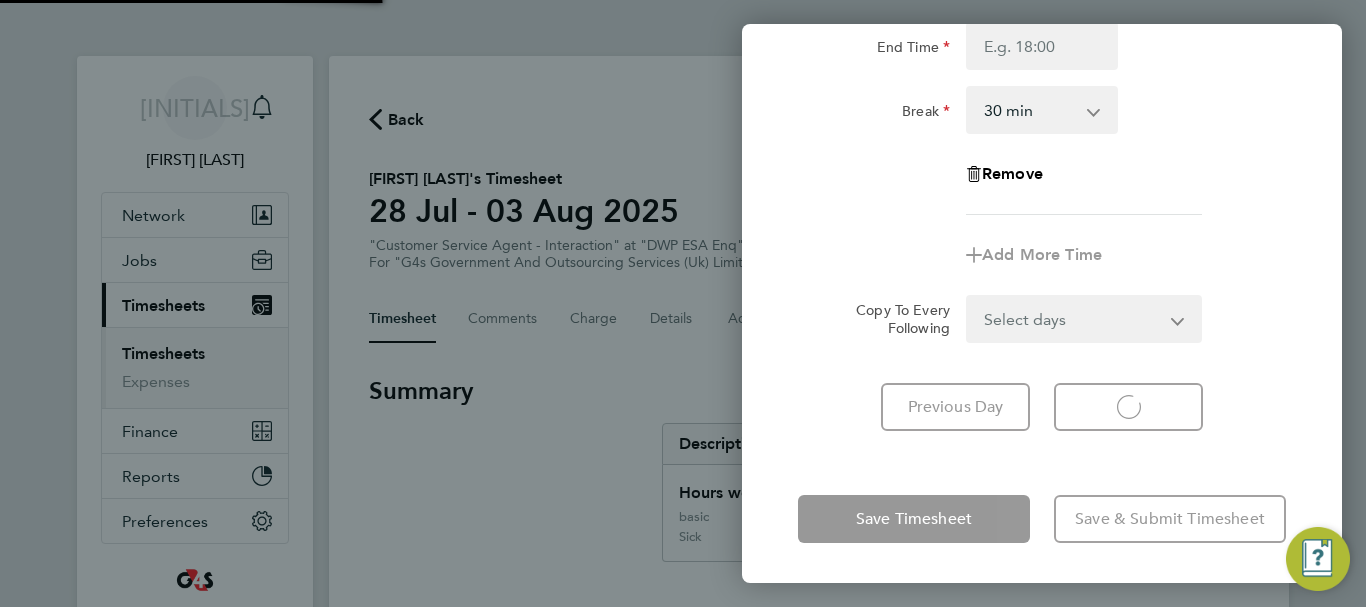 select on "30" 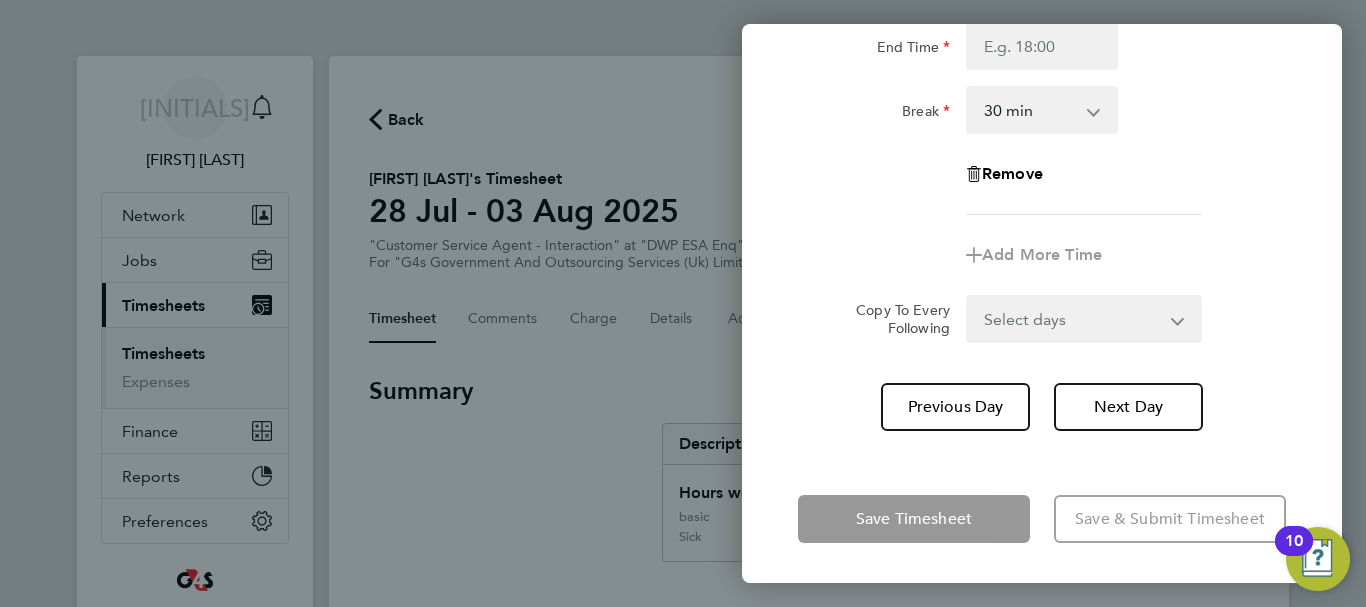 click on "Copy To Every Following  Select days   Day   Weekend (Sat-Sun)   Saturday   Sunday" 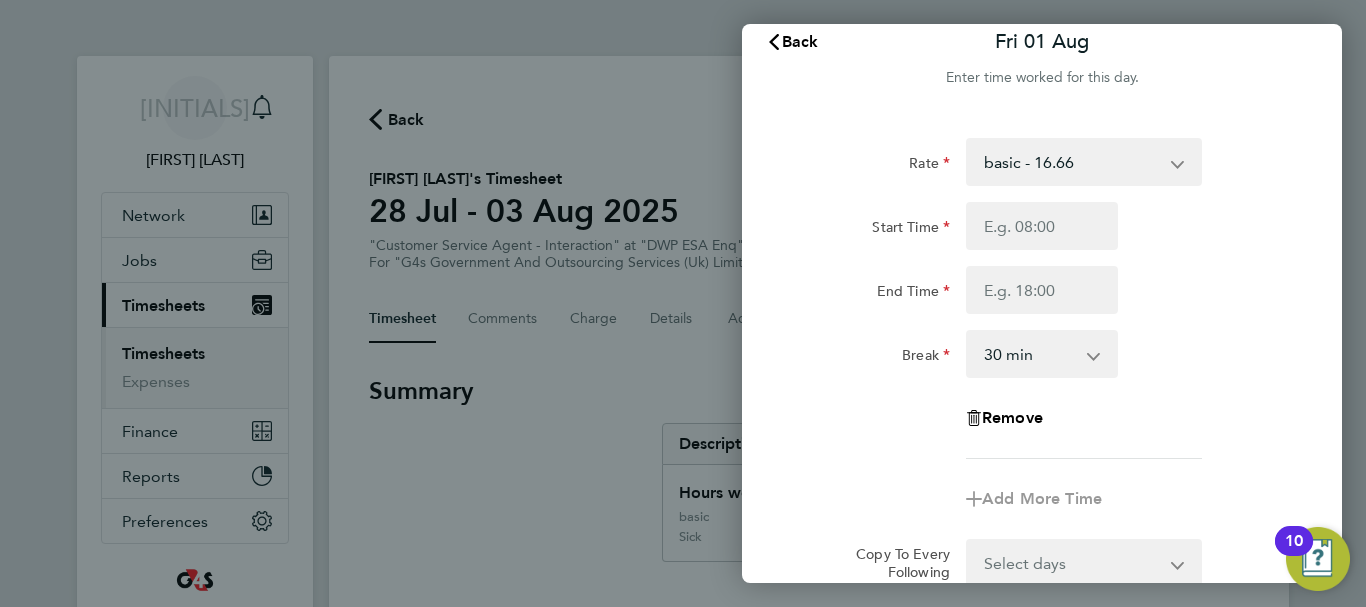 scroll, scrollTop: 0, scrollLeft: 0, axis: both 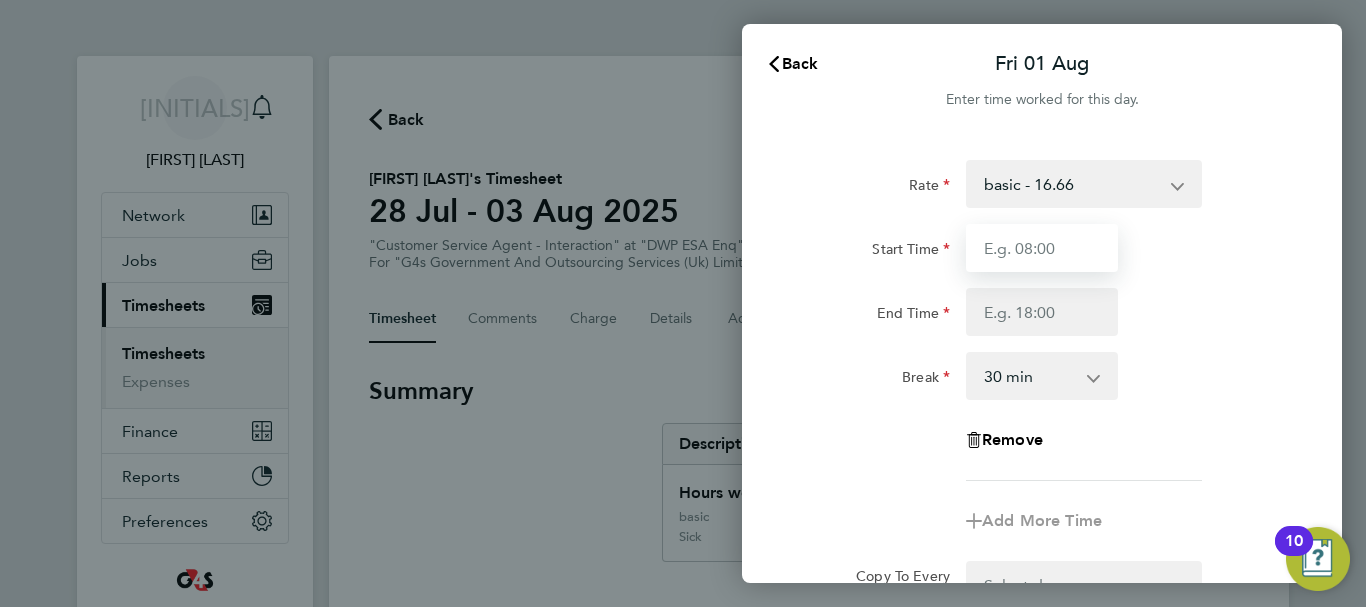 click on "Start Time" at bounding box center (1042, 248) 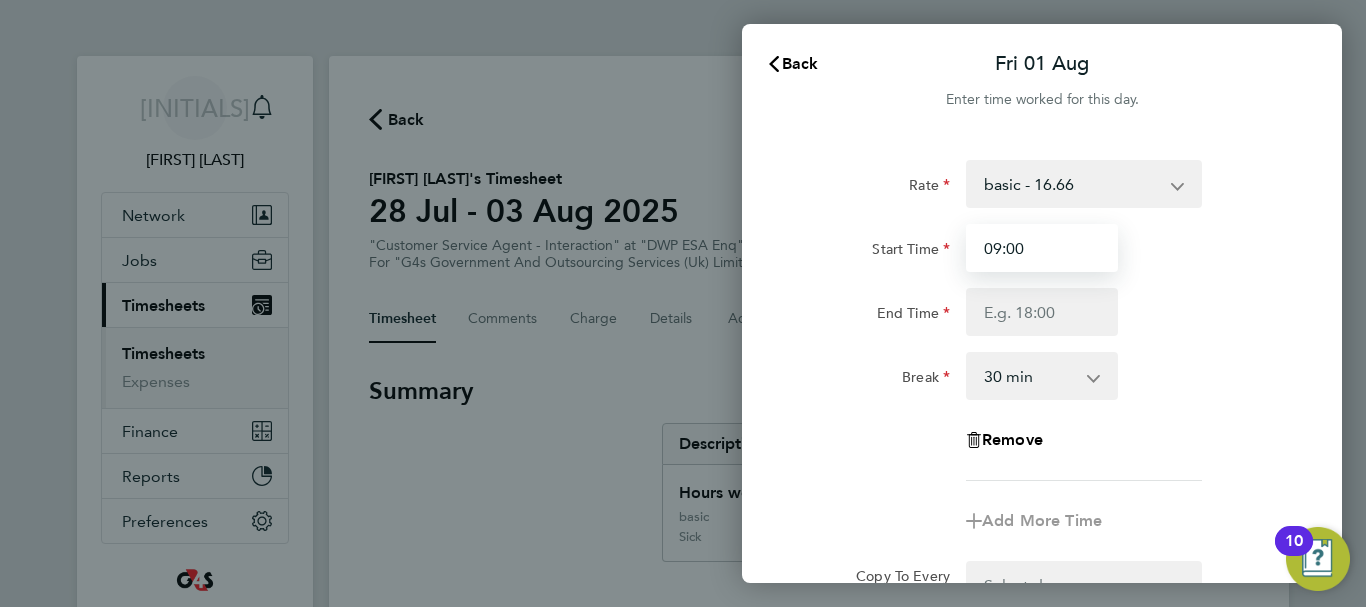 type on "09:00" 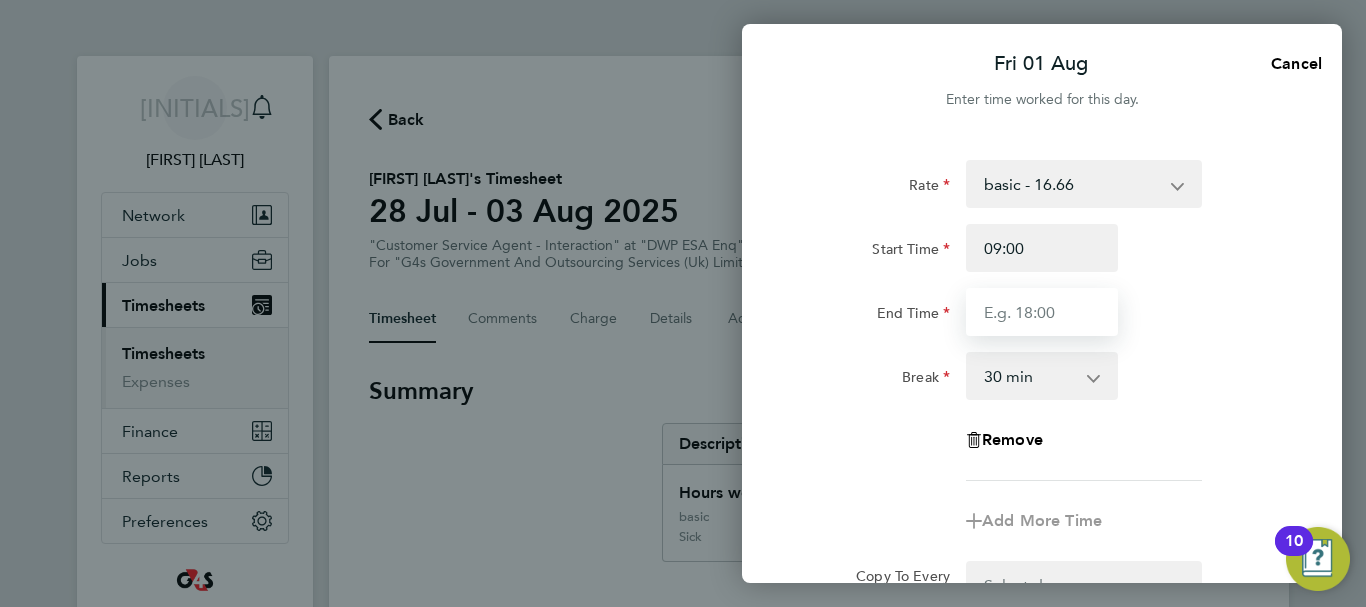 click on "End Time" at bounding box center (1042, 312) 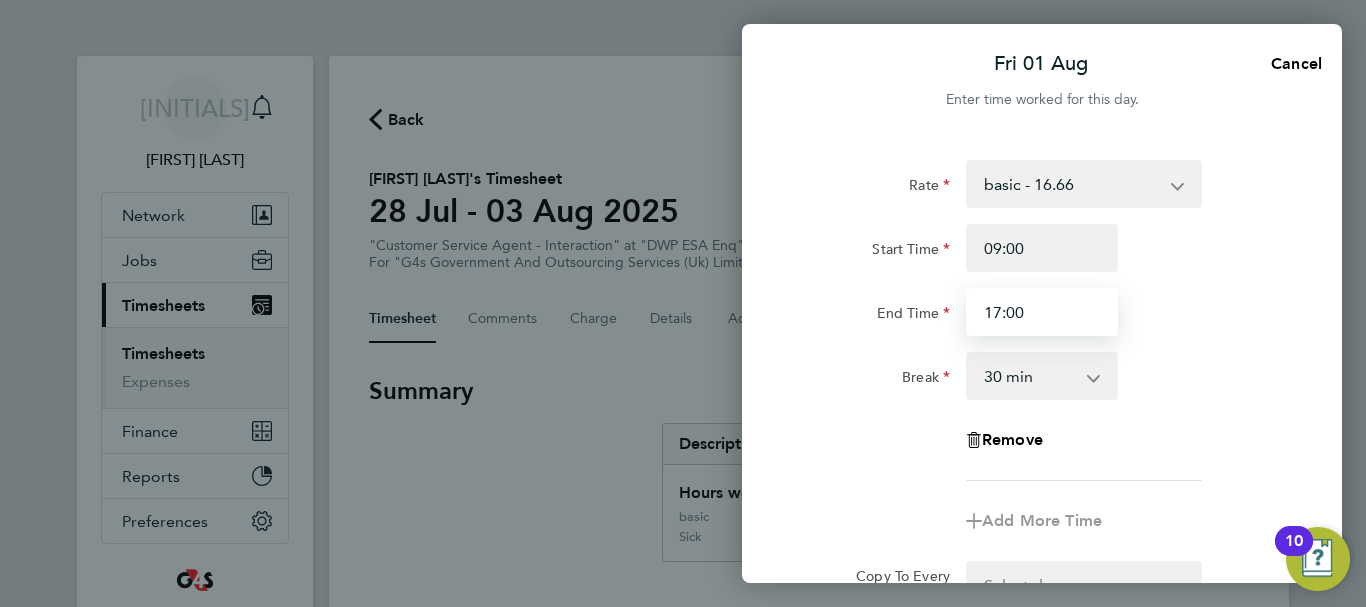type on "17:00" 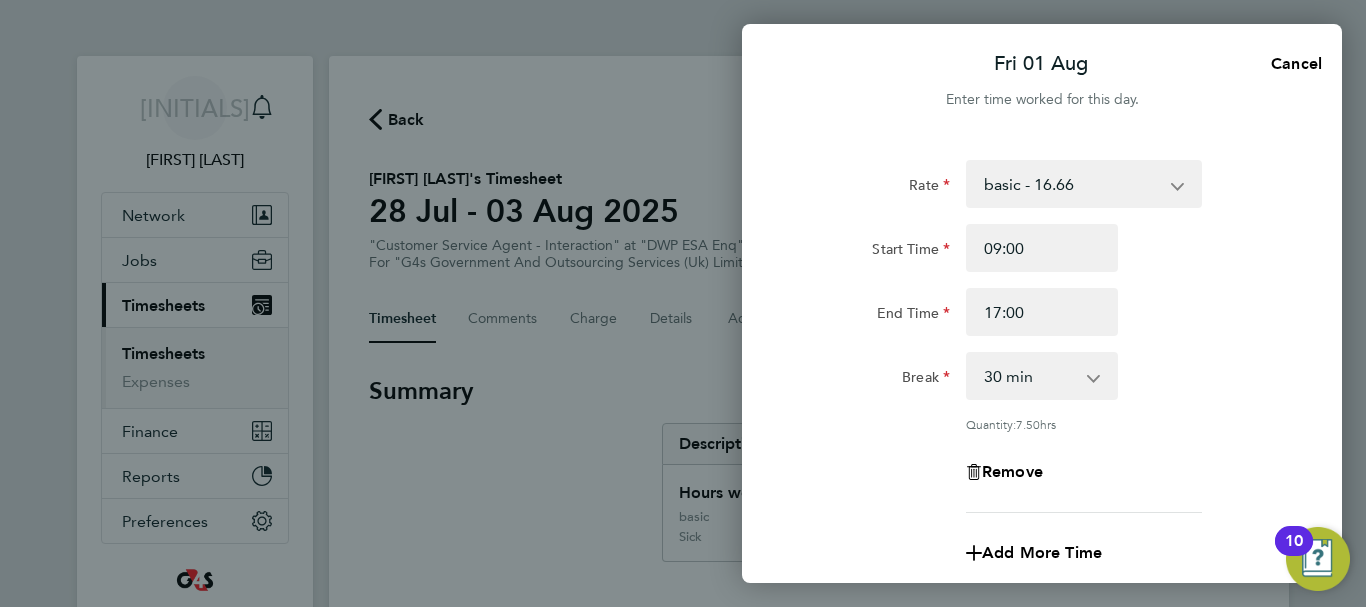 click on "End Time 17:00" 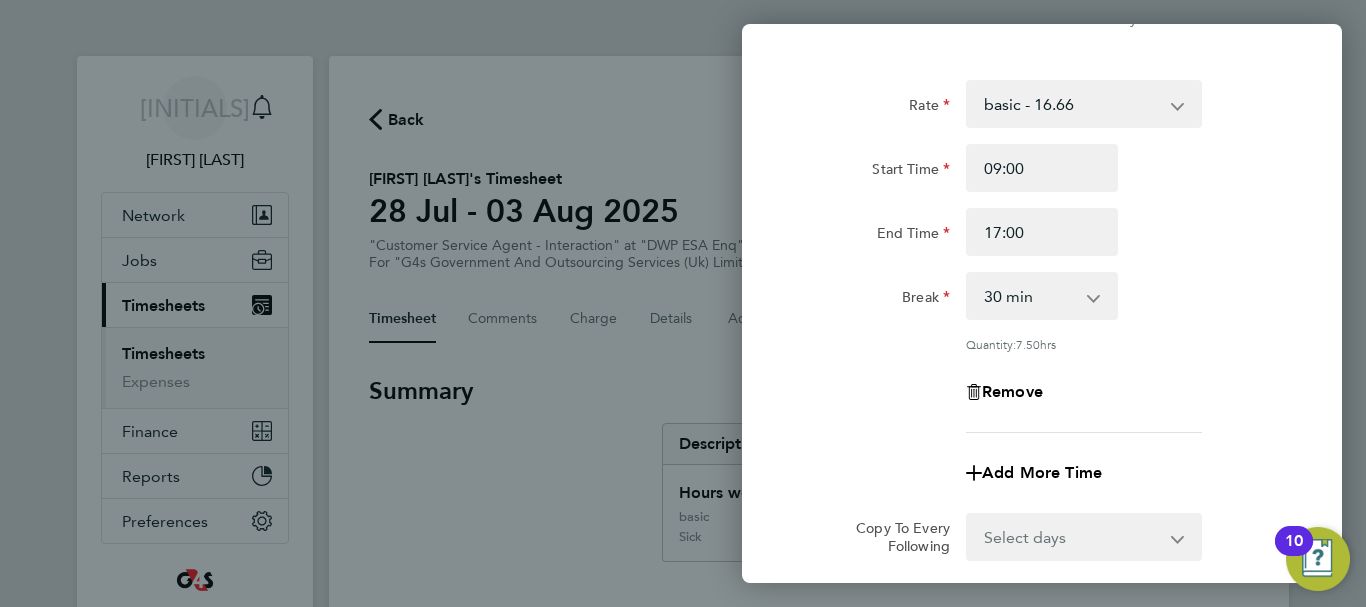 click on "Break  0 min   15 min   30 min   45 min   60 min   75 min   90 min" 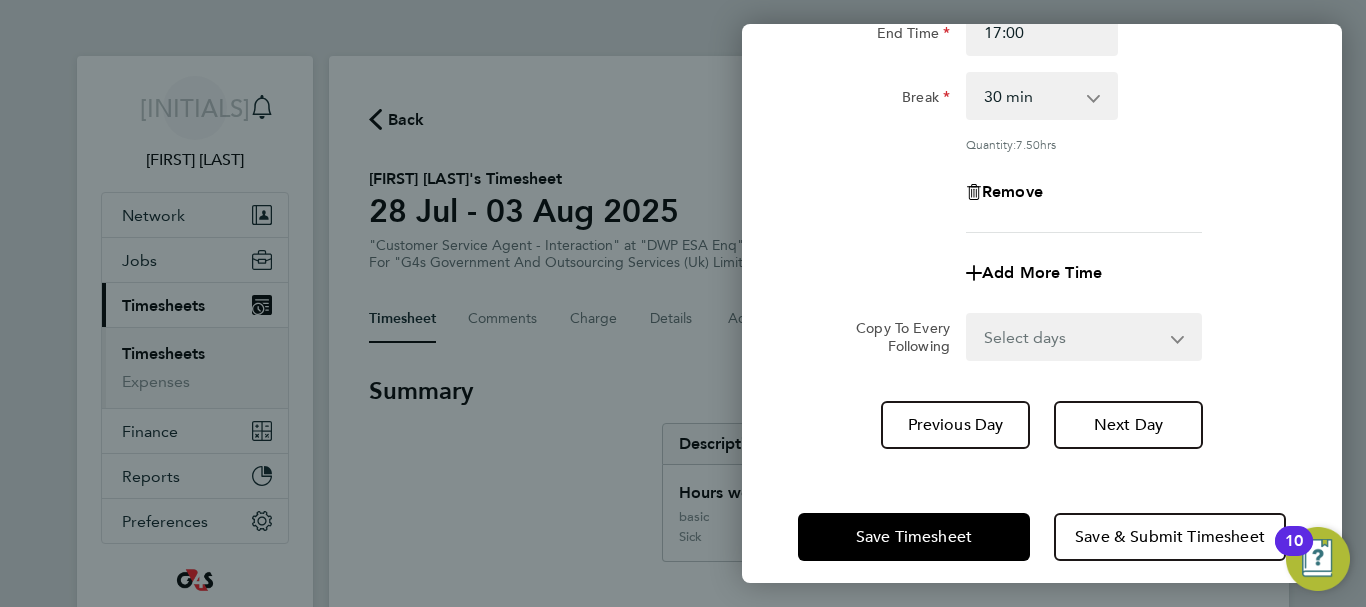 scroll, scrollTop: 296, scrollLeft: 0, axis: vertical 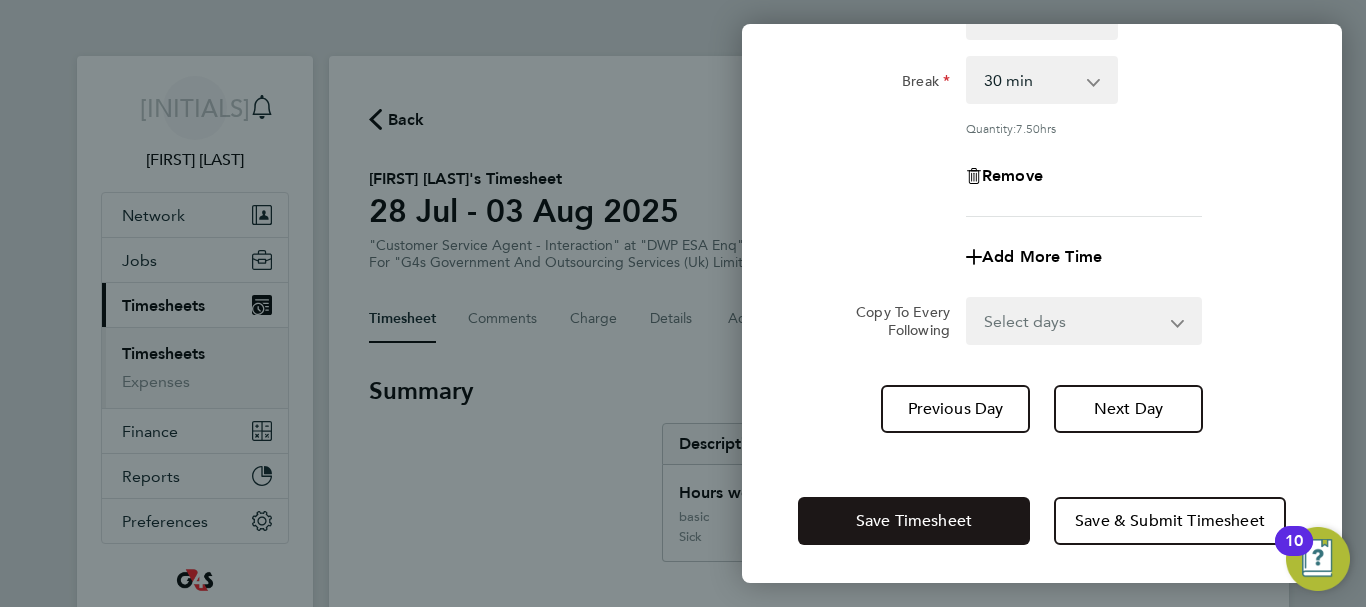 click on "Save Timesheet" 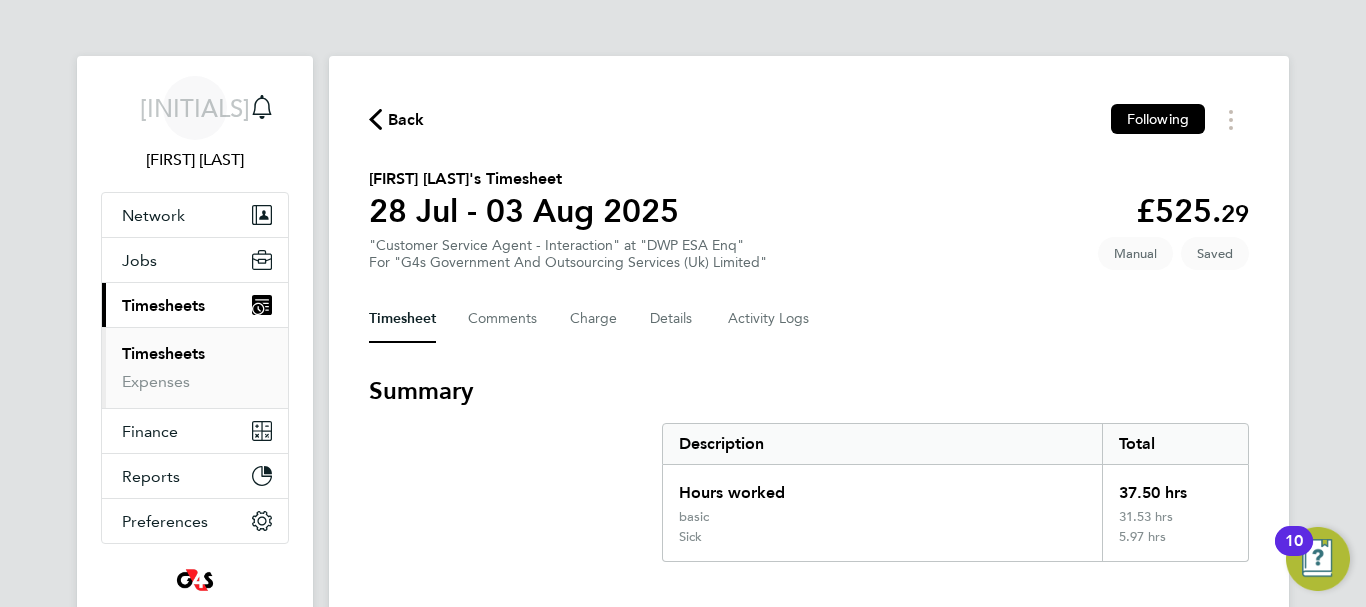click on "Timesheets" at bounding box center [163, 353] 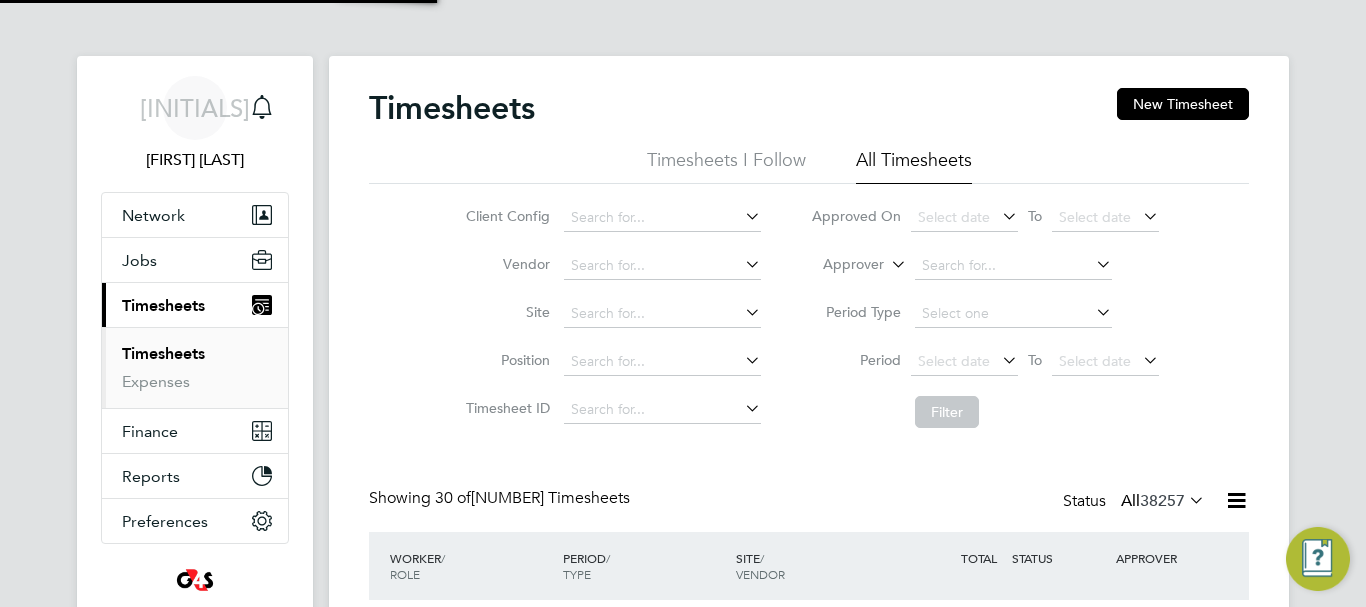 scroll, scrollTop: 10, scrollLeft: 10, axis: both 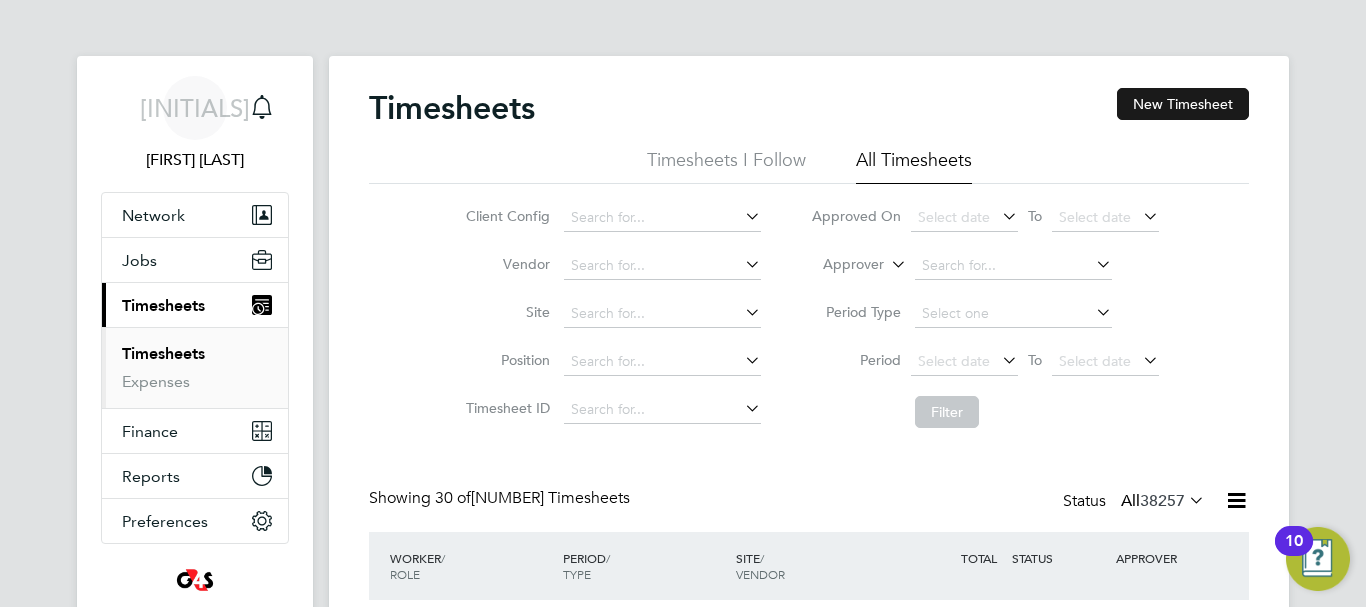 click on "New Timesheet" 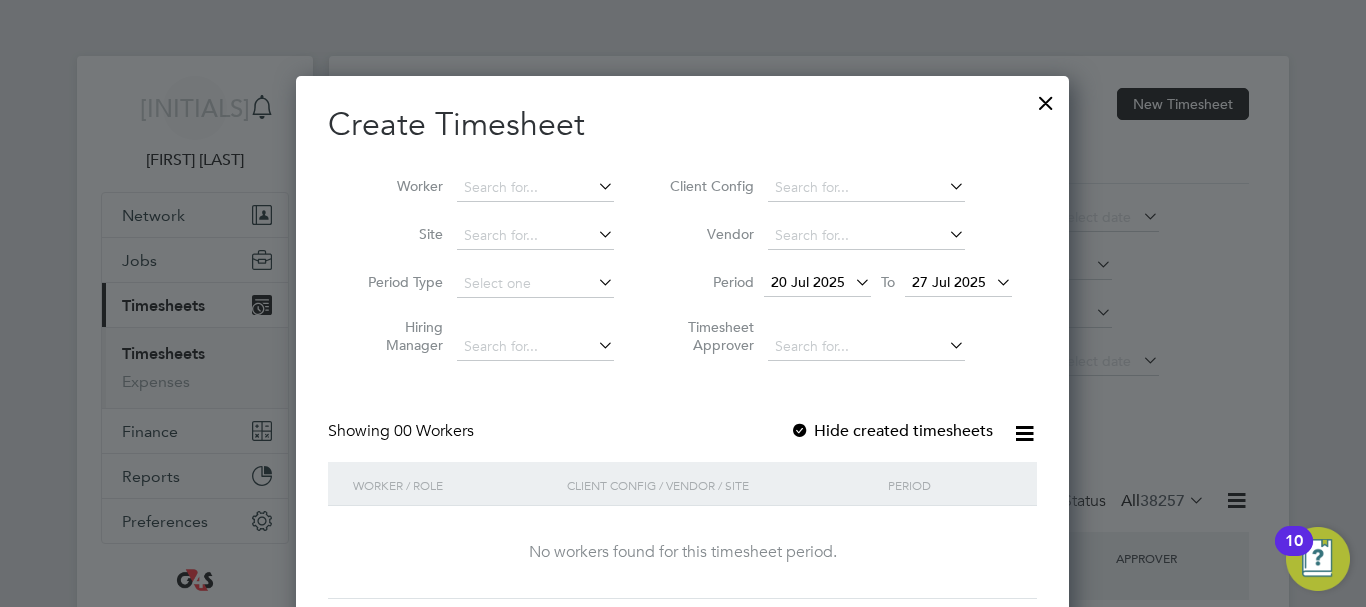 click at bounding box center [851, 282] 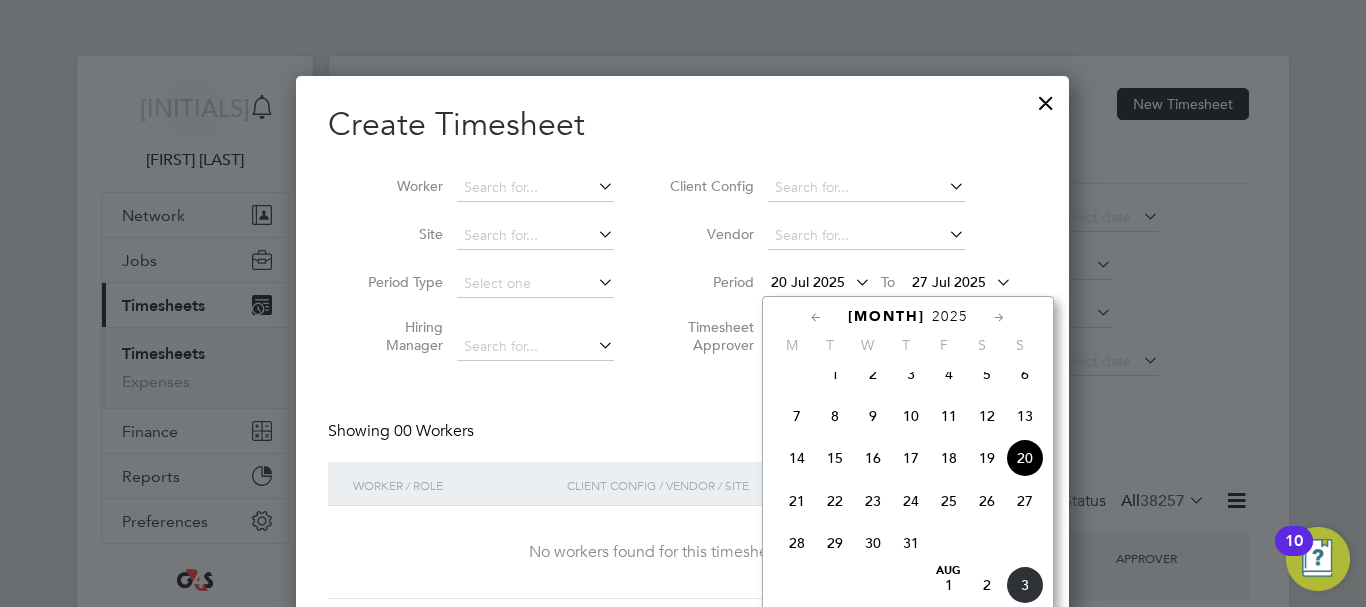 click on "28" 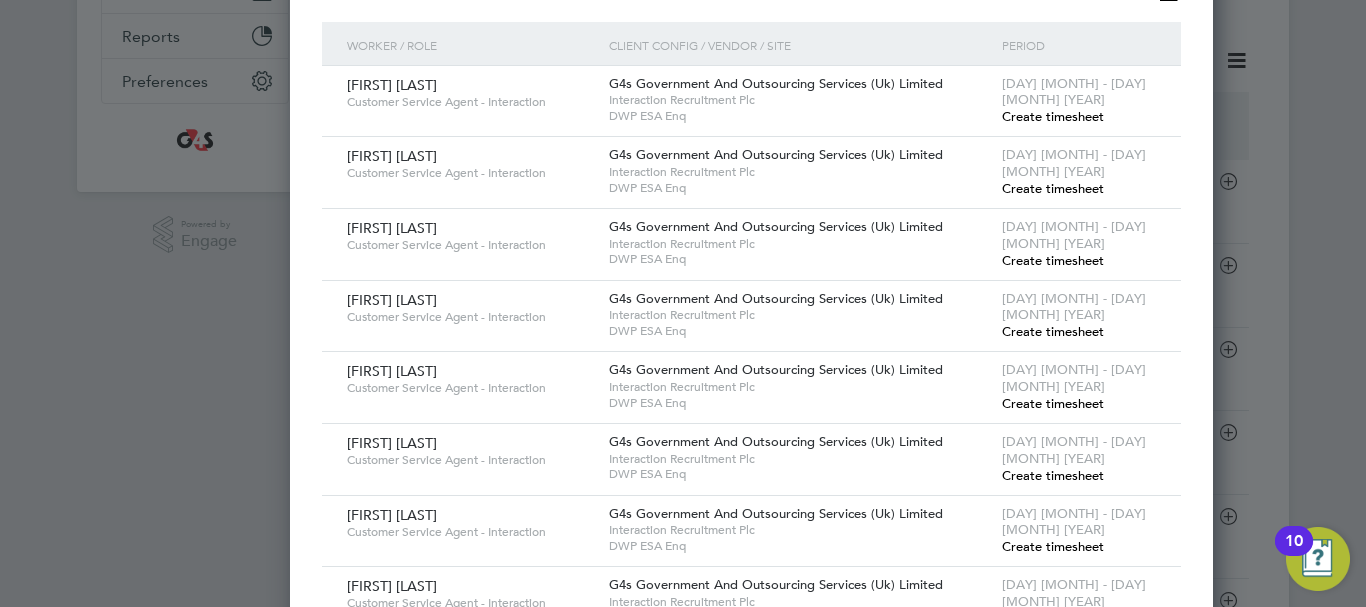 click on "Create timesheet" at bounding box center [1053, 331] 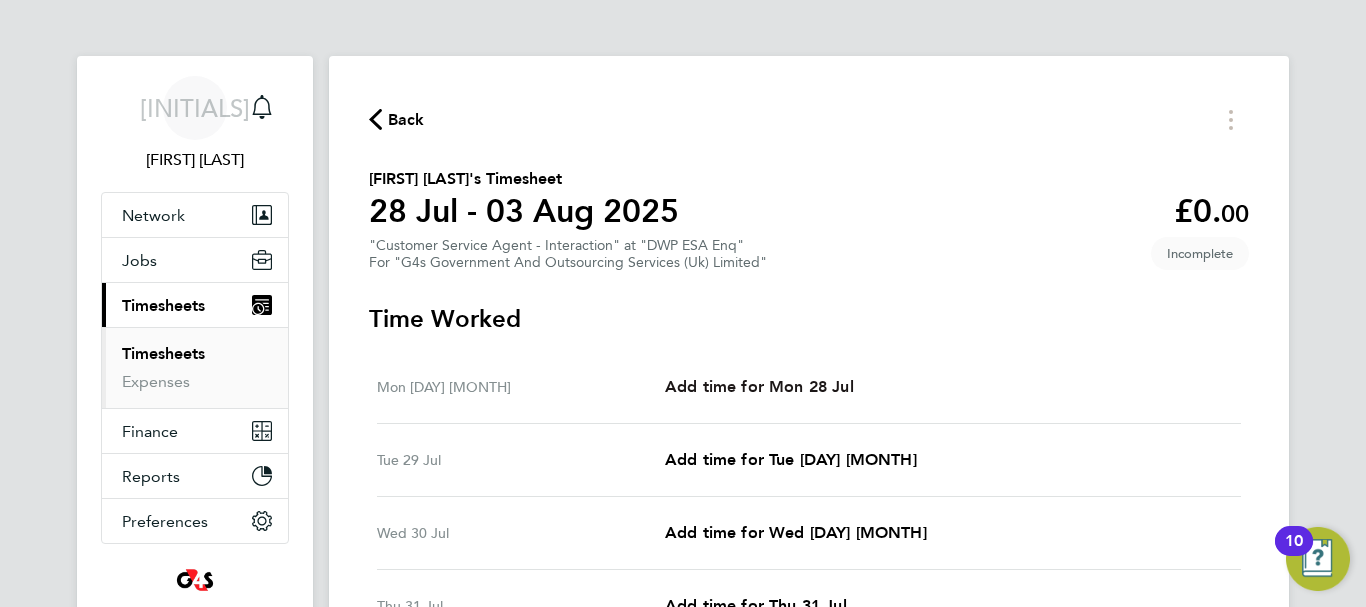 click on "Add time for Mon 28 Jul" at bounding box center (759, 386) 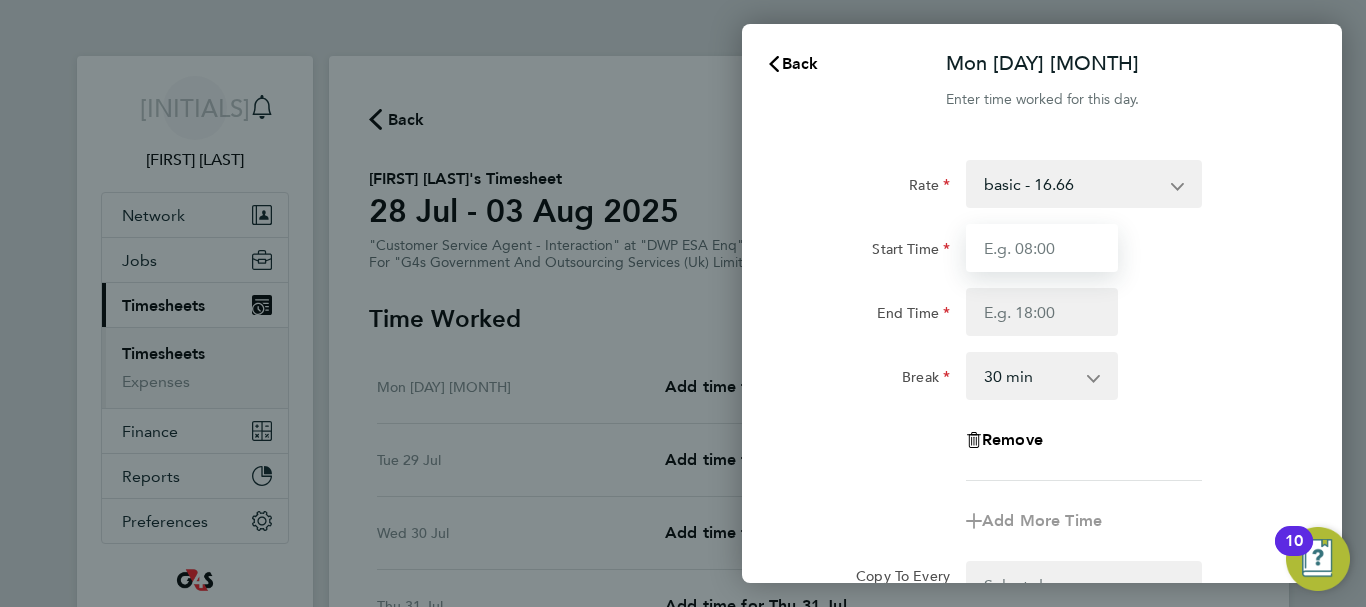 click on "Start Time" at bounding box center [1042, 248] 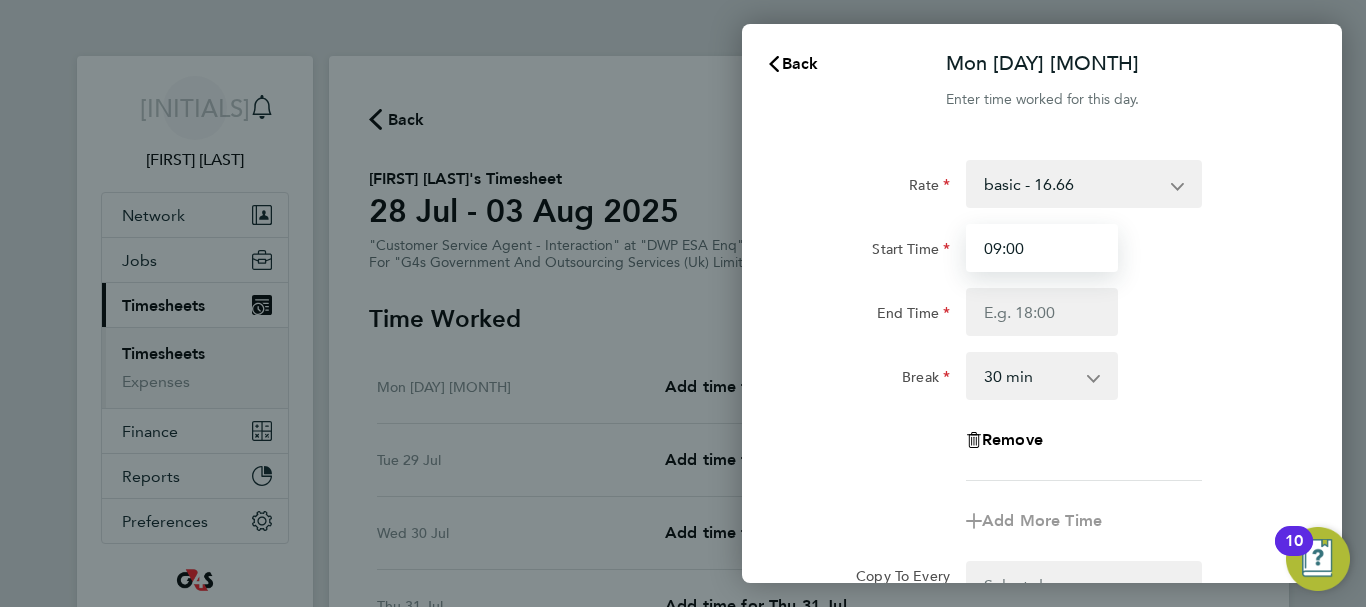 type on "09:00" 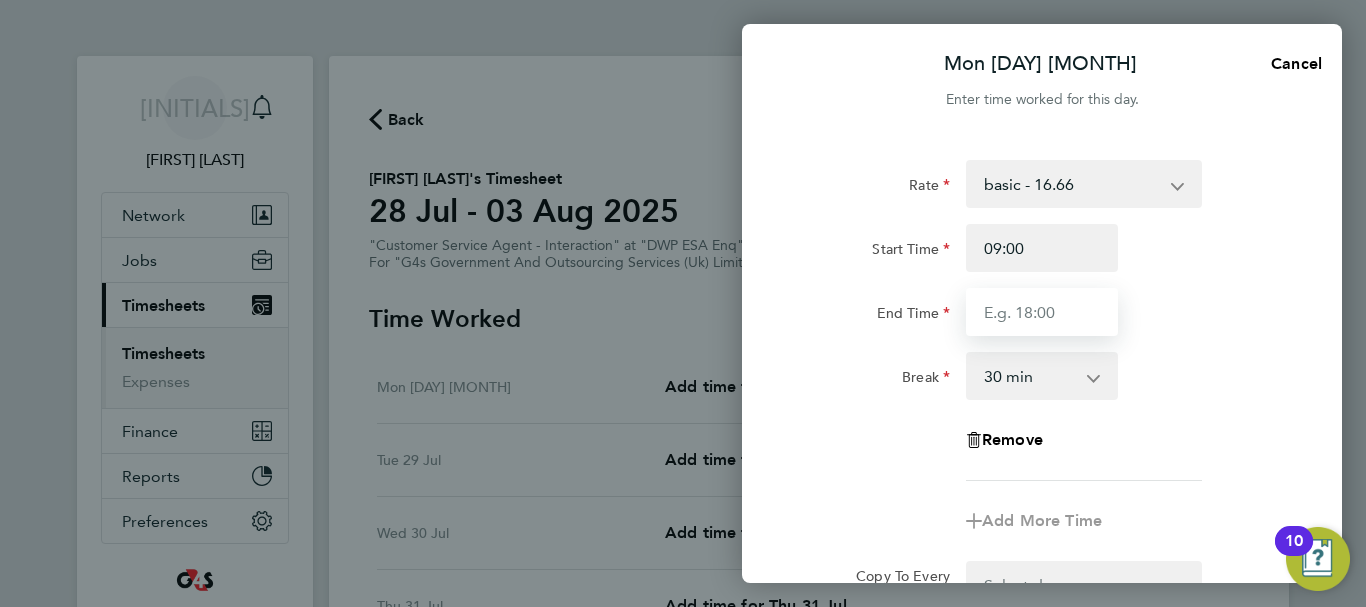 click on "End Time" at bounding box center [1042, 312] 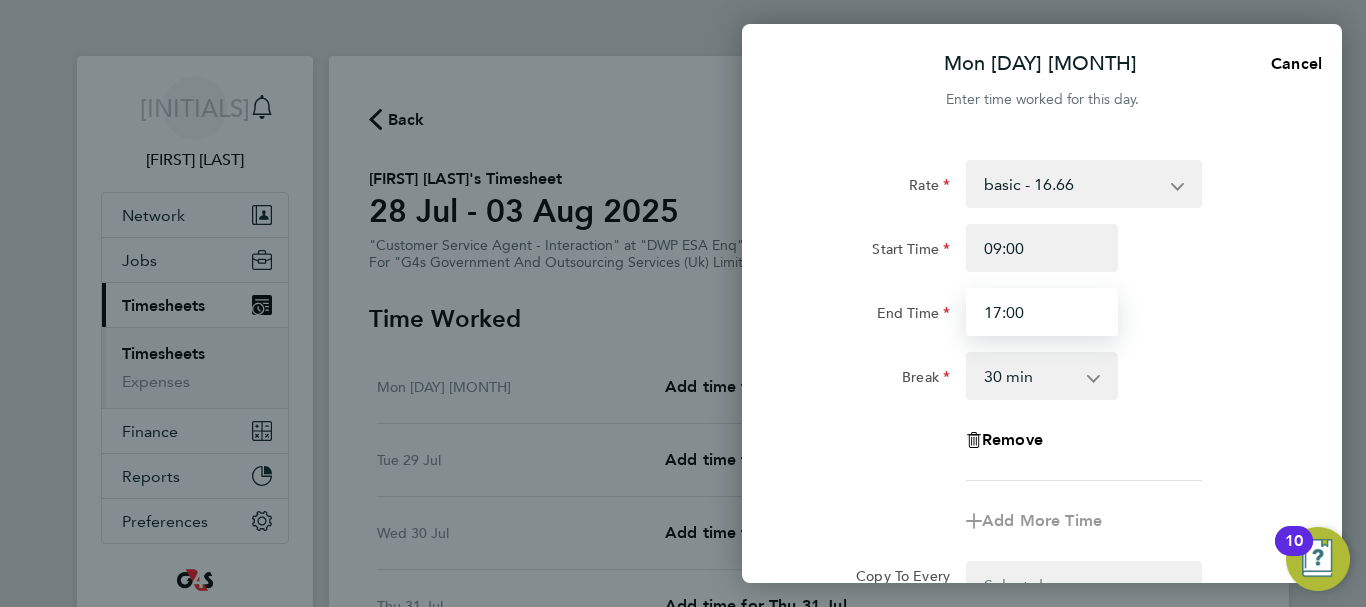 type on "17:00" 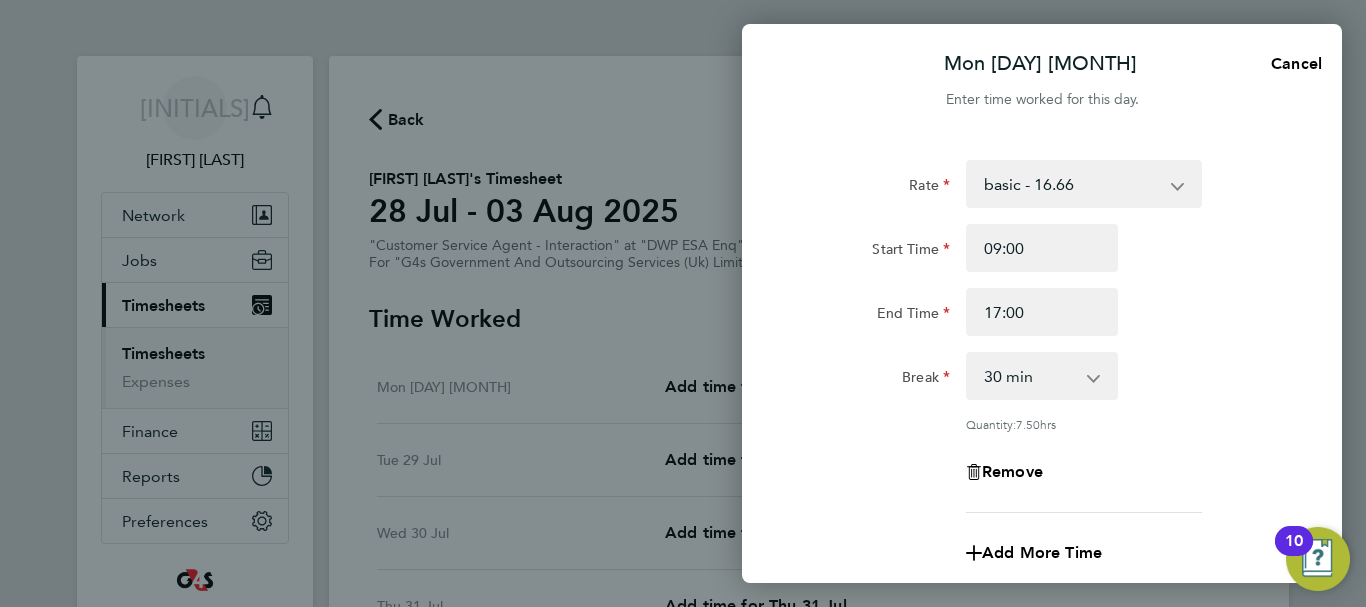 click on "Rate  basic - 16.66   x2 - 32.79   System Issue Not Paid   x1.5 - 24.73   Sick   Annual Leave   Bank Holiday   System Issue Paid - 16.66
Start Time 09:00 End Time 17:00 Break  0 min   15 min   30 min   45 min   60 min   75 min   90 min
Quantity:  7.50  hrs
Remove" 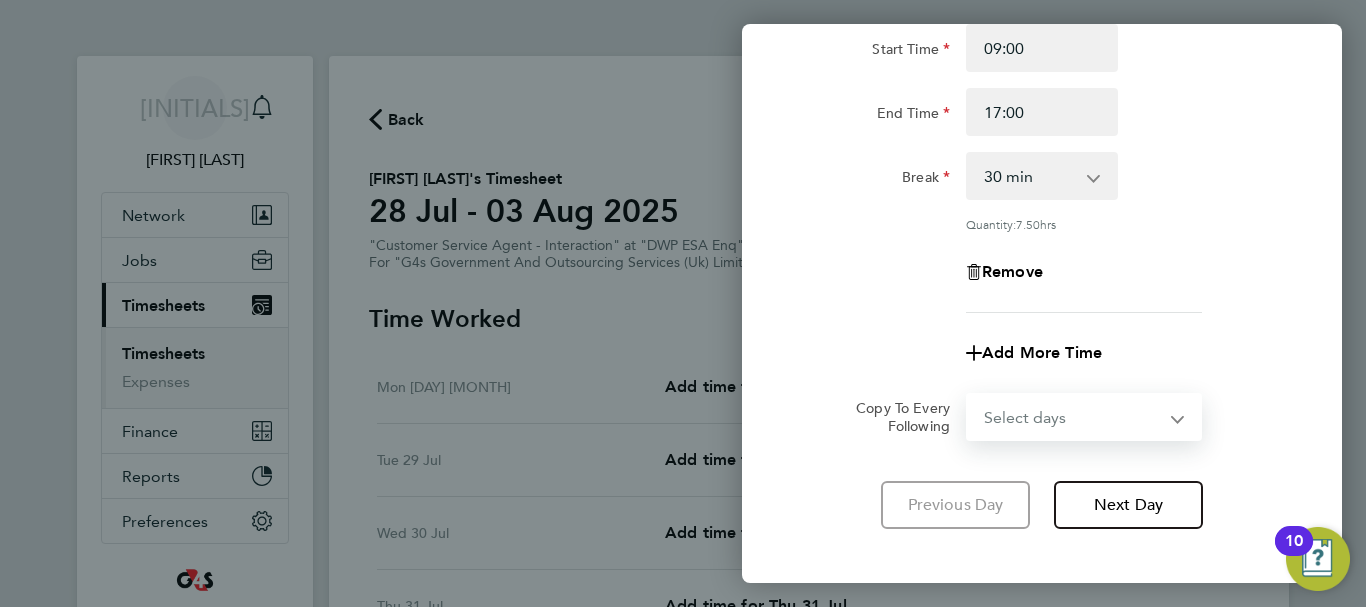 click on "Select days   Day   Weekday (Mon-Fri)   Weekend (Sat-Sun)   Tuesday   Wednesday   Thursday   Friday   Saturday   Sunday" at bounding box center [1073, 417] 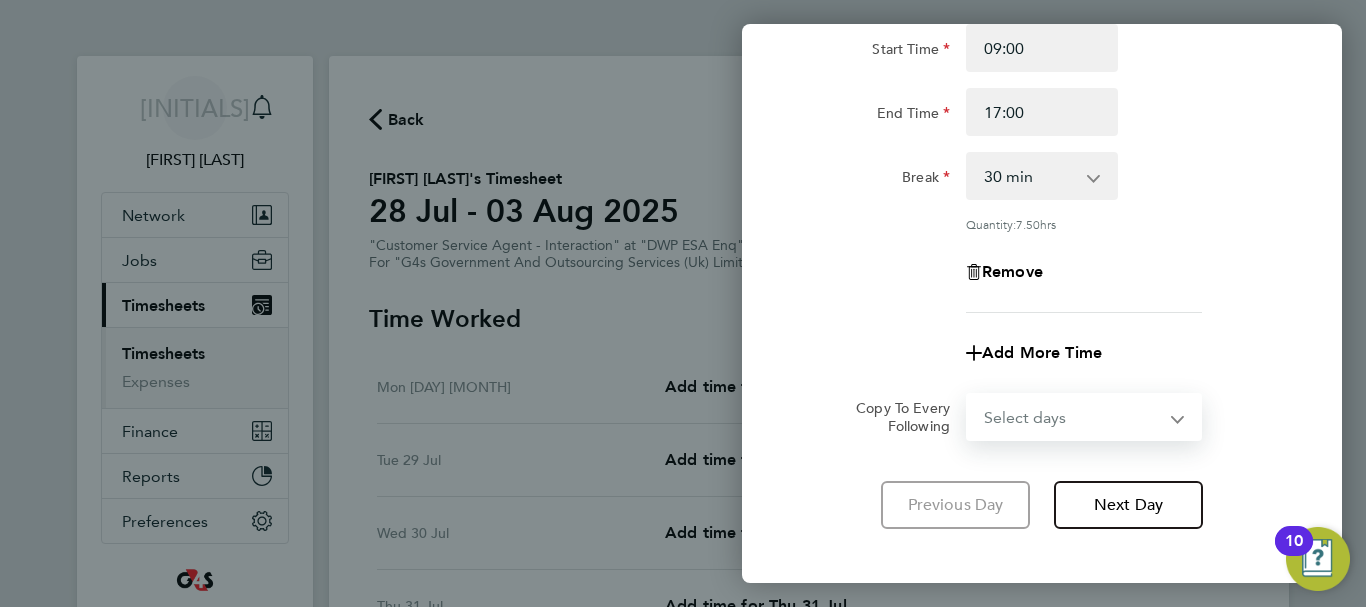 select on "WEEKDAY" 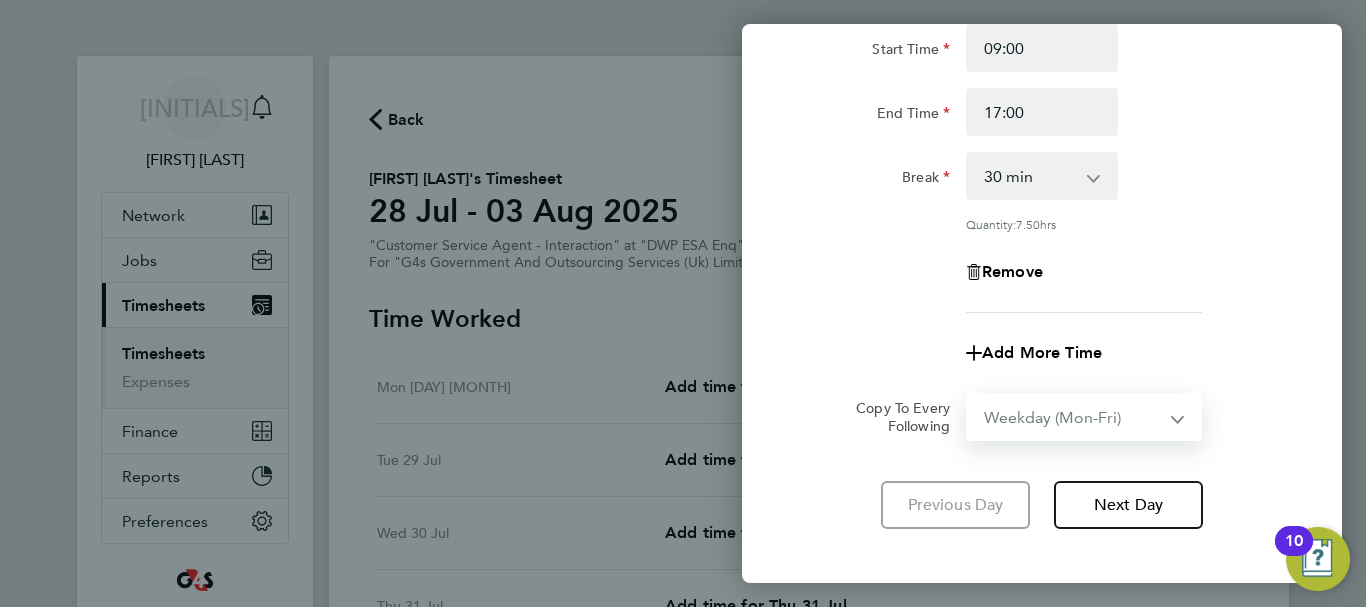 click on "Select days   Day   Weekday (Mon-Fri)   Weekend (Sat-Sun)   Tuesday   Wednesday   Thursday   Friday   Saturday   Sunday" at bounding box center (1073, 417) 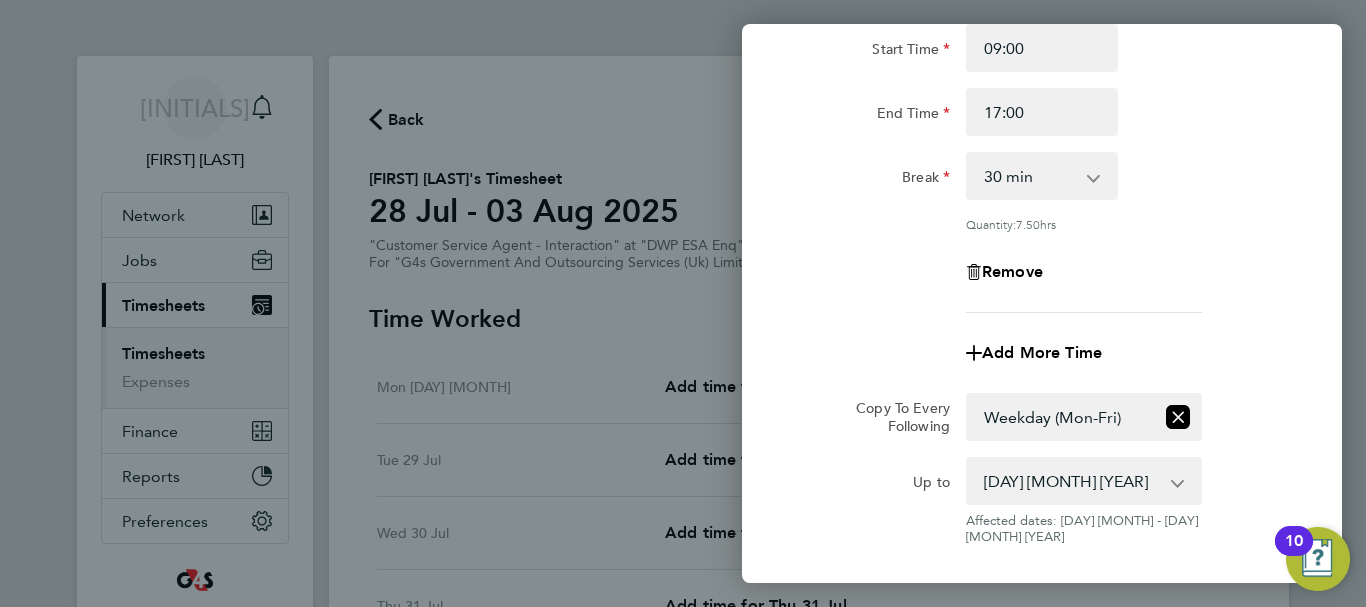 click on "Remove" 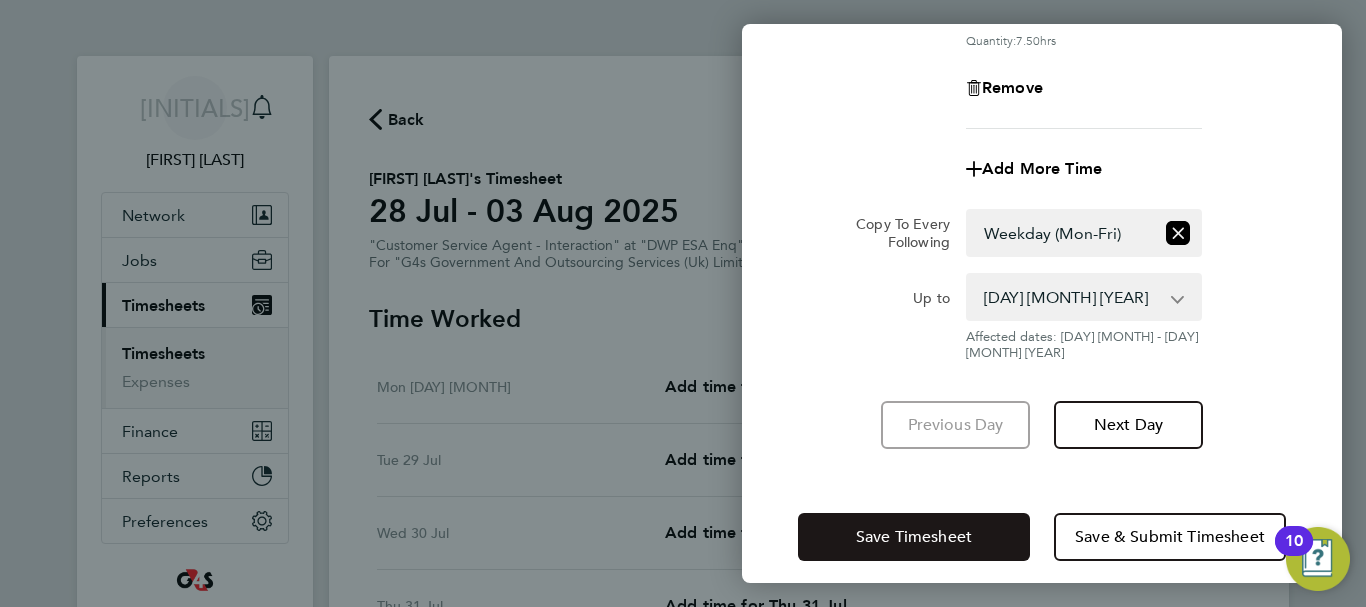 click on "Save Timesheet" 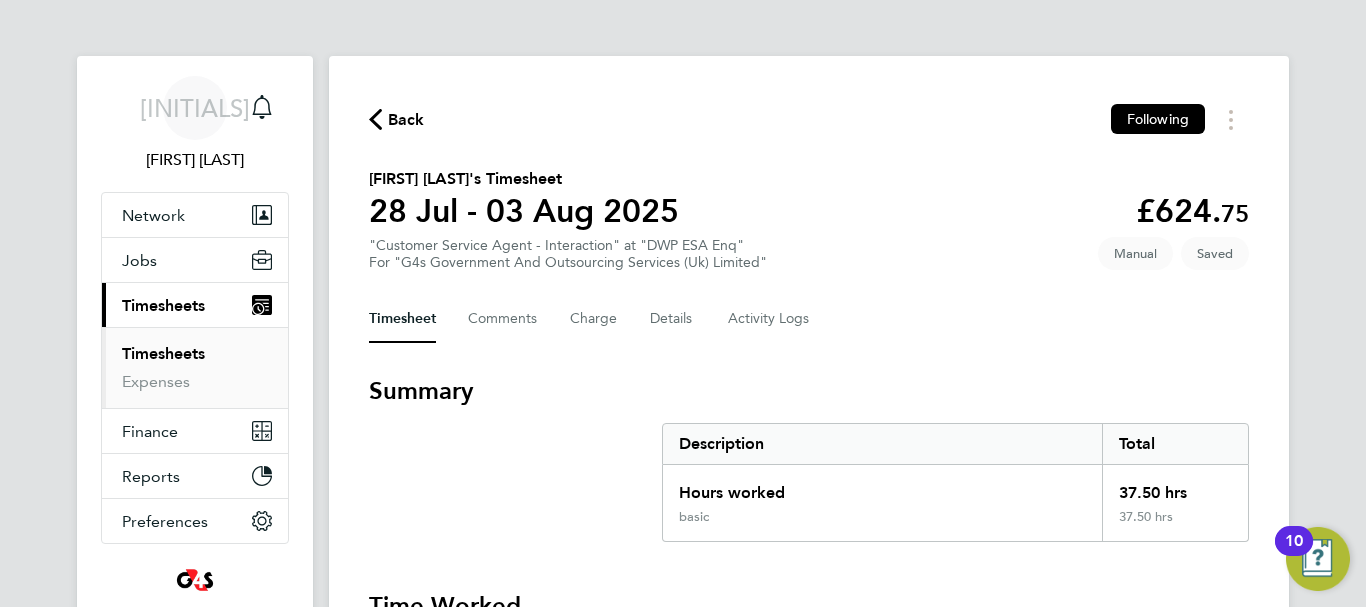 click on "Timesheets" at bounding box center [163, 353] 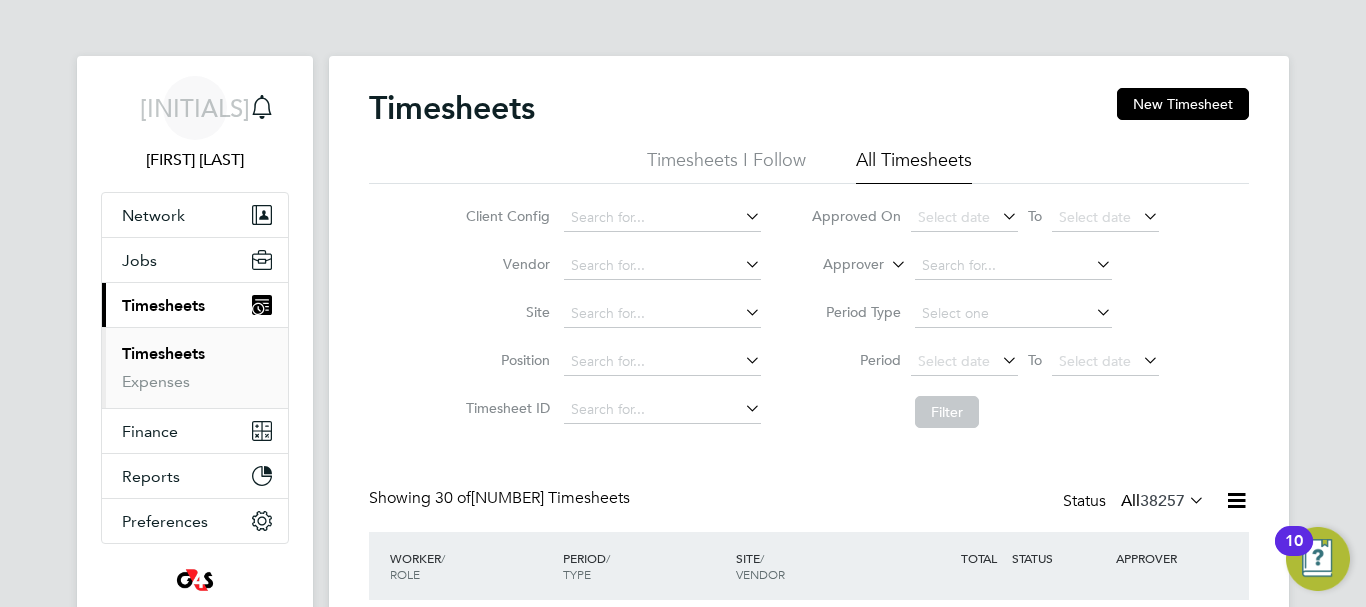 click on "Timesheets I Follow" 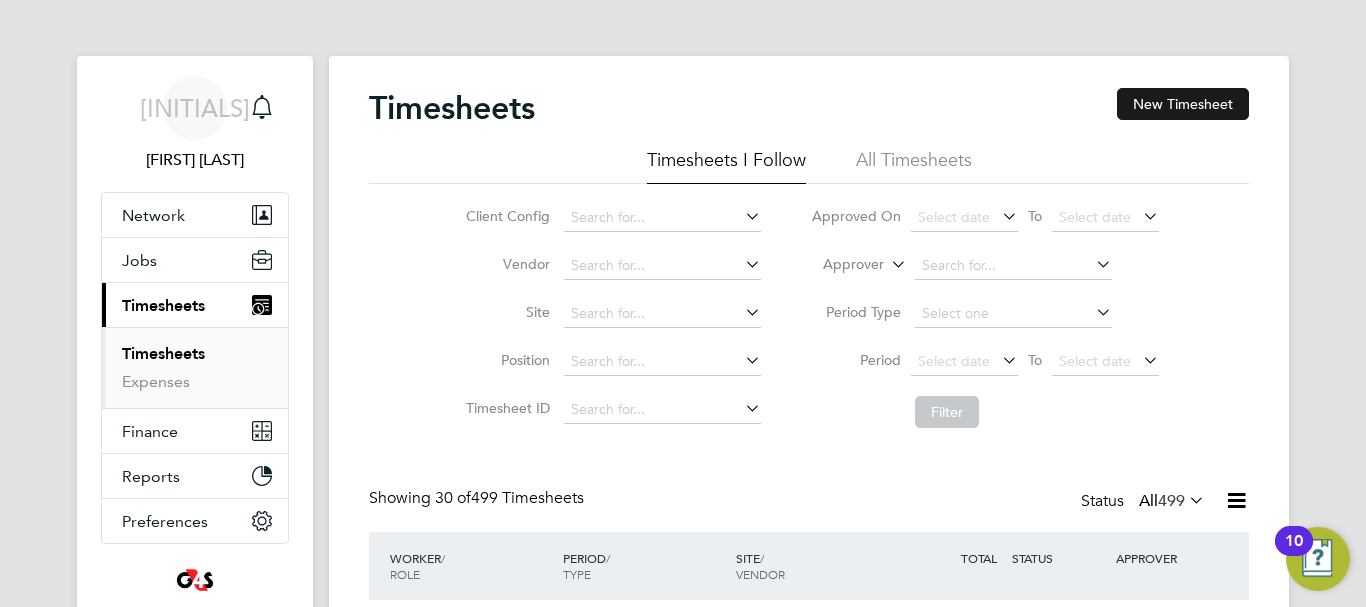 click on "New Timesheet" 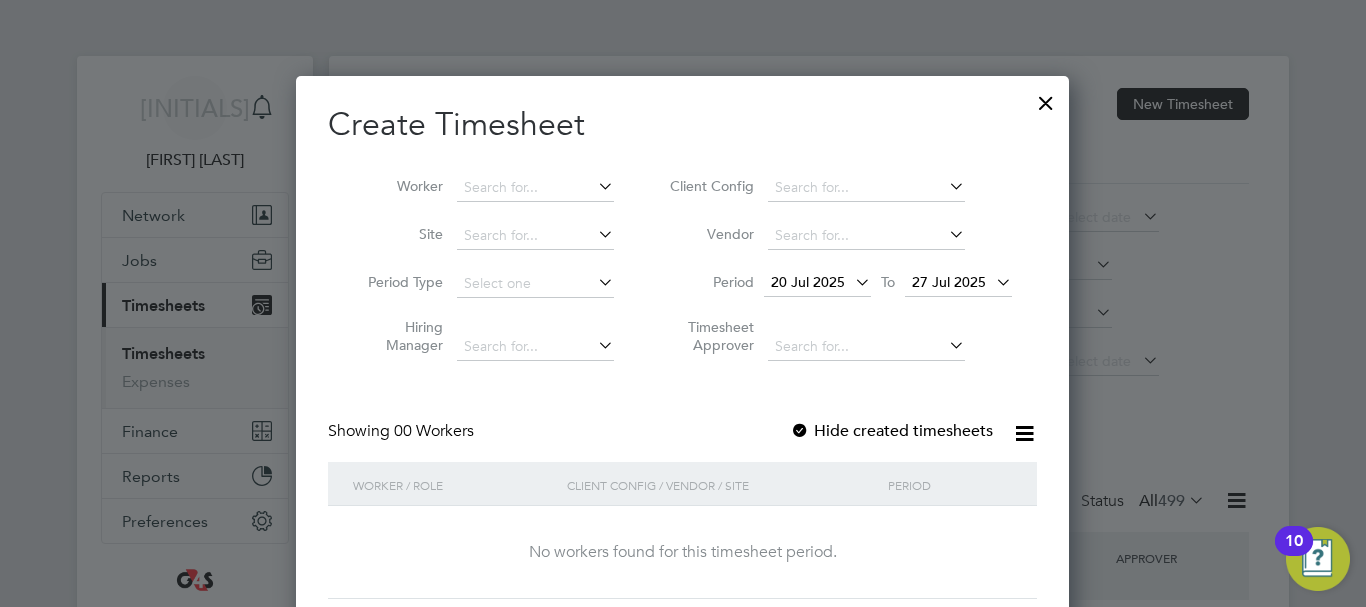 click on "20 Jul 2025" at bounding box center [817, 283] 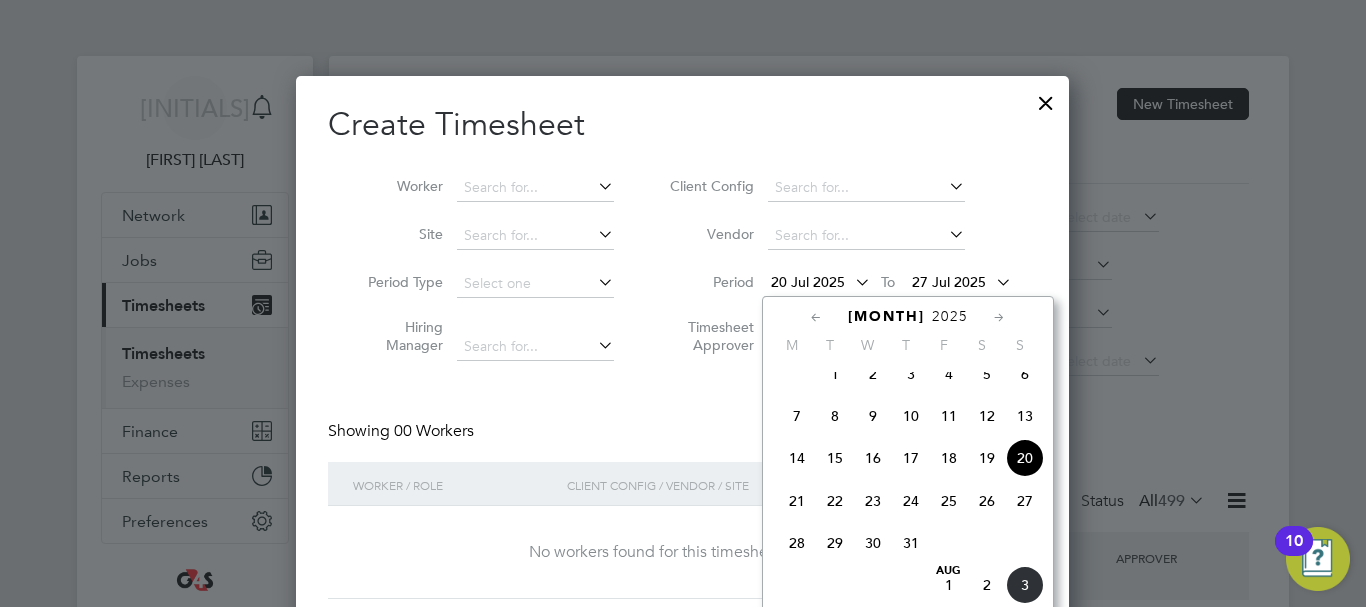 click on "28" 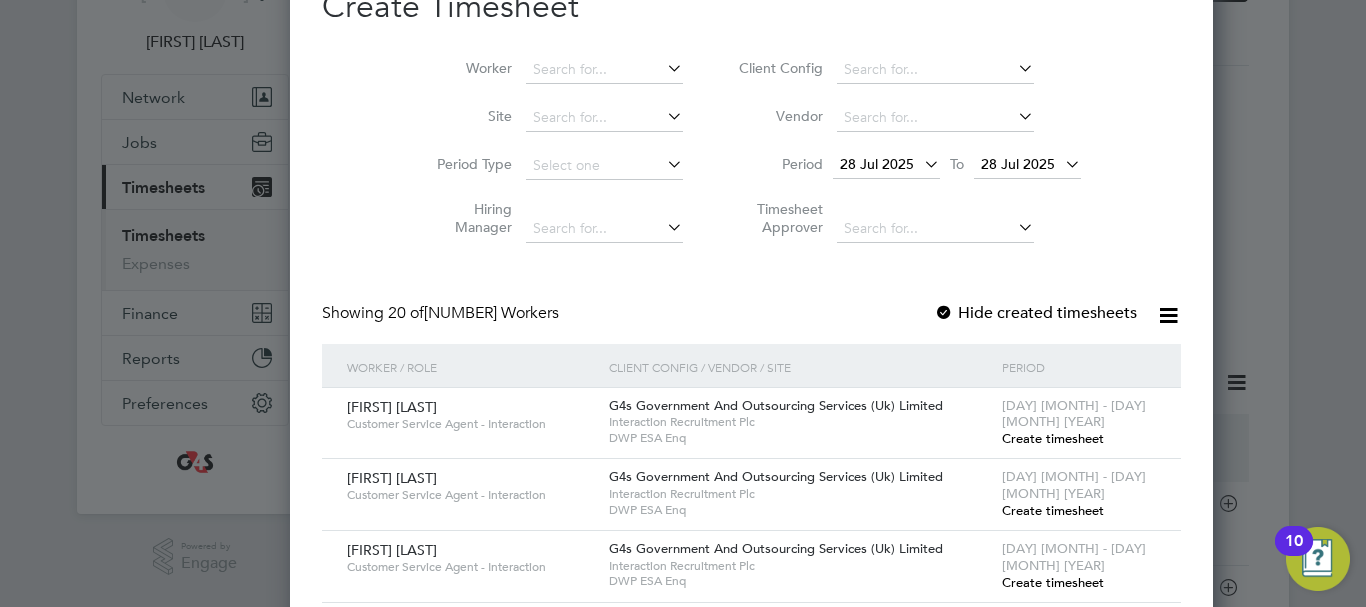 scroll, scrollTop: 0, scrollLeft: 0, axis: both 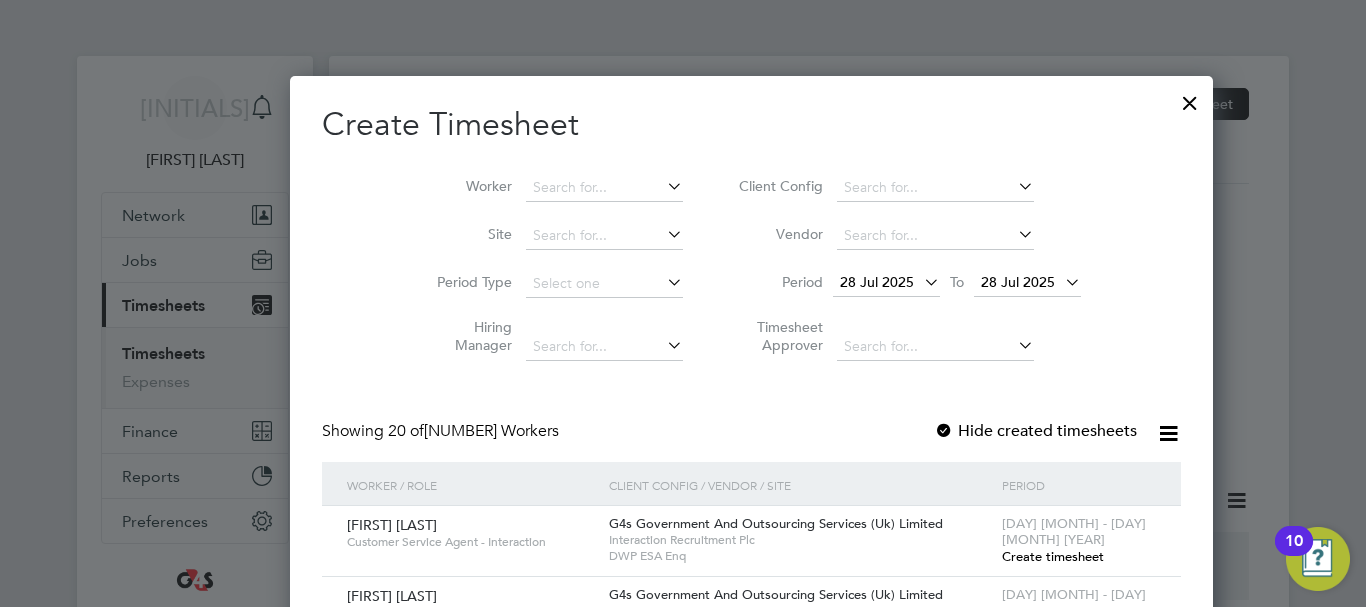 click on "Hide created timesheets" at bounding box center [1035, 431] 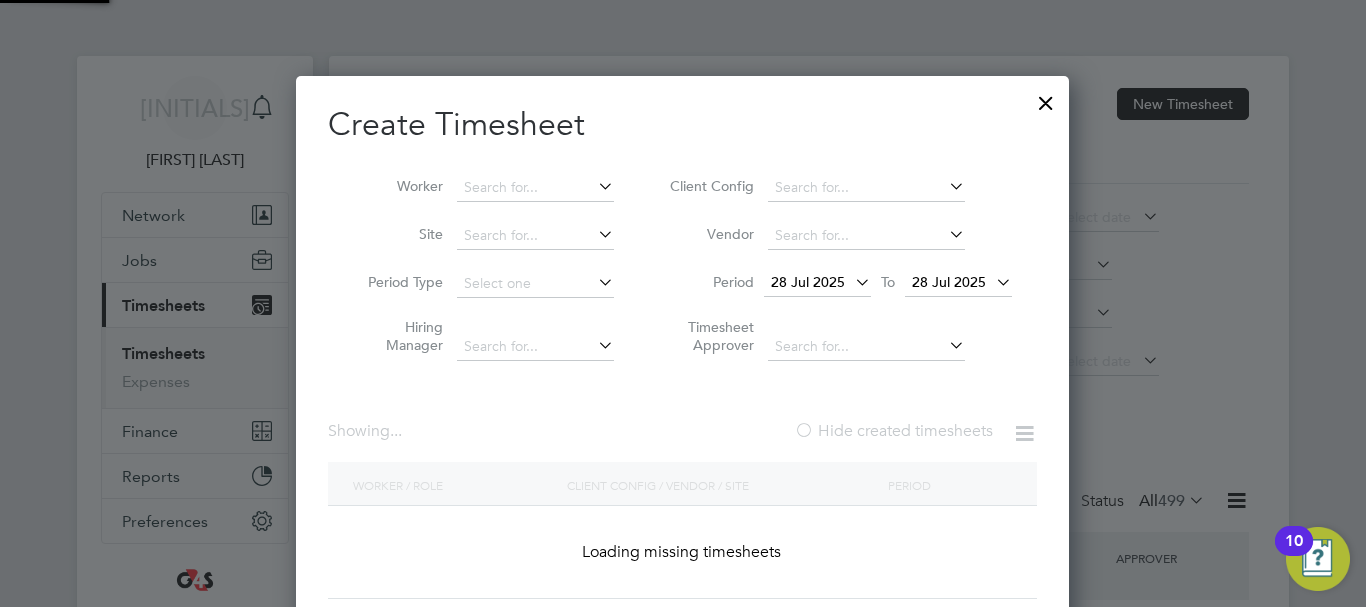 scroll, scrollTop: 10, scrollLeft: 10, axis: both 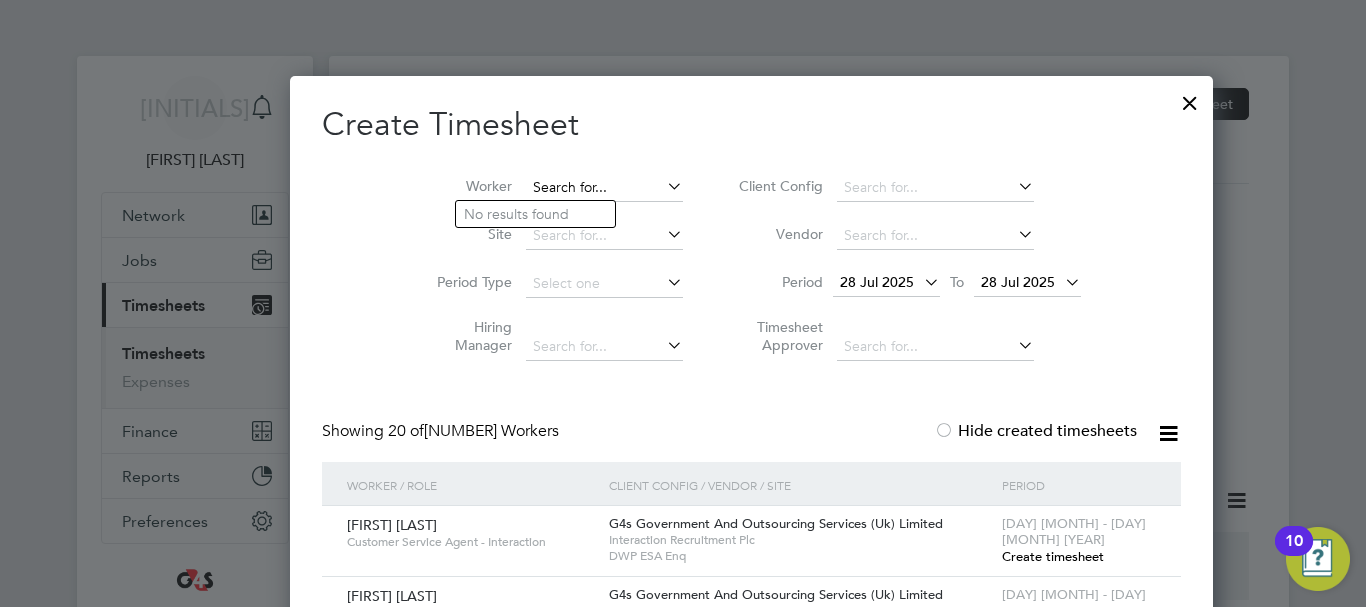 click at bounding box center [604, 188] 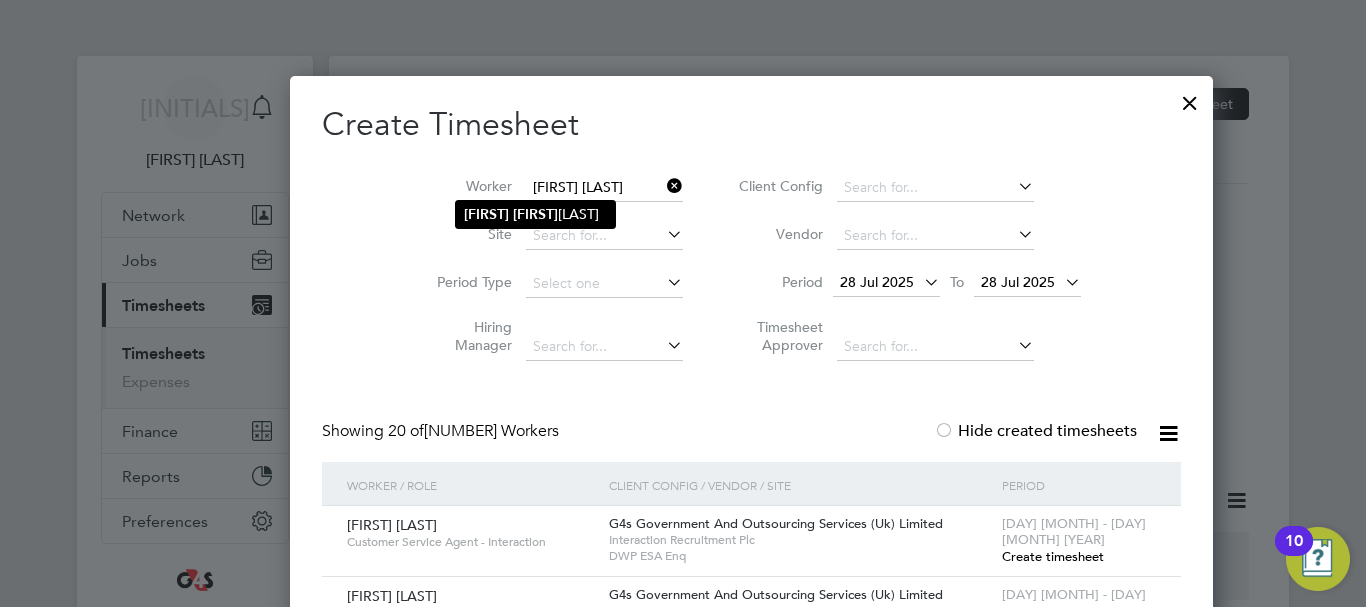 click on "[FIRST]" 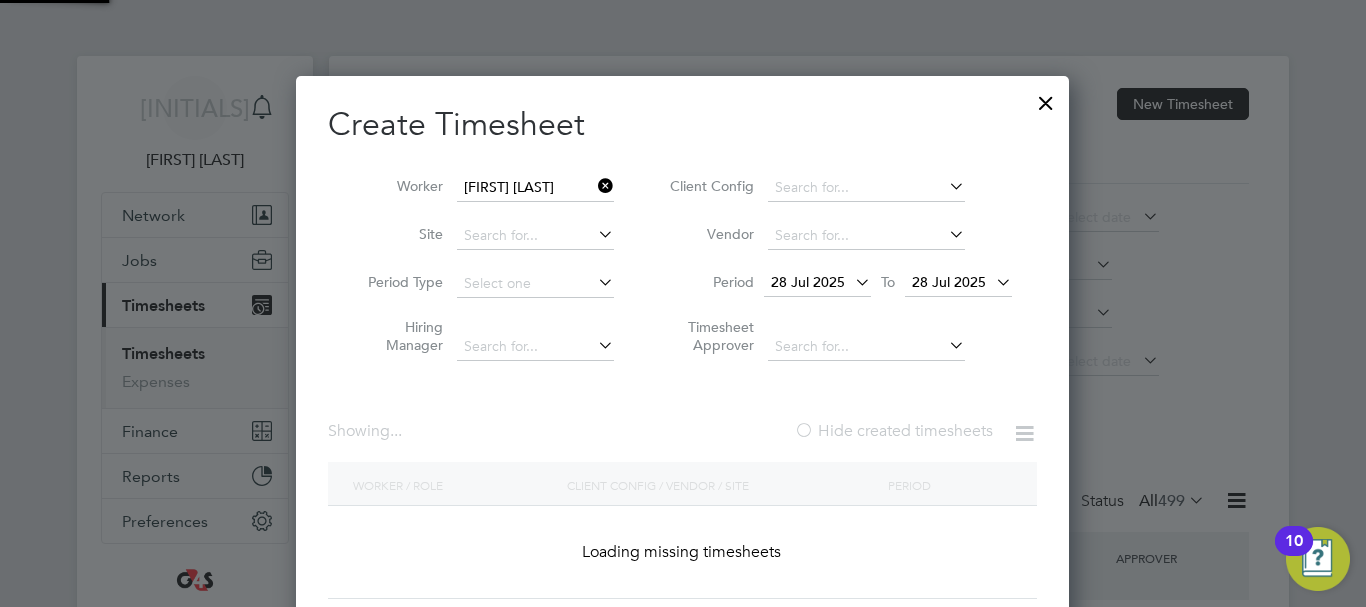 scroll, scrollTop: 10, scrollLeft: 10, axis: both 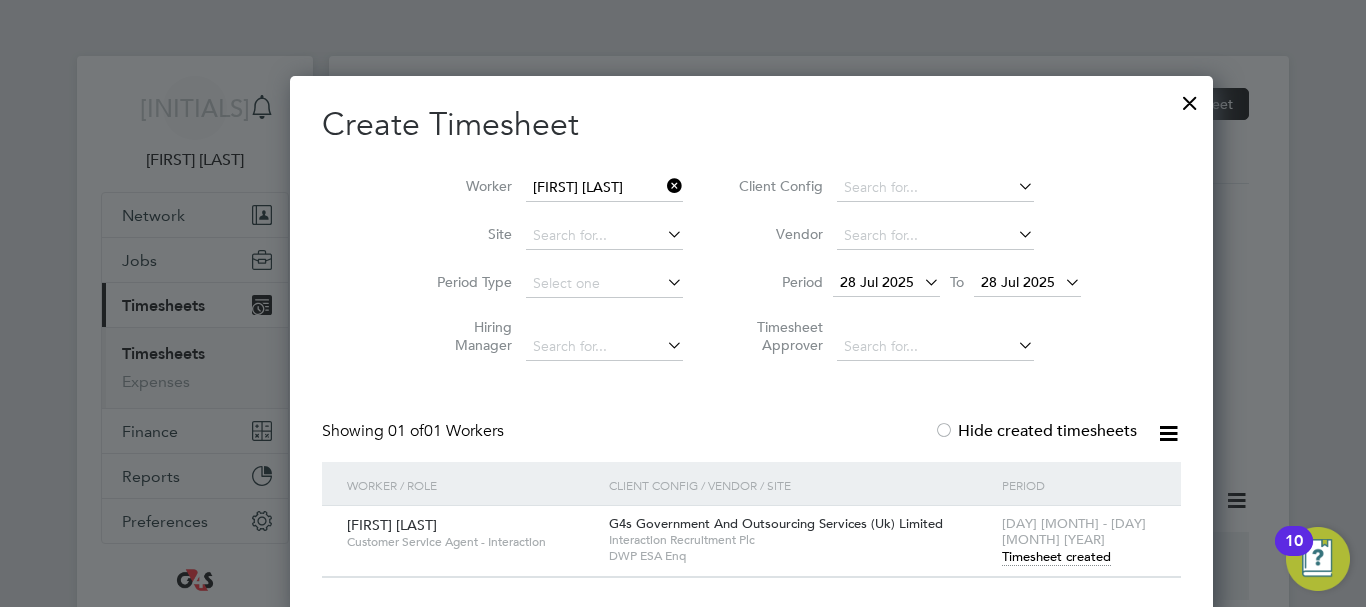 click on "Timesheet created" at bounding box center [1056, 557] 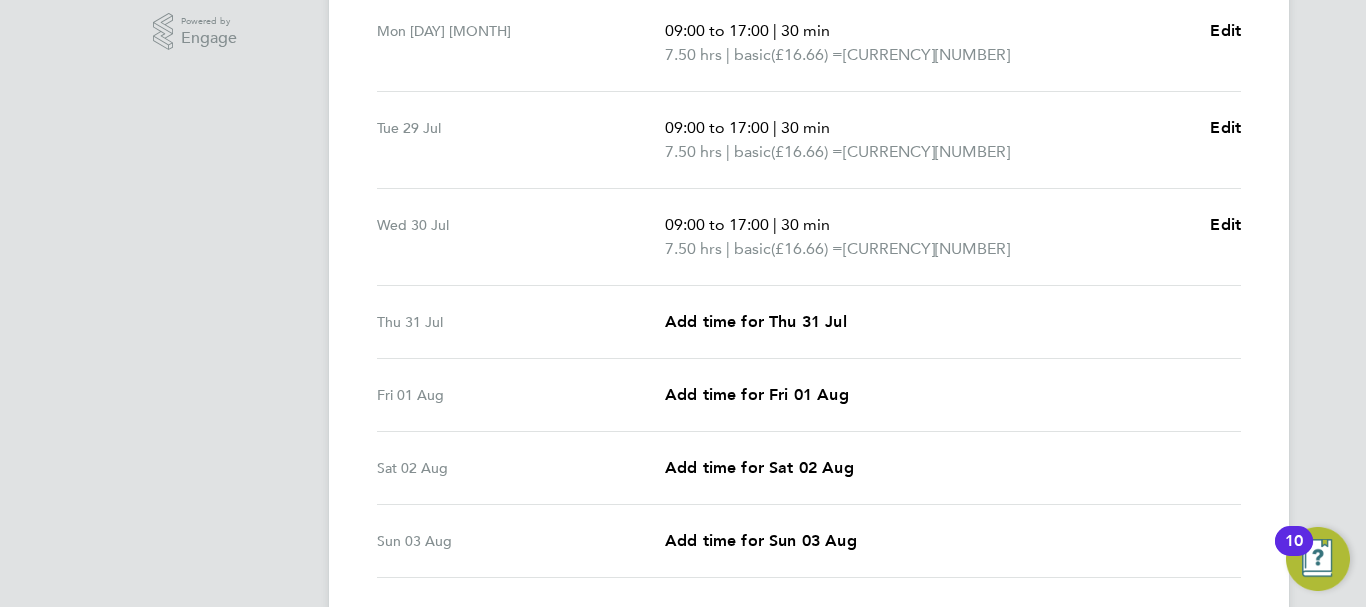 scroll, scrollTop: 680, scrollLeft: 0, axis: vertical 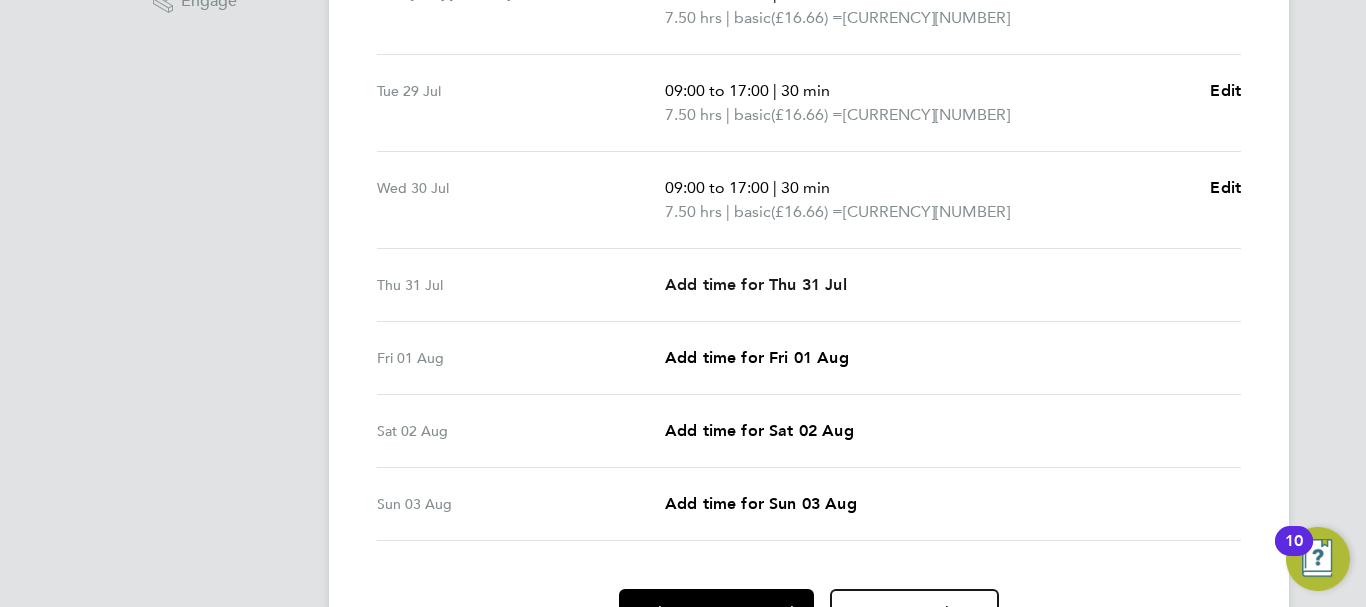 click on "Add time for Thu 31 Jul" at bounding box center (756, 284) 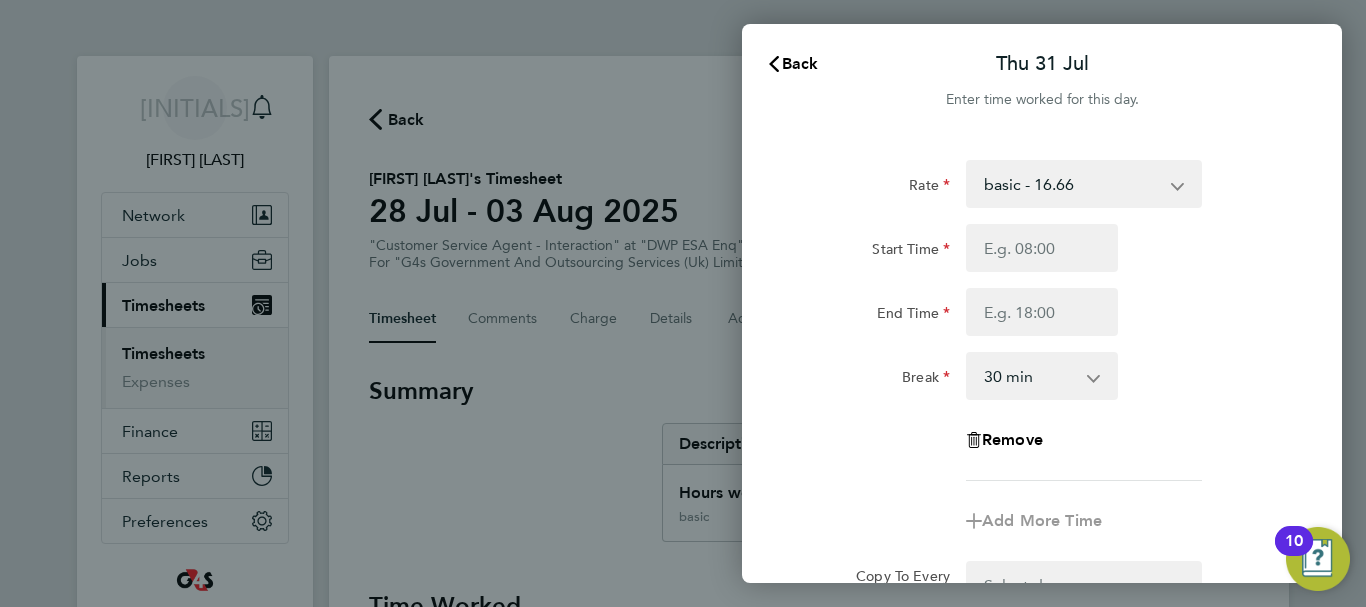 scroll, scrollTop: 0, scrollLeft: 0, axis: both 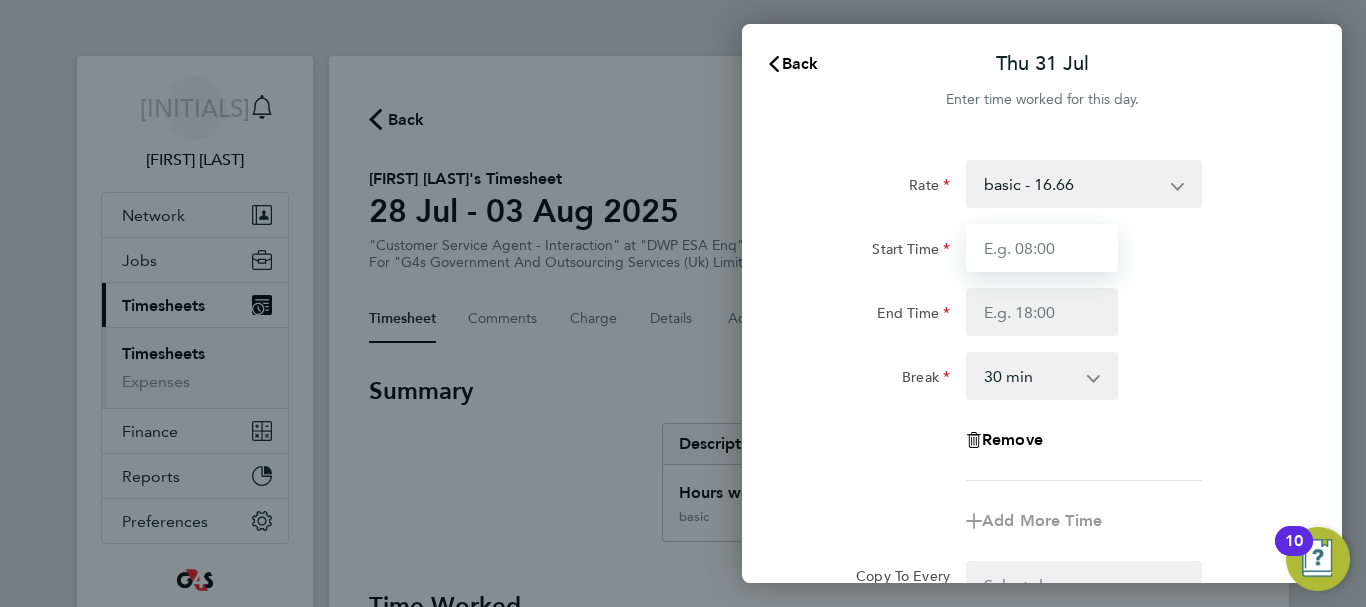 click on "Start Time" at bounding box center [1042, 248] 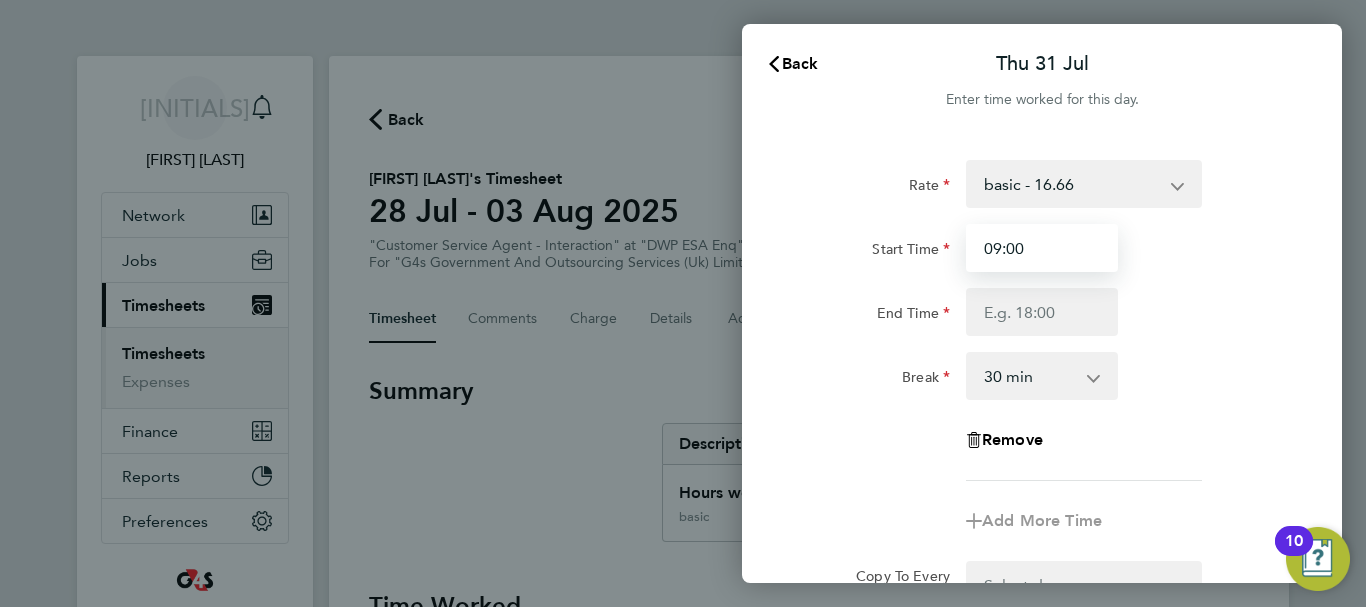 type on "09:00" 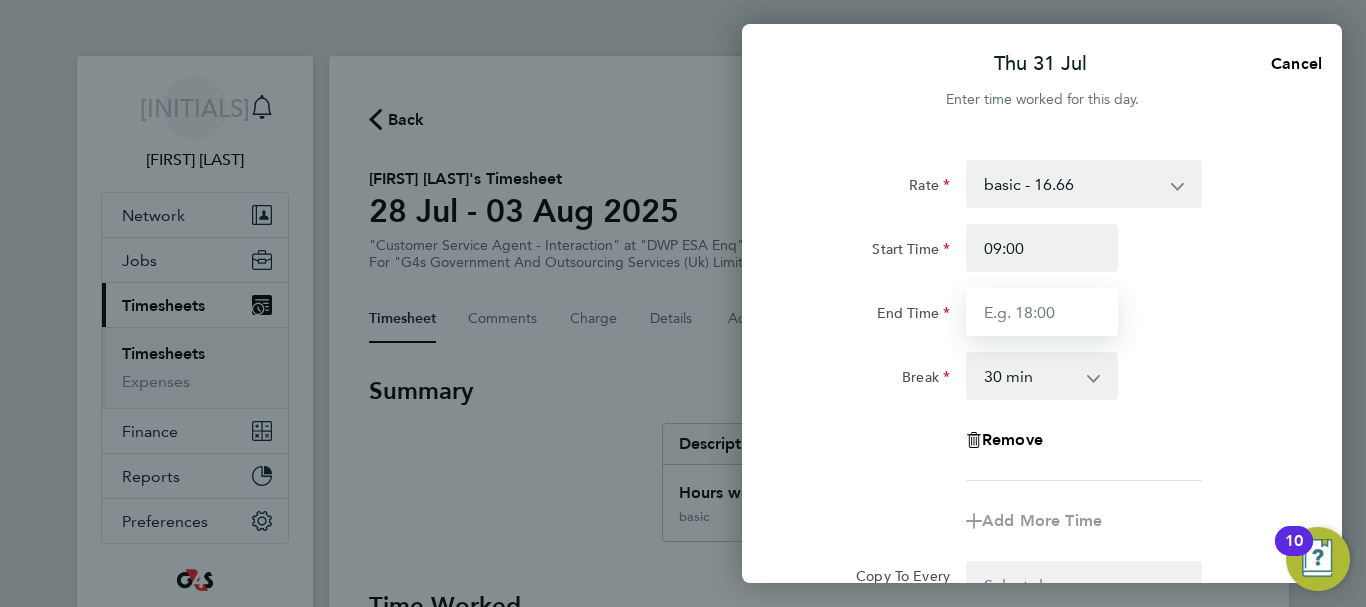 click on "End Time" at bounding box center (1042, 312) 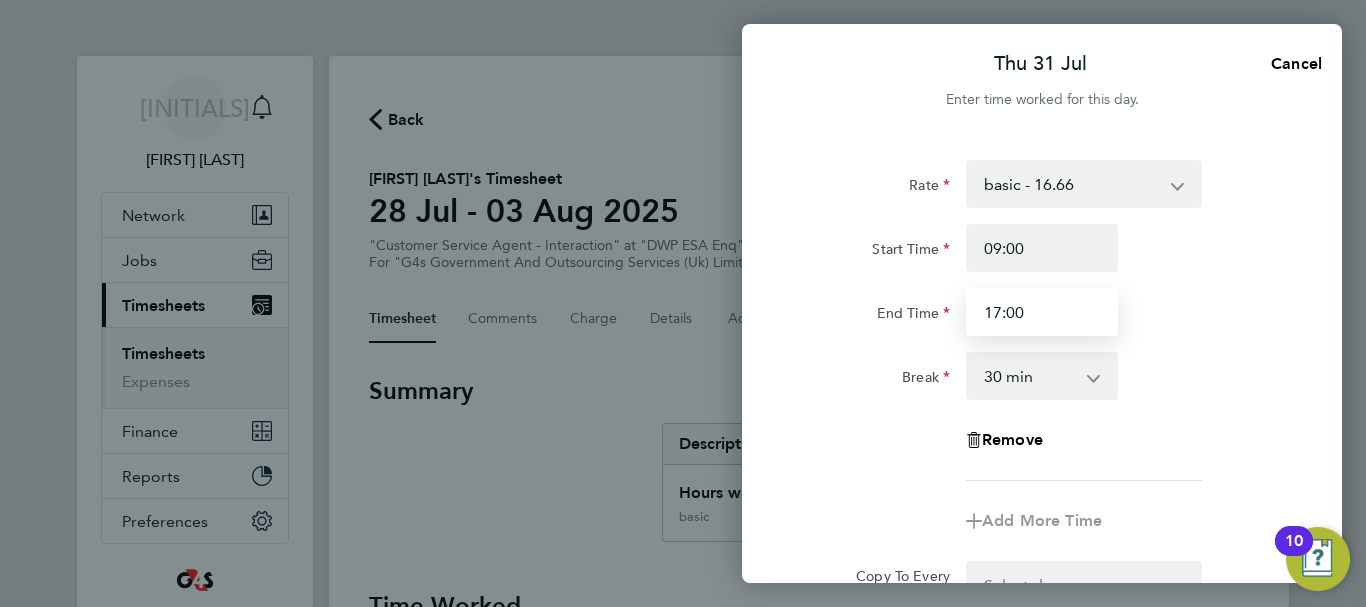 type on "17:00" 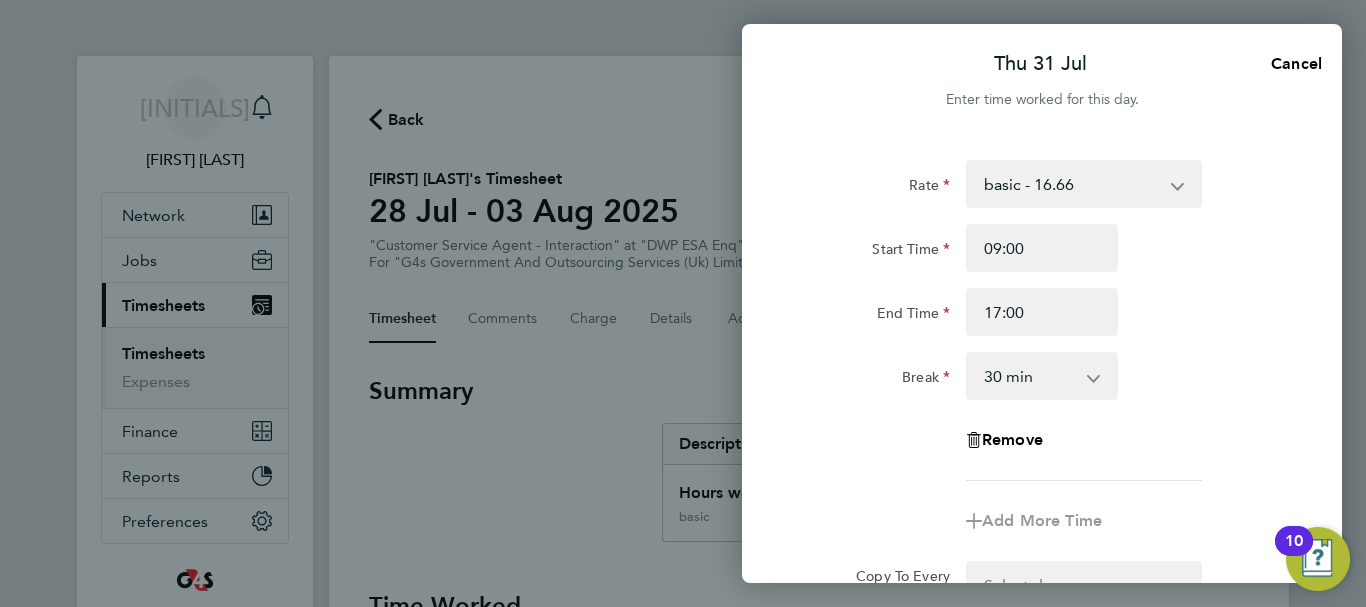 click on "End Time 17:00" 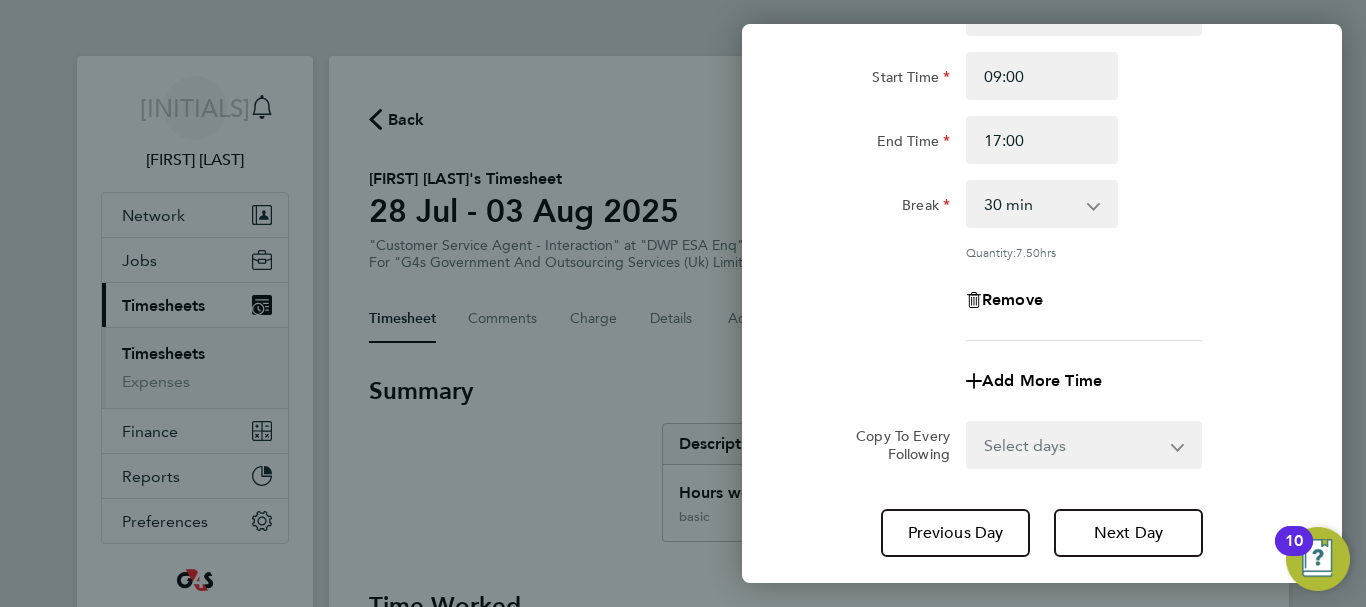 scroll, scrollTop: 200, scrollLeft: 0, axis: vertical 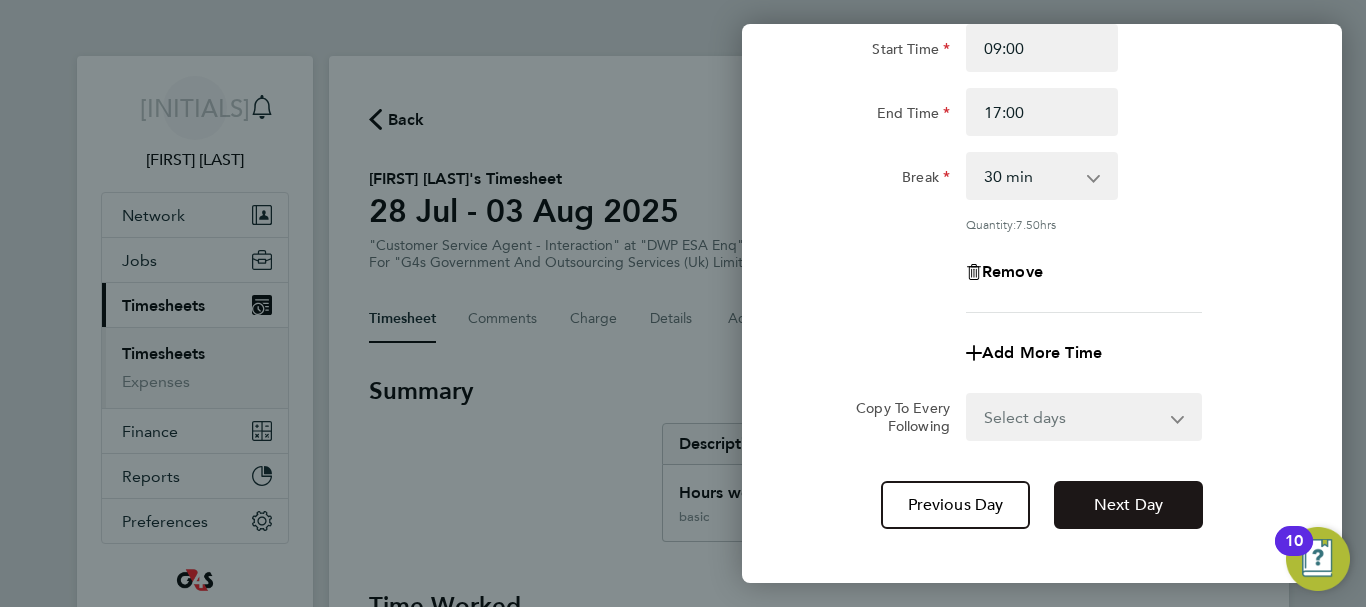 click on "Next Day" 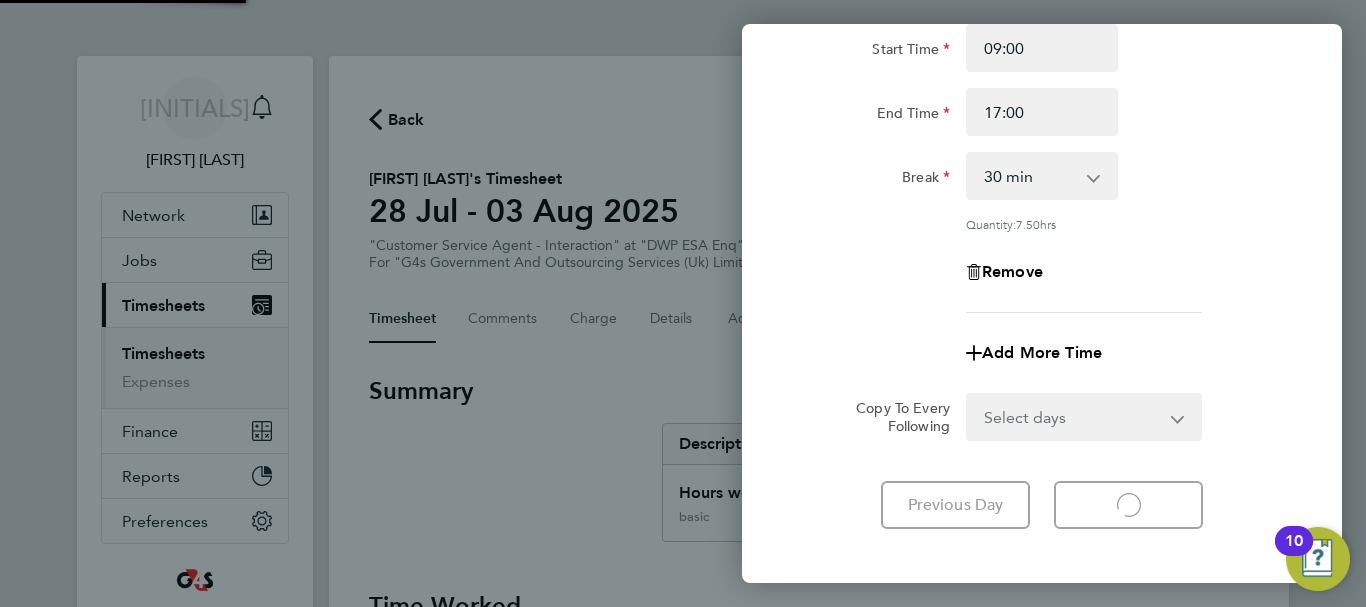 select on "30" 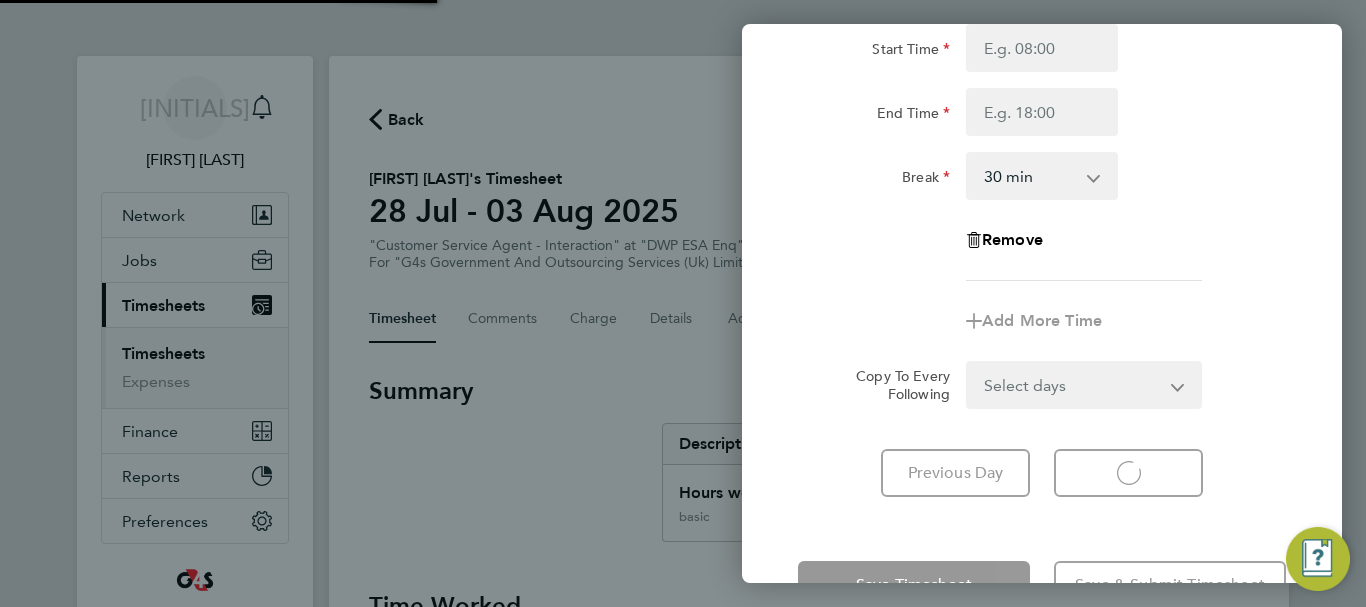 select on "30" 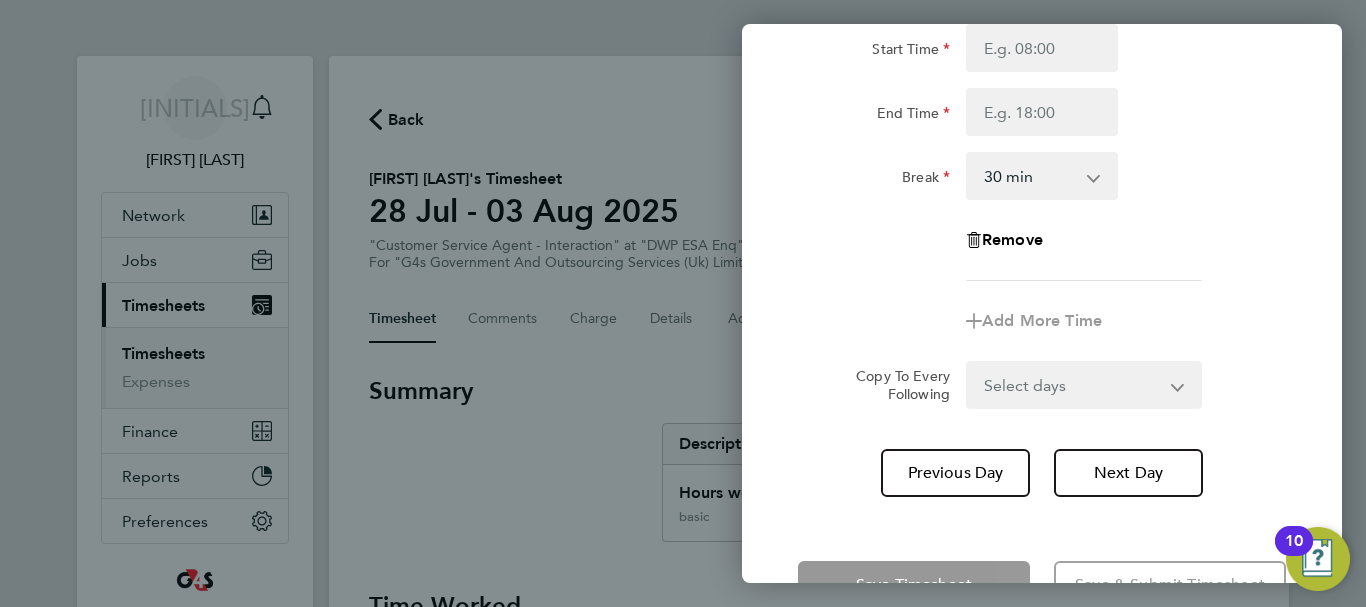 click on "Remove" 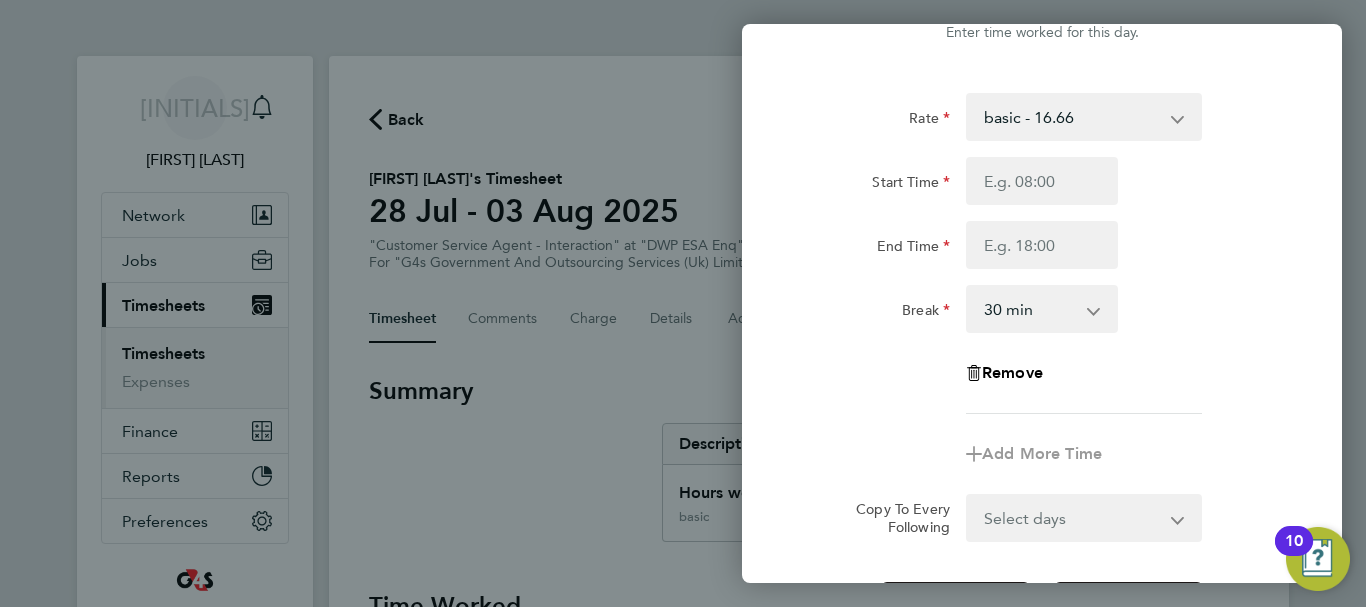 scroll, scrollTop: 40, scrollLeft: 0, axis: vertical 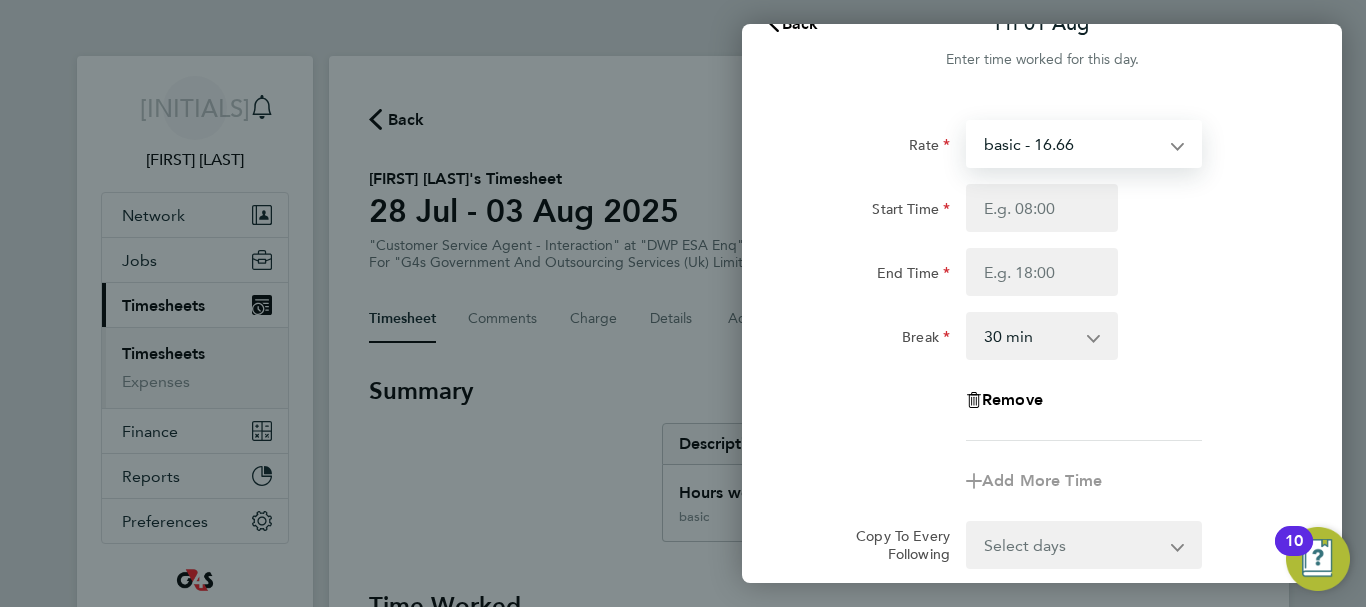 click on "basic - 16.66   System Issue Paid - 16.66   Bank Holiday   System Issue Not Paid   x1.5 - 24.73   Sick   Annual Leave   x2 - 32.79" at bounding box center [1072, 144] 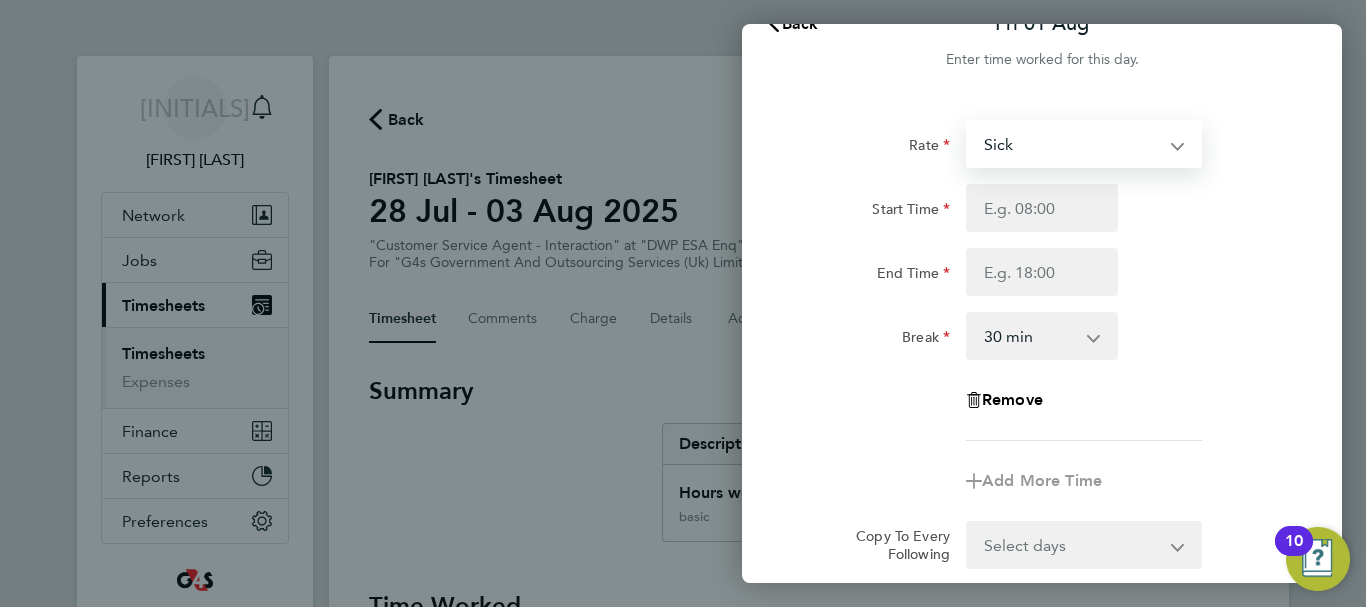 select on "30" 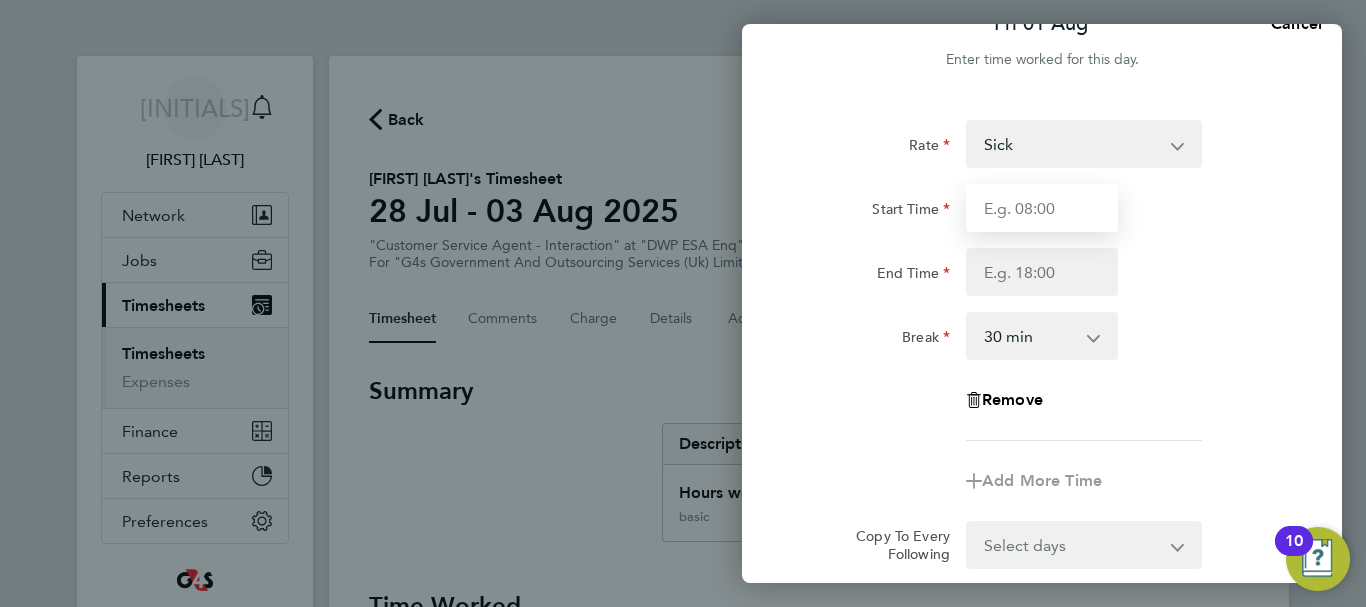 click on "Start Time" at bounding box center [1042, 208] 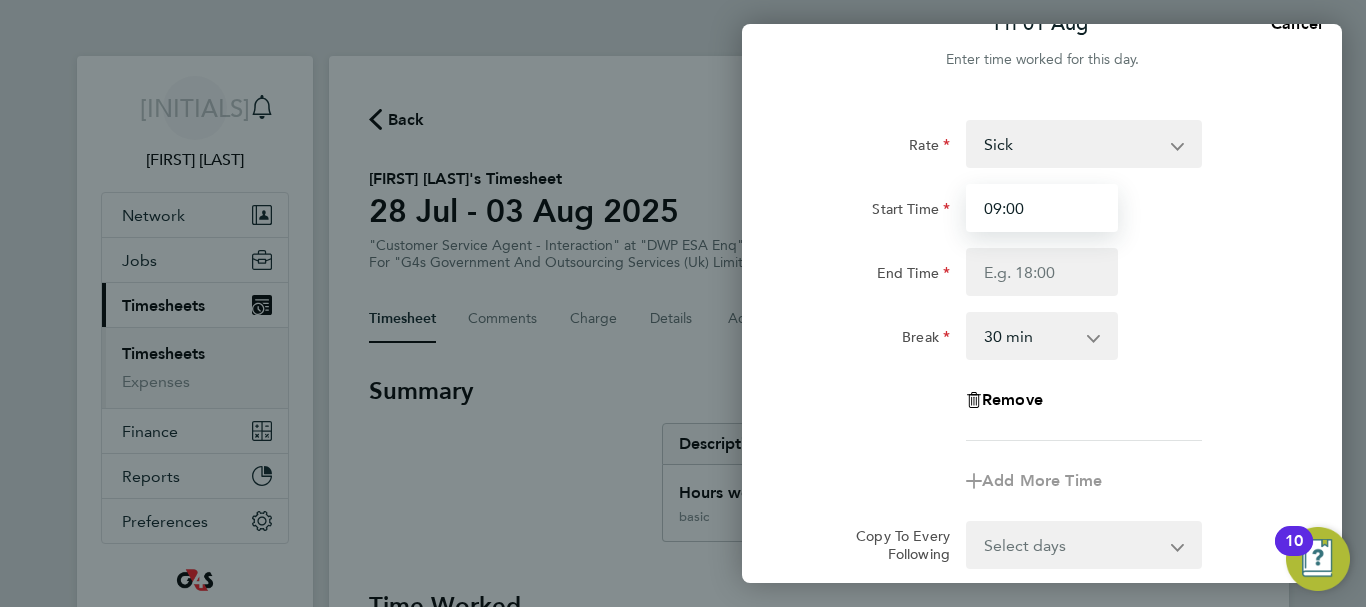 type on "09:00" 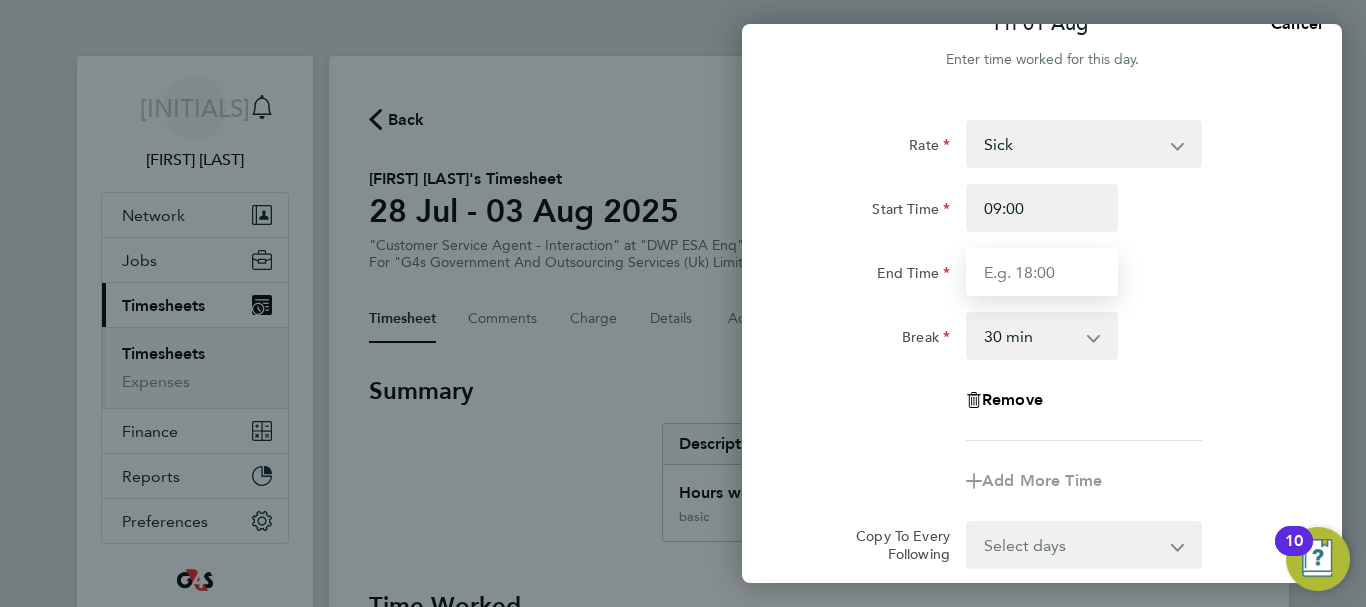 click on "End Time" at bounding box center [1042, 272] 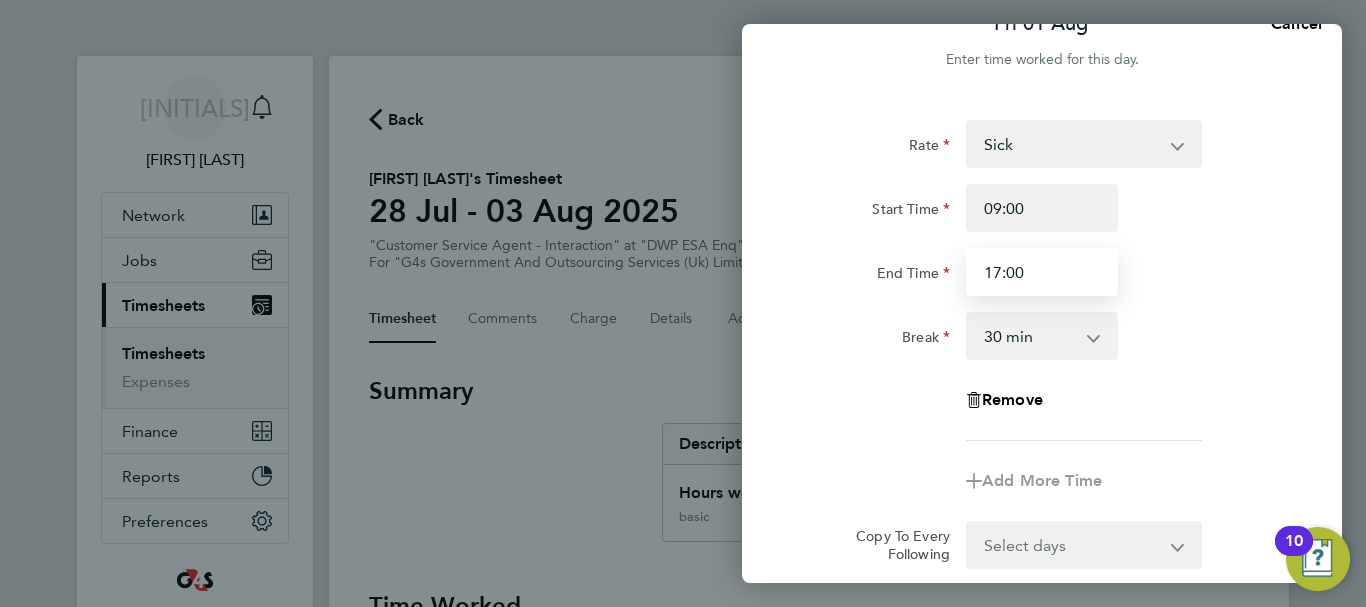 type on "17:00" 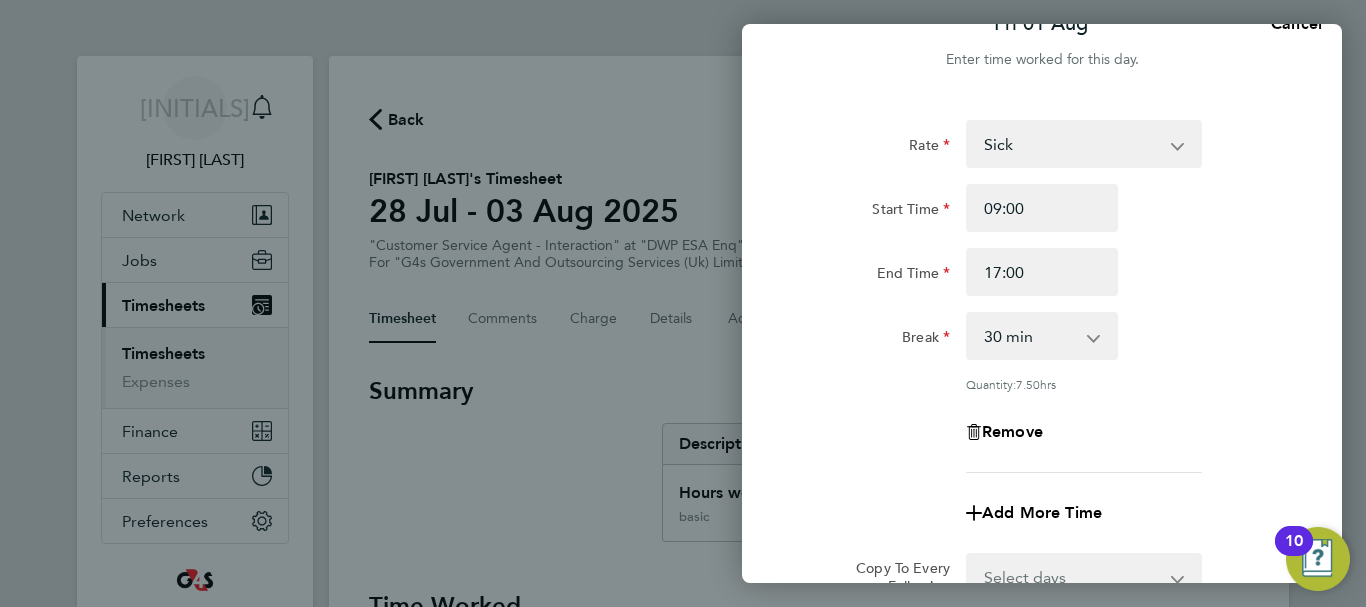click on "End Time 17:00" 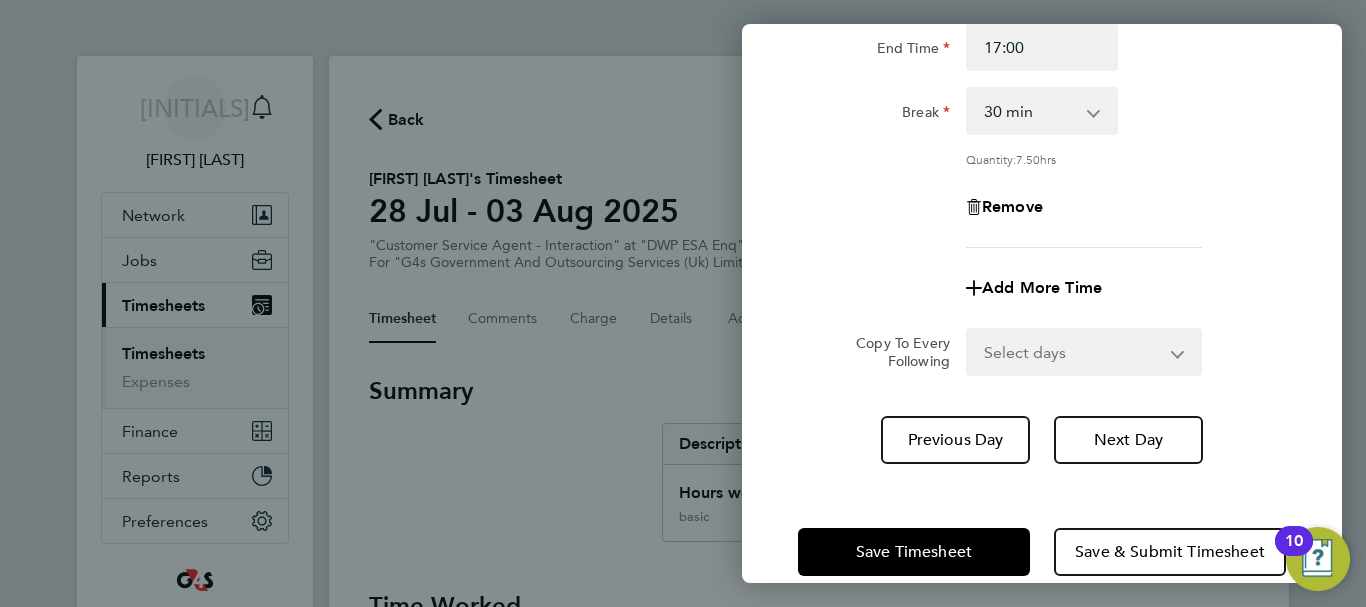 scroll, scrollTop: 296, scrollLeft: 0, axis: vertical 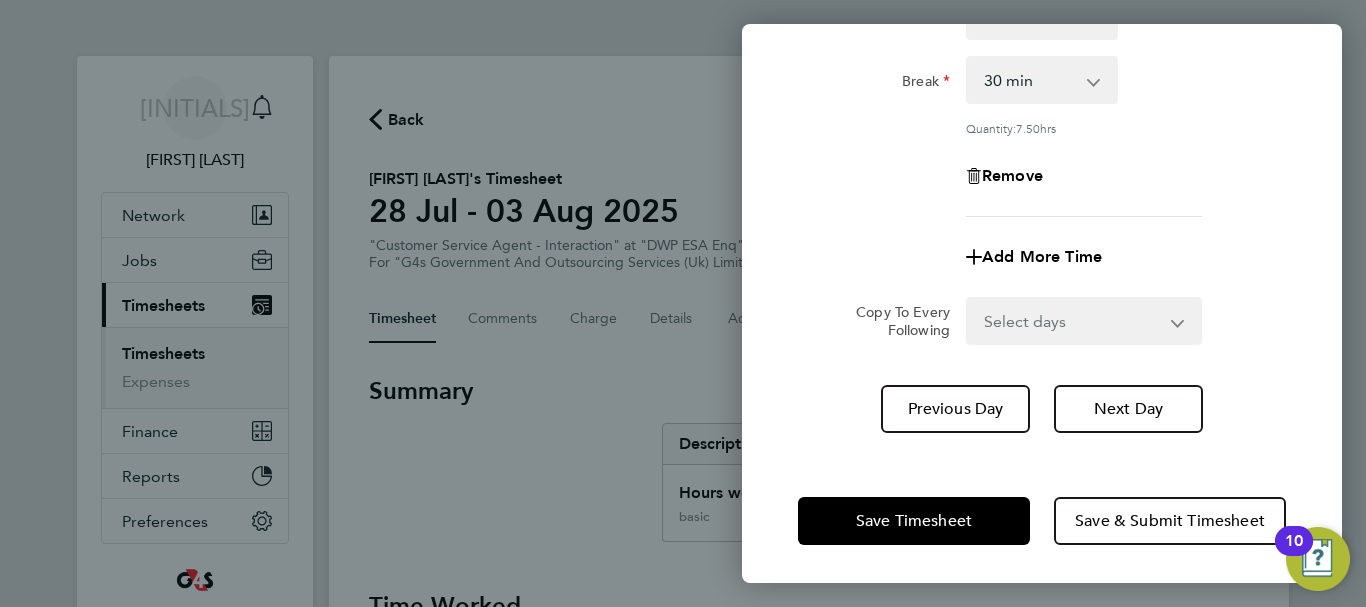 click on "Save Timesheet   Save & Submit Timesheet" 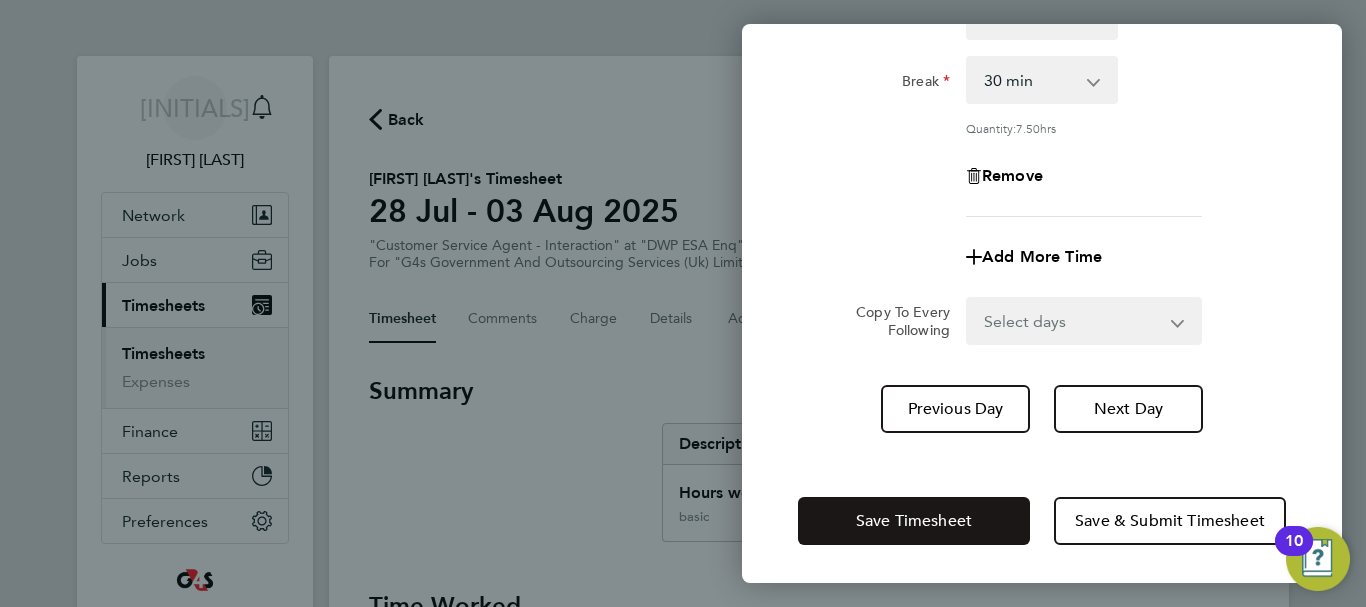 click on "Save Timesheet" 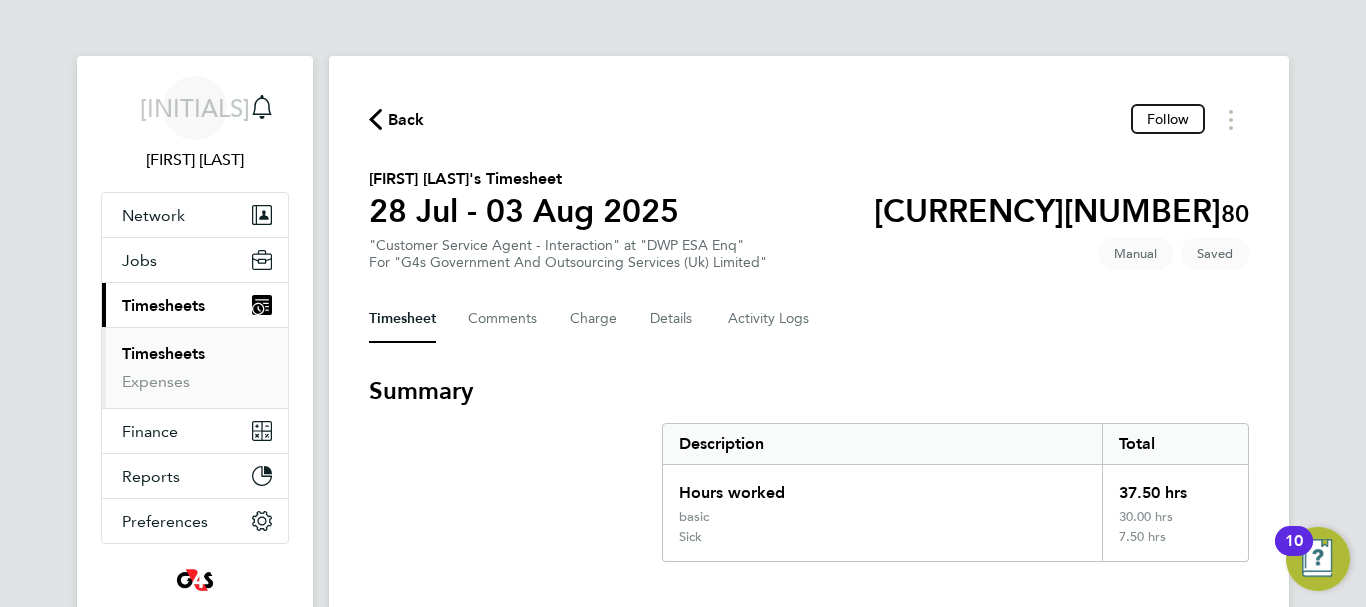 click on "Timesheets" at bounding box center [163, 353] 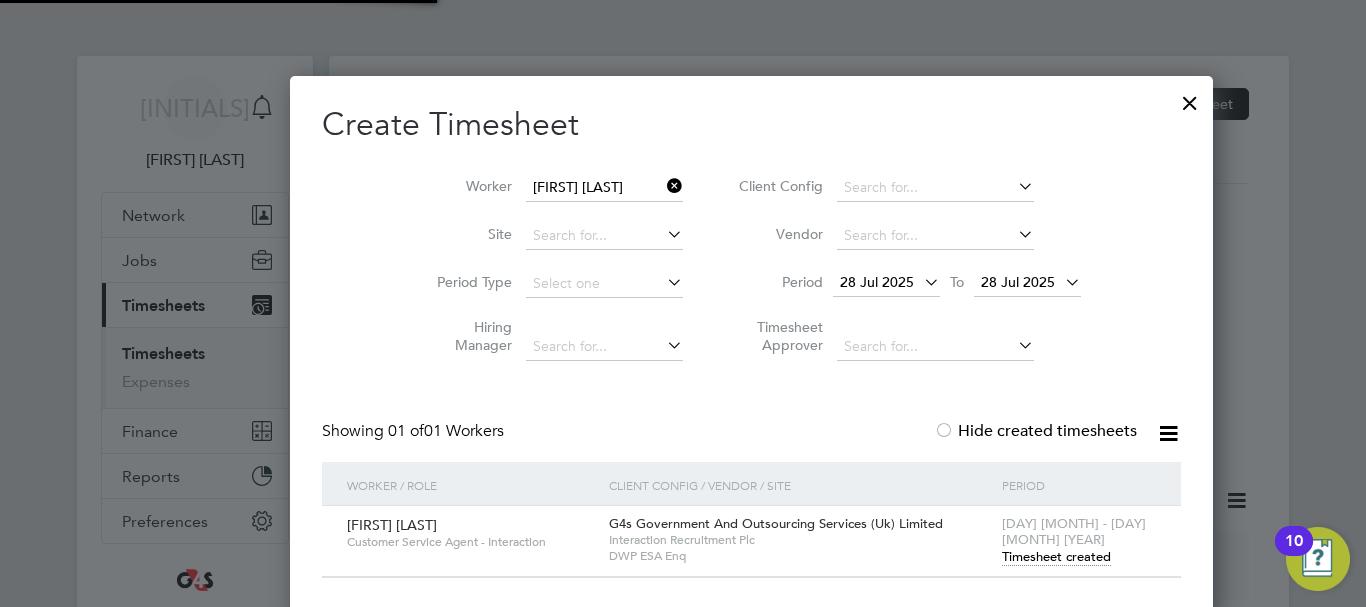 scroll, scrollTop: 10, scrollLeft: 10, axis: both 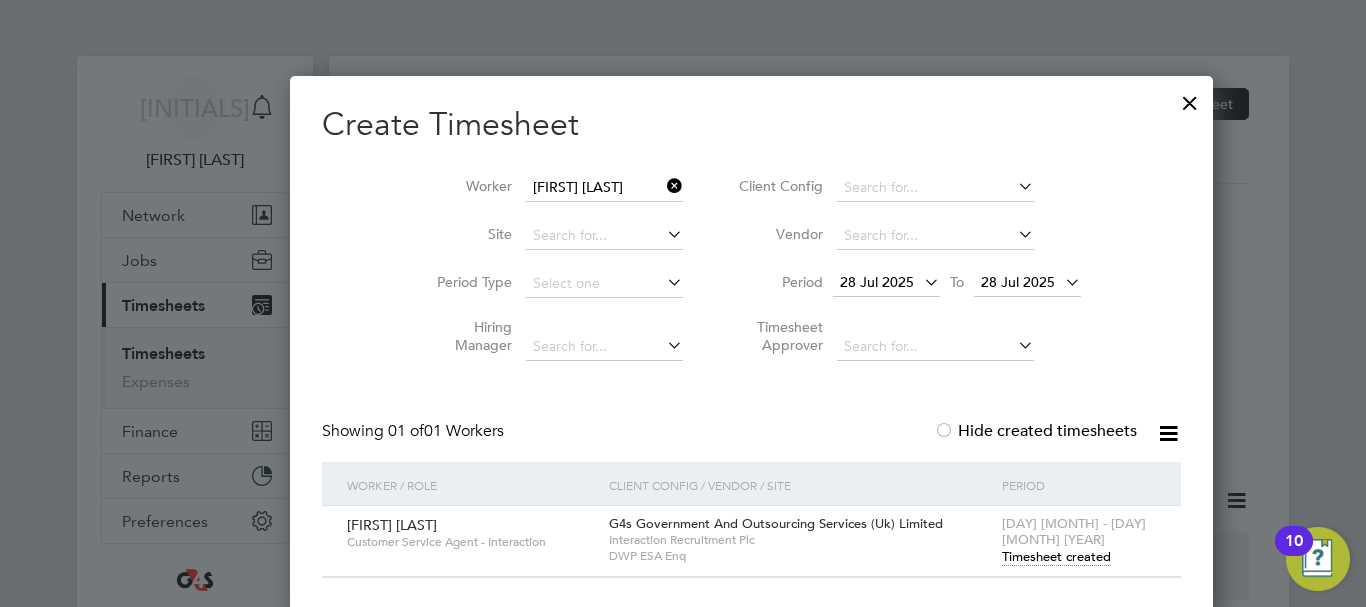 click at bounding box center (663, 186) 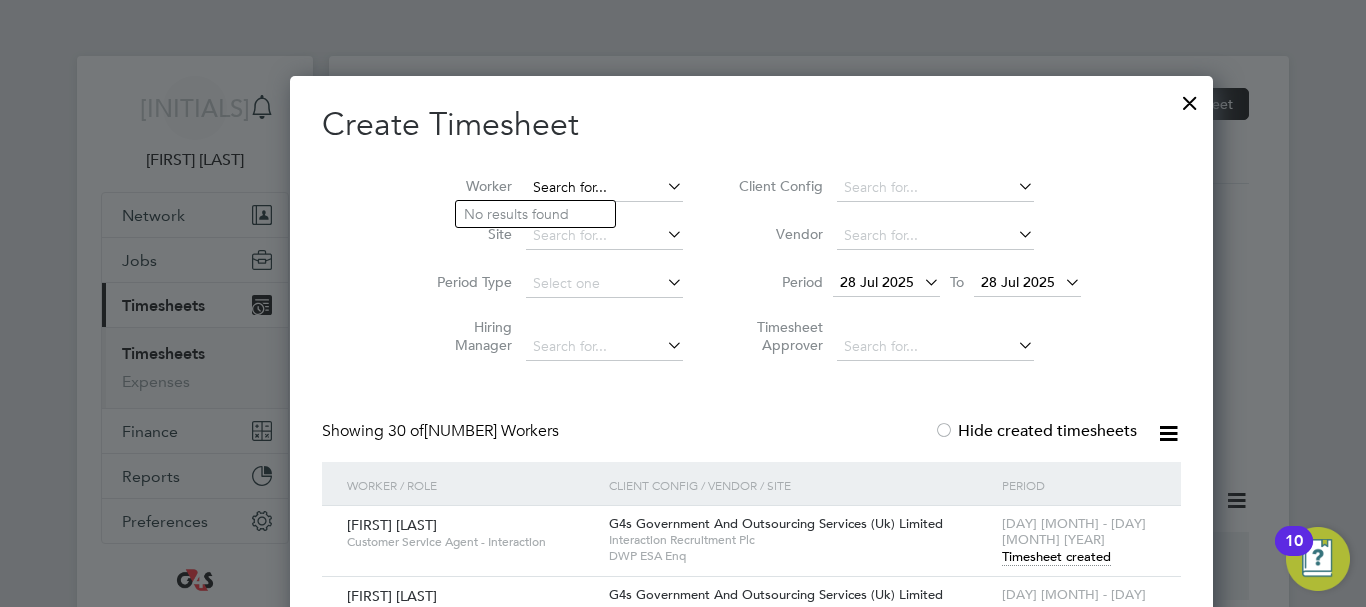 click at bounding box center (604, 188) 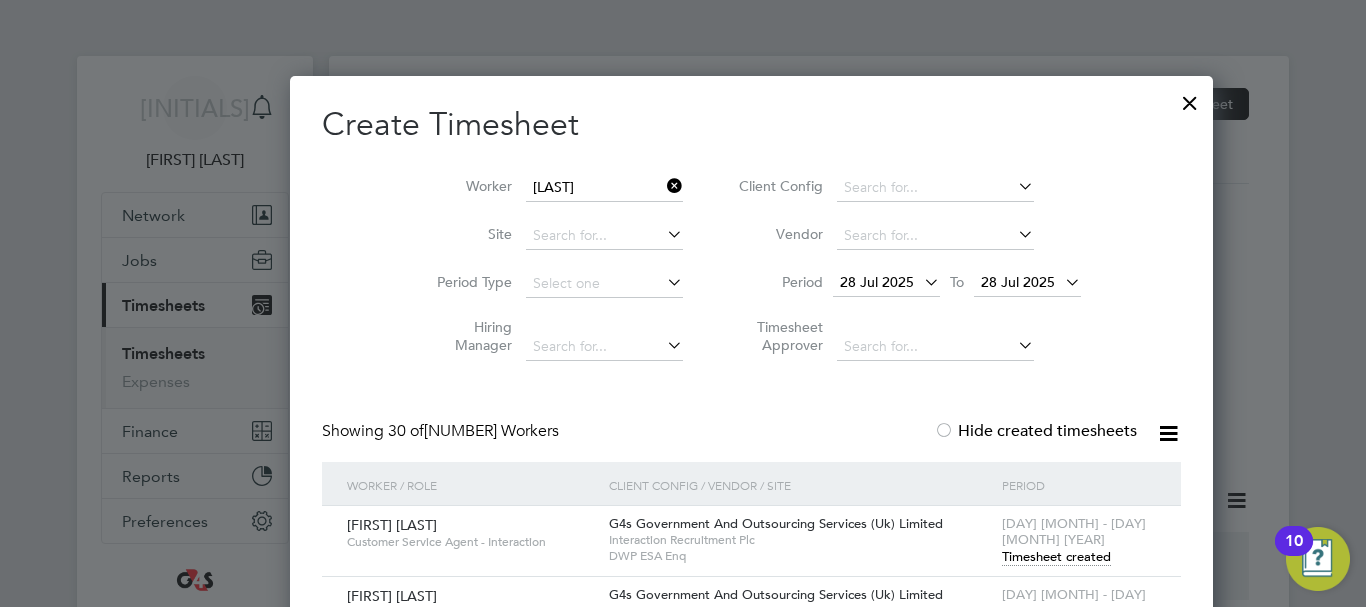 click on "[FIRST] [LAST]" 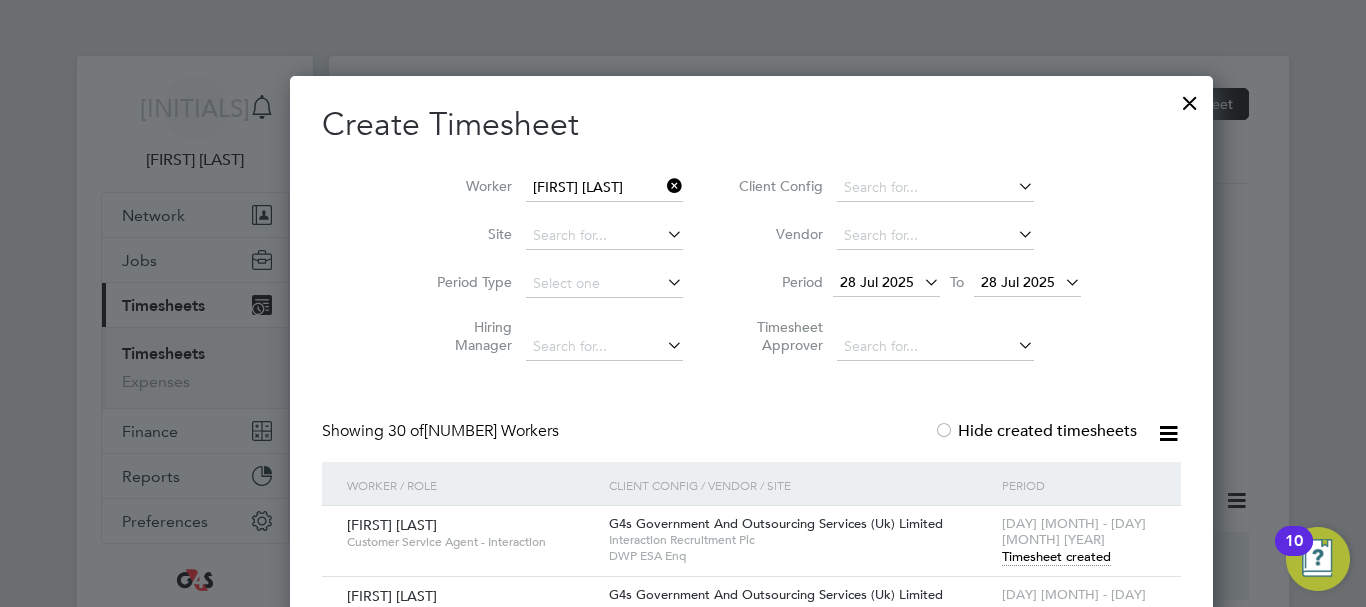 click at bounding box center (1190, 98) 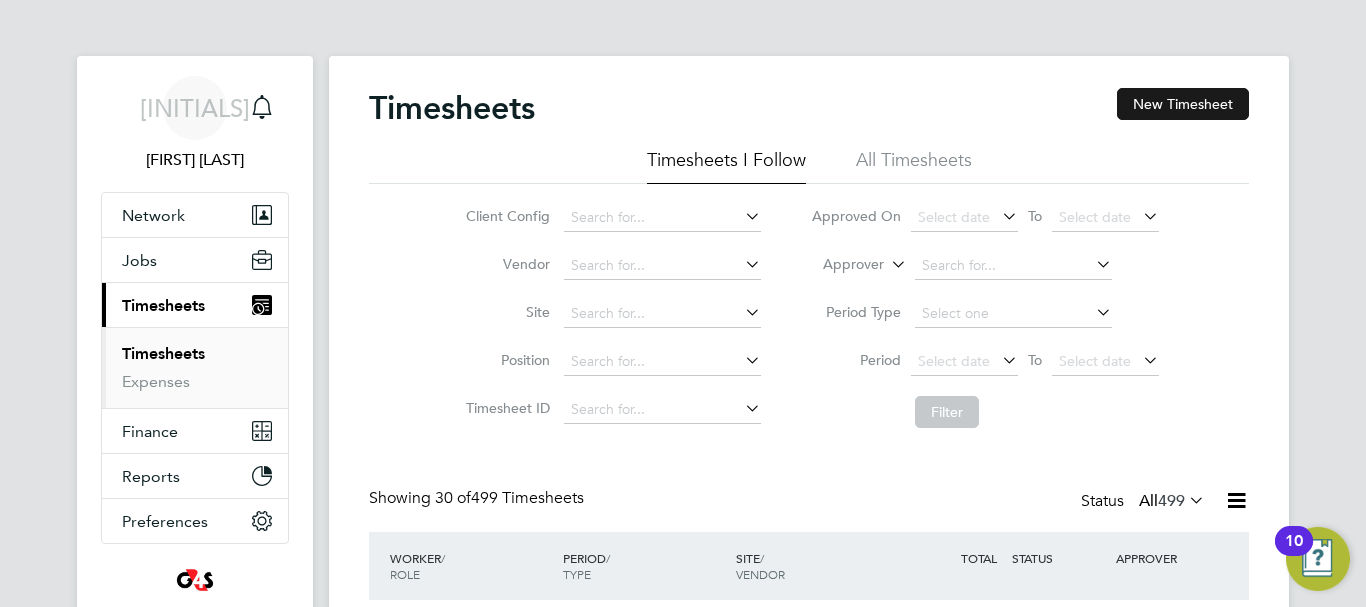 click on "New Timesheet" 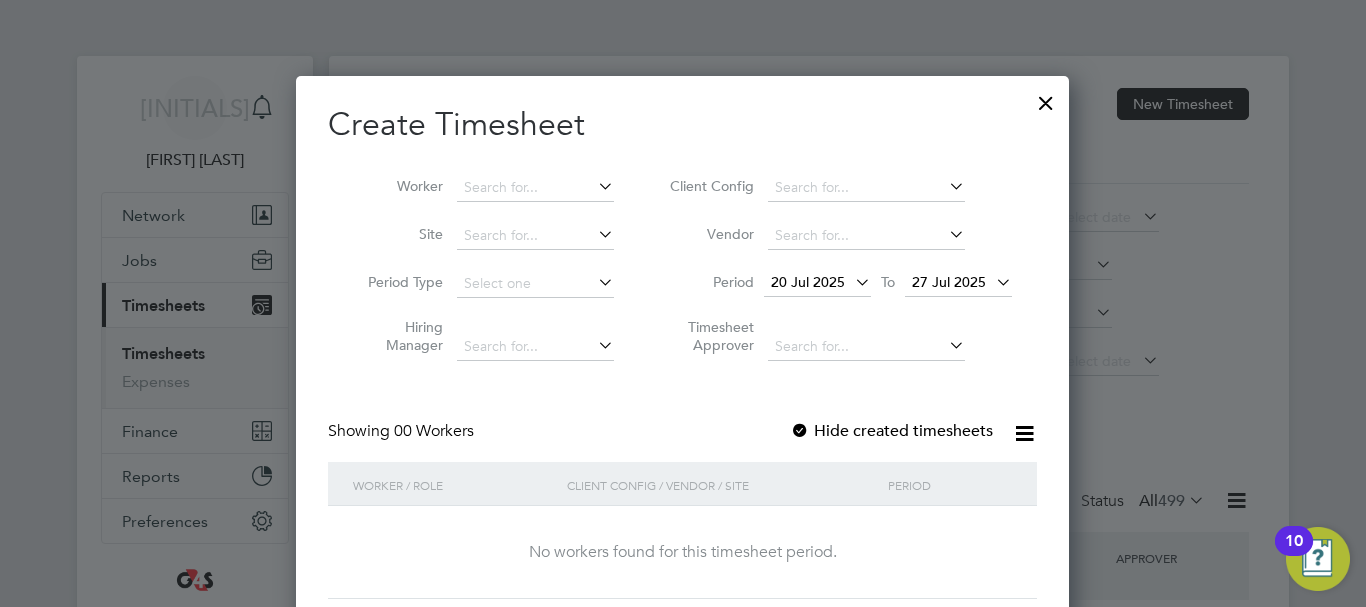 click on "20 Jul 2025" at bounding box center [808, 282] 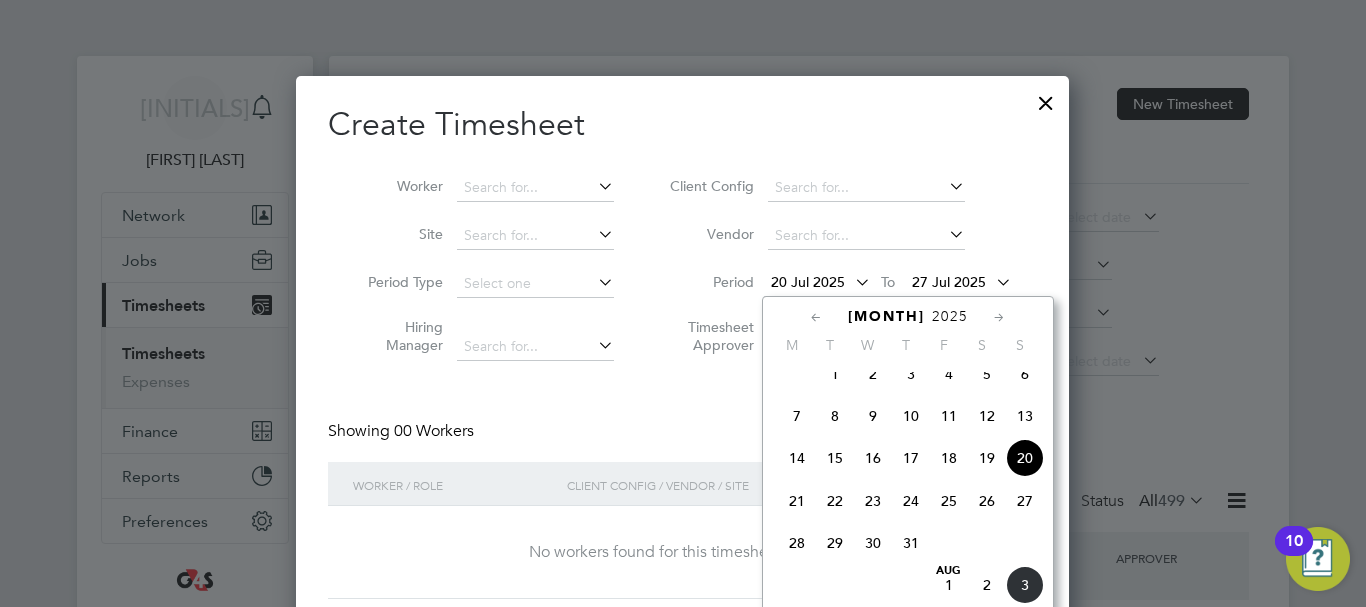 click on "28" 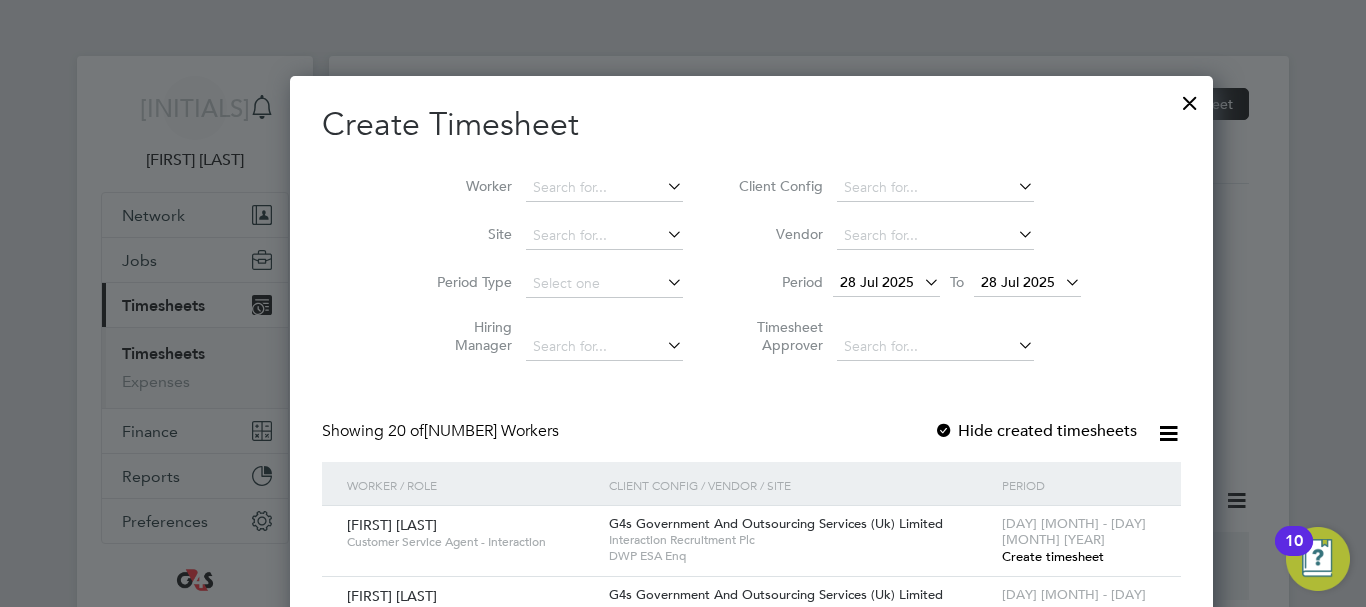 click on "Create timesheet" at bounding box center [1053, 556] 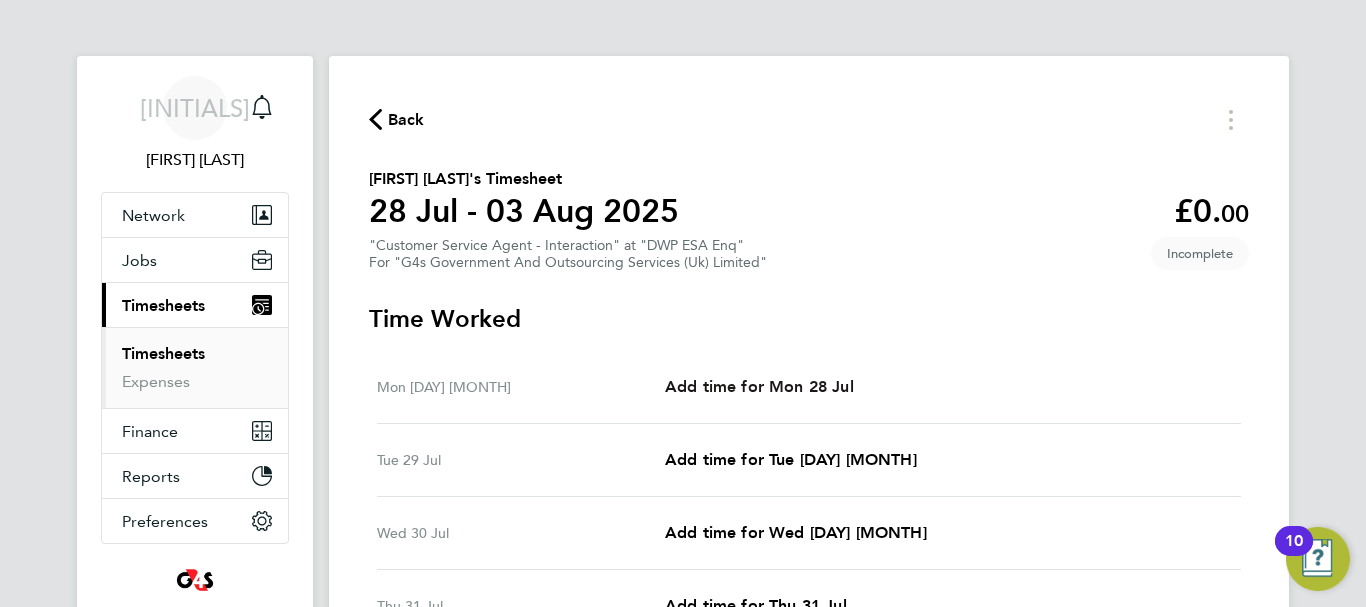 click on "Add time for Mon 28 Jul" at bounding box center [759, 387] 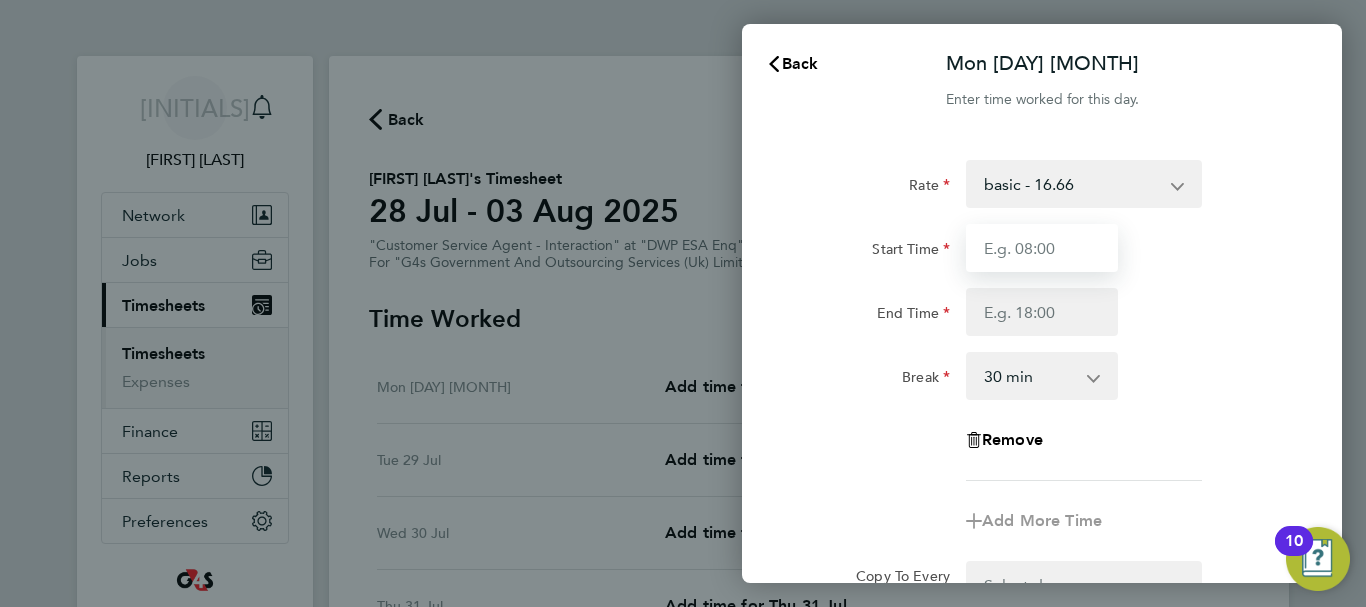 click on "Start Time" at bounding box center (1042, 248) 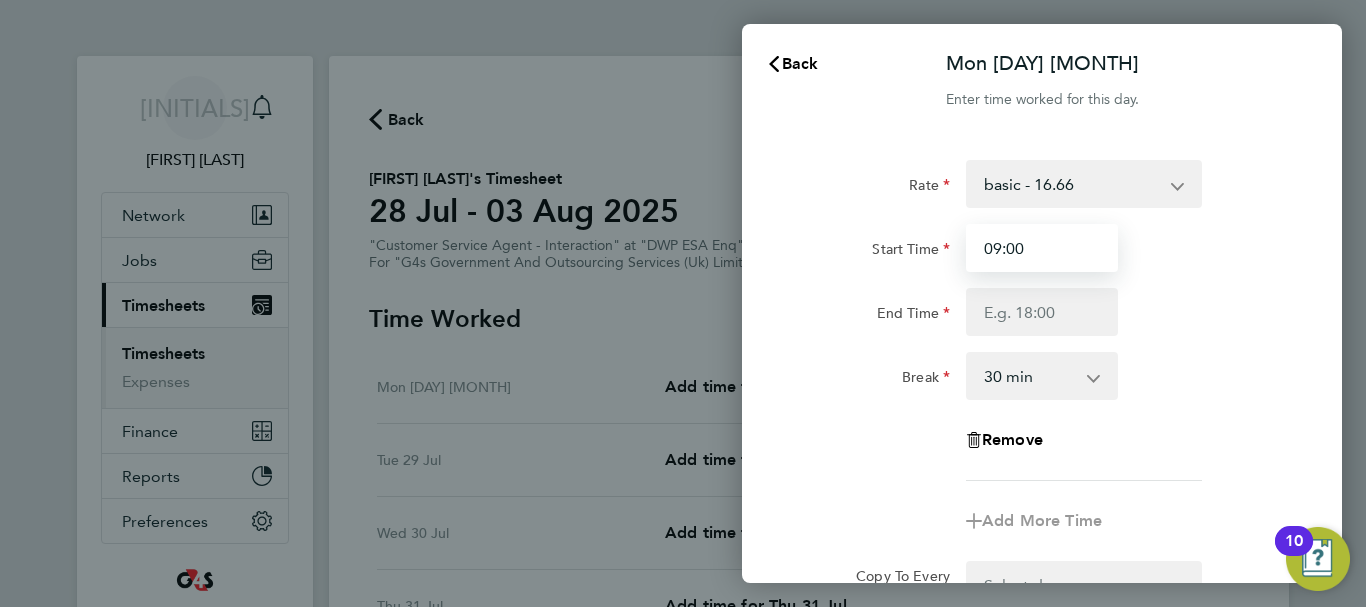 type on "09:00" 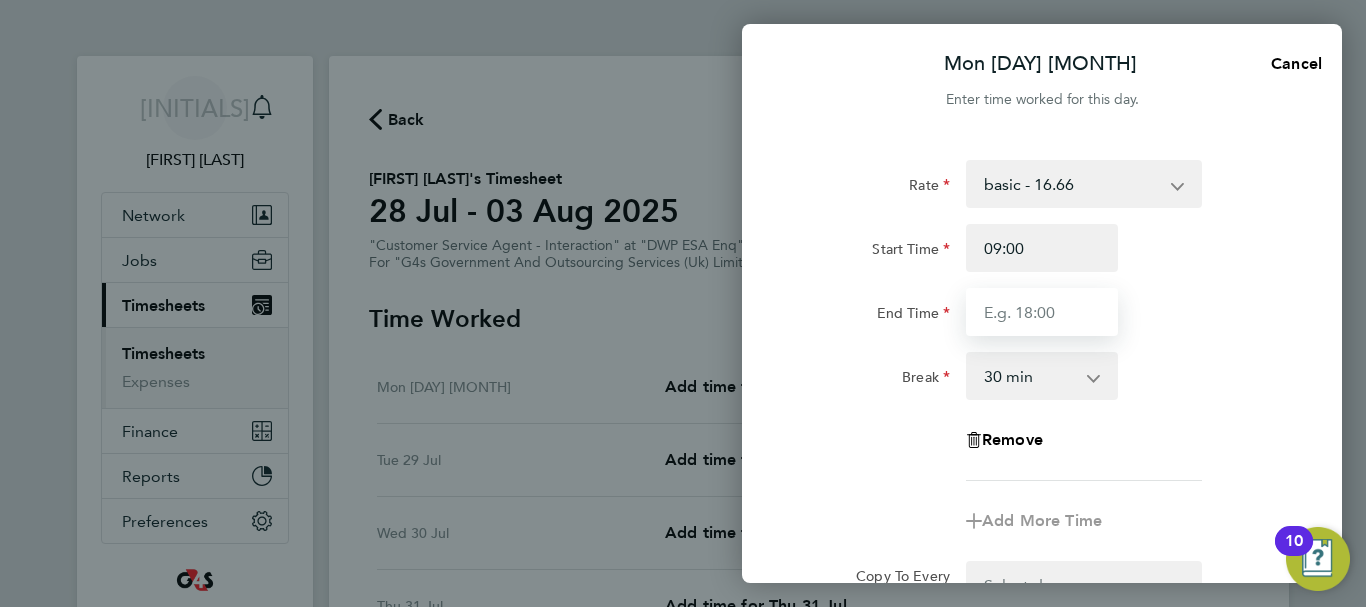 click on "End Time" at bounding box center (1042, 312) 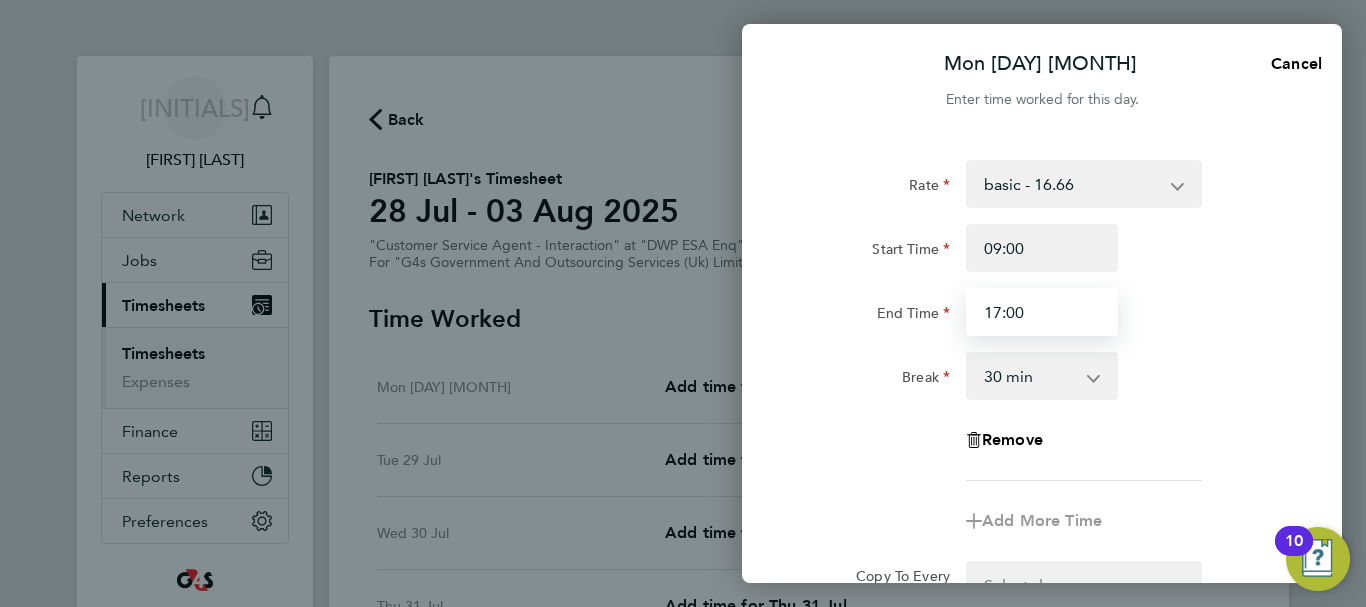 click on "17:00" at bounding box center (1042, 312) 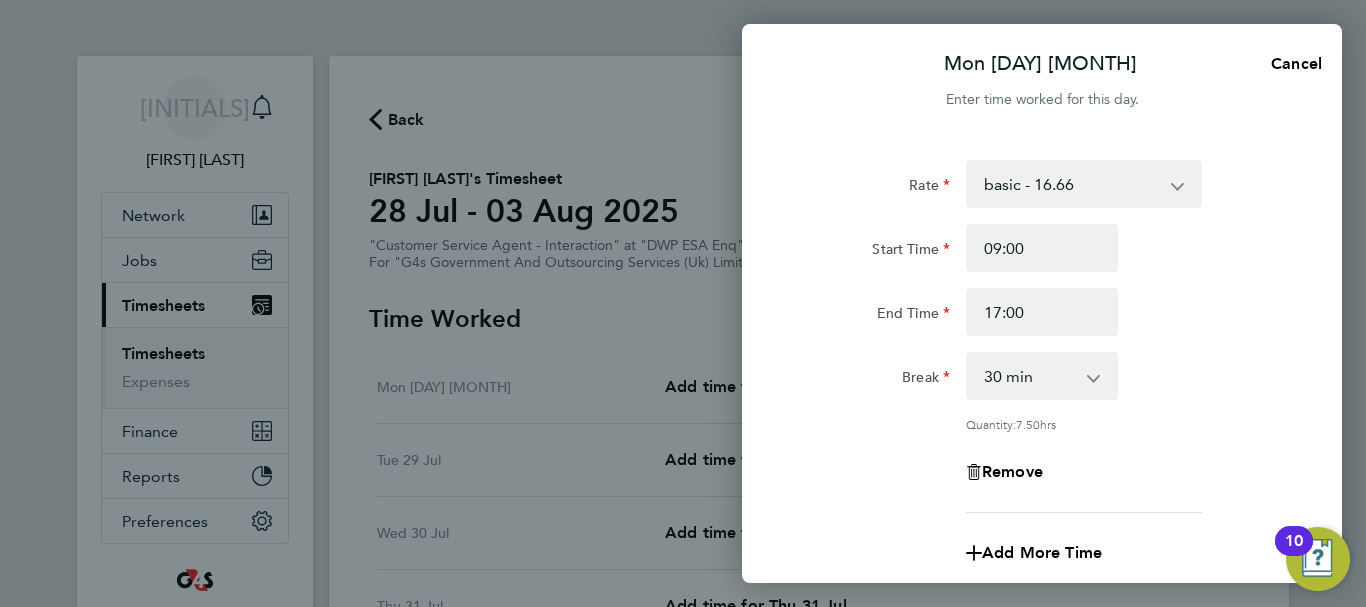 click on "End Time 17:00" 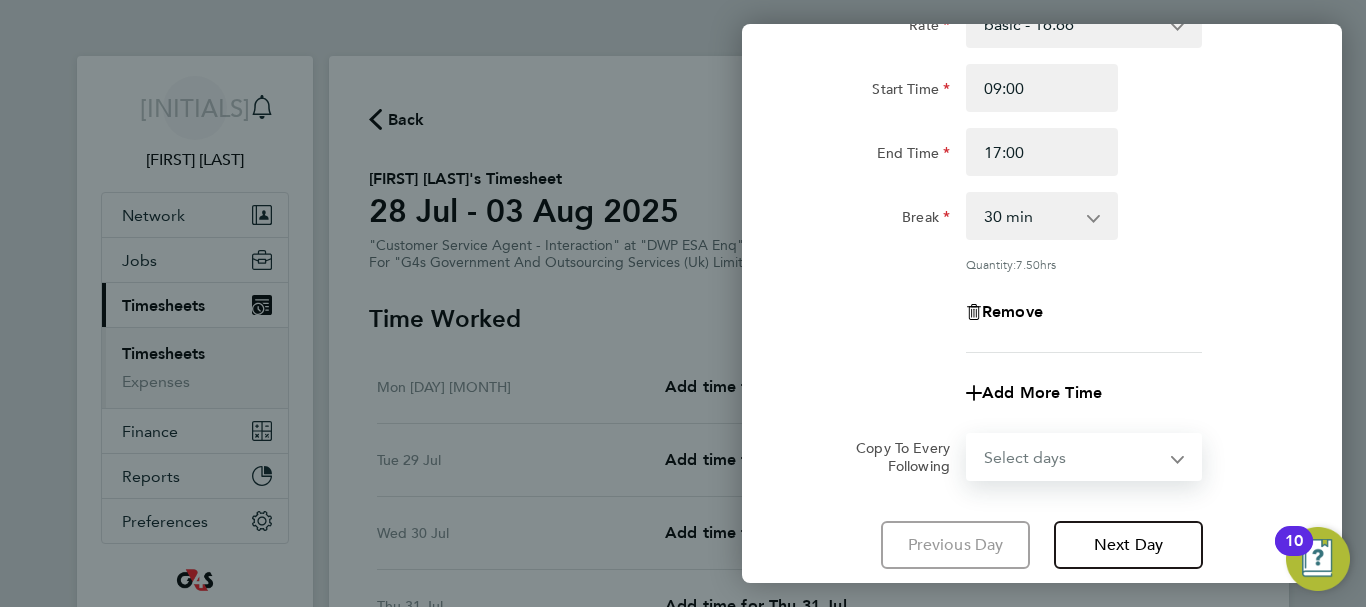 click on "Select days   Day   Weekday (Mon-Fri)   Weekend (Sat-Sun)   Tuesday   Wednesday   Thursday   Friday   Saturday   Sunday" at bounding box center [1073, 457] 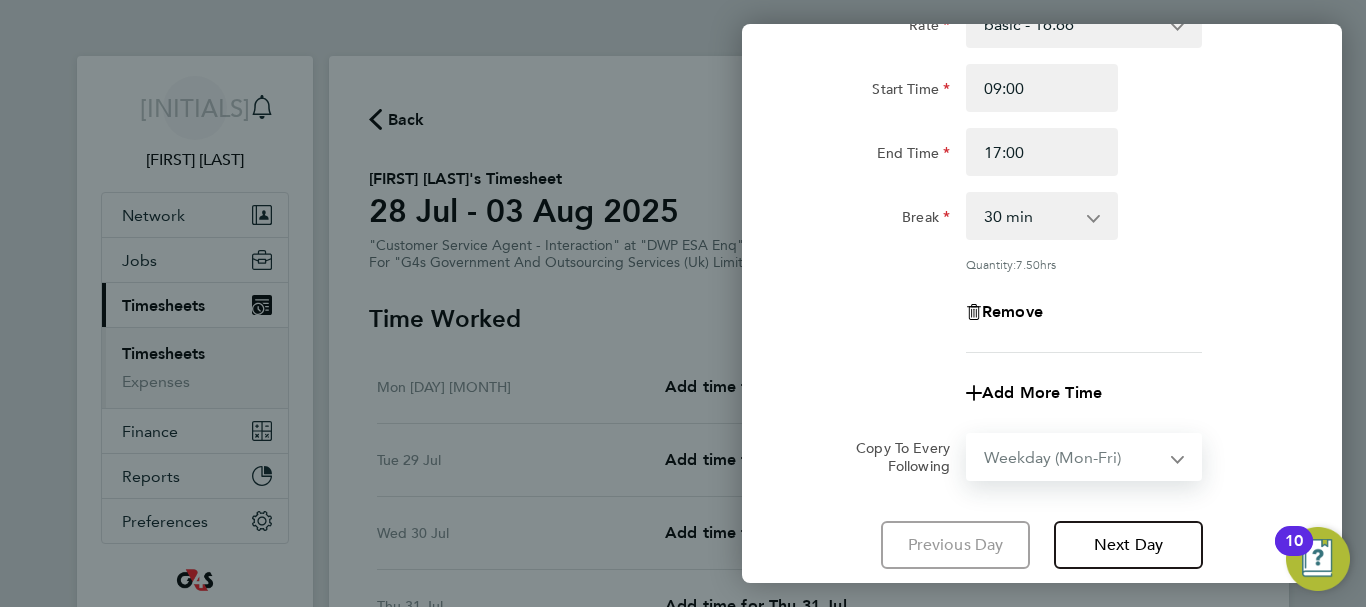 click on "Select days   Day   Weekday (Mon-Fri)   Weekend (Sat-Sun)   Tuesday   Wednesday   Thursday   Friday   Saturday   Sunday" at bounding box center (1073, 457) 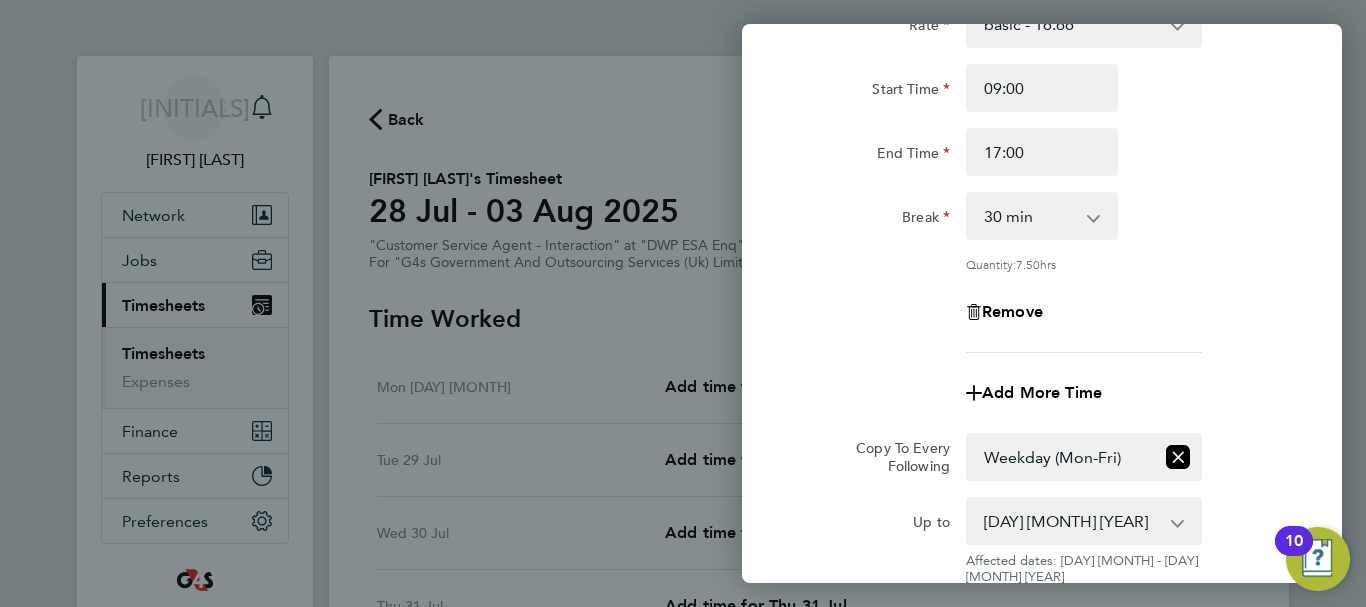 click on "Remove" 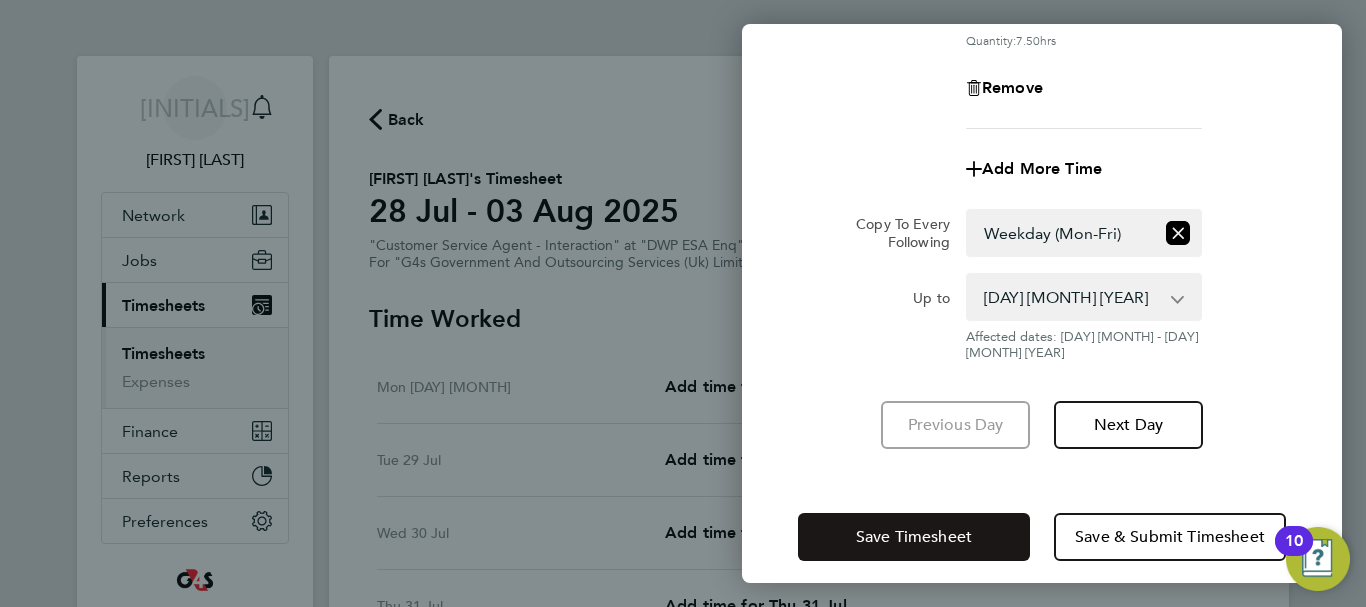click on "Save Timesheet" 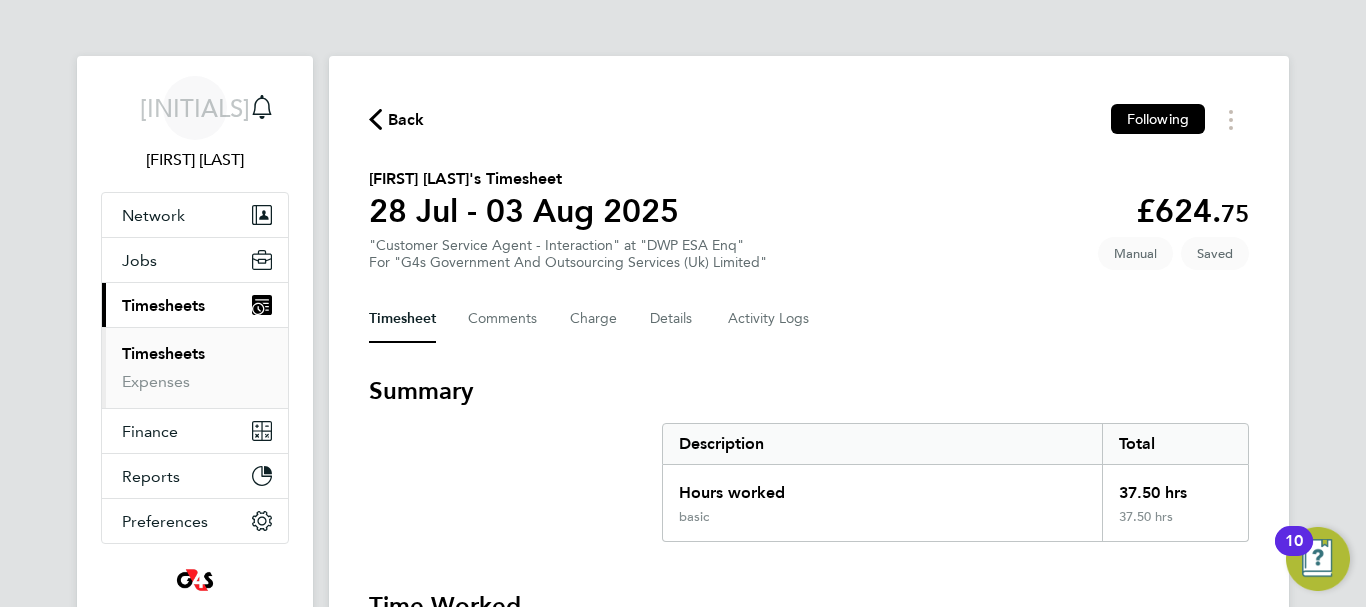 click on "Back  Following
[FIRST] [LAST]'s Timesheet   [DAY] [MONTH] - [DAY] [MONTH] [YEAR]   £624. 75  "Customer Service Agent - Interaction" at "DWP ESA Enq"  For "G4s Government And Outsourcing Services (Uk) Limited"  Saved   Manual   Timesheet   Comments   Charge   Details   Activity Logs   Summary   Description   Total   Hours worked   37.50 hrs   basic   37.50 hrs   Time Worked   Mon [DAY] [MONTH]   09:00 to 17:00   |   30 min   7.50 hrs   |   basic   (£16.66) =   £124.95   Edit   Tue [DAY] [MONTH]   09:00 to 17:00   |   30 min   7.50 hrs   |   basic   (£16.66) =   £124.95   Edit   Wed [DAY] [MONTH]   09:00 to 17:00   |   30 min   7.50 hrs   |   basic   (£16.66) =   £124.95   Edit   Thu [DAY] [MONTH]   09:00 to 17:00   |   30 min   7.50 hrs   |   basic   (£16.66) =   £124.95   Edit   Fri [DAY] [MONTH]   09:00 to 17:00   |   30 min   7.50 hrs   |   basic   (£16.66) =   £124.95   Edit   Sat [DAY] [MONTH]   Add time for Sat [DAY] [MONTH]   Add time for Sat [DAY] [MONTH]   Sun [DAY] [MONTH]   Add time for Sun [DAY] [MONTH]   Add time for Sun [DAY] [MONTH]   Submit For Approval" 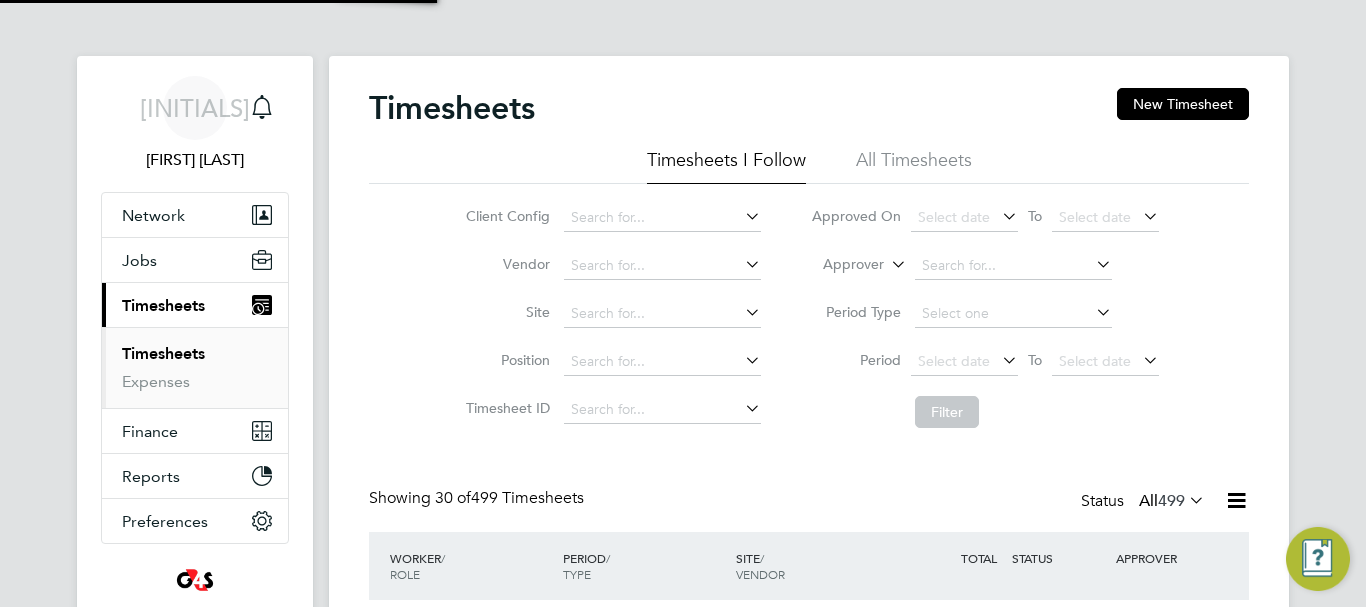 scroll, scrollTop: 10, scrollLeft: 10, axis: both 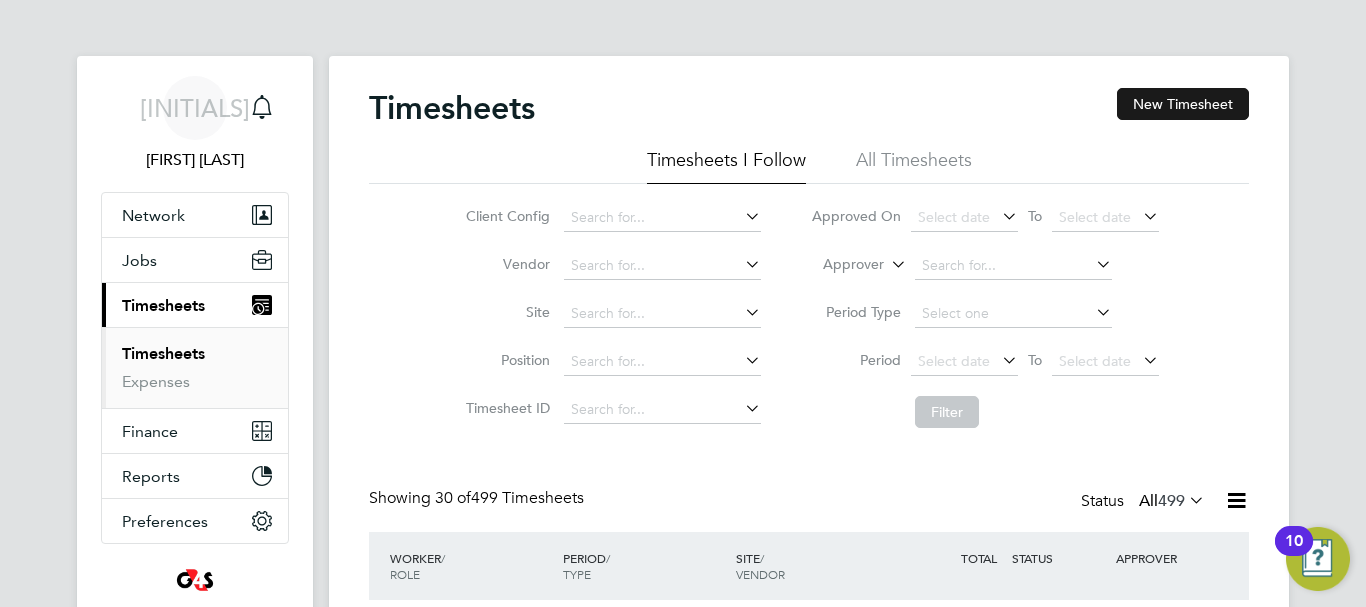 click on "New Timesheet" 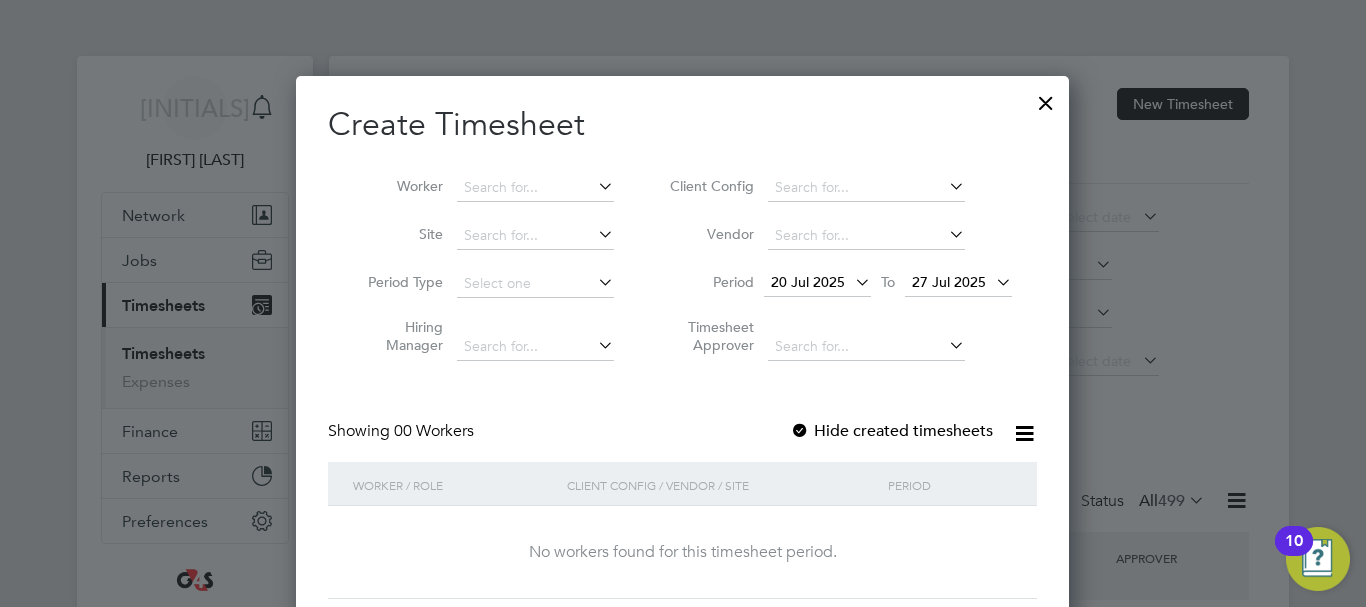 click at bounding box center [851, 282] 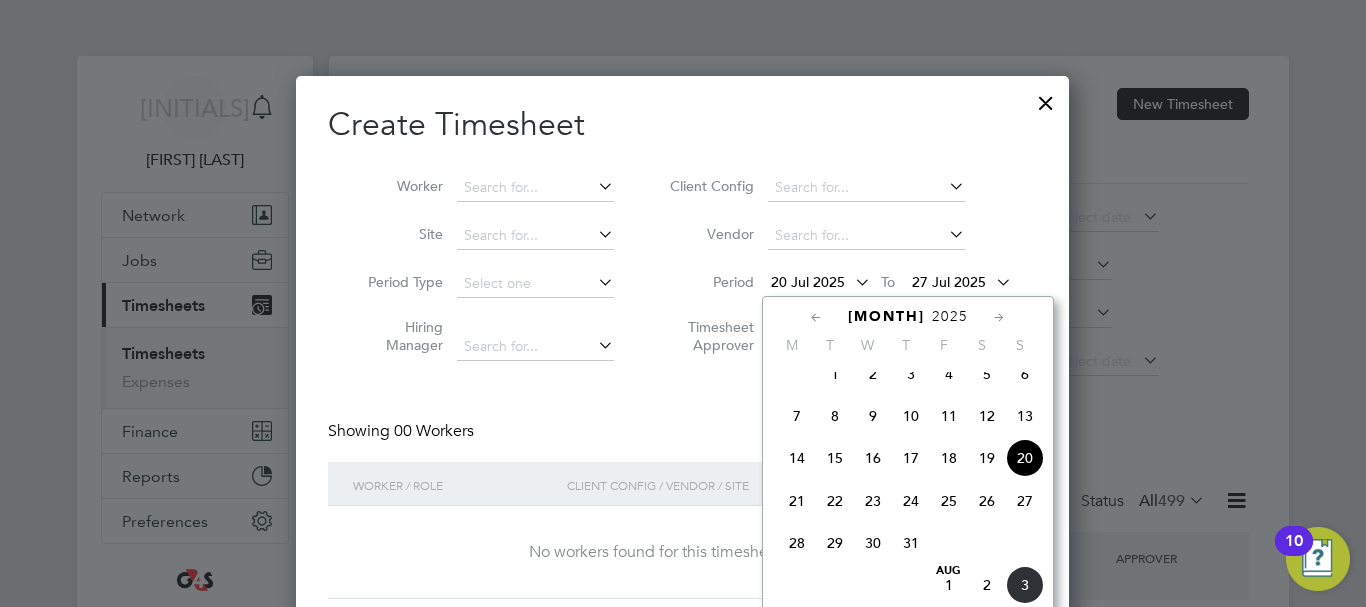 click on "28" 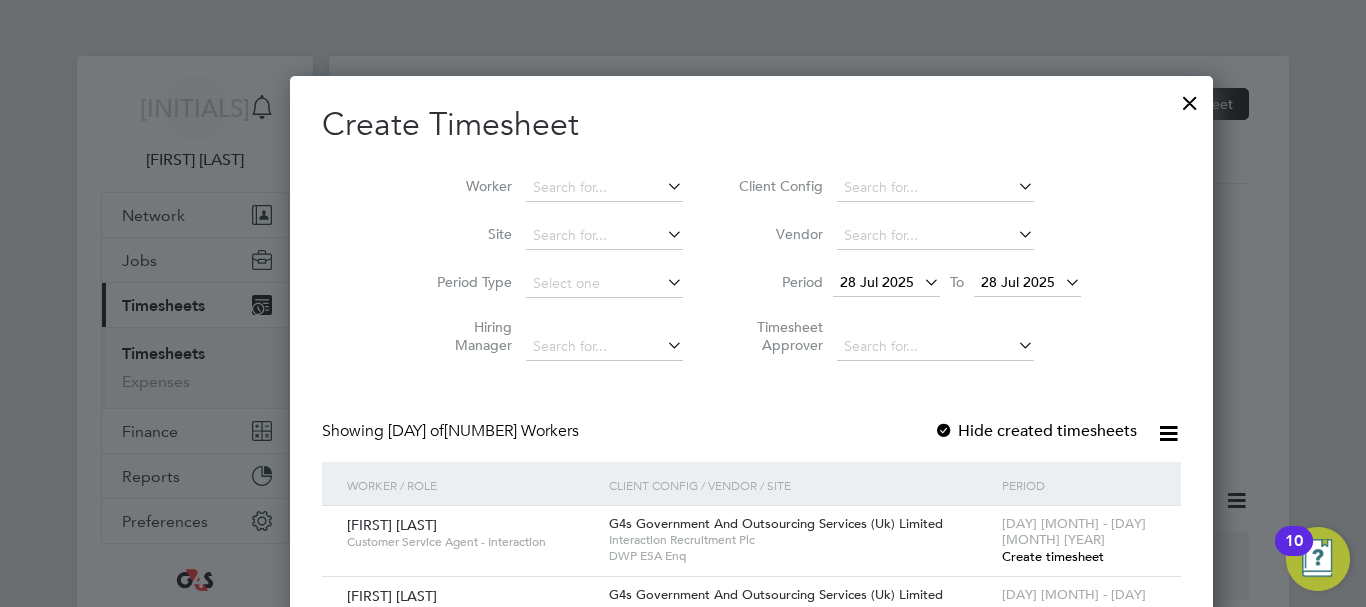 click at bounding box center (1190, 98) 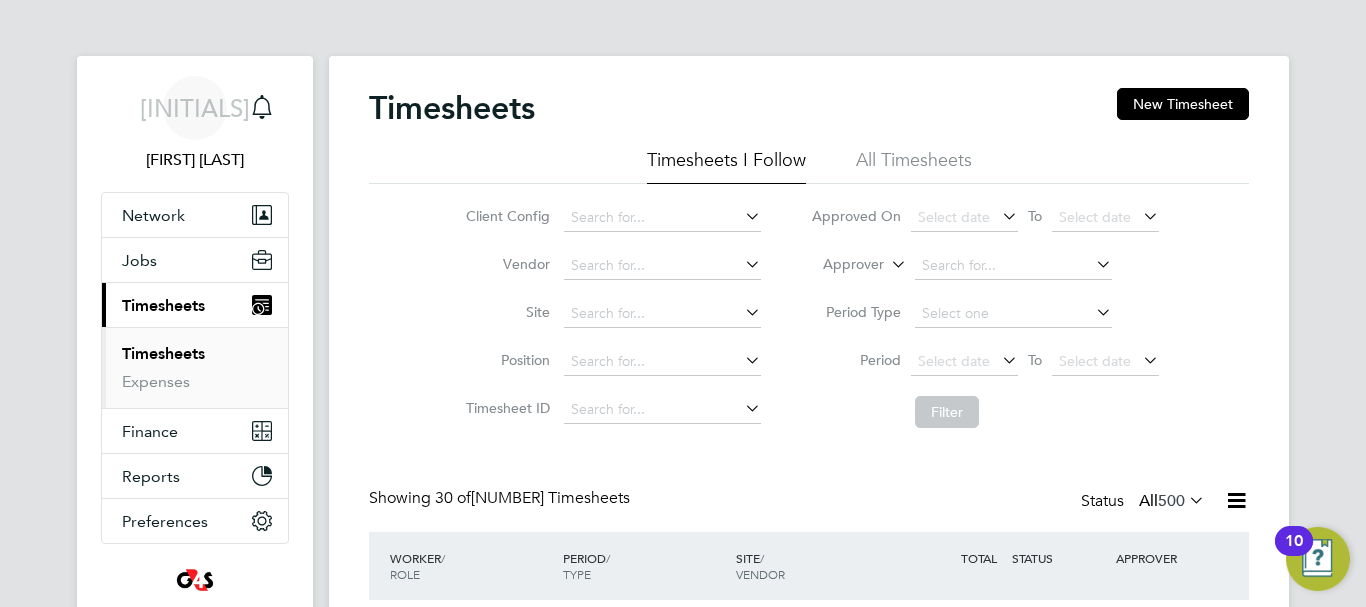 click on "All Timesheets" 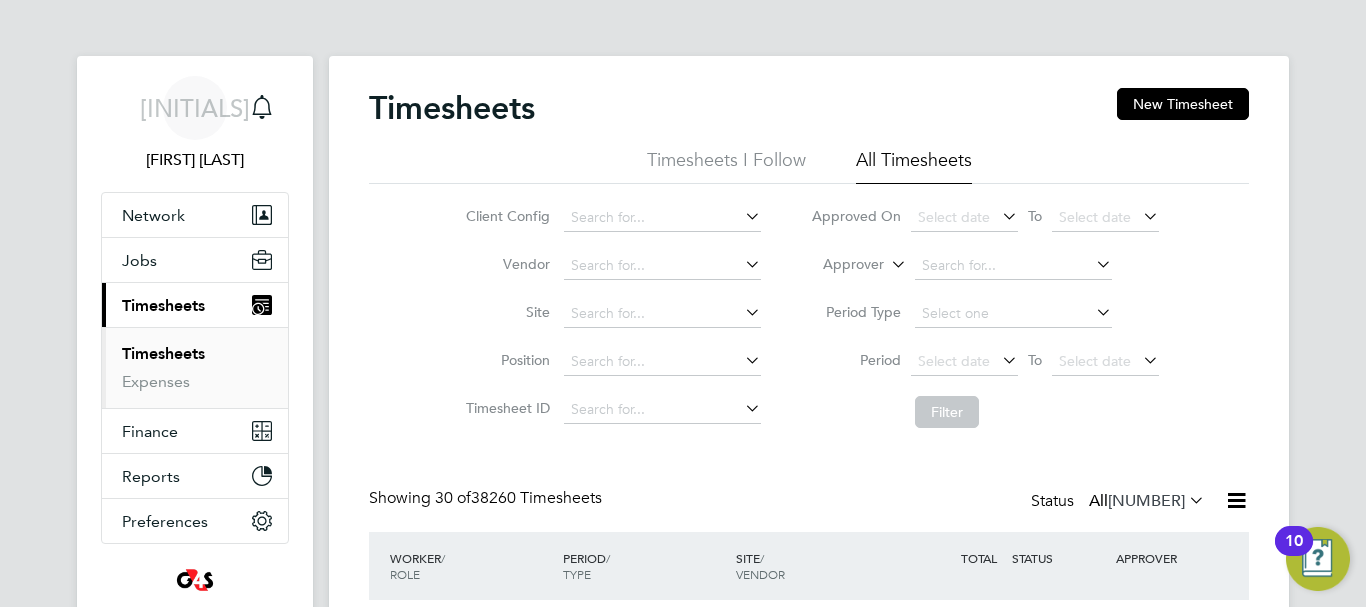 click on "Timesheets" at bounding box center (163, 353) 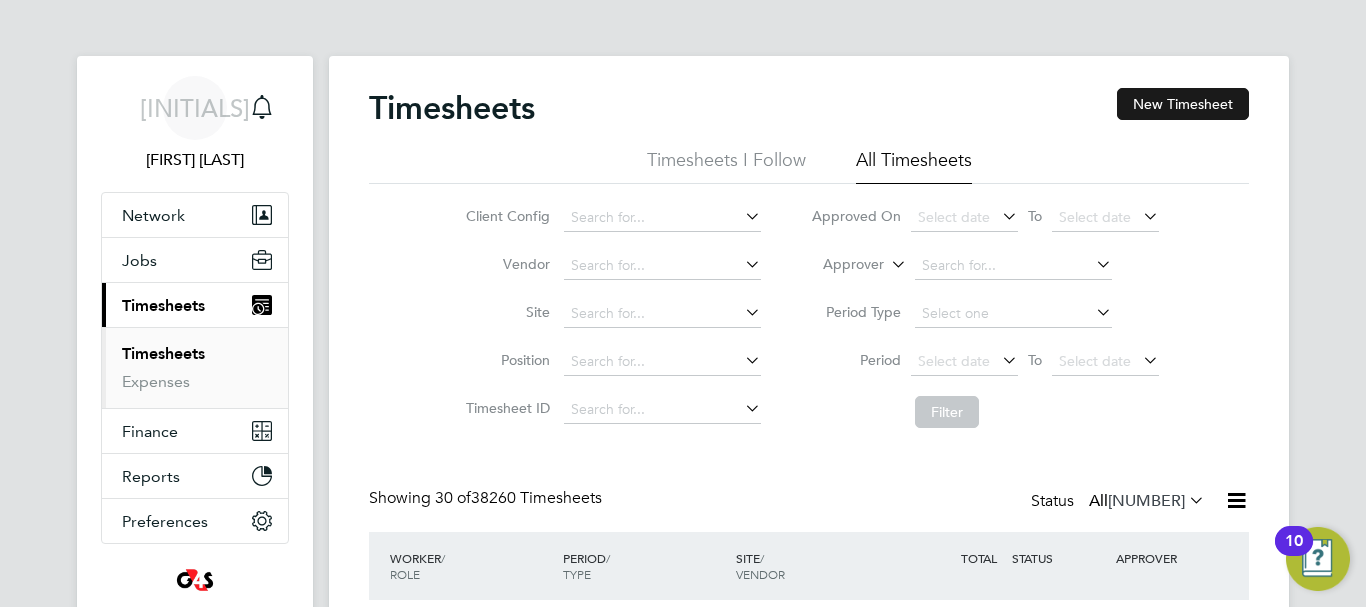 click on "New Timesheet" 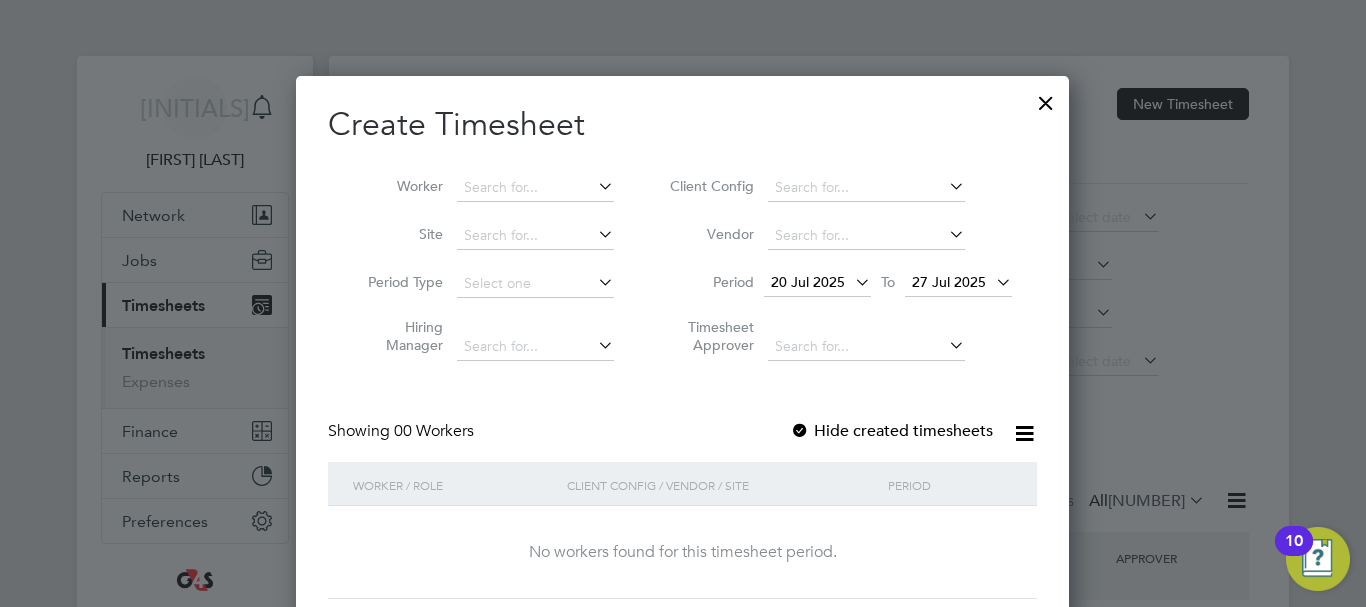 click on "Hide created timesheets" at bounding box center [891, 431] 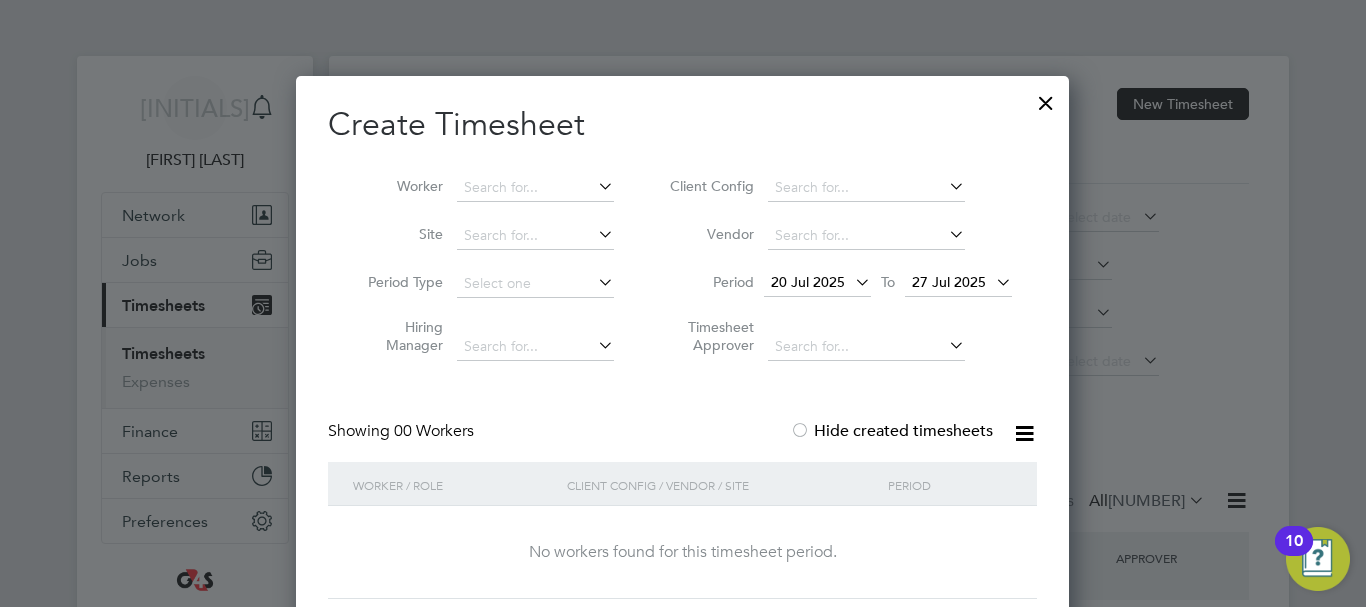click at bounding box center (851, 282) 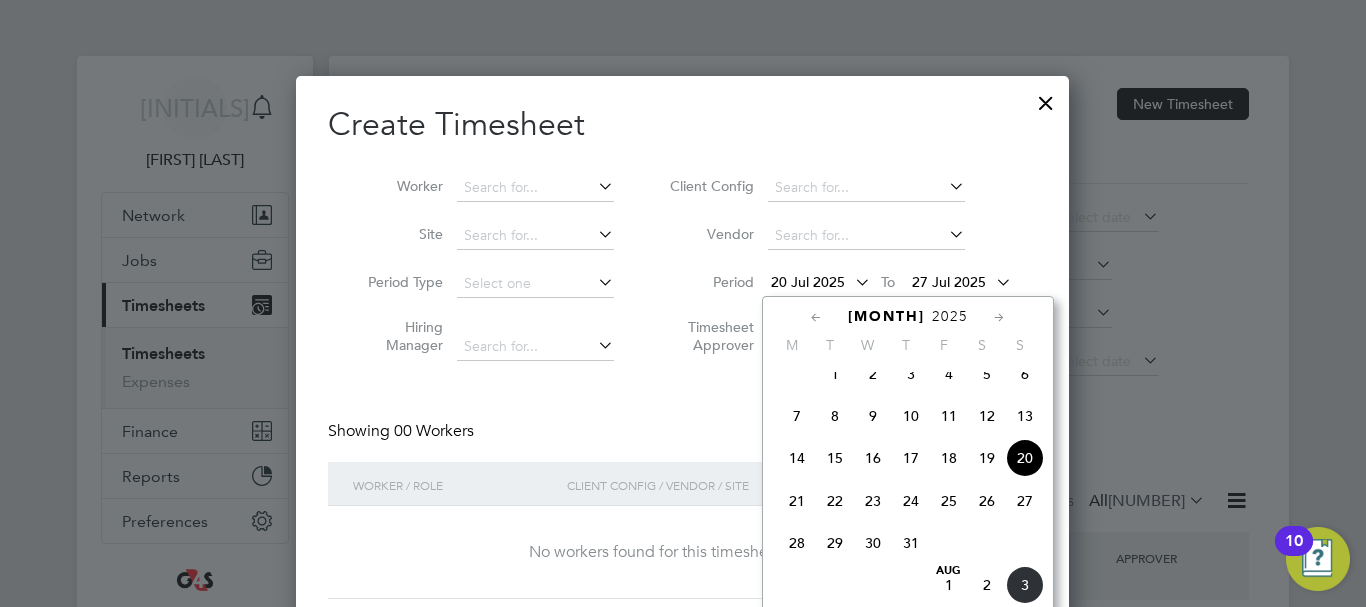 click on "28" 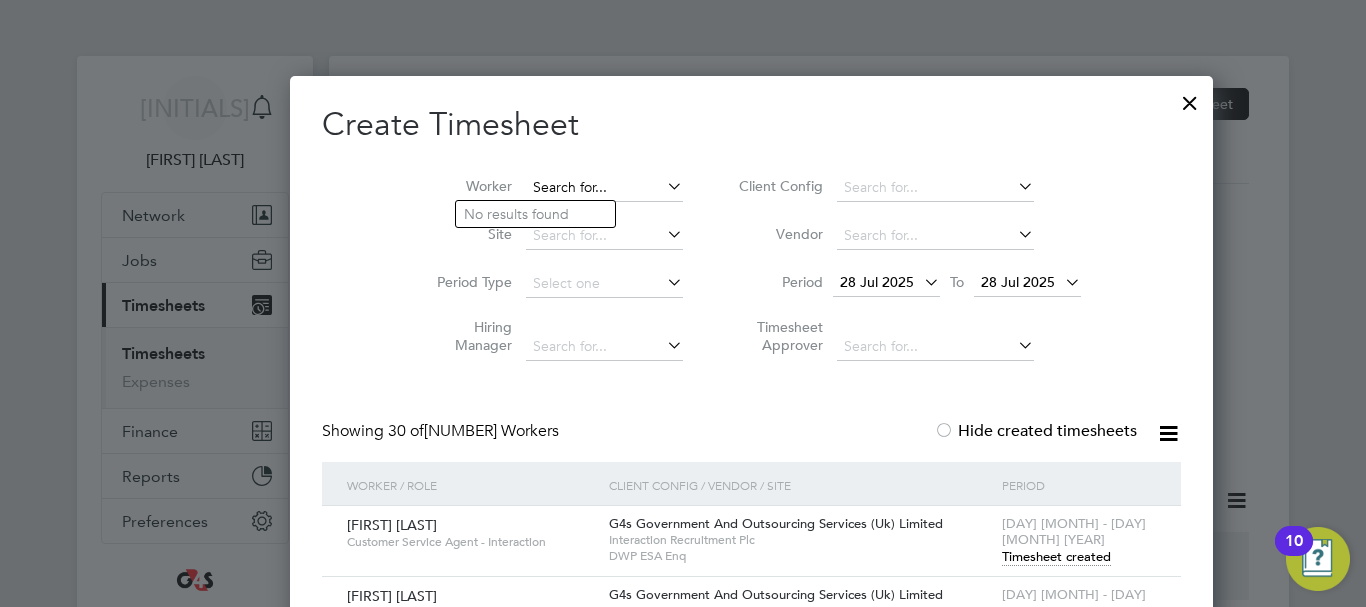 click at bounding box center [604, 188] 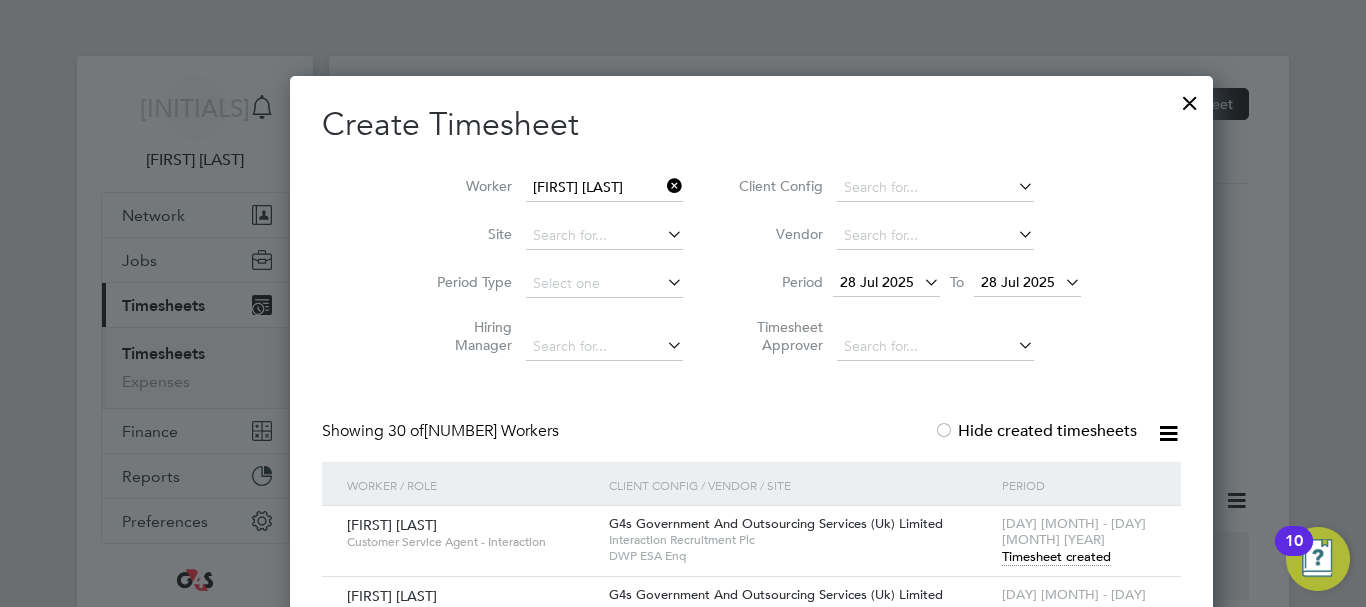 click on "[FIRST]   [LAST]" 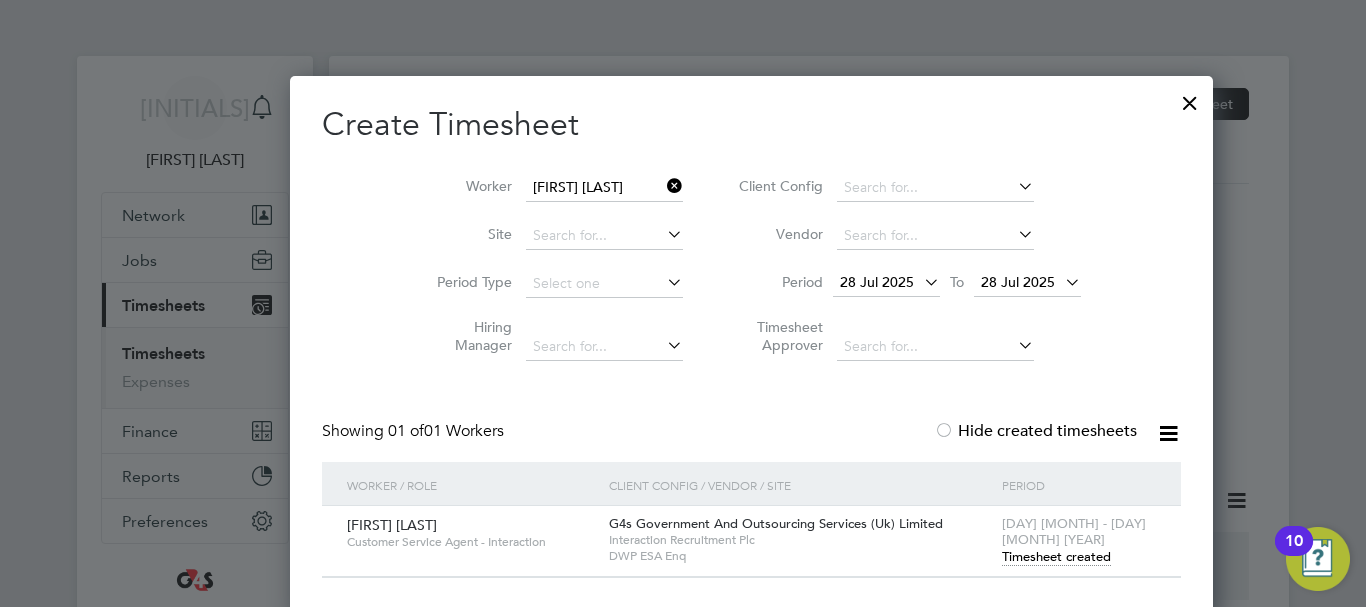 click on "Timesheet created" at bounding box center [1056, 557] 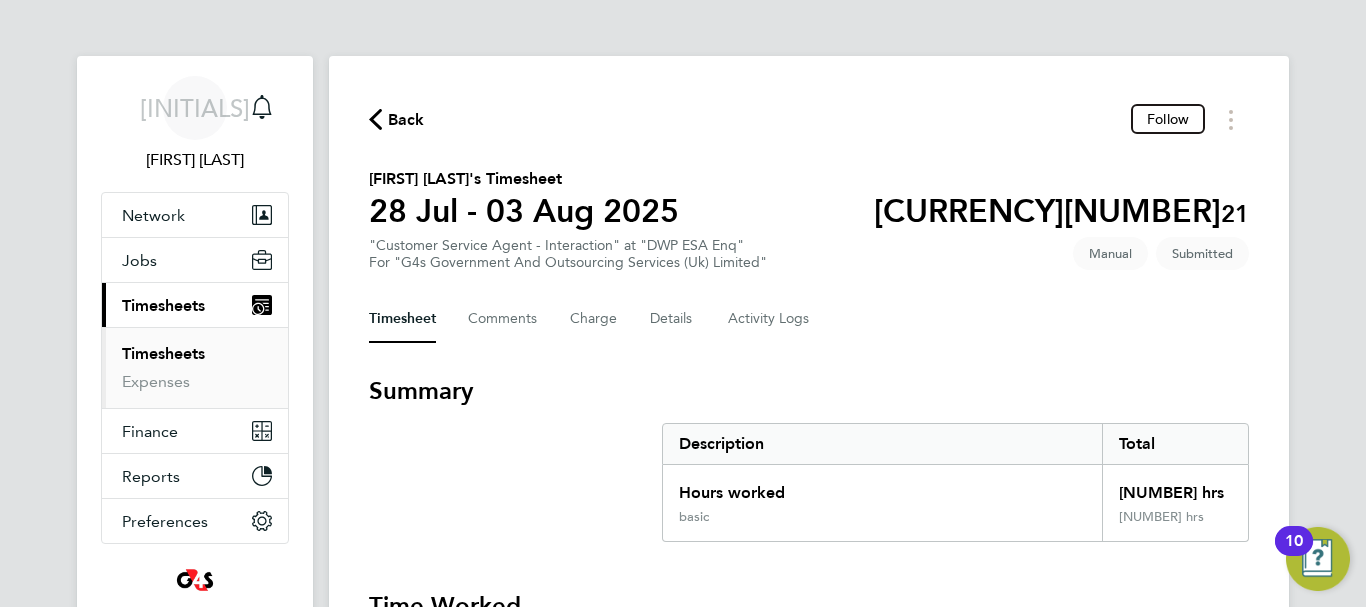 click on "[FIRST] [LAST]'s Timesheet   [DAY] [MONTH] - [DAY] [MONTH] [YEAR]   £308. 21  "Customer Service Agent - Interaction" at "DWP ESA Enq"  For "G4s Government And Outsourcing Services (Uk) Limited"  Submitted   Manual" 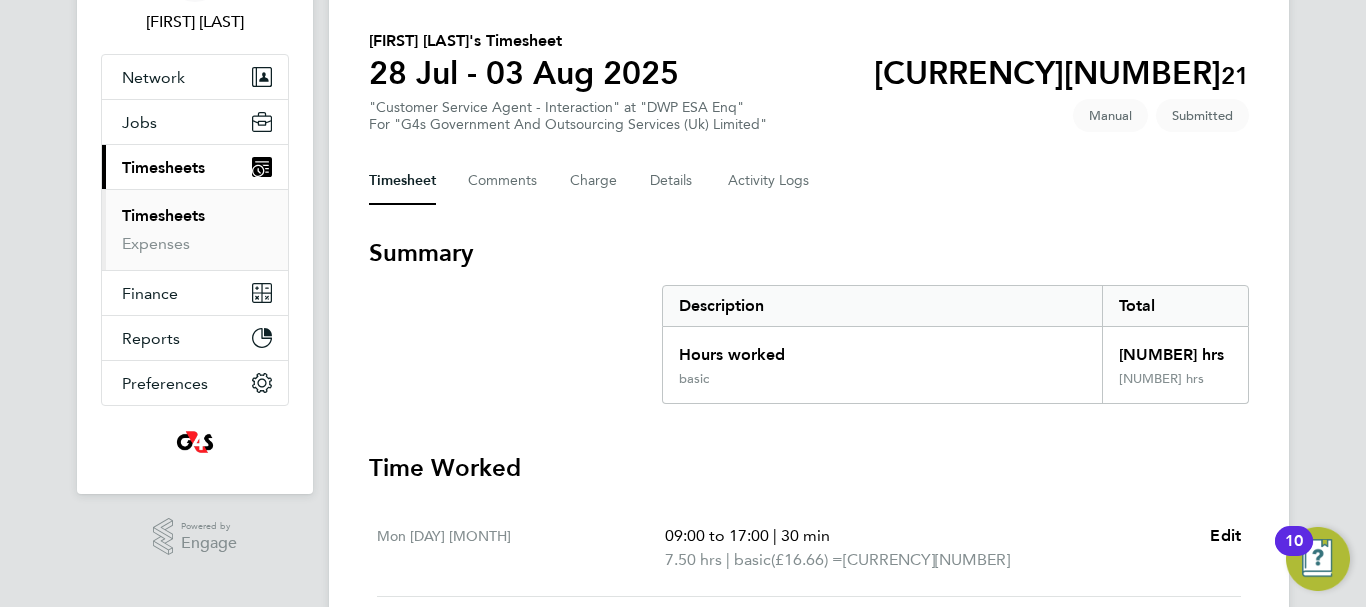 click on "Timesheets   Expenses" at bounding box center [195, 229] 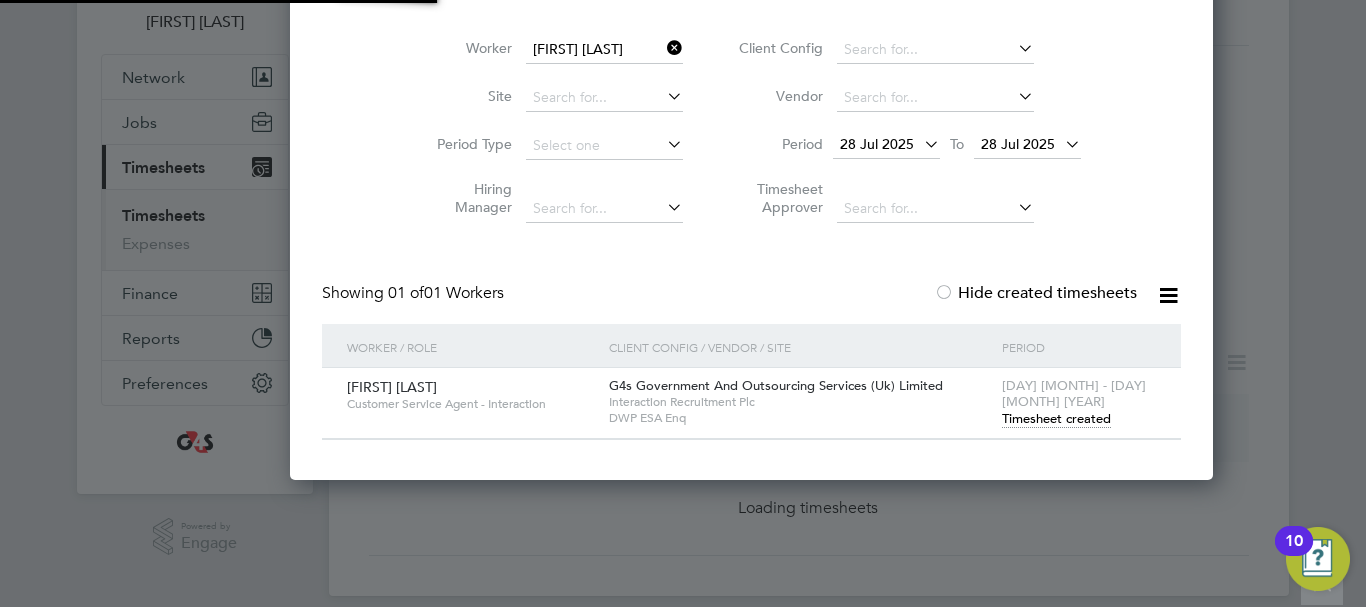 scroll, scrollTop: 0, scrollLeft: 0, axis: both 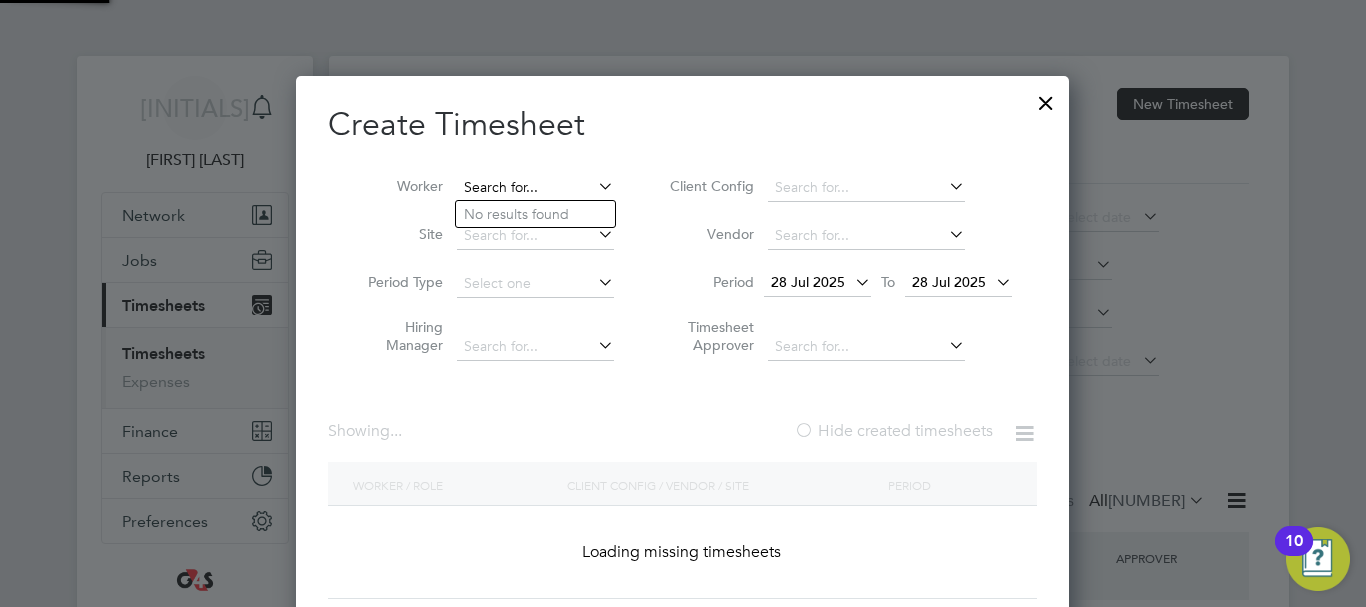 click at bounding box center [535, 188] 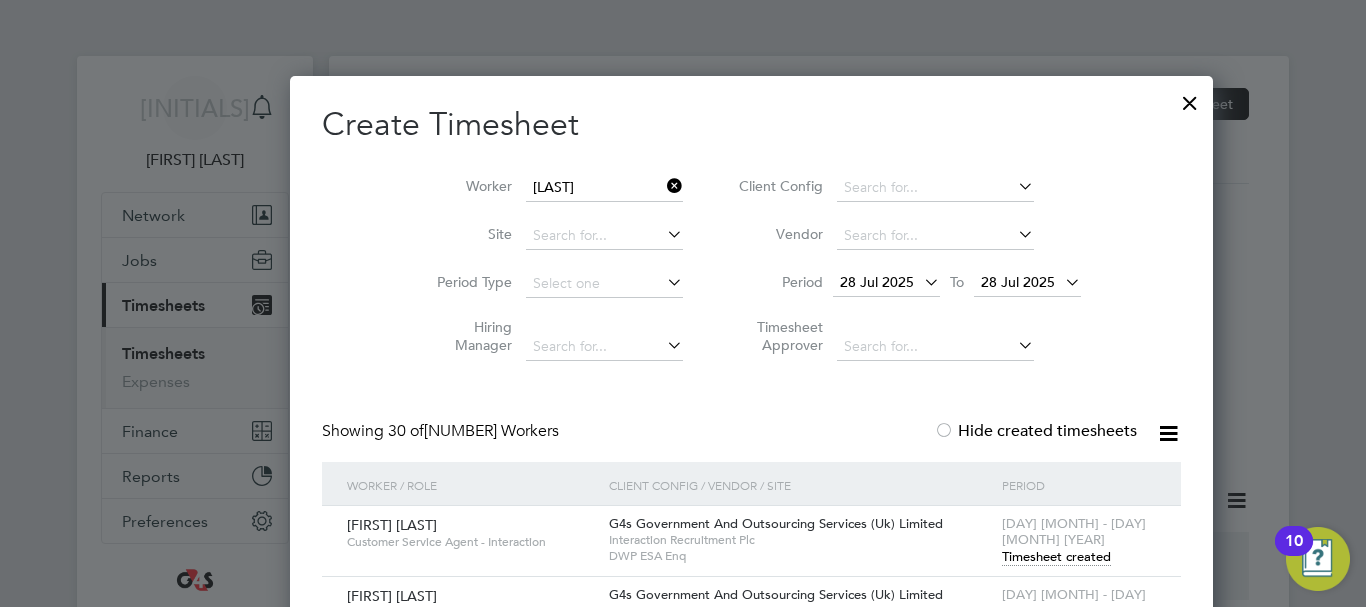 click on "[FIRST] [LAST]" 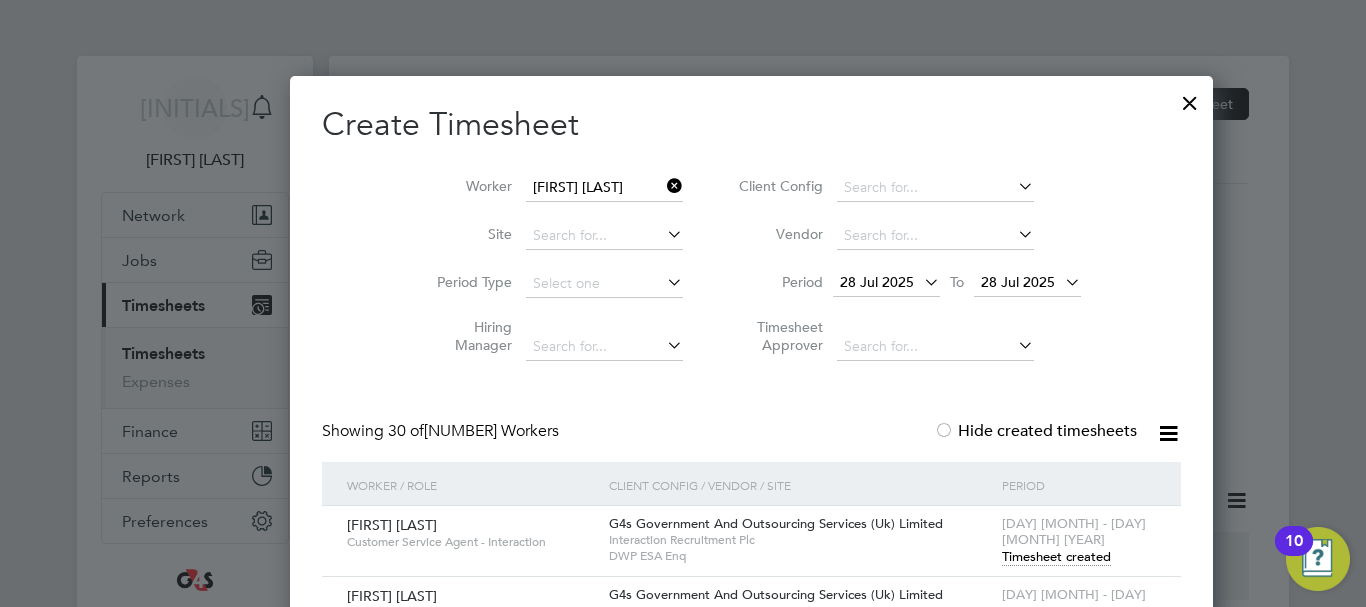 click on "28 Jul 2025" at bounding box center (1027, 283) 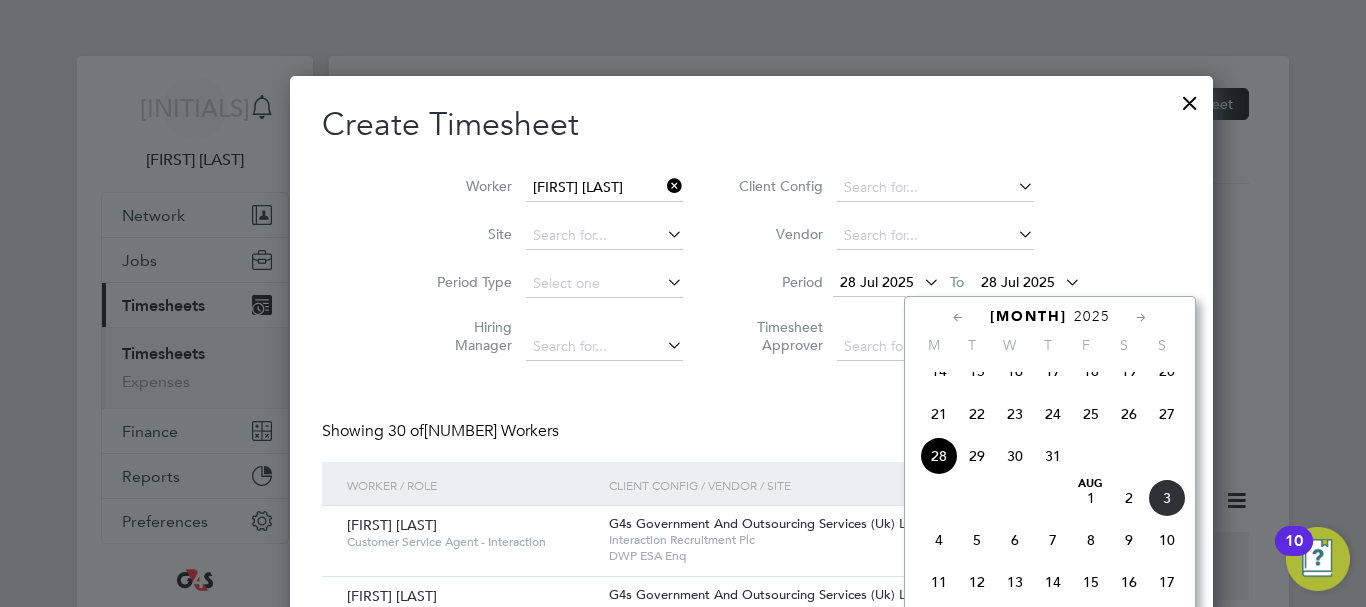 click on "3" 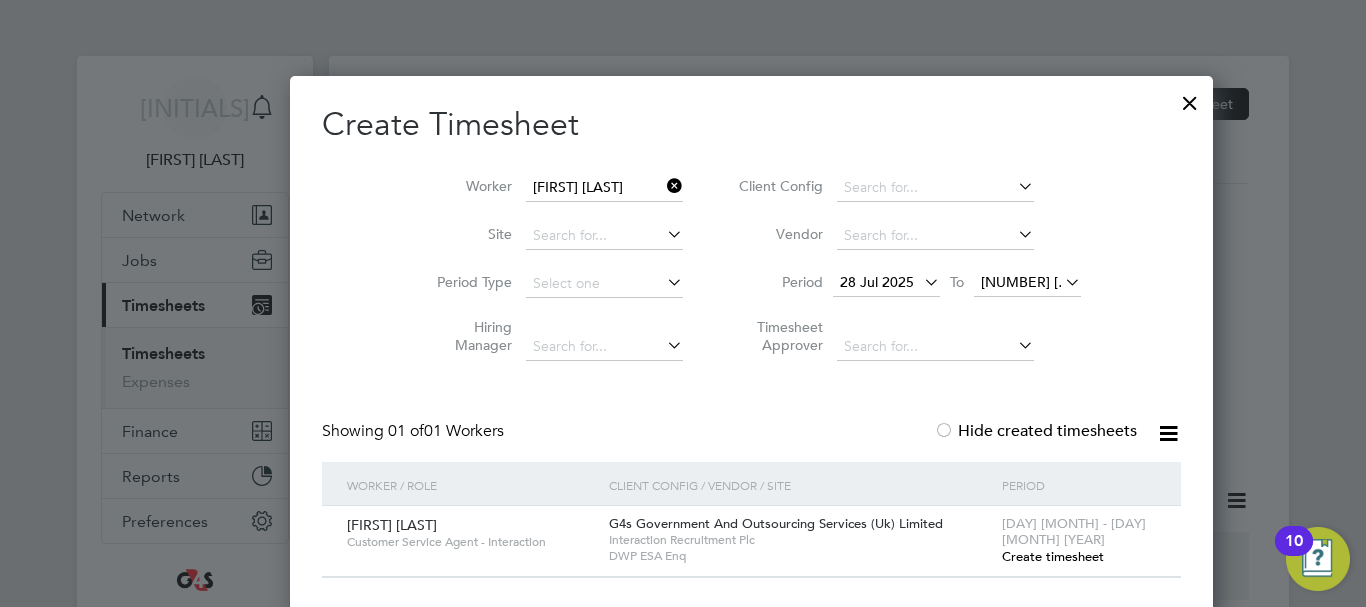 click on "Create timesheet" at bounding box center [1053, 556] 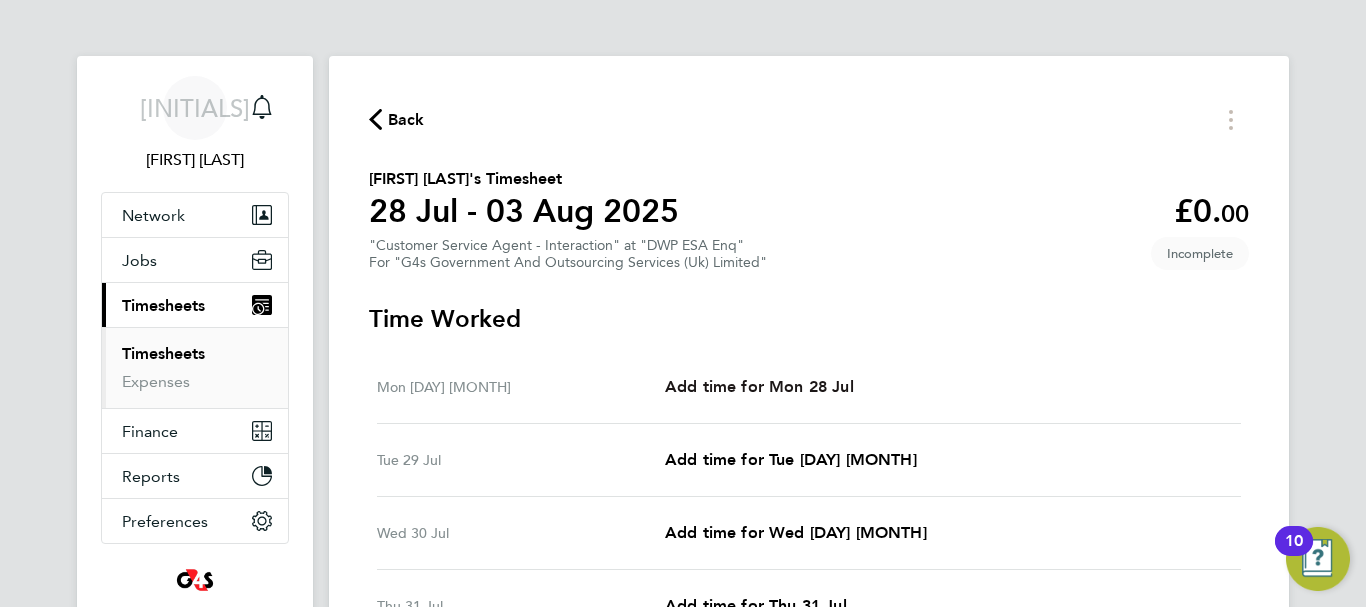 click on "Add time for Mon 28 Jul" at bounding box center (759, 386) 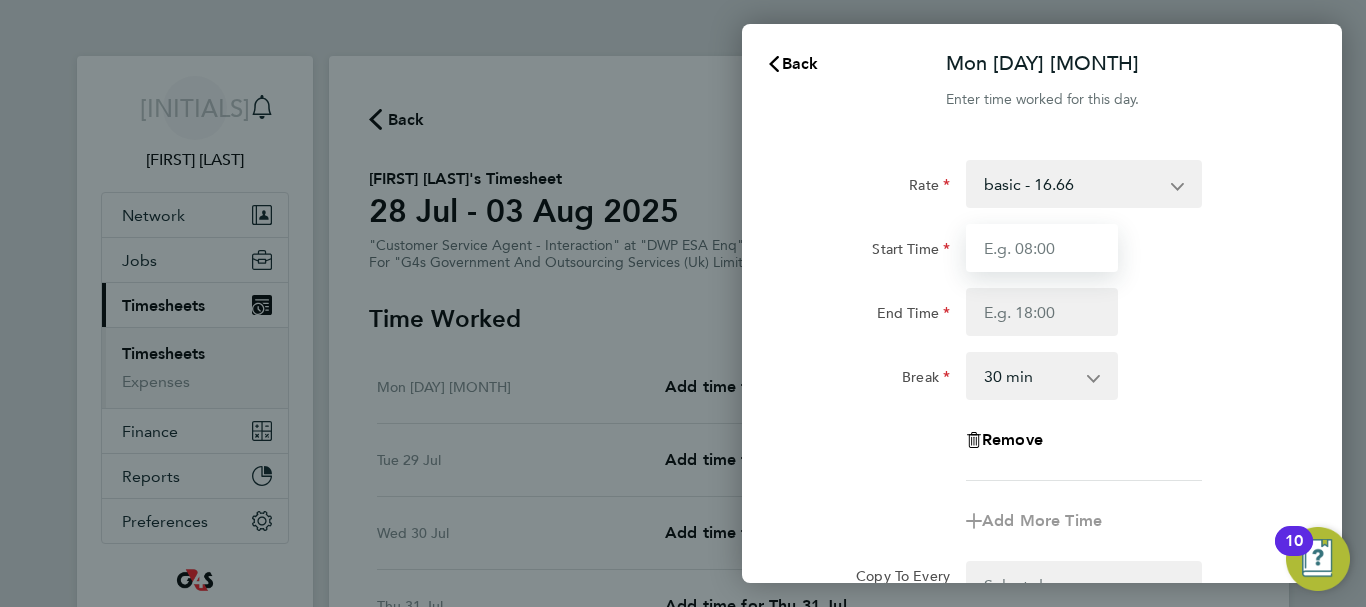 click on "Start Time" at bounding box center (1042, 248) 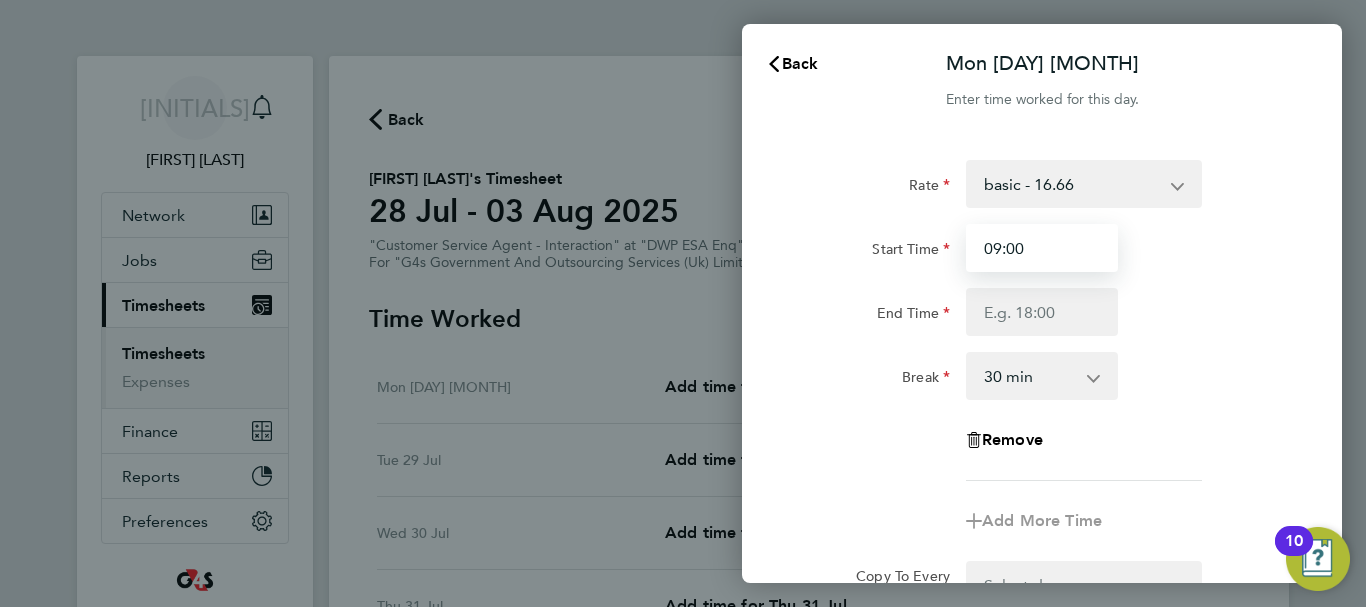 type on "09:00" 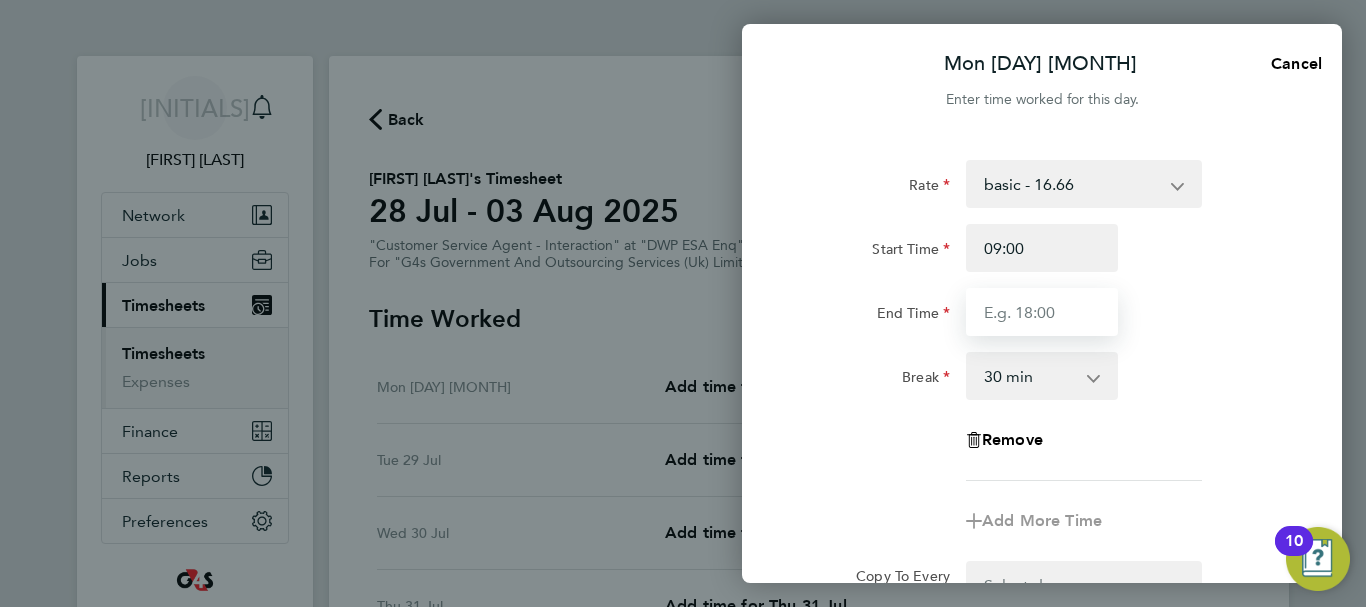 click on "End Time" at bounding box center [1042, 312] 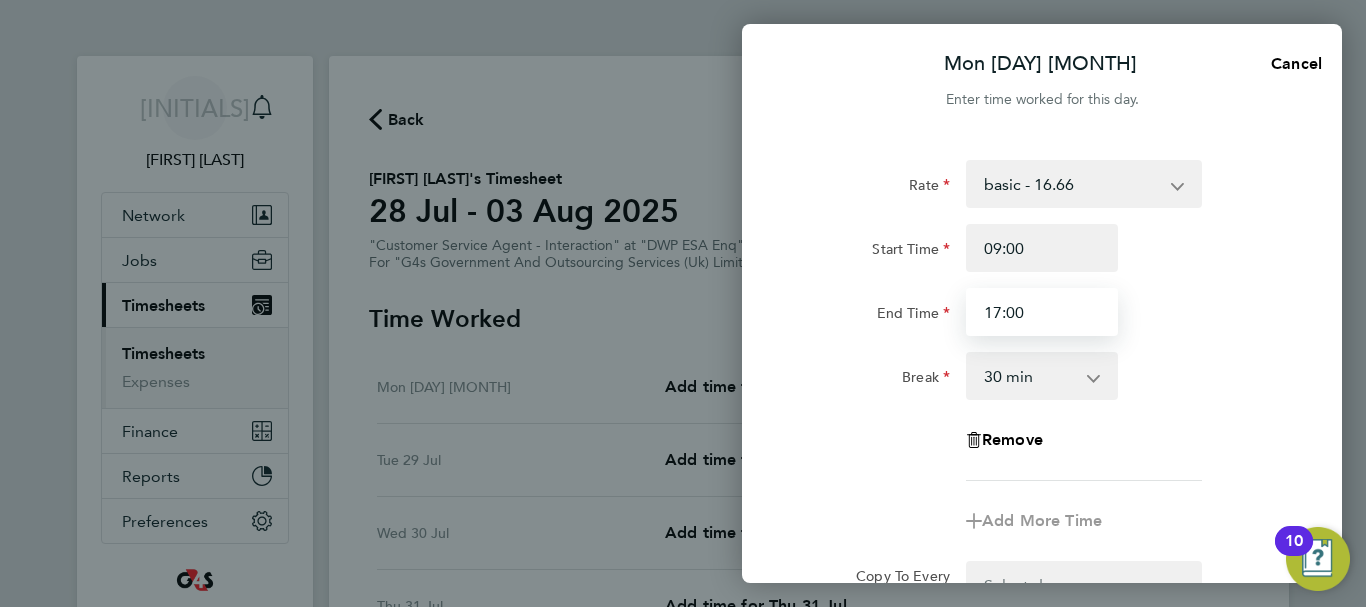 type on "17:00" 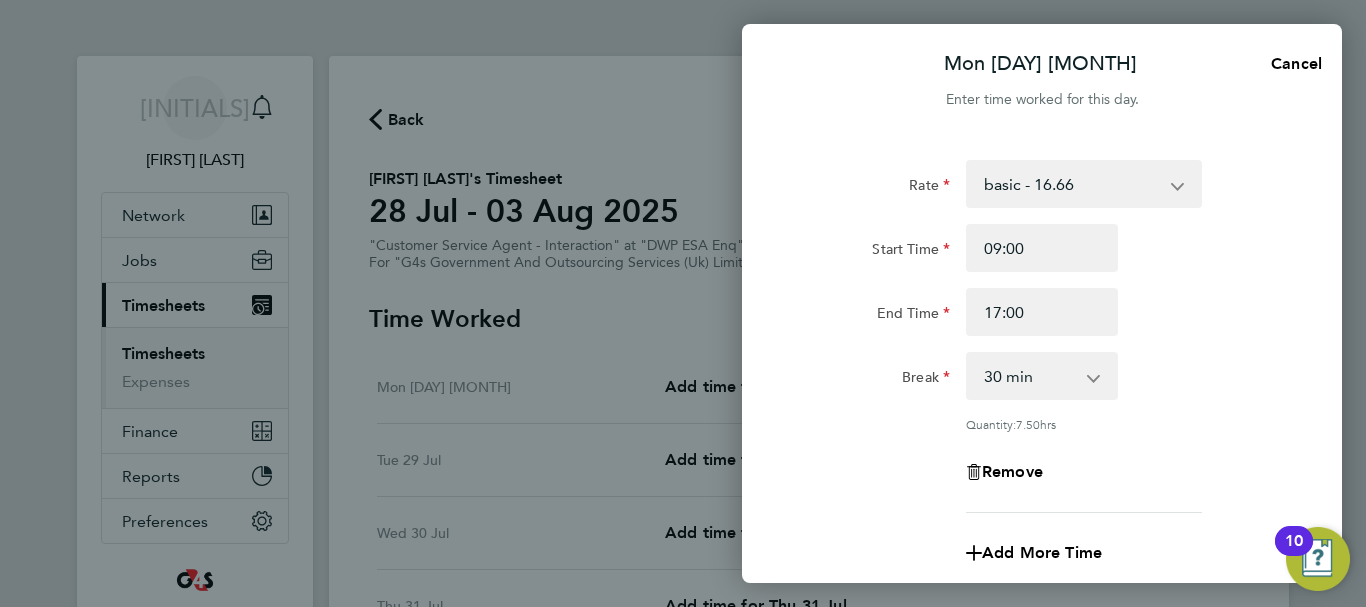click on "Rate  basic - 16.66   Bank Holiday   Annual Leave   Sick   System Issue Paid - 16.66   x2 - 32.79   x1.5 - 24.73   System Issue Not Paid
Start Time 09:00 End Time 17:00 Break  0 min   15 min   30 min   45 min   60 min   75 min   90 min
Quantity:  7.50  hrs
Remove" 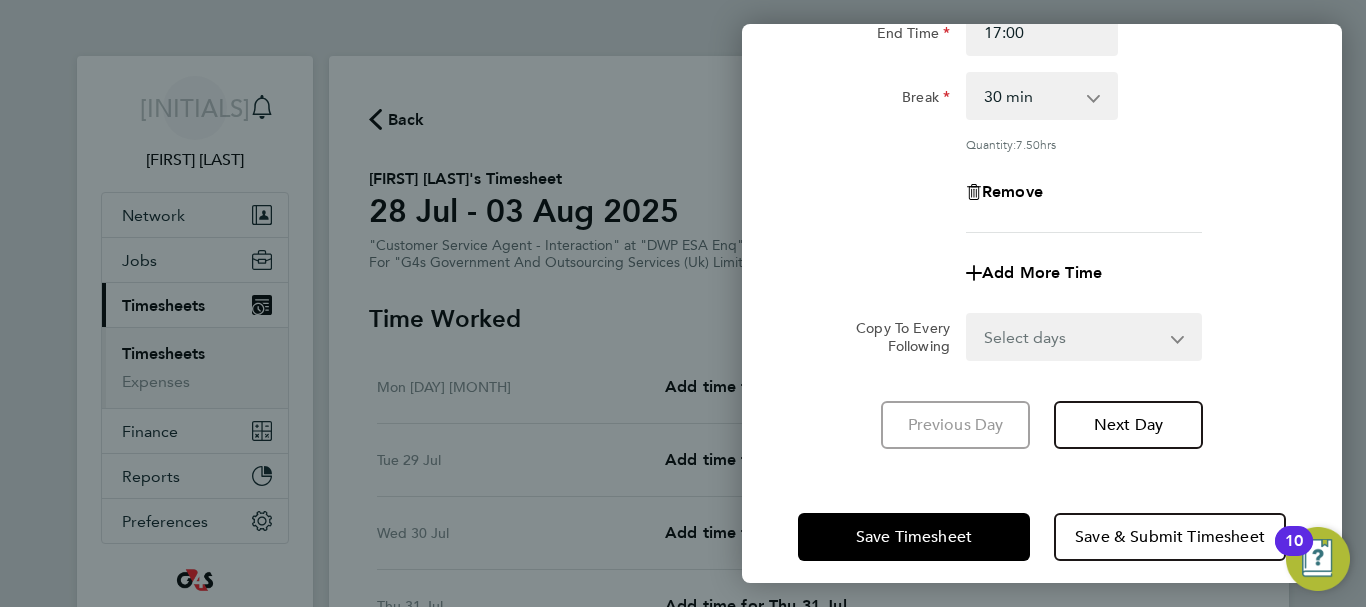click on "Select days   Day   Weekday (Mon-Fri)   Weekend (Sat-Sun)   Tuesday   Wednesday   Thursday   Friday   Saturday   Sunday" 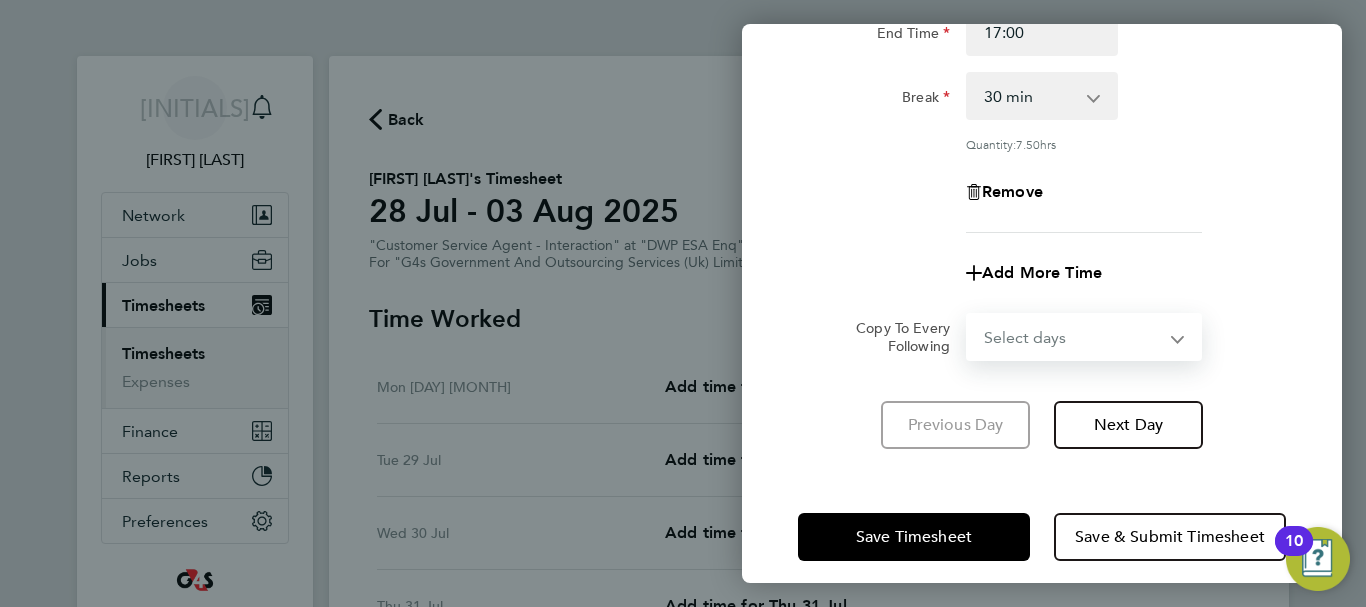 click on "Select days   Day   Weekday (Mon-Fri)   Weekend (Sat-Sun)   Tuesday   Wednesday   Thursday   Friday   Saturday   Sunday" at bounding box center [1073, 337] 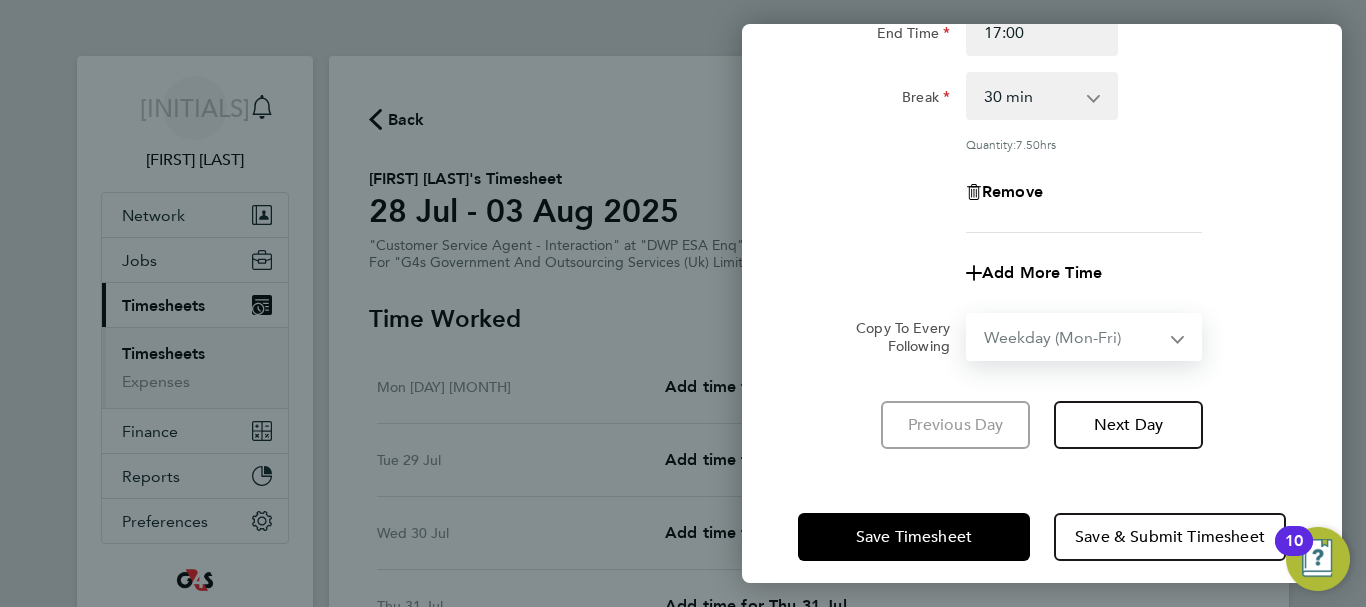 click on "Select days   Day   Weekday (Mon-Fri)   Weekend (Sat-Sun)   Tuesday   Wednesday   Thursday   Friday   Saturday   Sunday" at bounding box center [1073, 337] 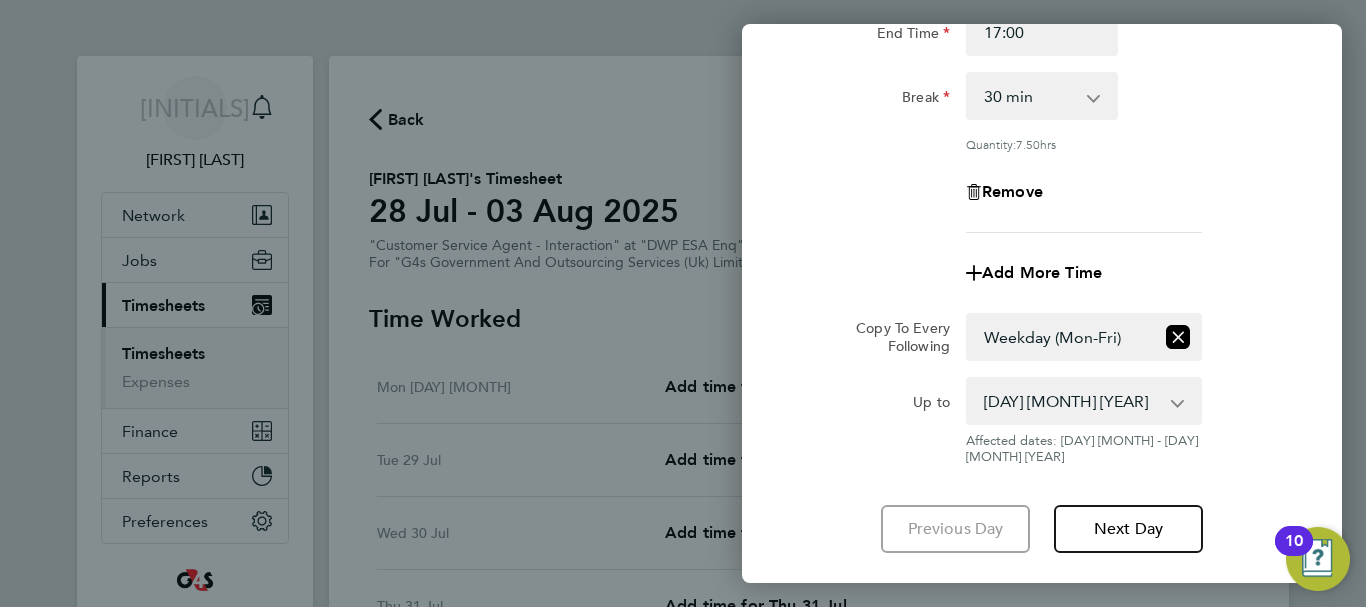click on "Rate  basic - 16.66   Bank Holiday   Annual Leave   Sick   System Issue Paid - 16.66   x2 - 32.79   x1.5 - 24.73   System Issue Not Paid
Start Time 09:00 End Time 17:00 Break  0 min   15 min   30 min   45 min   60 min   75 min   90 min
Quantity:  7.50  hrs
Remove
Add More Time  Copy To Every Following  Select days   Day   Weekday (Mon-Fri)   Weekend (Sat-Sun)   Tuesday   Wednesday   Thursday   Friday   Saturday   Sunday
Up to  [DAY] [MONTH] [YEAR]   [DAY] [MONTH] [YEAR]   [DAY] [MONTH] [YEAR]   [DAY] [MONTH] [YEAR]   [DAY] [MONTH] [YEAR]   [DAY] [MONTH] [YEAR]
Affected dates: [DAY] [MONTH] - [DAY] [MONTH] [YEAR]   Previous Day   Next Day" 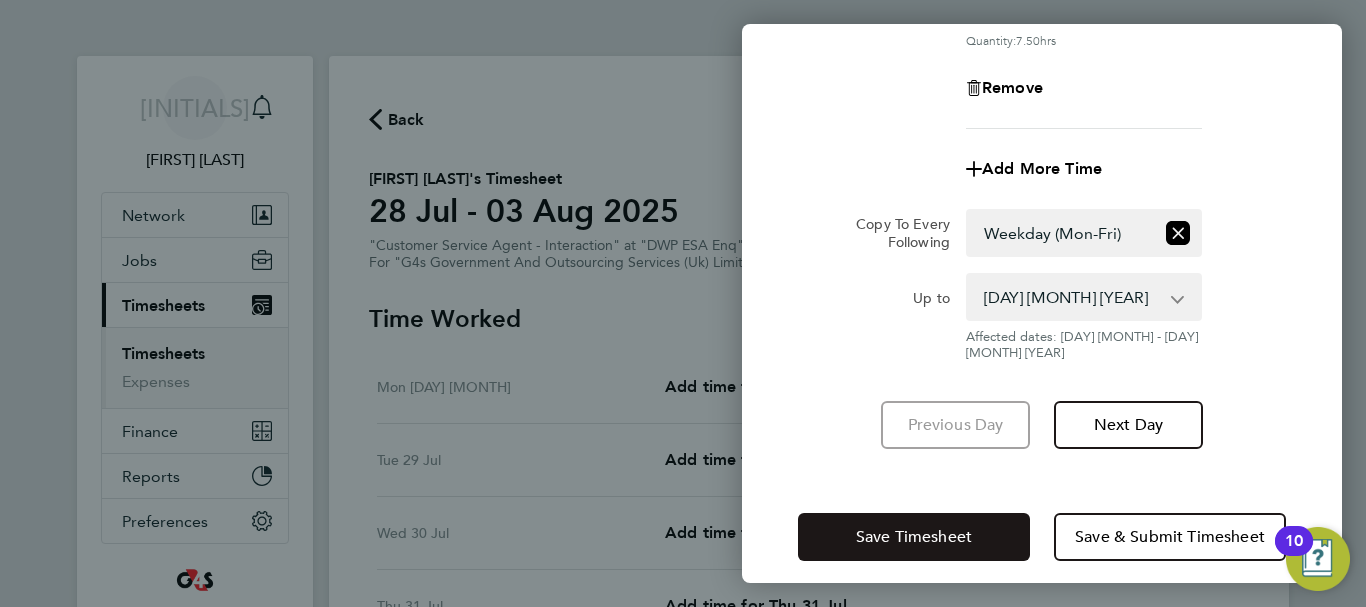 click on "Save Timesheet" 